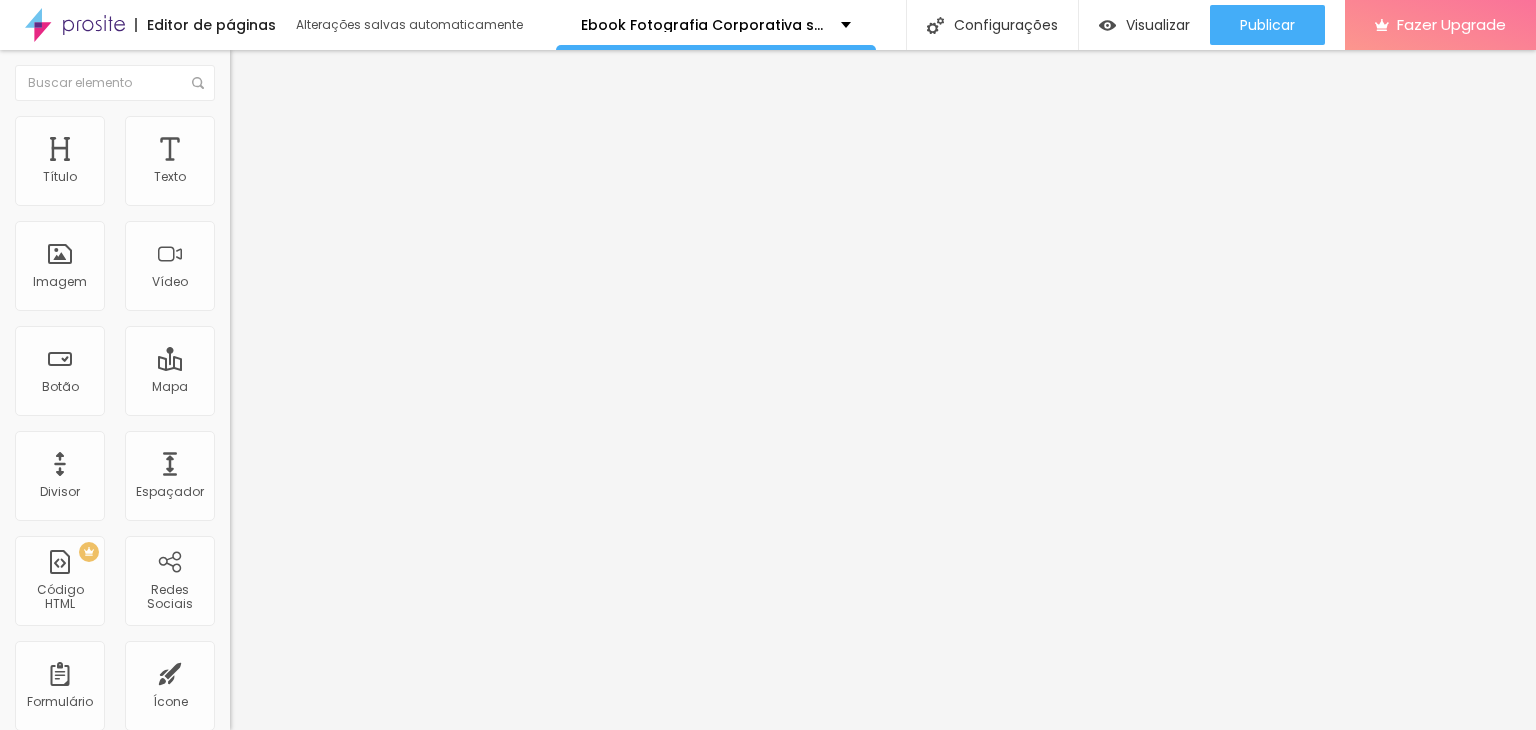 scroll, scrollTop: 0, scrollLeft: 0, axis: both 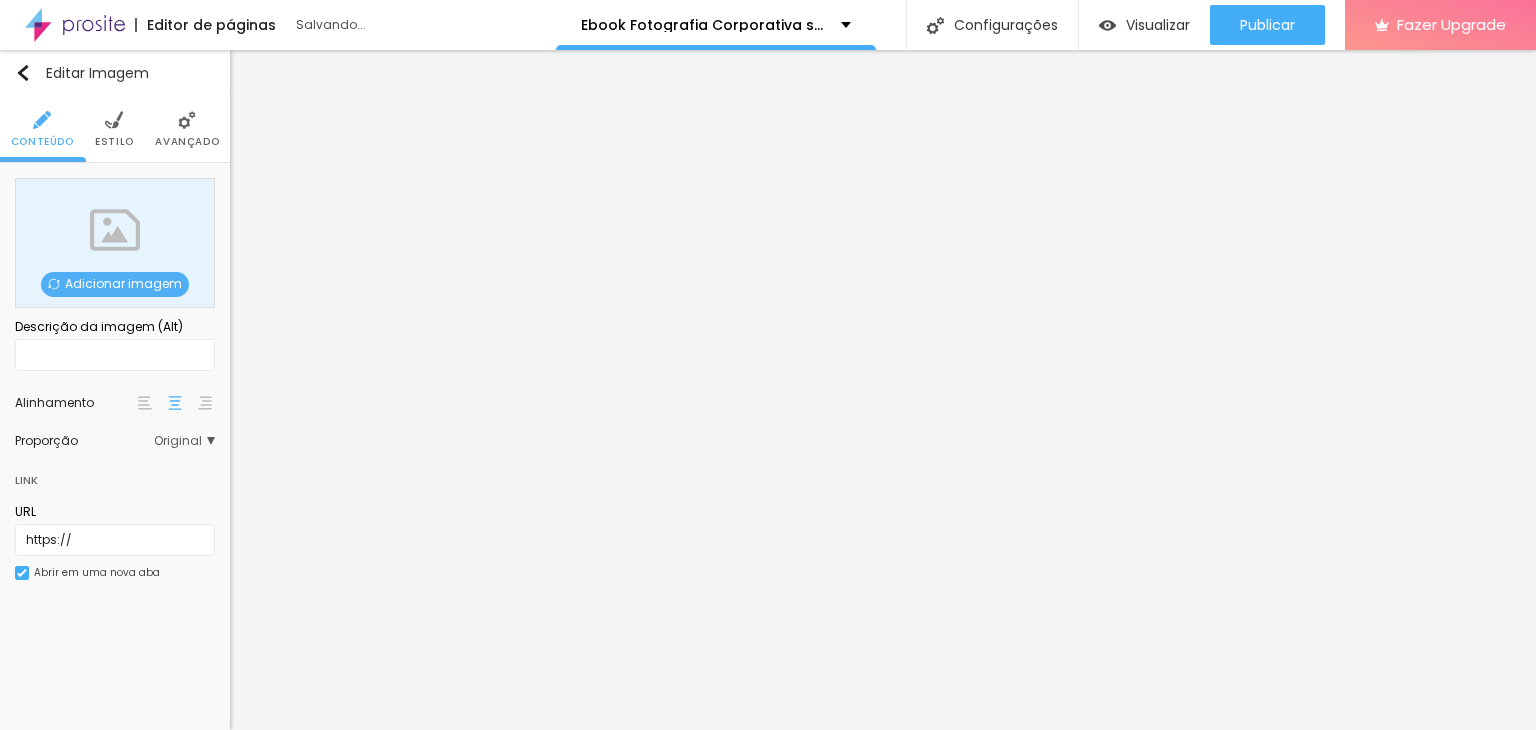 click on "Adicionar imagem" at bounding box center (115, 284) 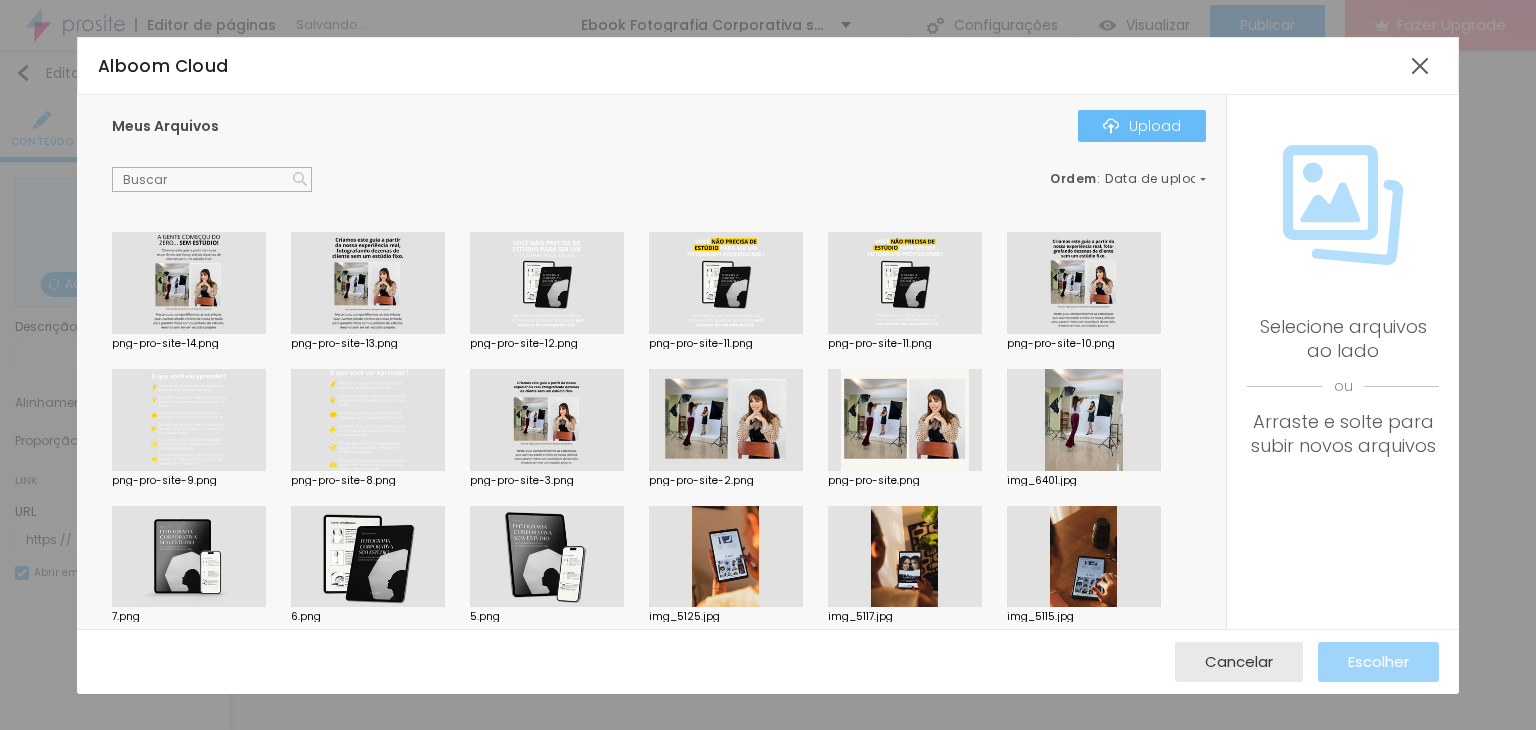 click on "Upload" at bounding box center (1142, 126) 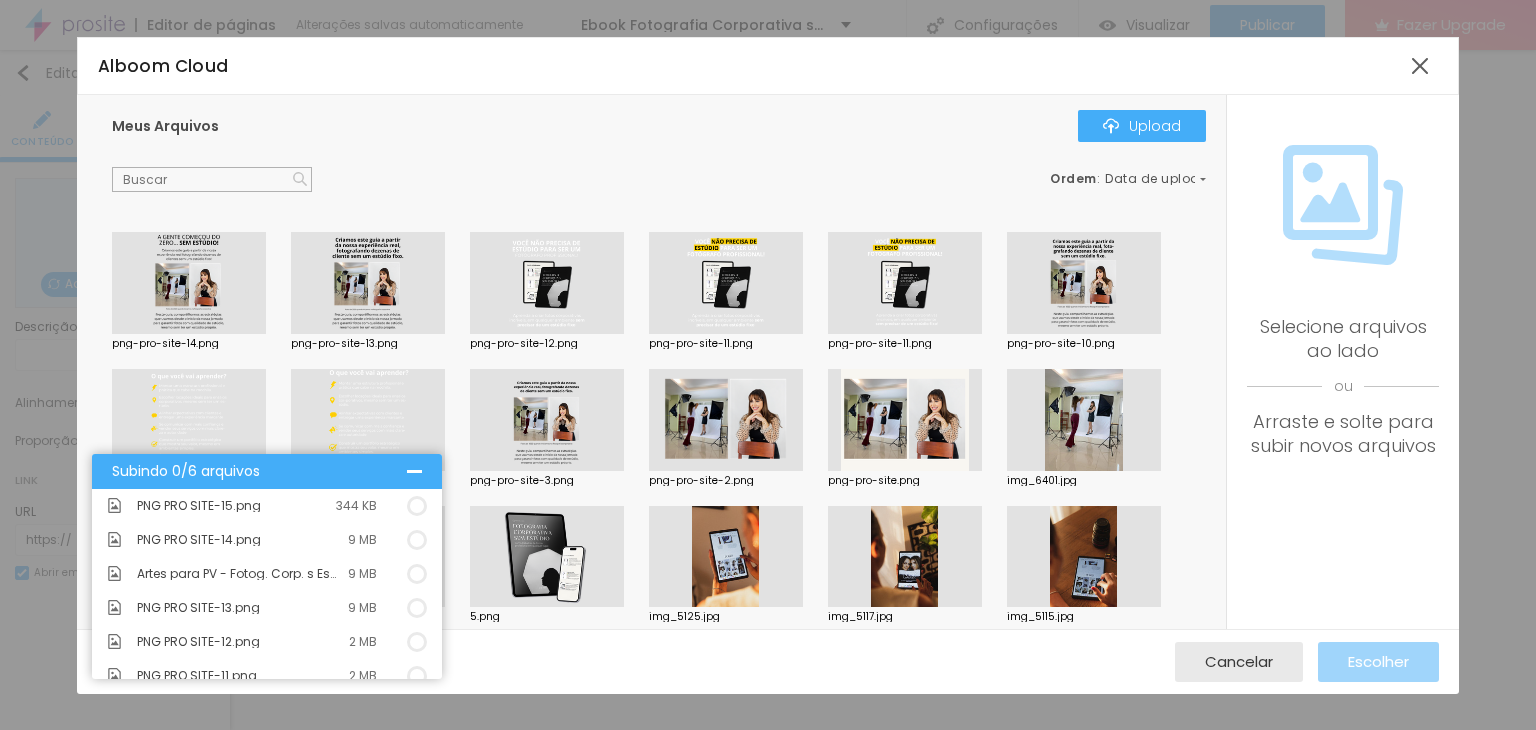 click at bounding box center (368, 283) 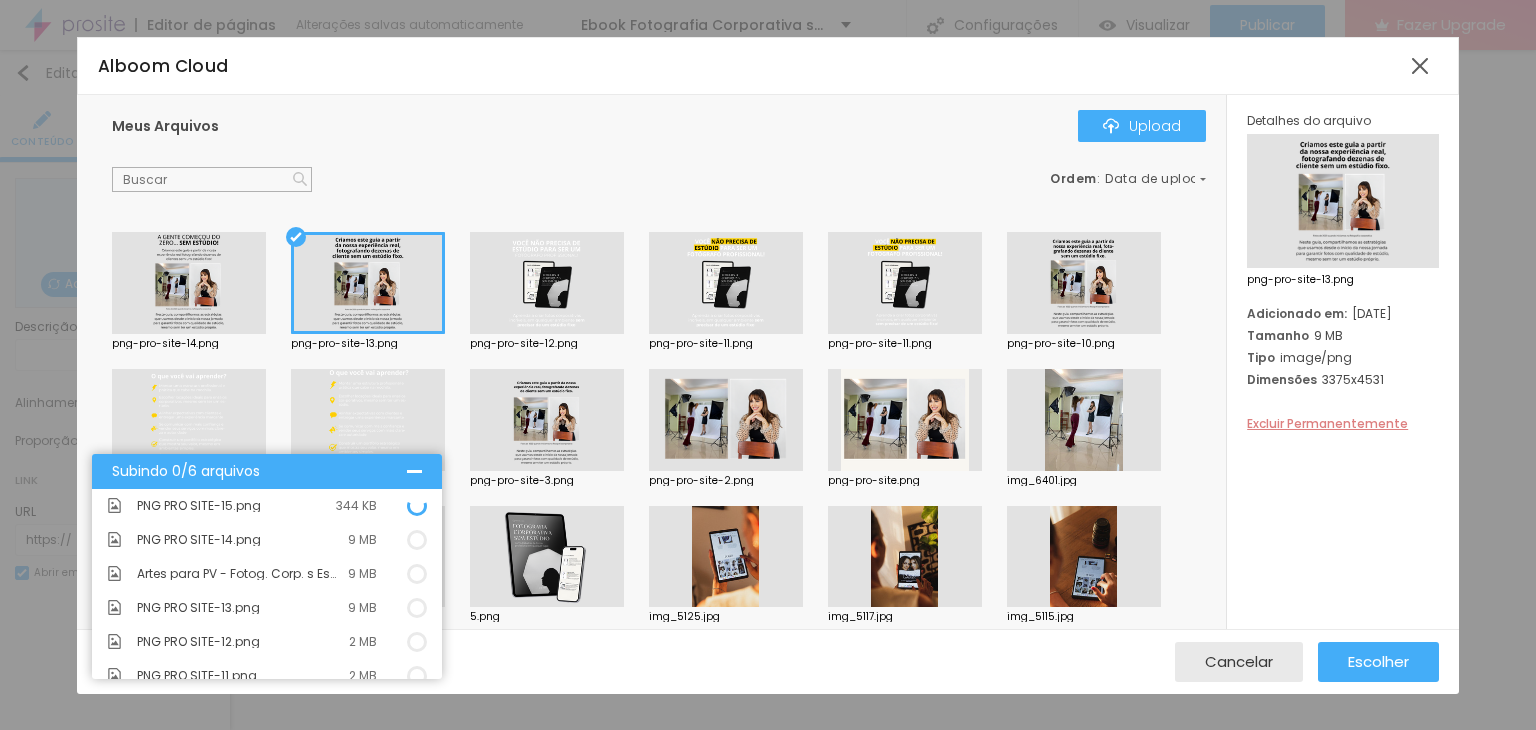 click on "Excluir Permanentemente" at bounding box center [1327, 423] 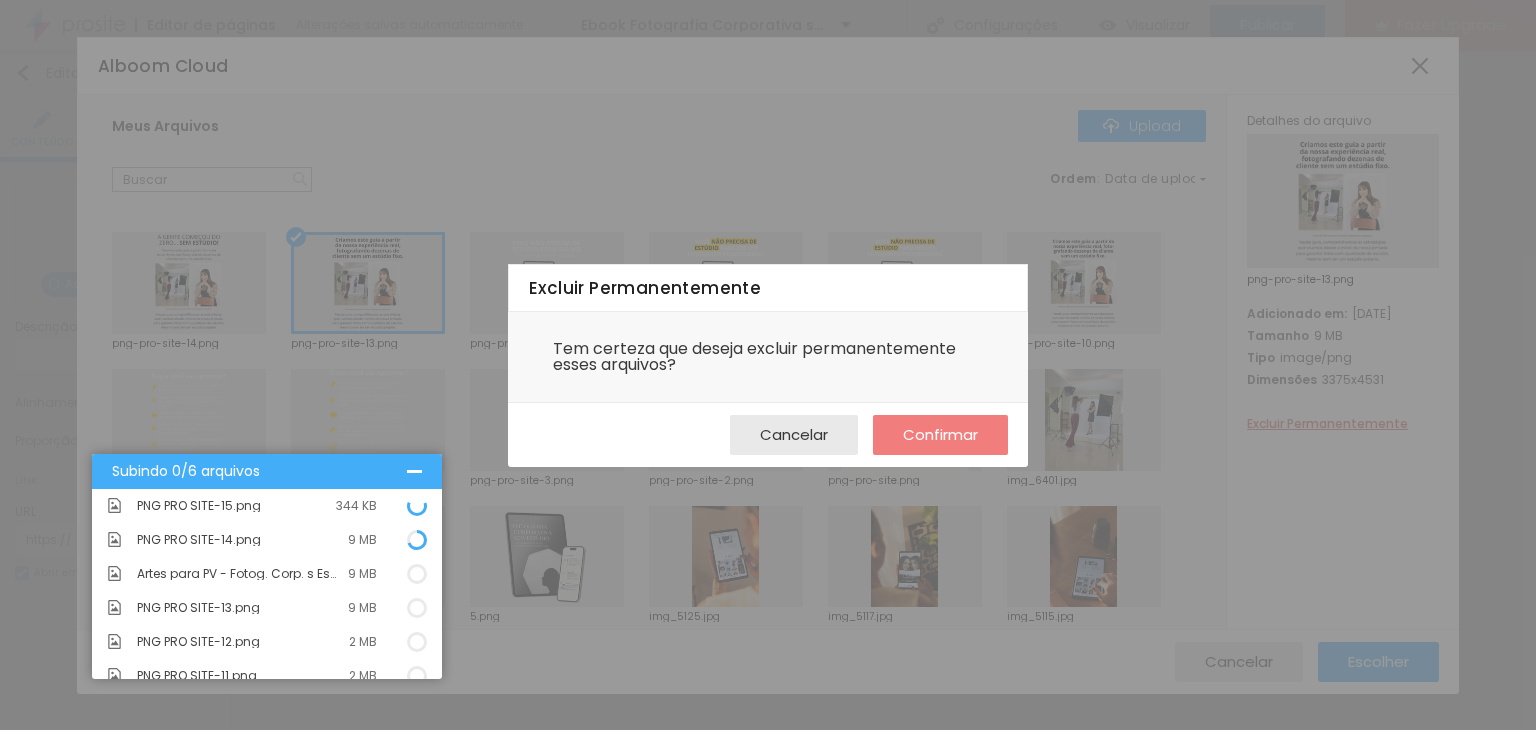 click on "Confirmar" at bounding box center (940, 435) 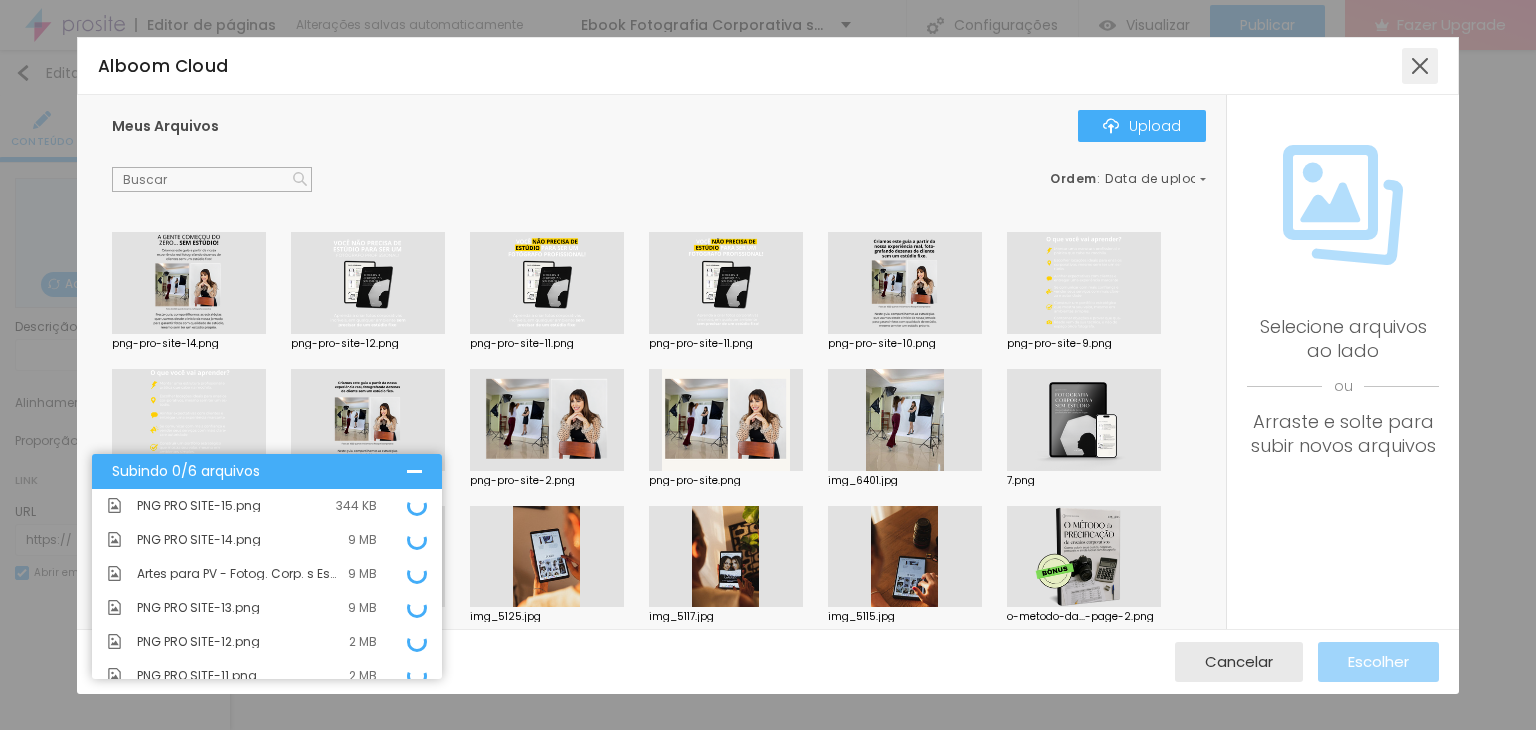 click at bounding box center (1420, 66) 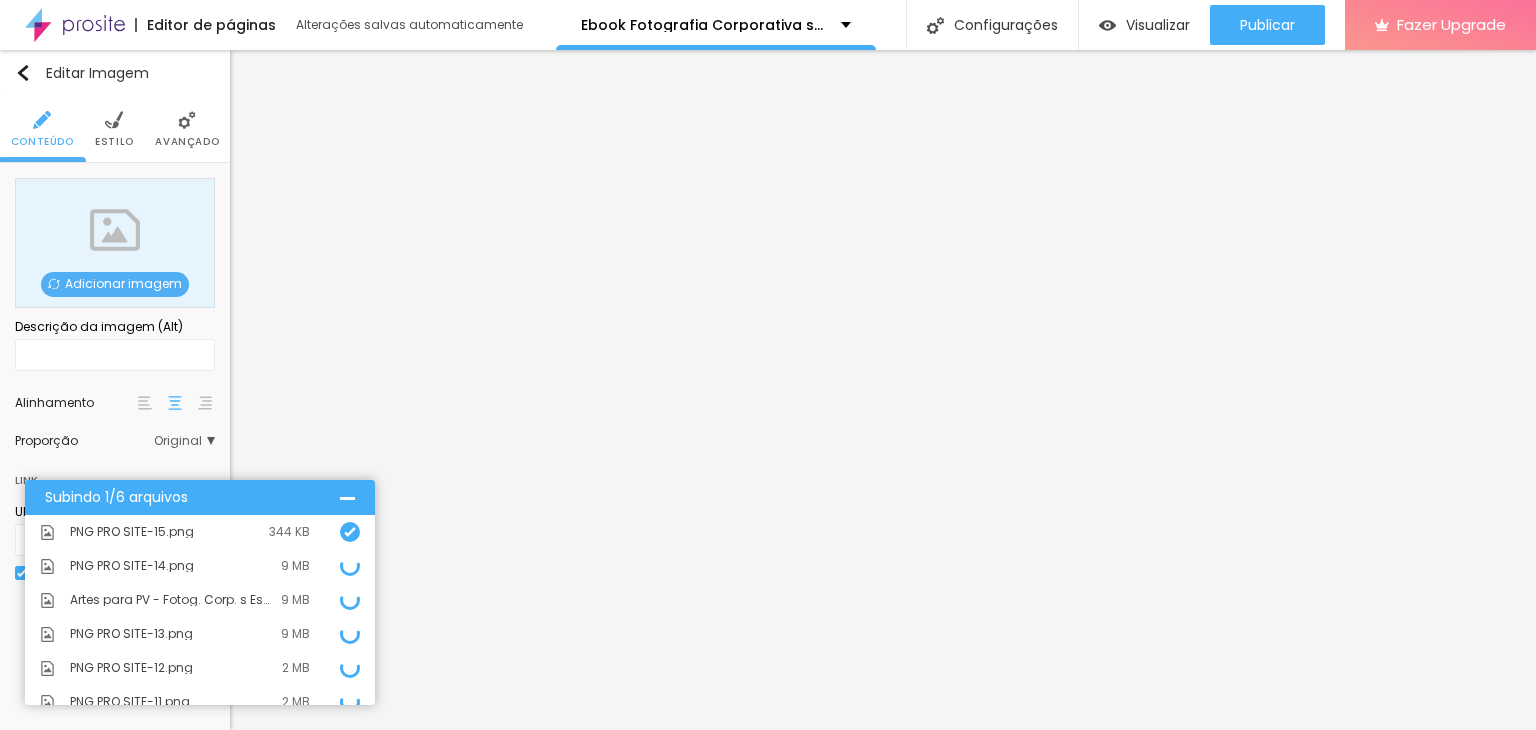 click on "Adicionar imagem" at bounding box center (115, 243) 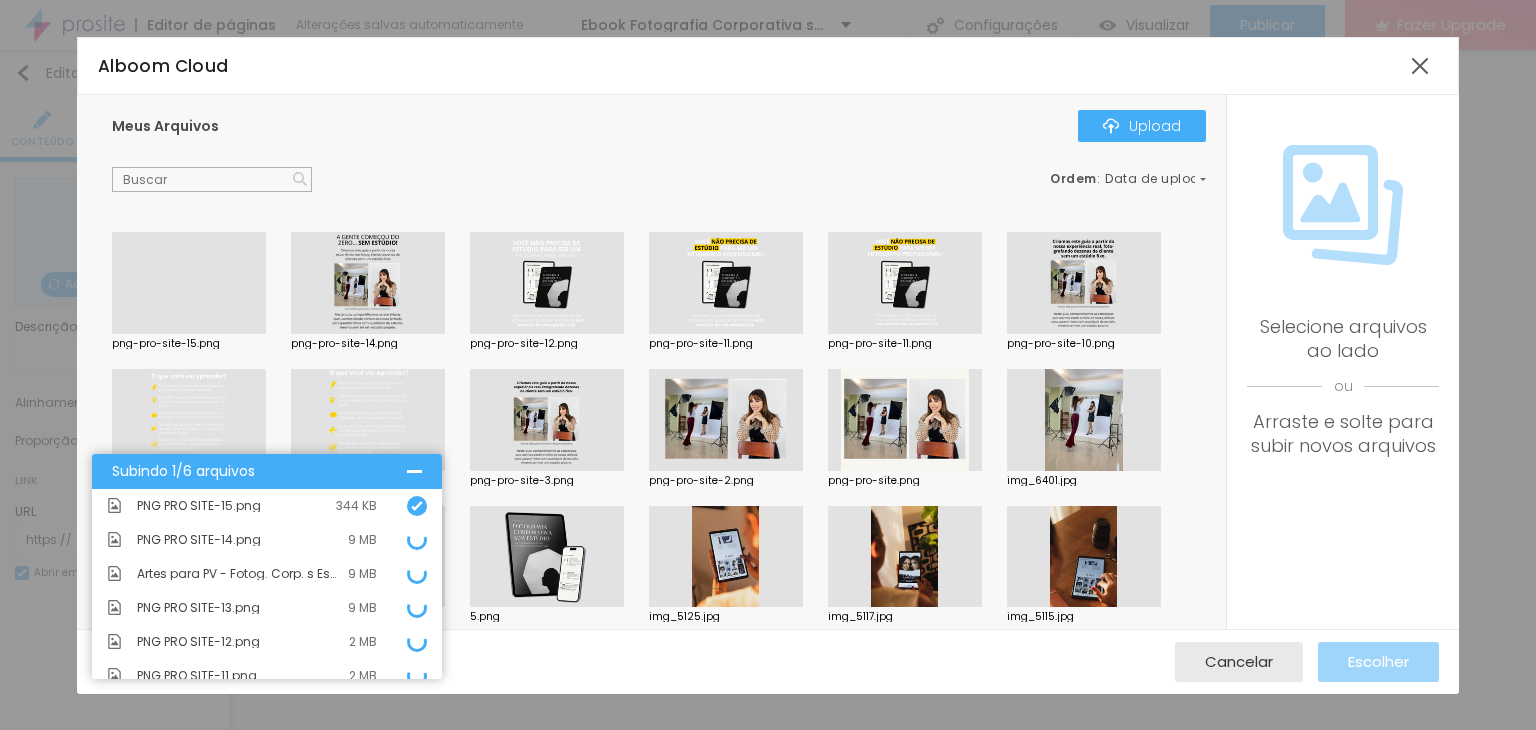 click at bounding box center [189, 334] 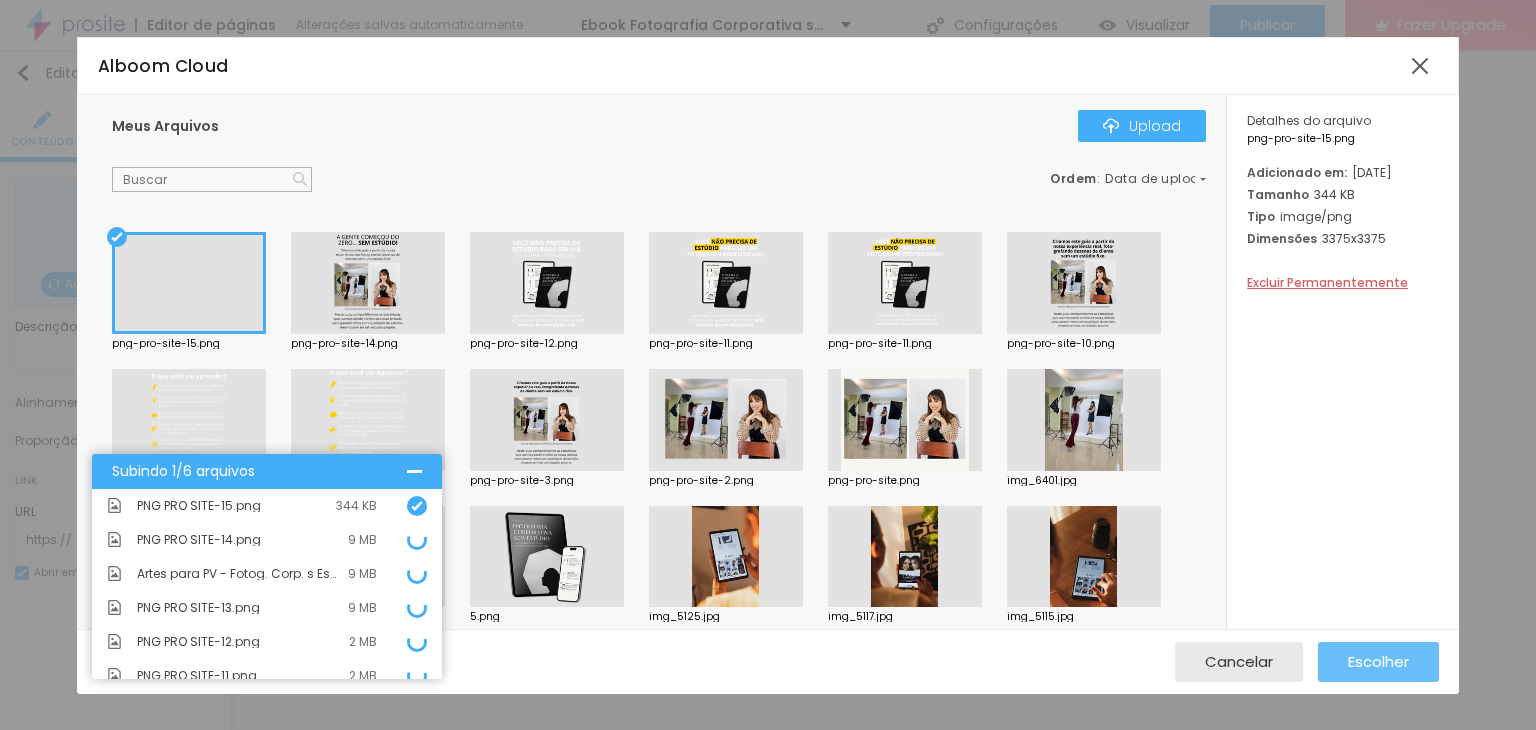 click on "Escolher" at bounding box center (1378, 661) 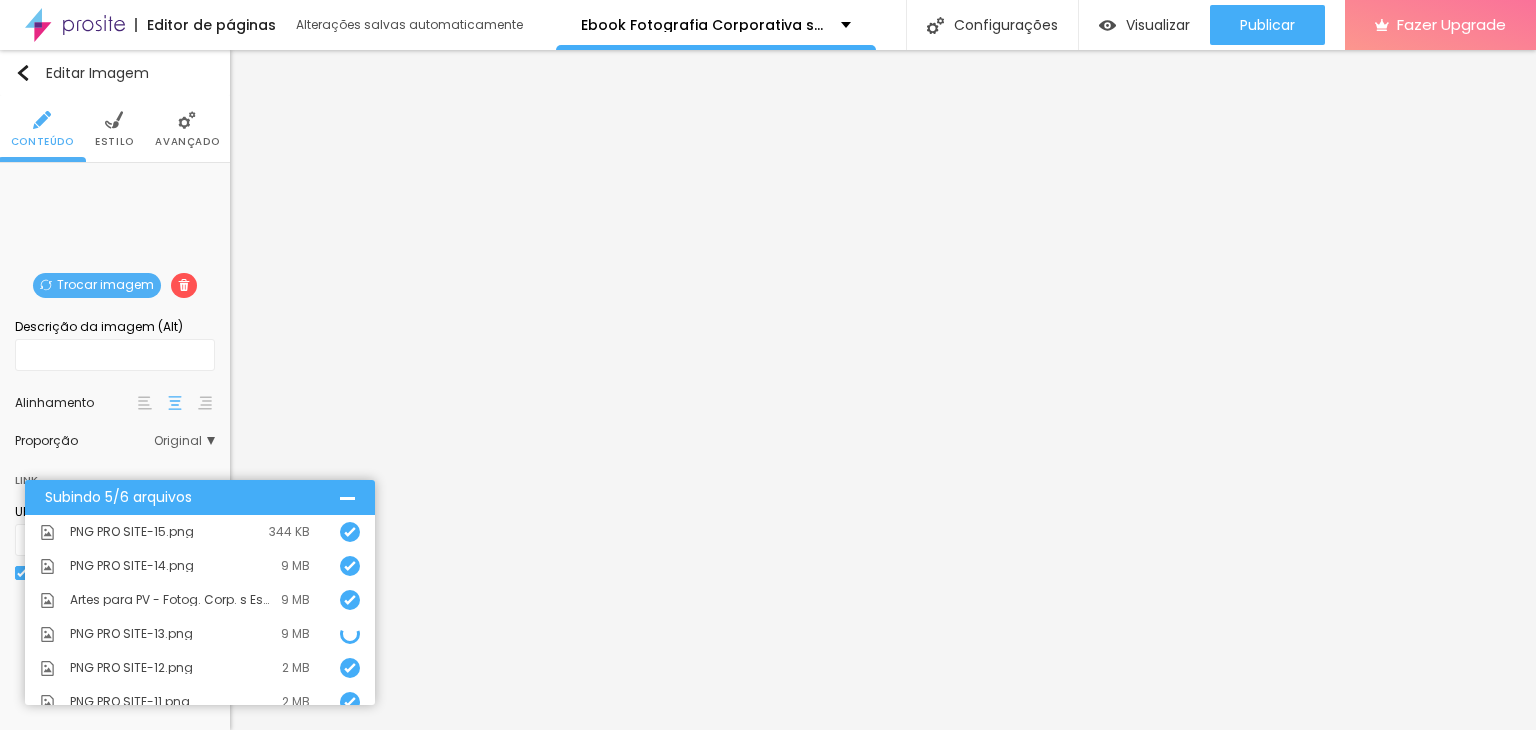 click at bounding box center (347, 497) 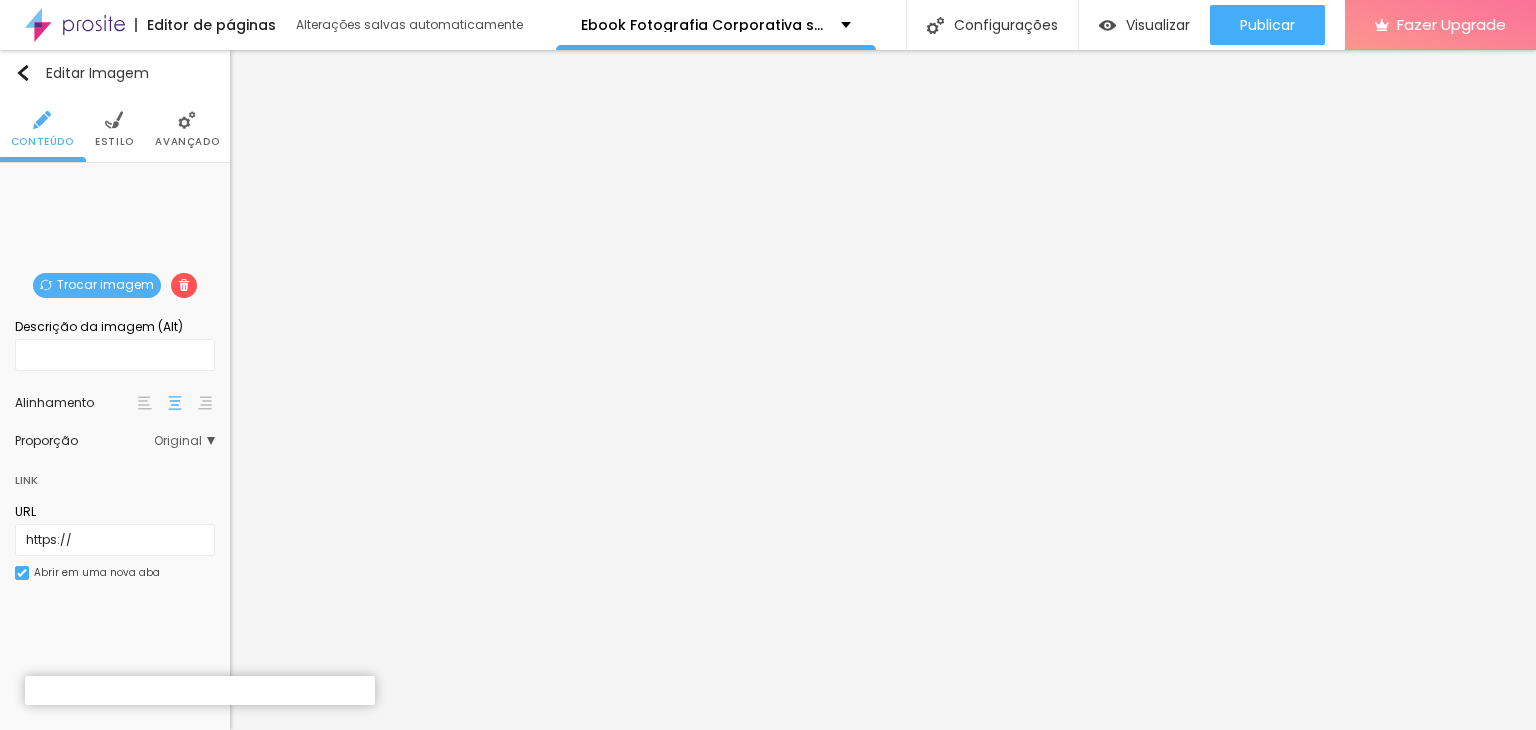 click on "Estilo" at bounding box center (114, 129) 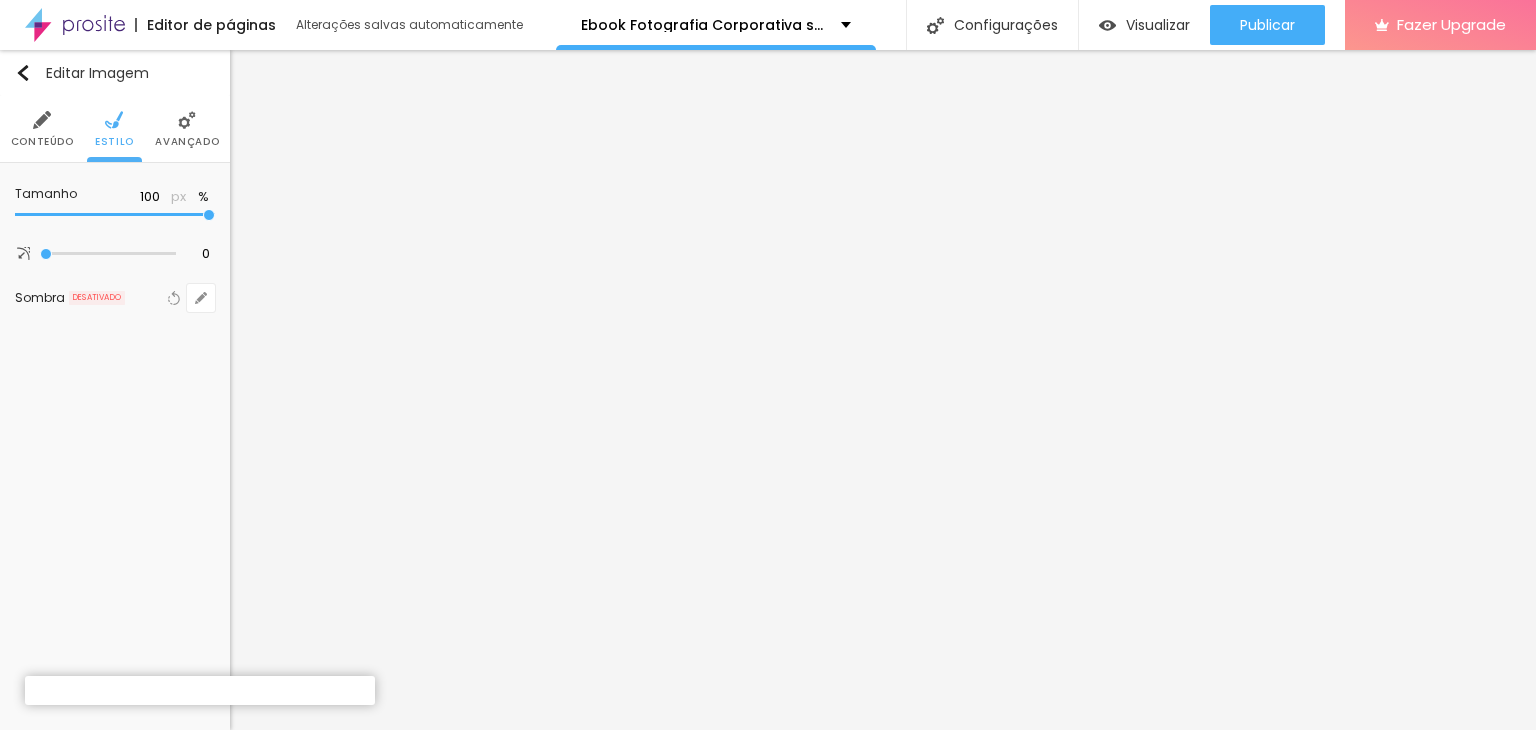 click on "Avançado" at bounding box center (187, 142) 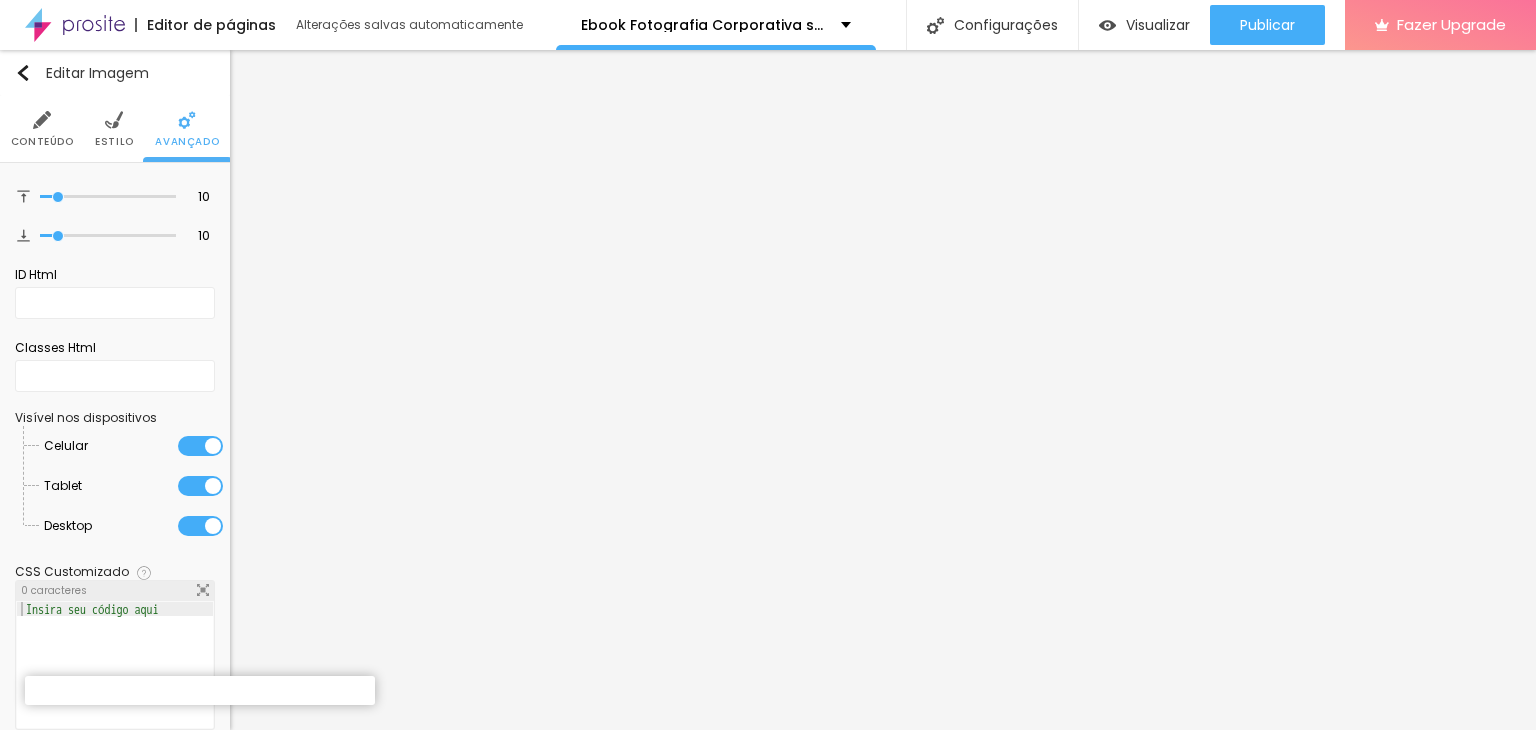 click on "Conteúdo" at bounding box center (42, 129) 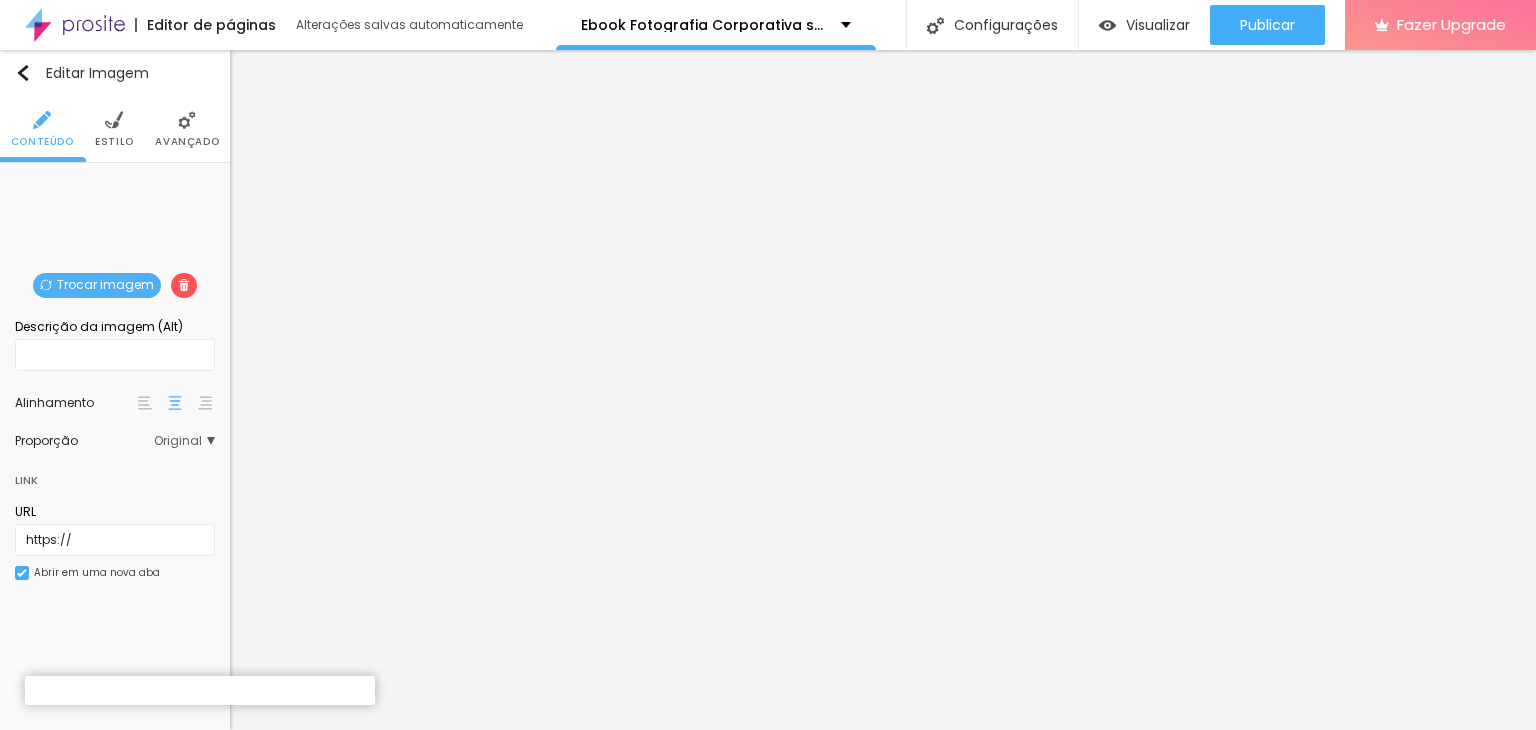 click on "Conteúdo Estilo Avançado" at bounding box center (115, 129) 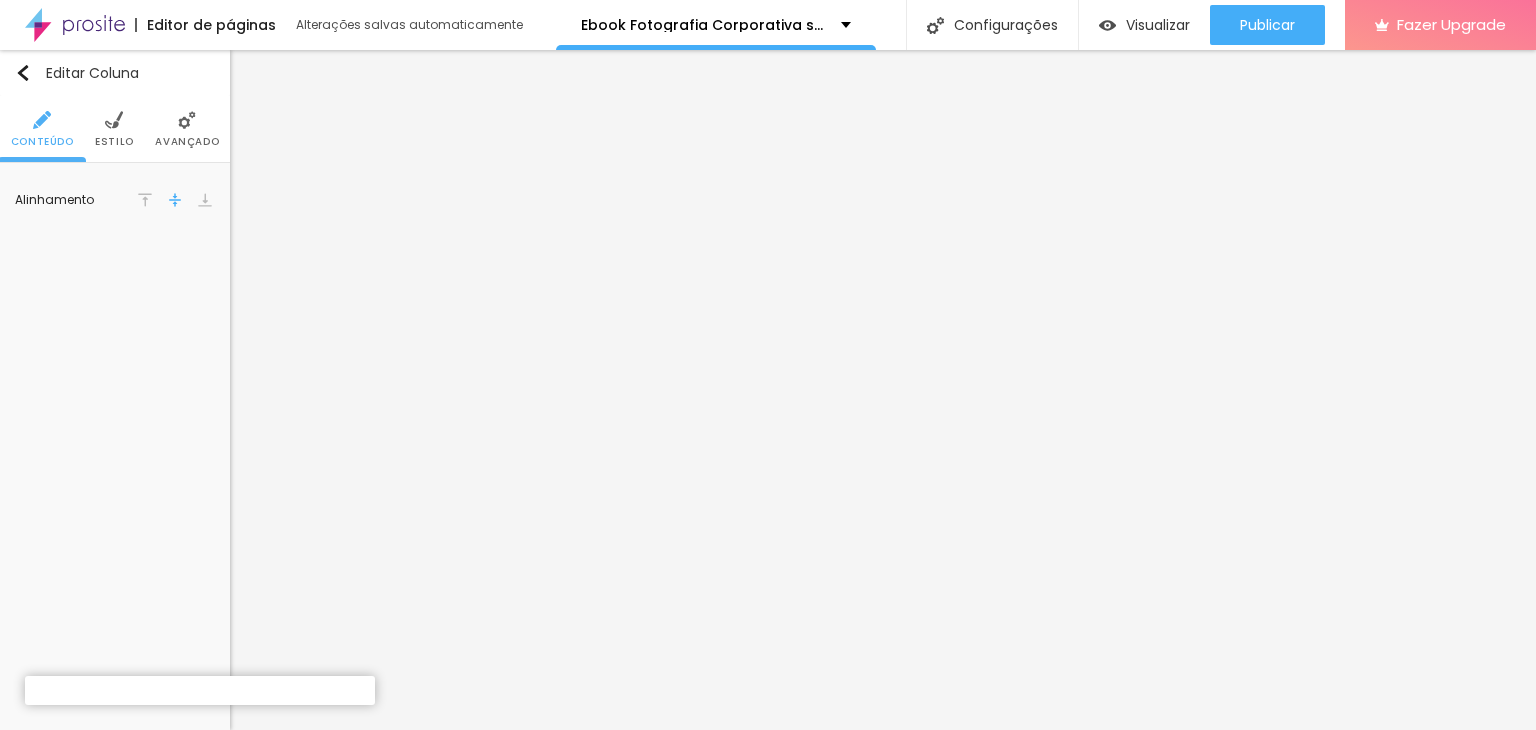 click at bounding box center (187, 120) 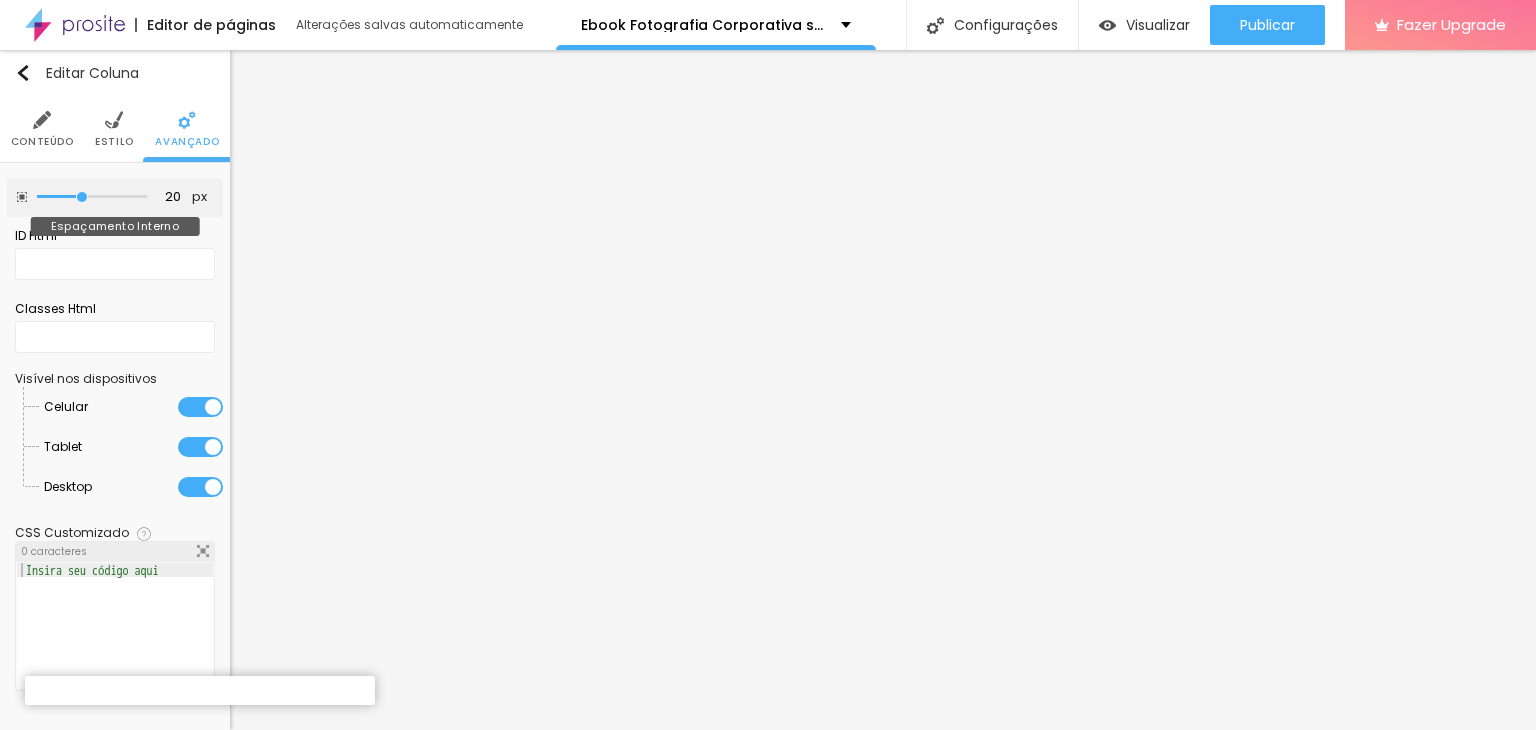 type on "15" 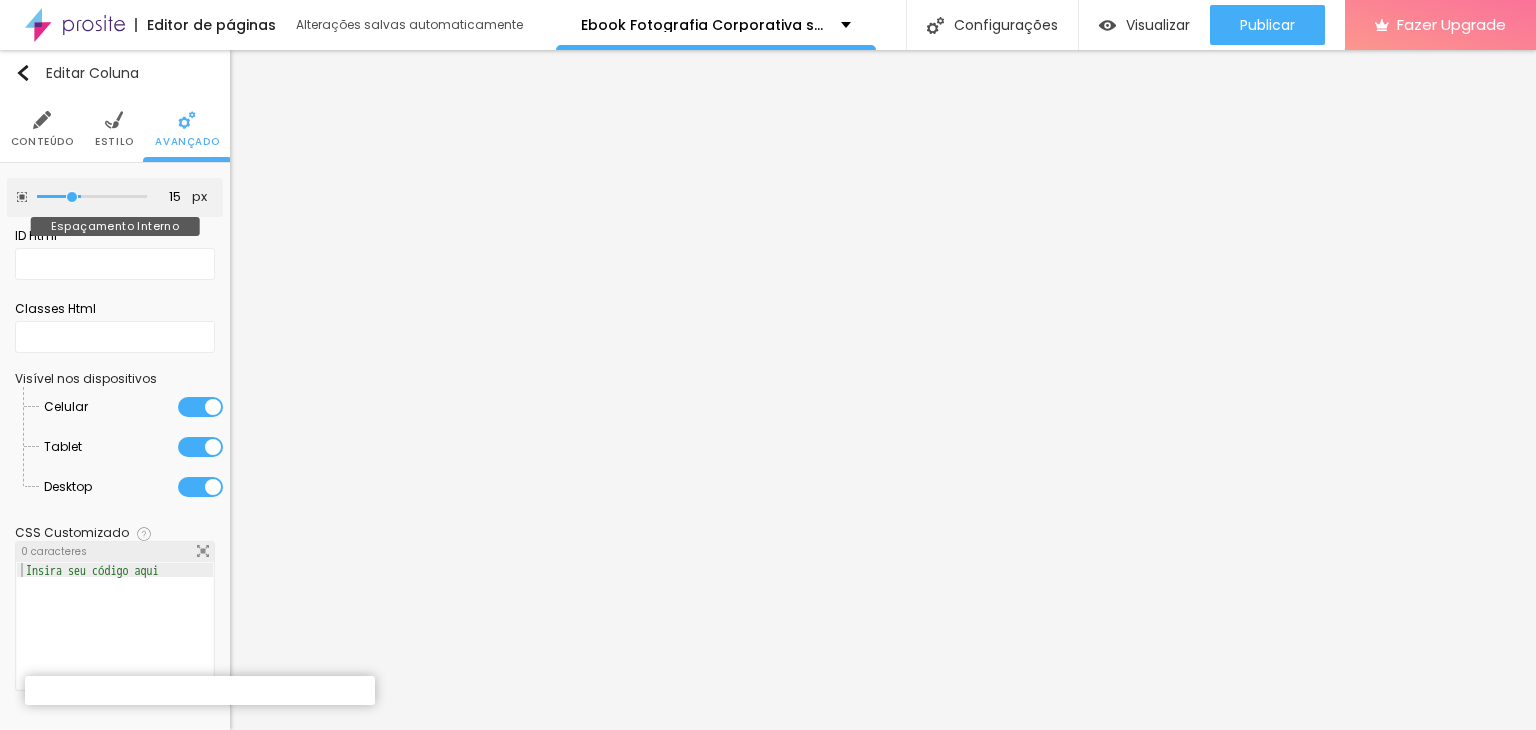 type on "10" 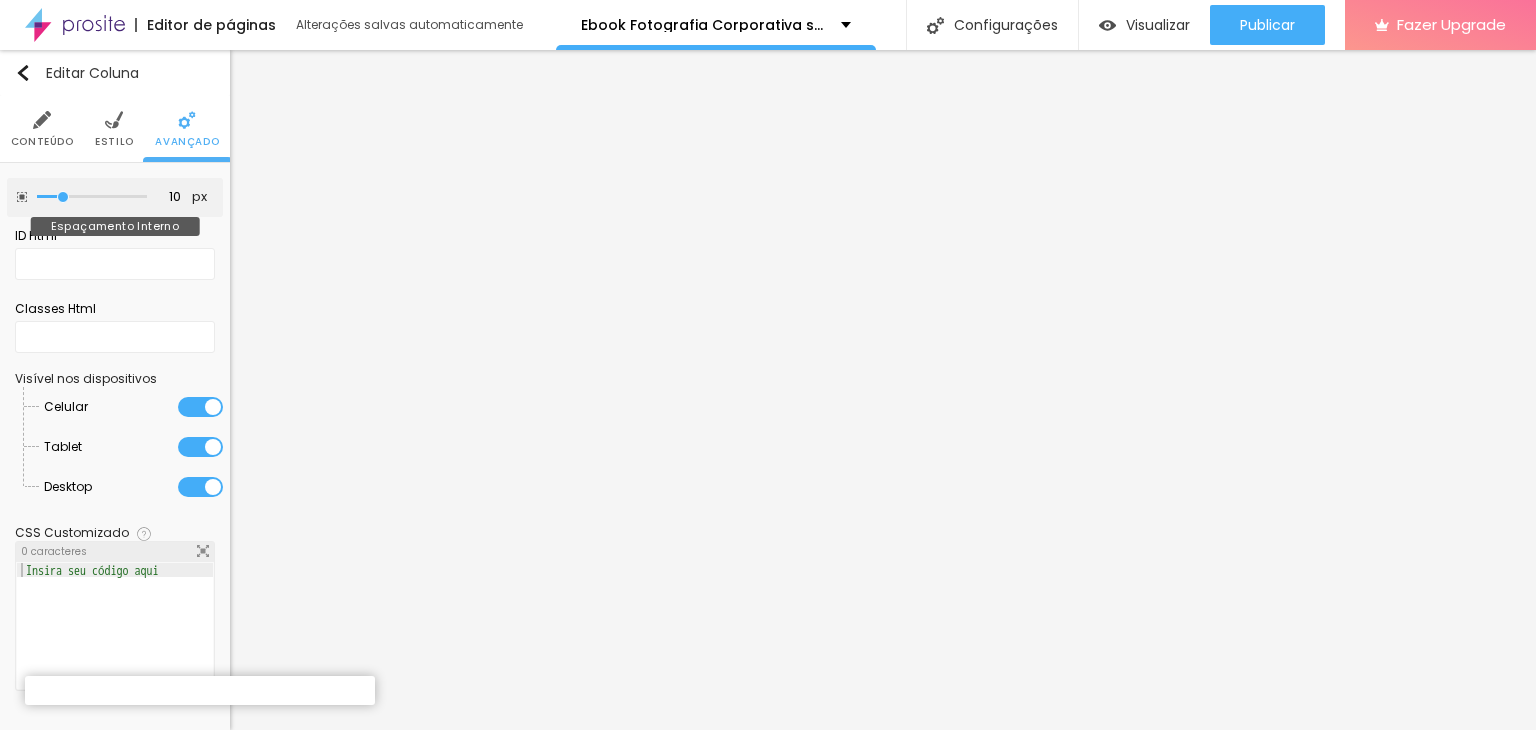 drag, startPoint x: 80, startPoint y: 195, endPoint x: 64, endPoint y: 197, distance: 16.124516 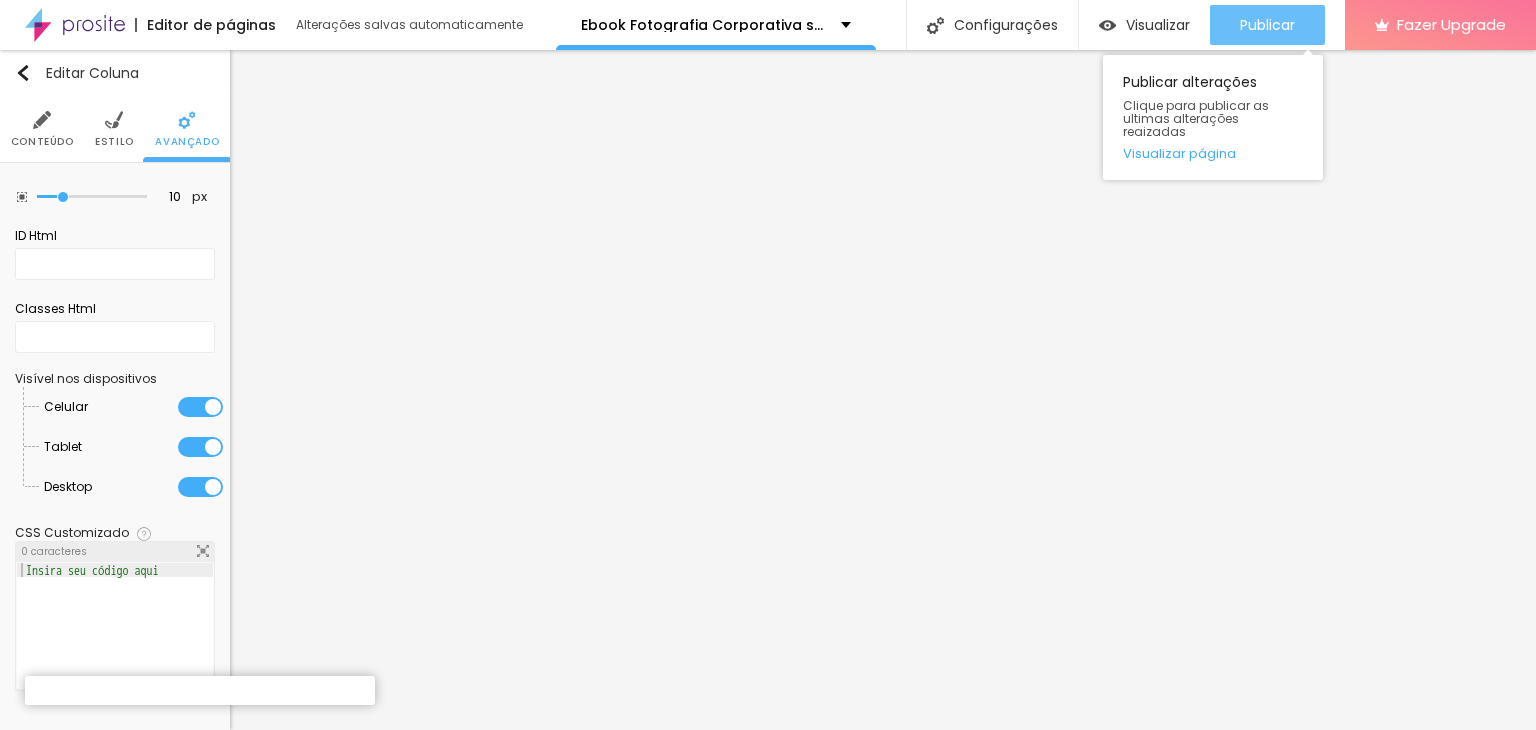 click on "Publicar" at bounding box center (1267, 25) 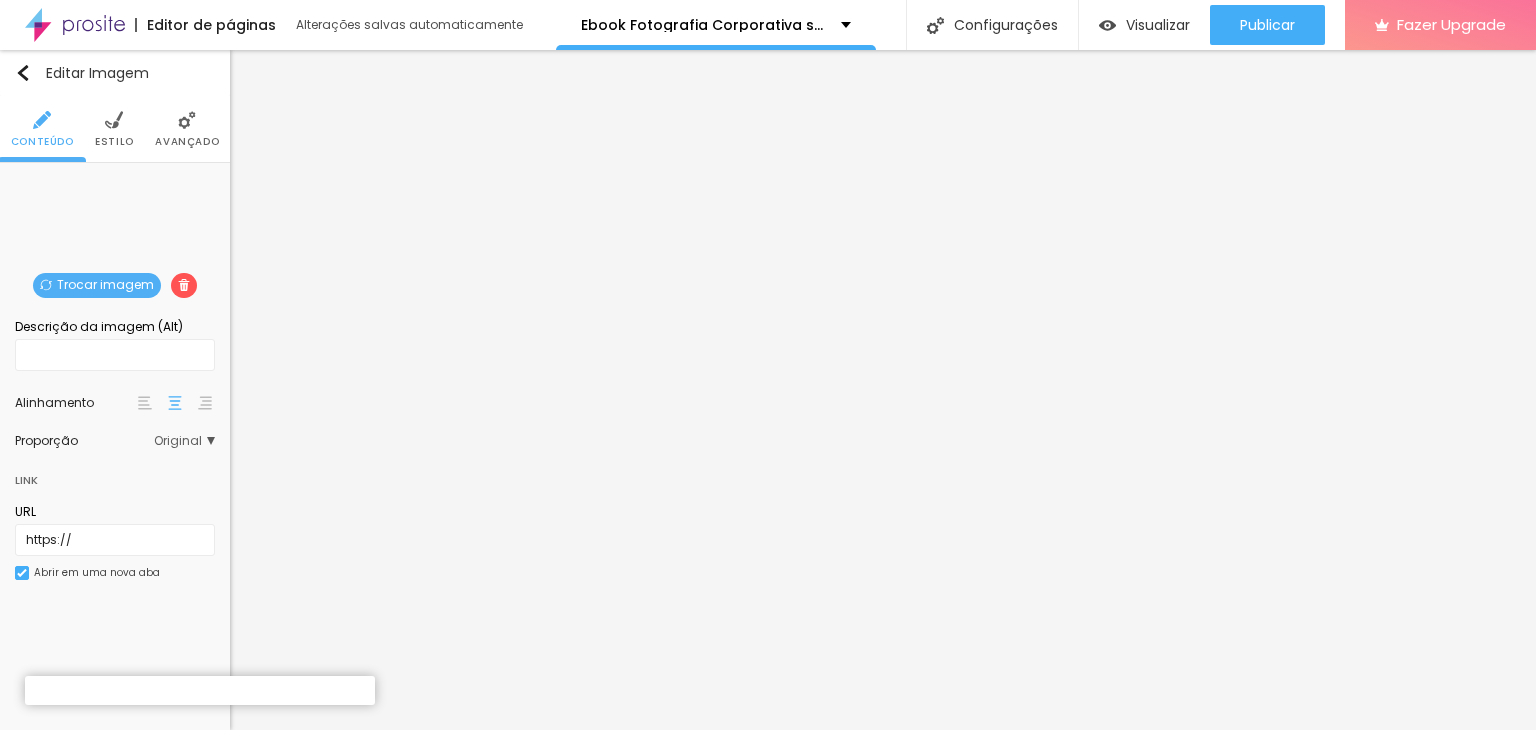 click on "Original" at bounding box center (184, 441) 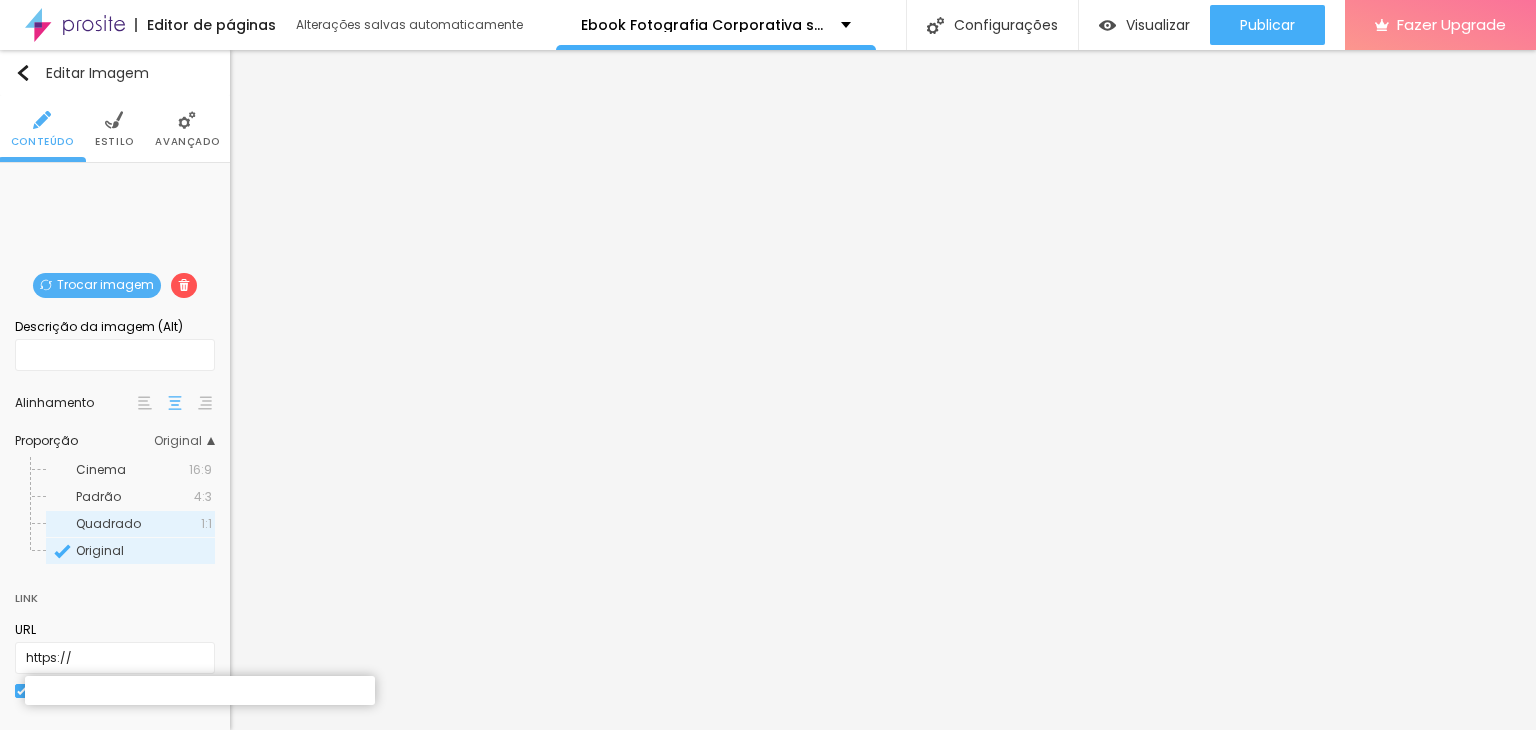 click on "Quadrado" at bounding box center [108, 523] 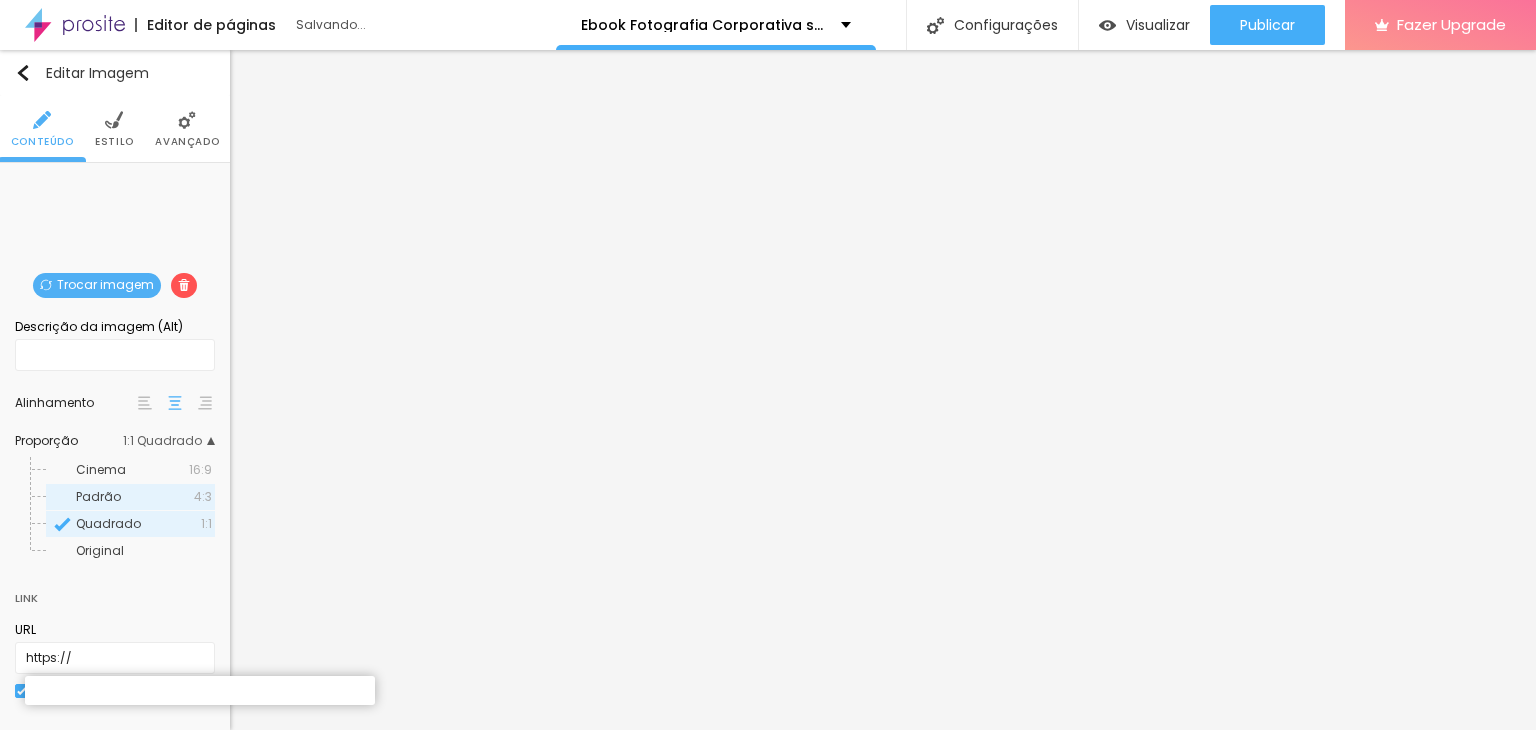 click on "Padrão" at bounding box center (135, 497) 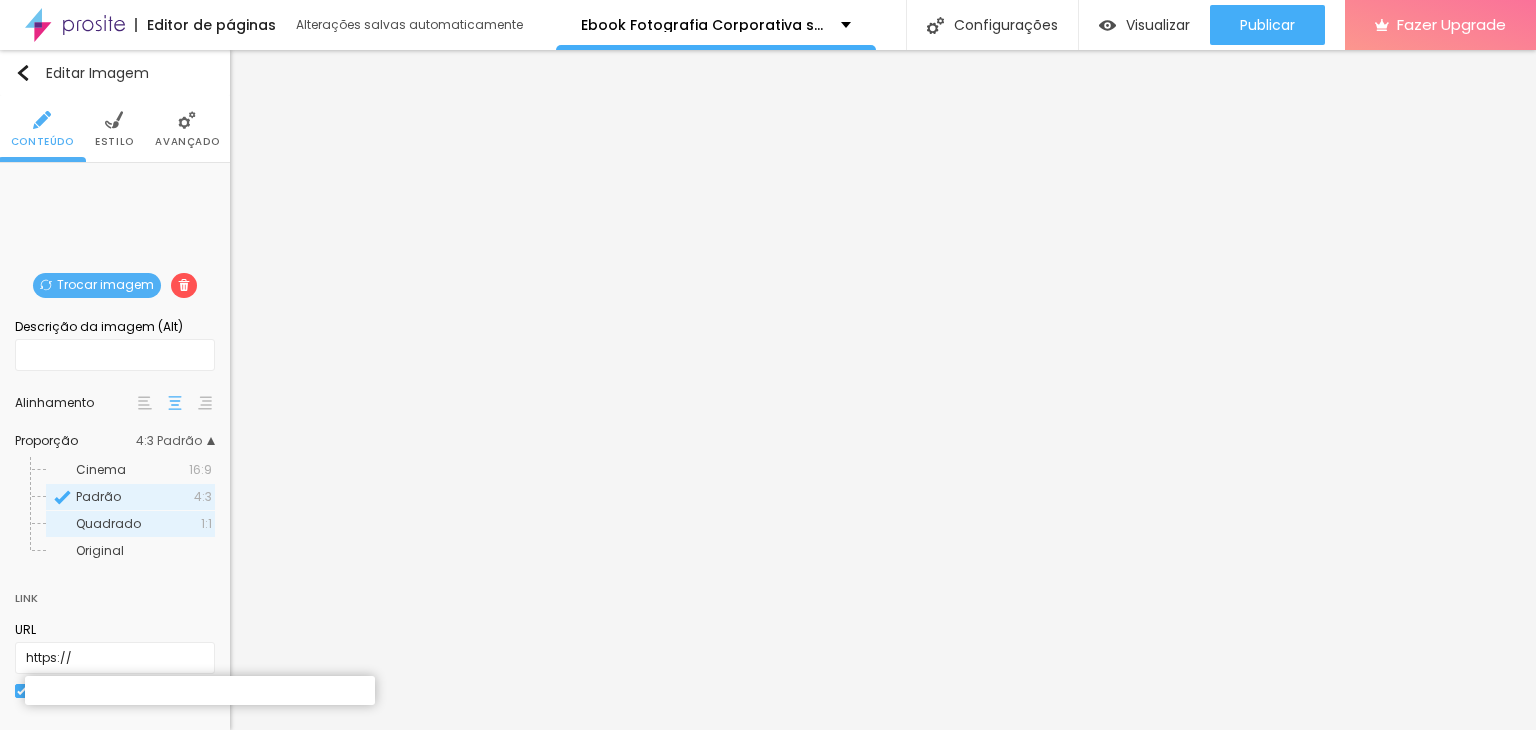 click on "Quadrado" at bounding box center [108, 523] 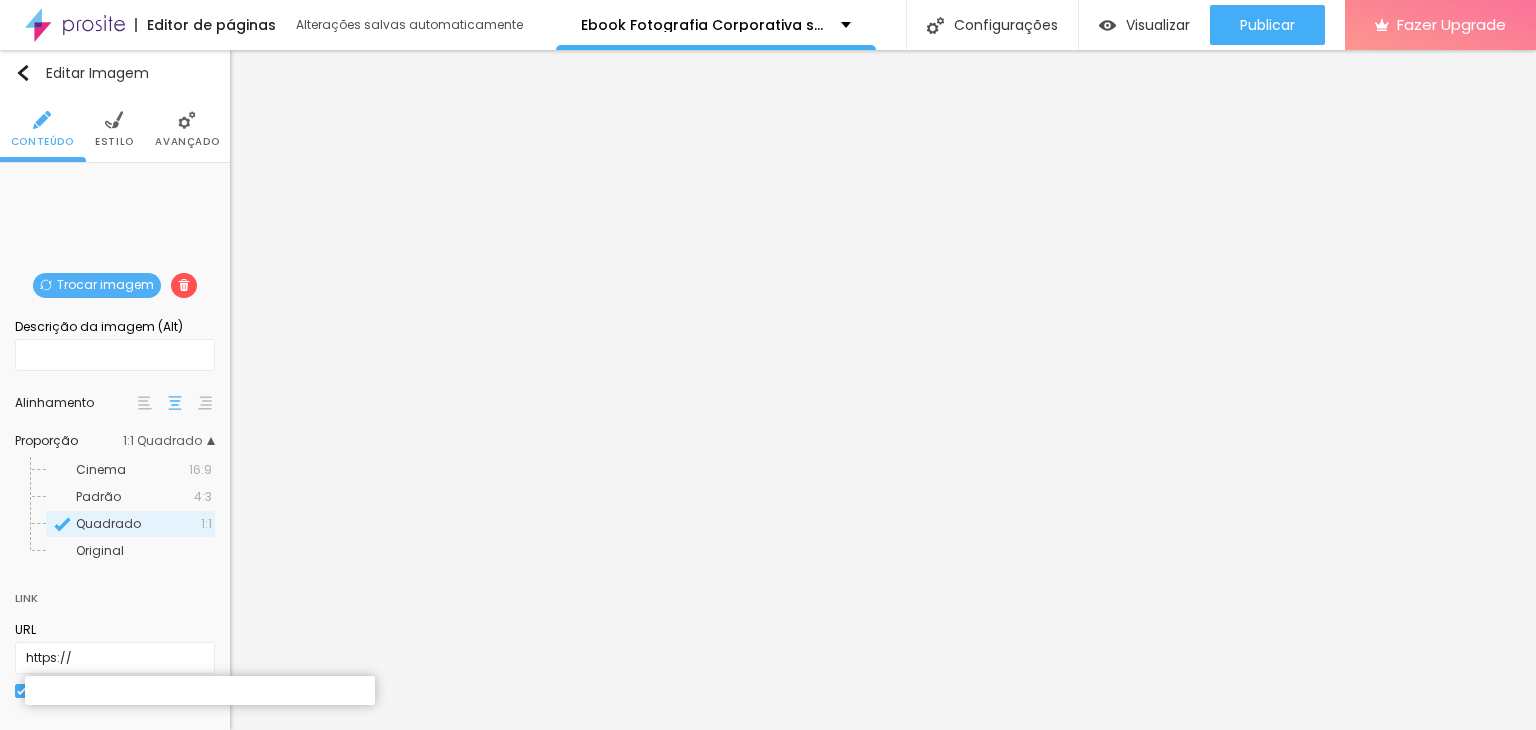 click on "Avançado" at bounding box center (187, 129) 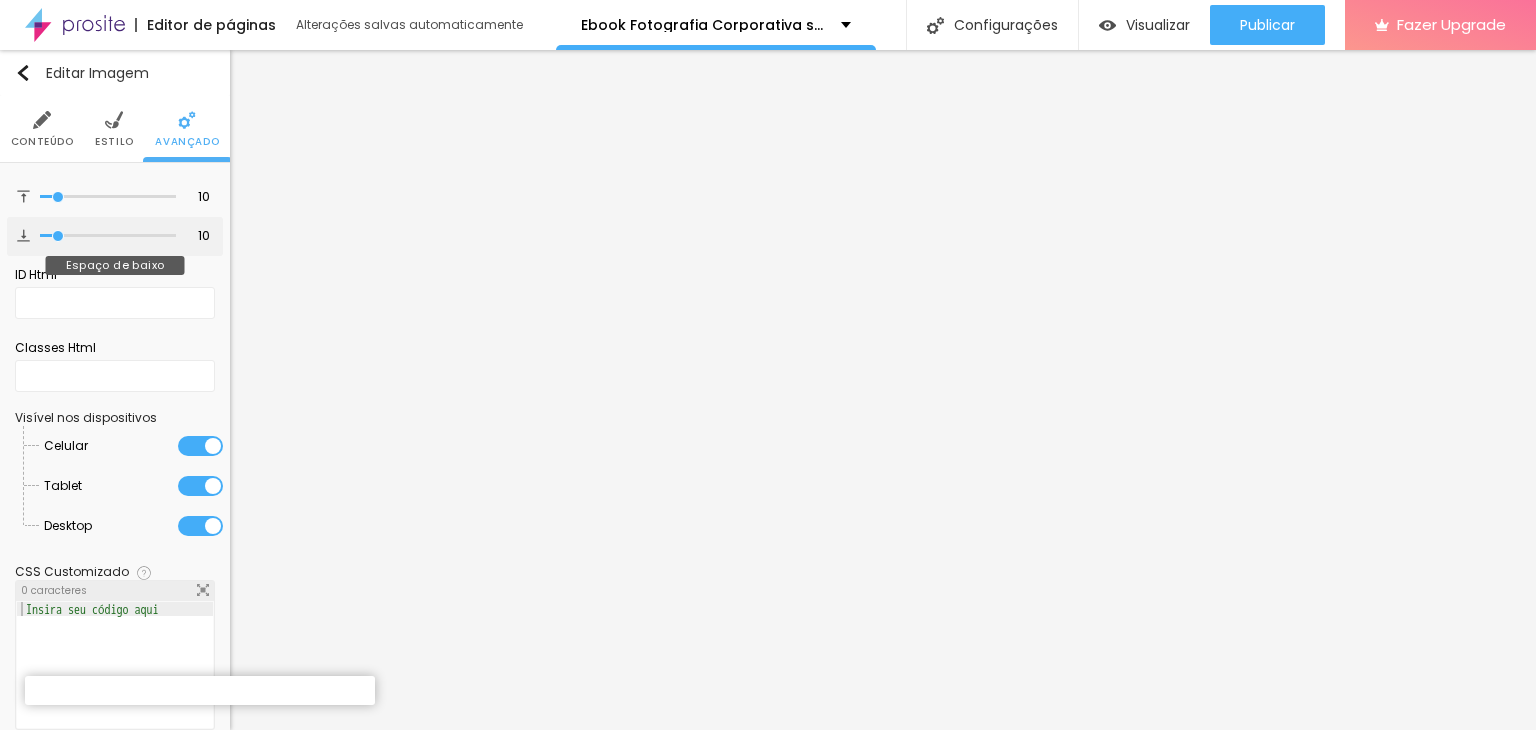 type on "7" 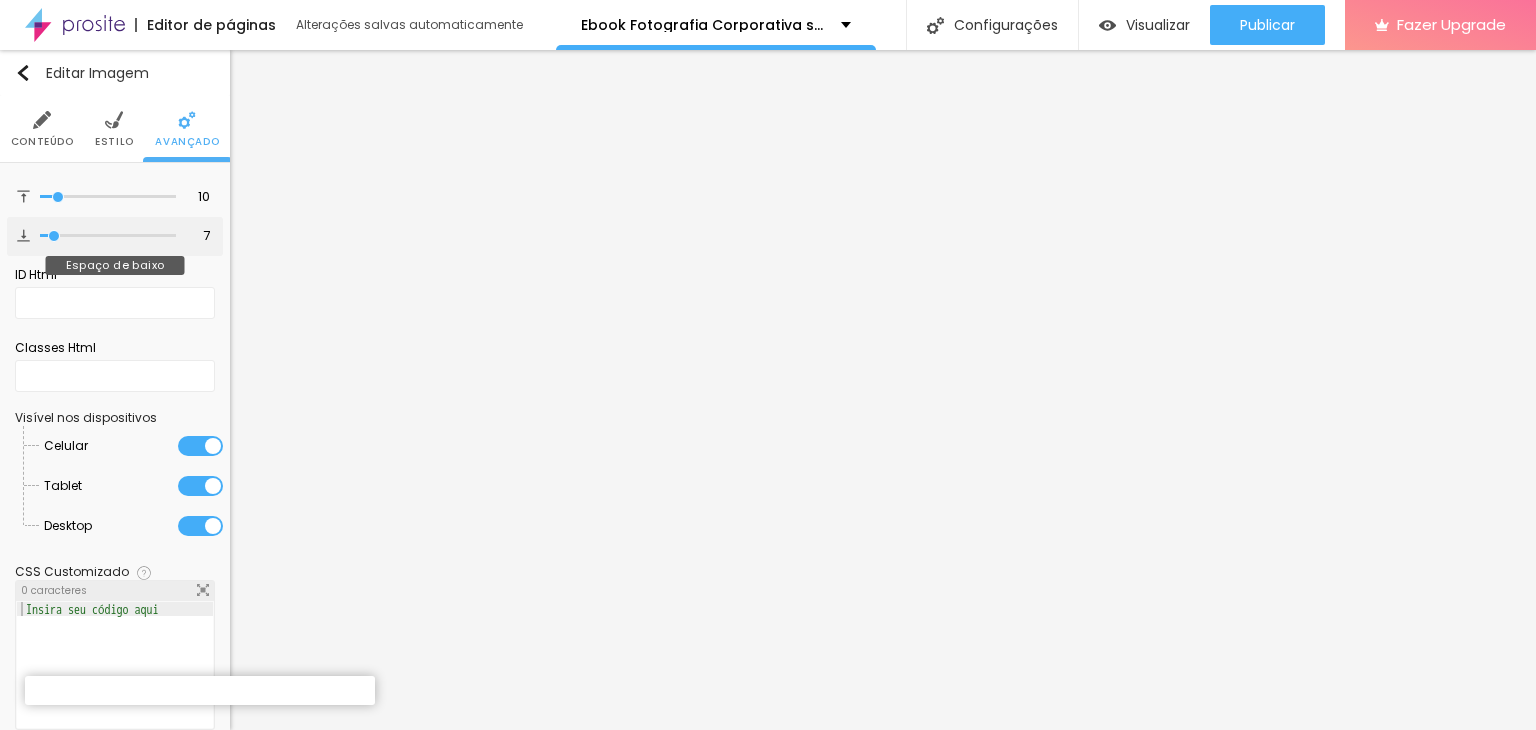 type on "0" 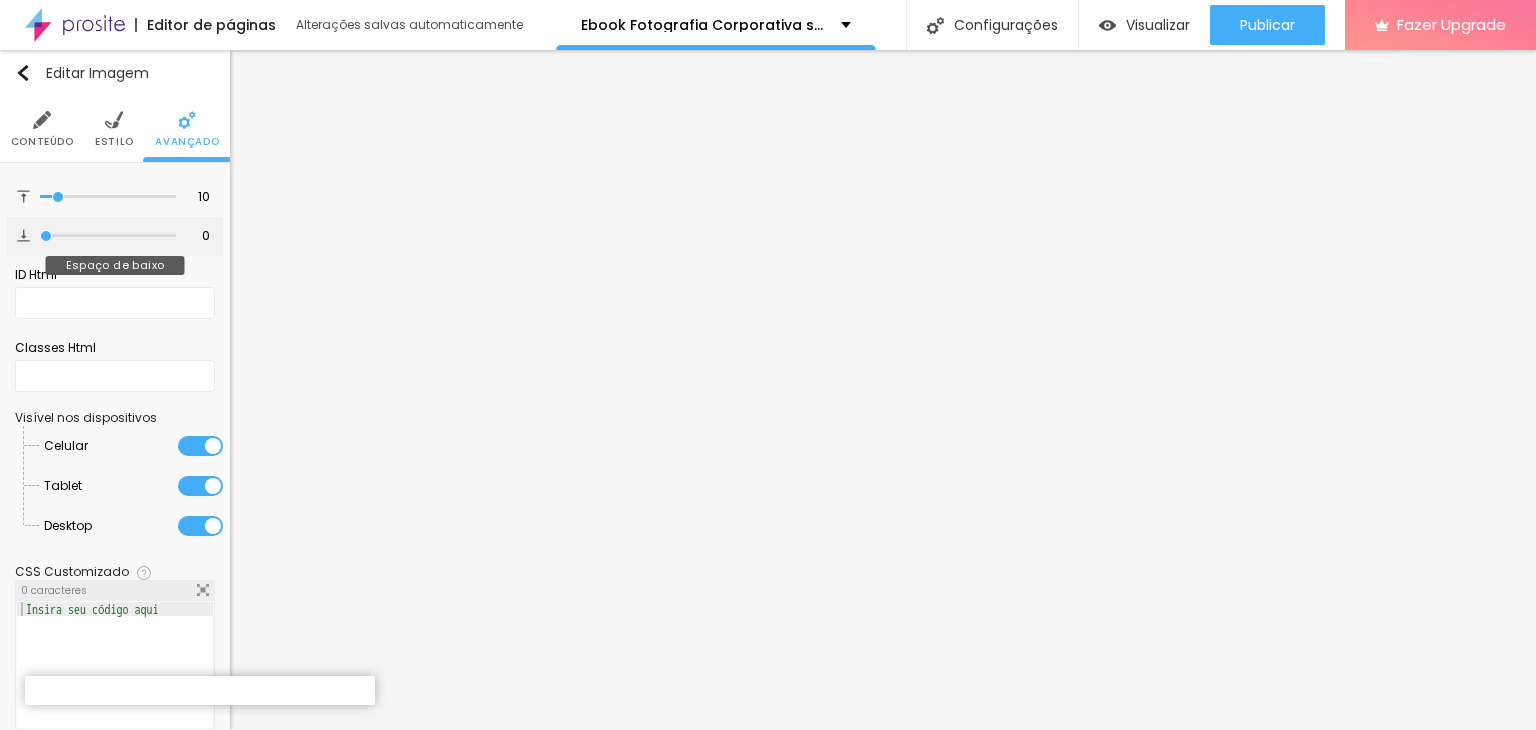 drag, startPoint x: 53, startPoint y: 232, endPoint x: 0, endPoint y: 237, distance: 53.235325 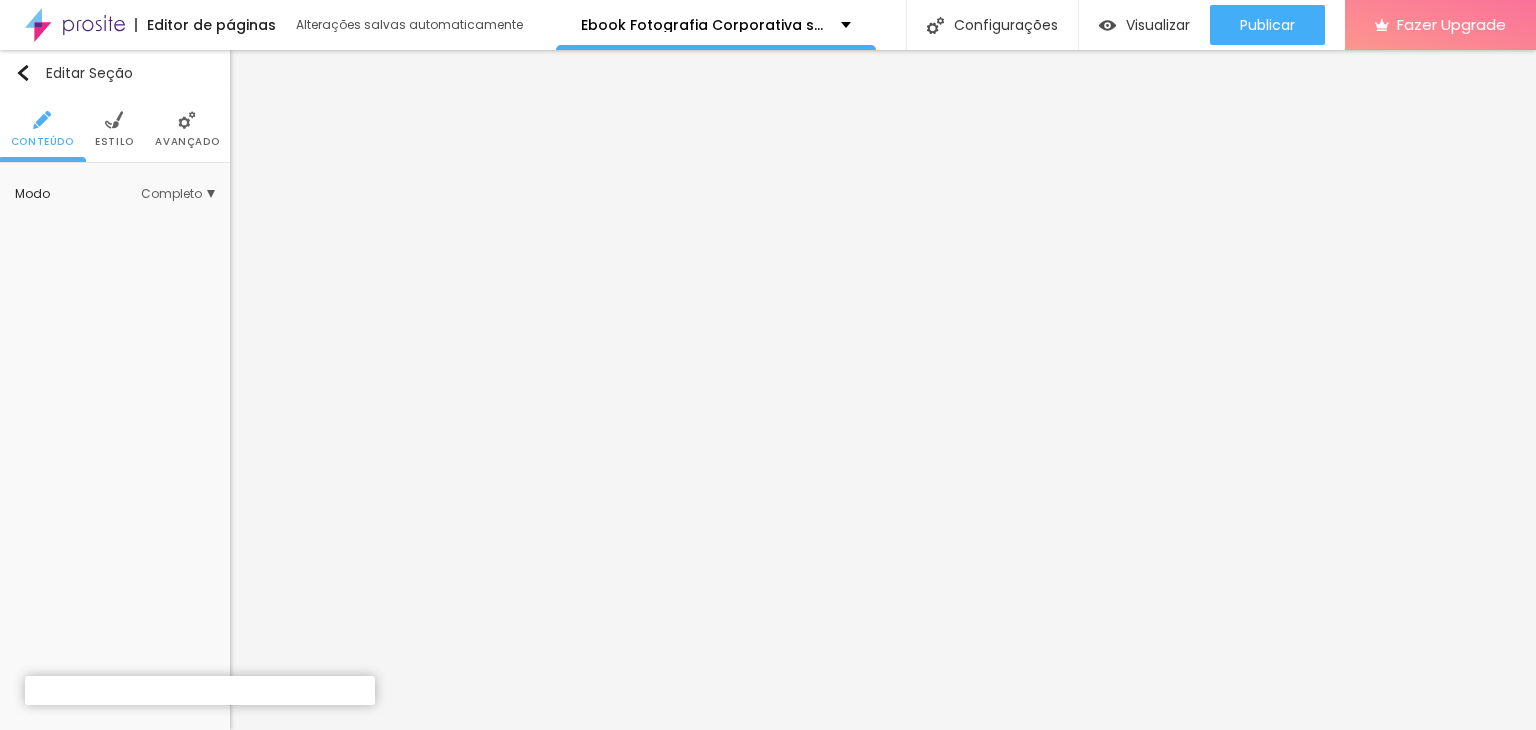 click on "Avançado" at bounding box center [187, 129] 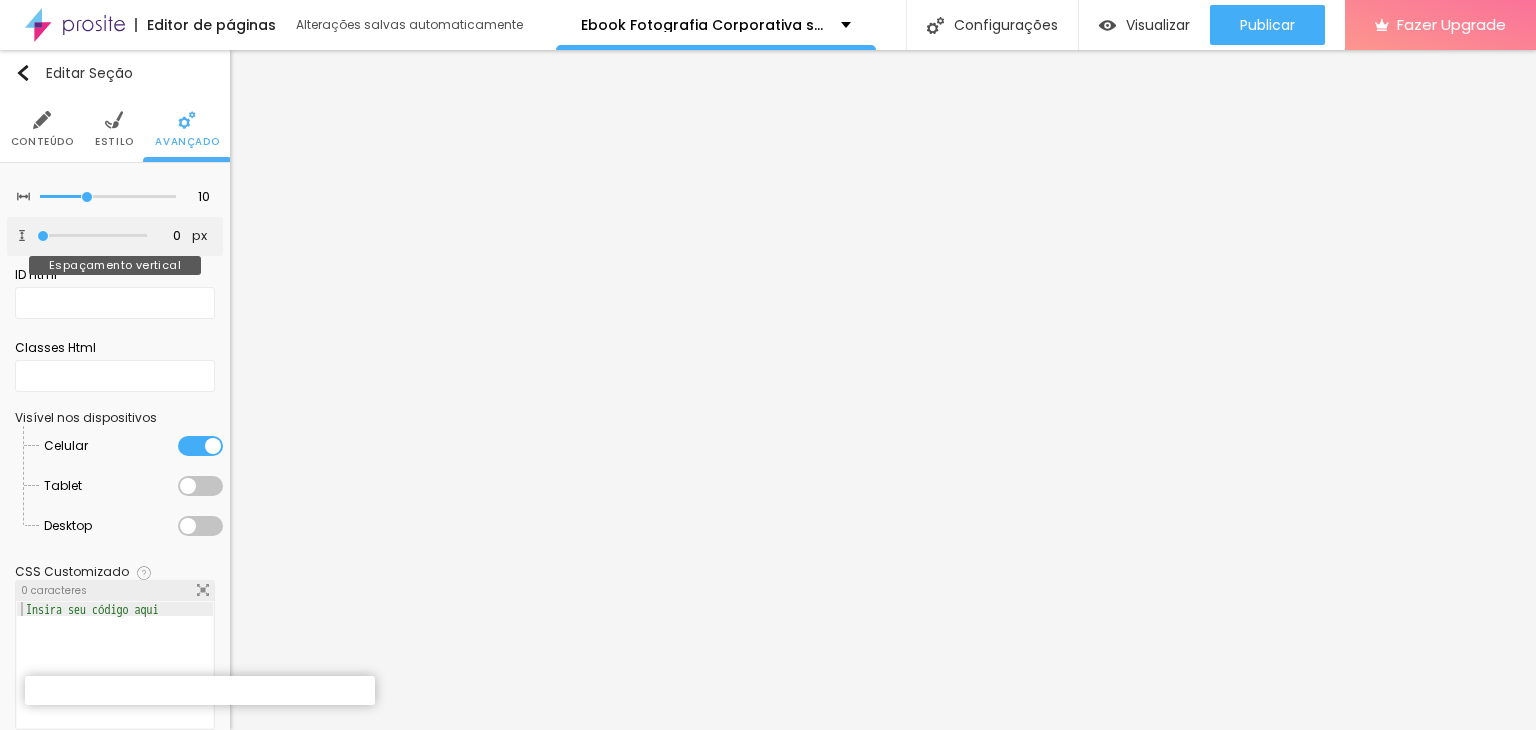 click on "0 px Espaçamento vertical" at bounding box center [115, 236] 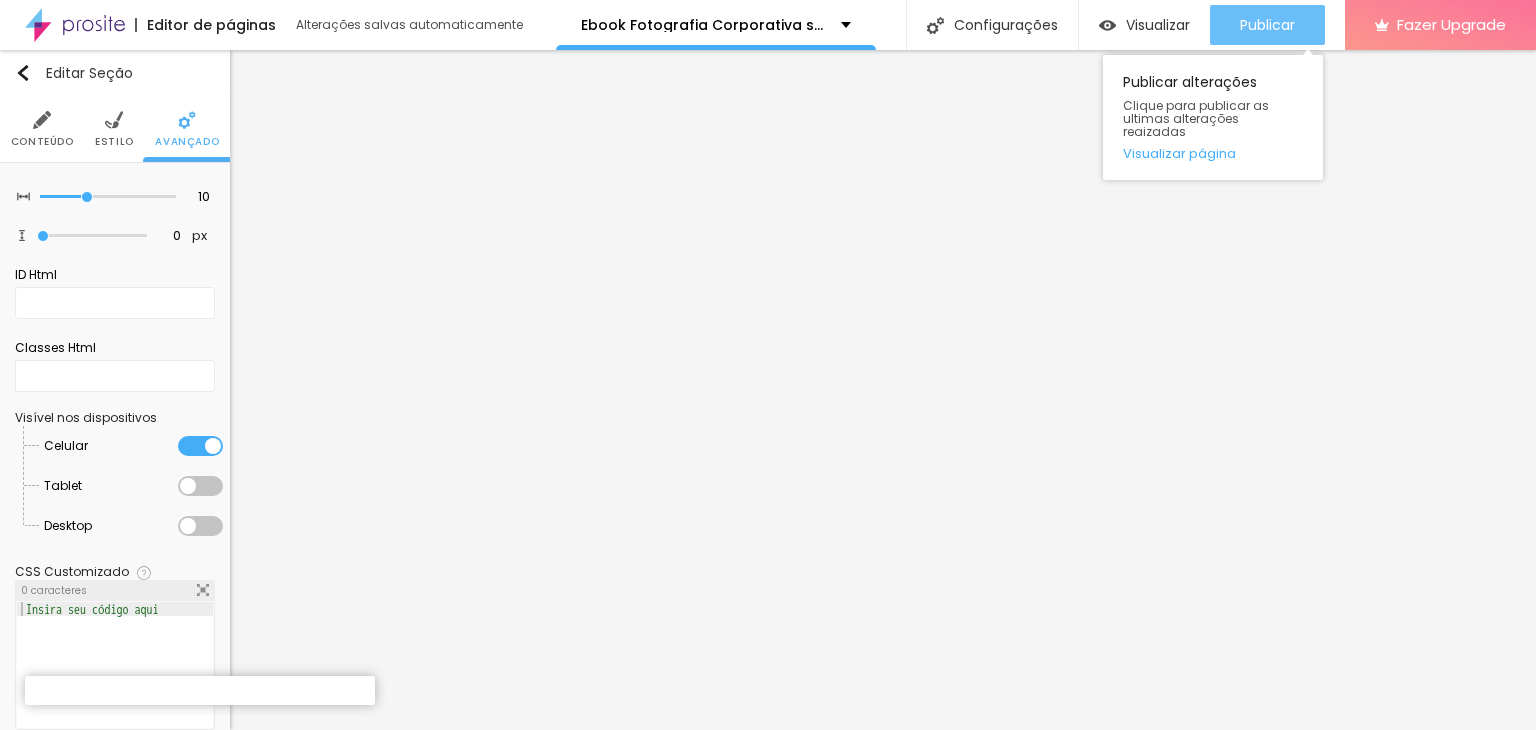 click on "Publicar" at bounding box center [1267, 25] 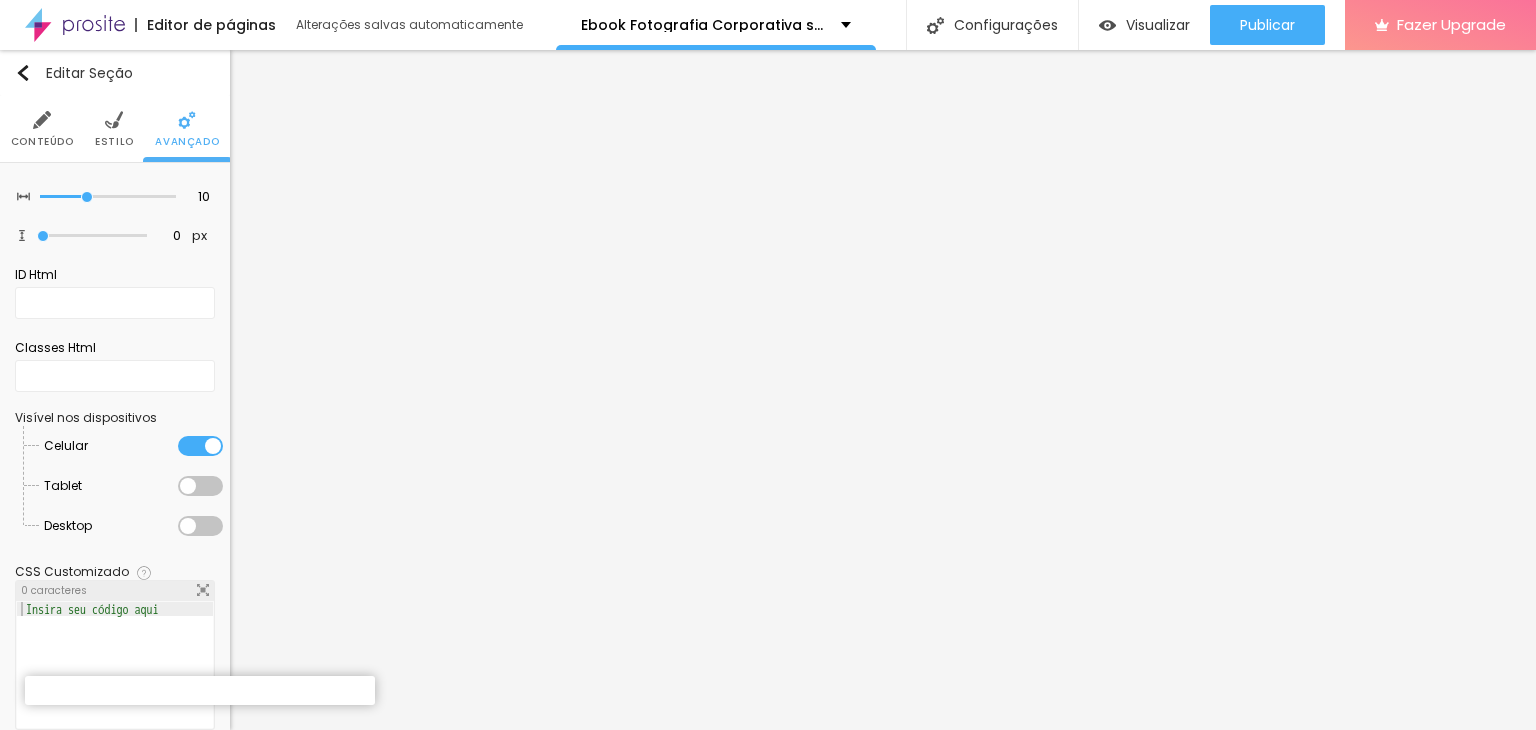 click at bounding box center (32, 697) 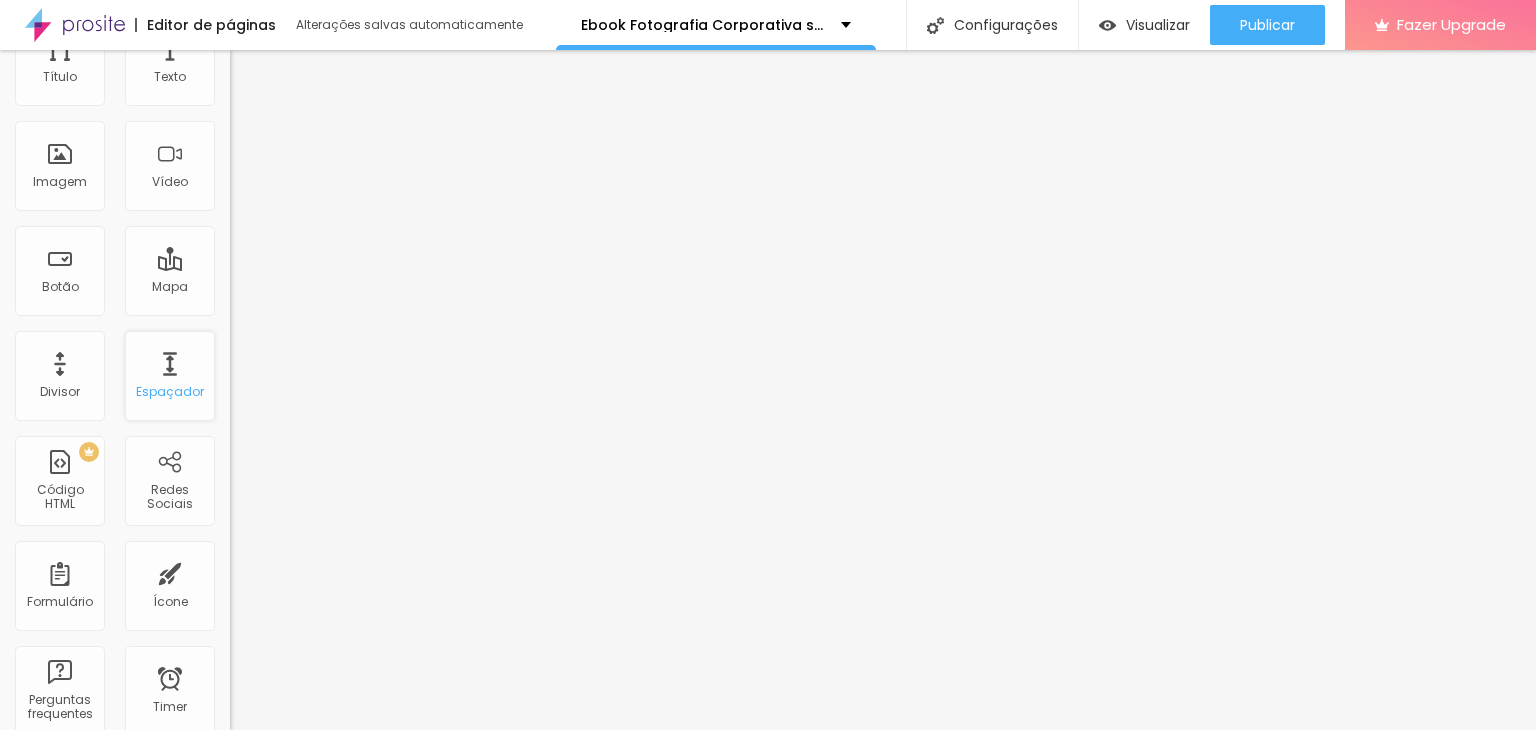 scroll, scrollTop: 0, scrollLeft: 0, axis: both 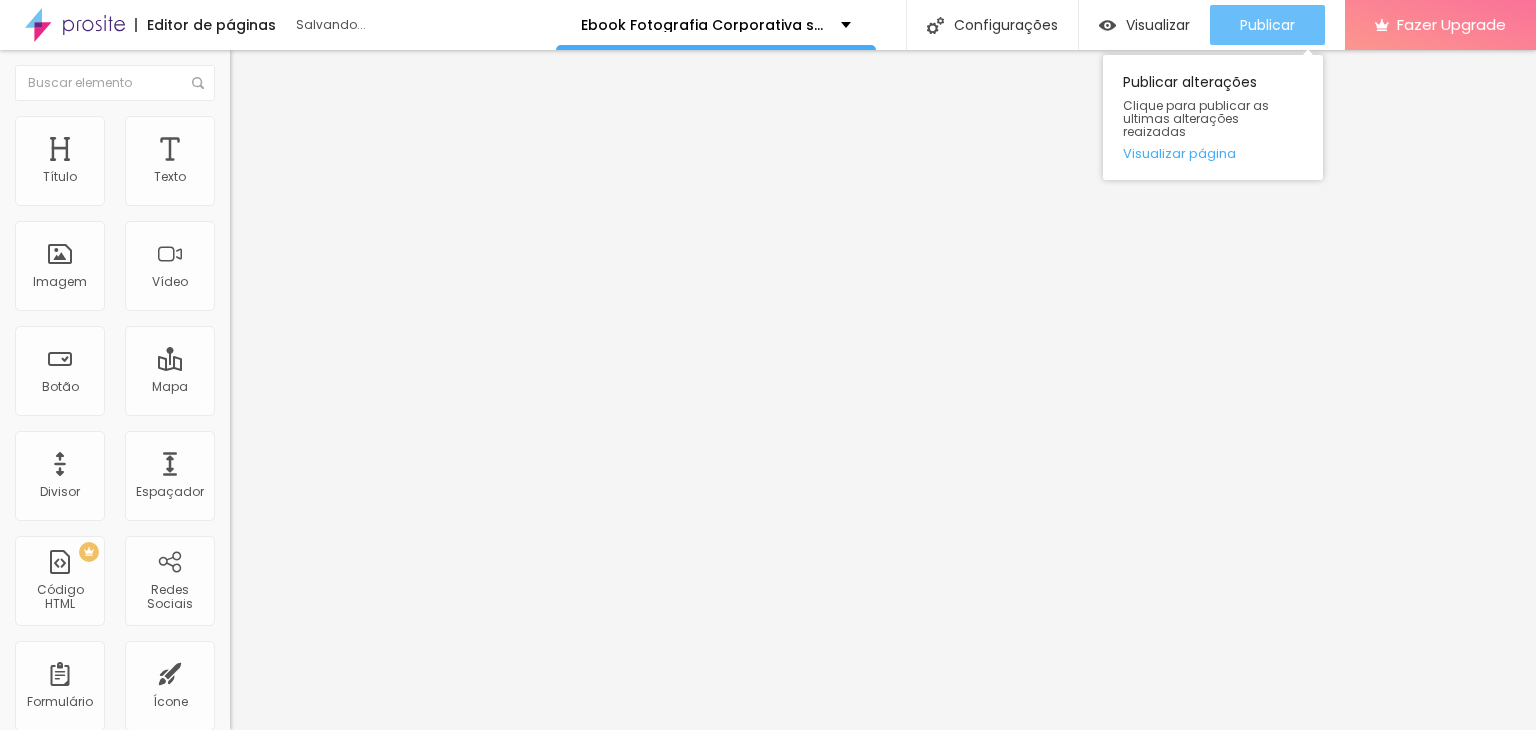 click on "Publicar" at bounding box center (1267, 25) 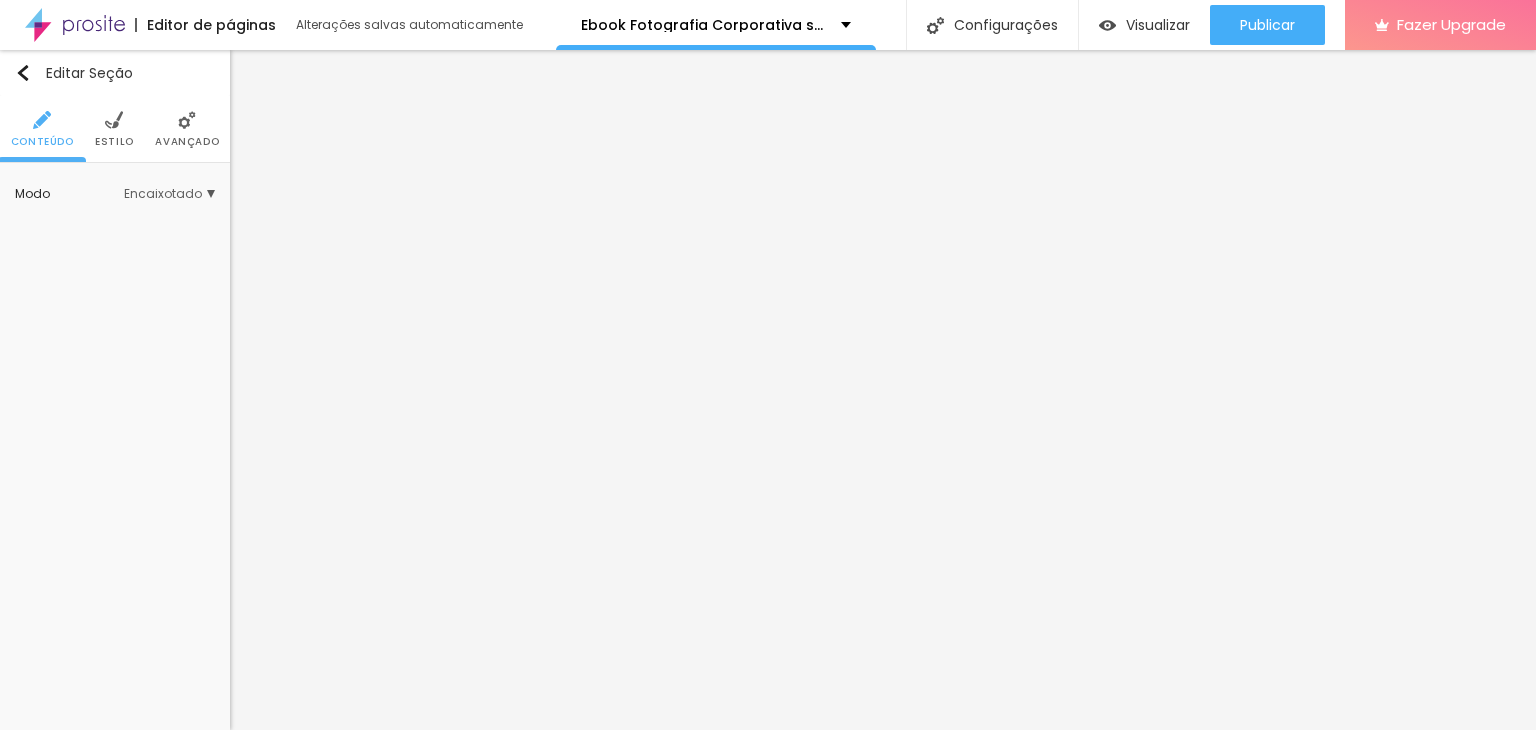 click on "Conteúdo Estilo Avançado" at bounding box center (115, 129) 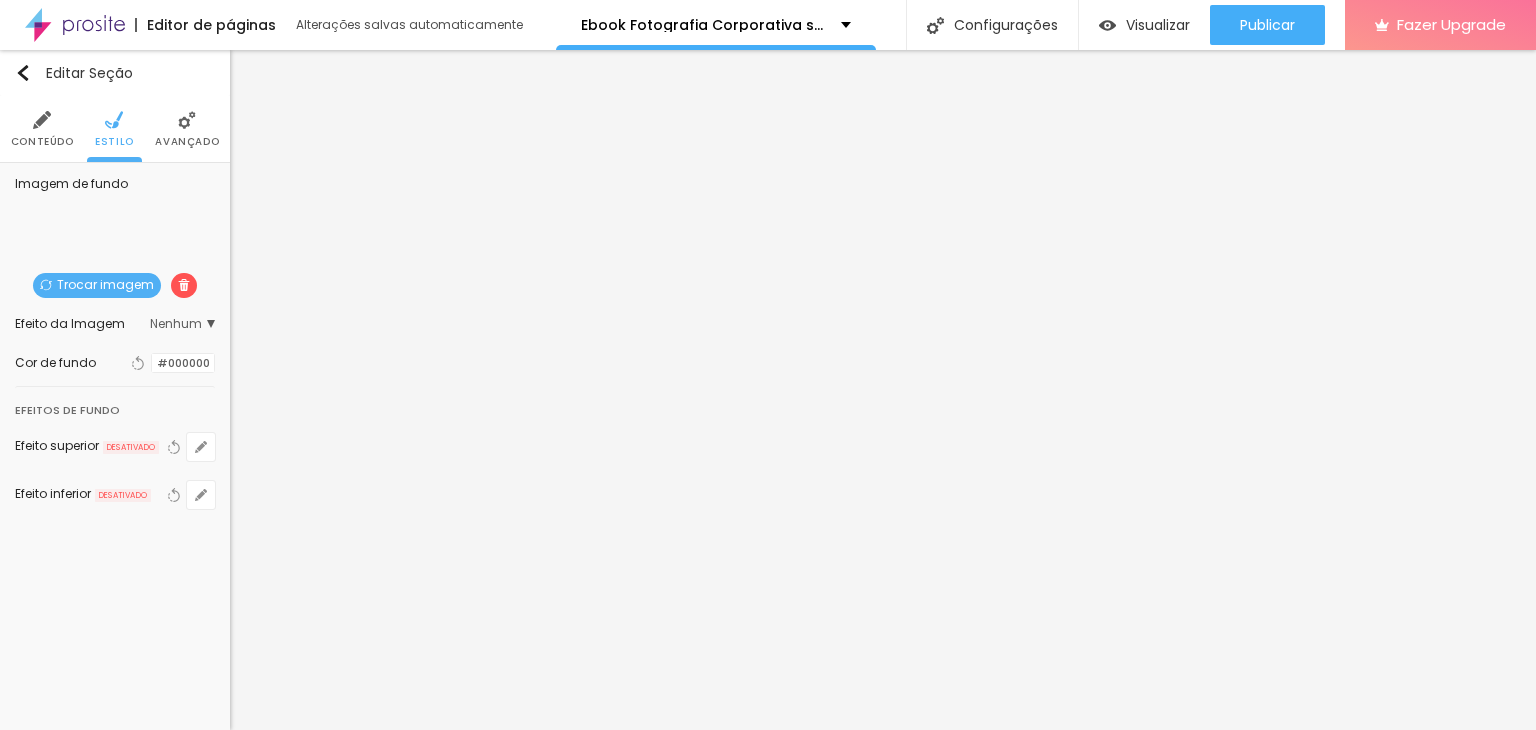 click on "Avançado" at bounding box center [187, 142] 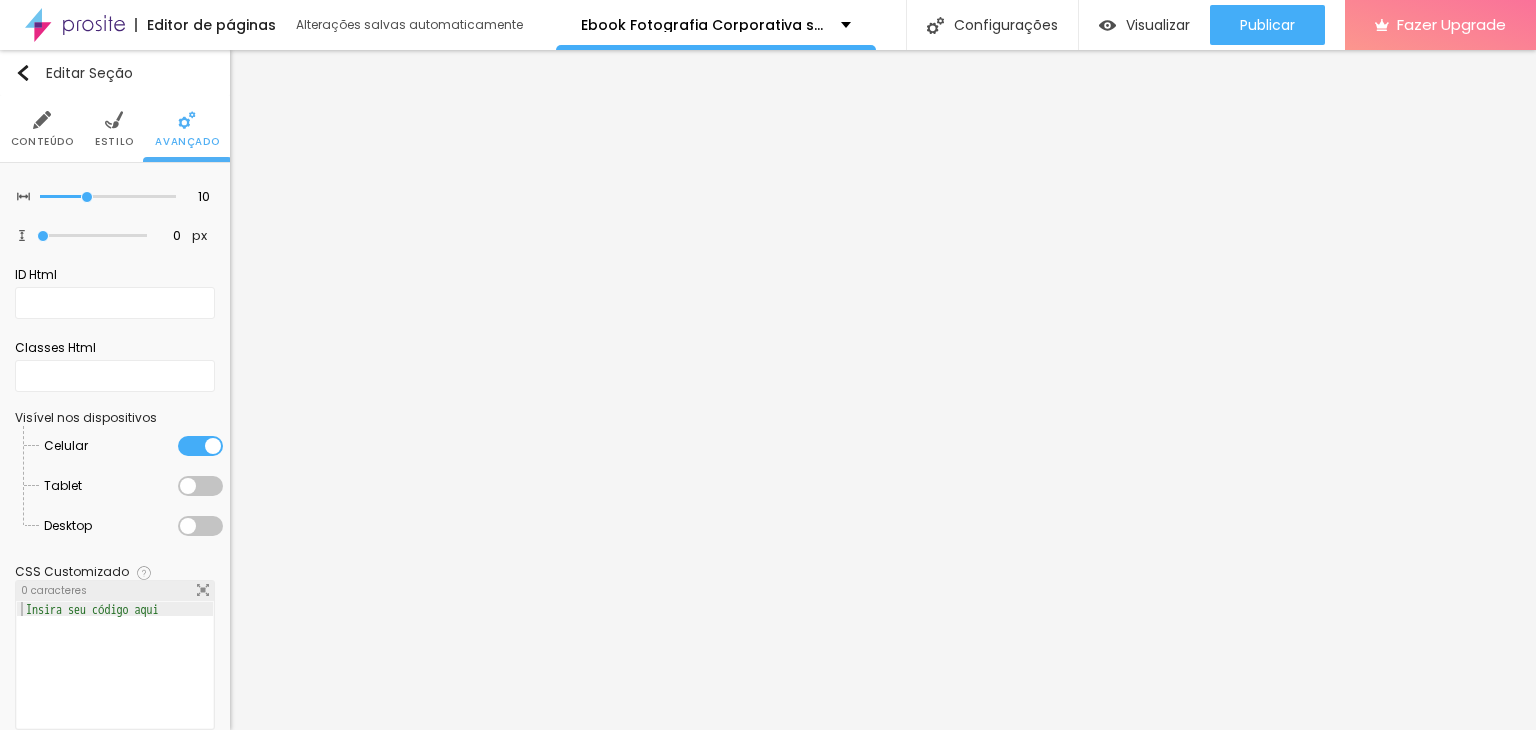 click on "Estilo" at bounding box center [114, 142] 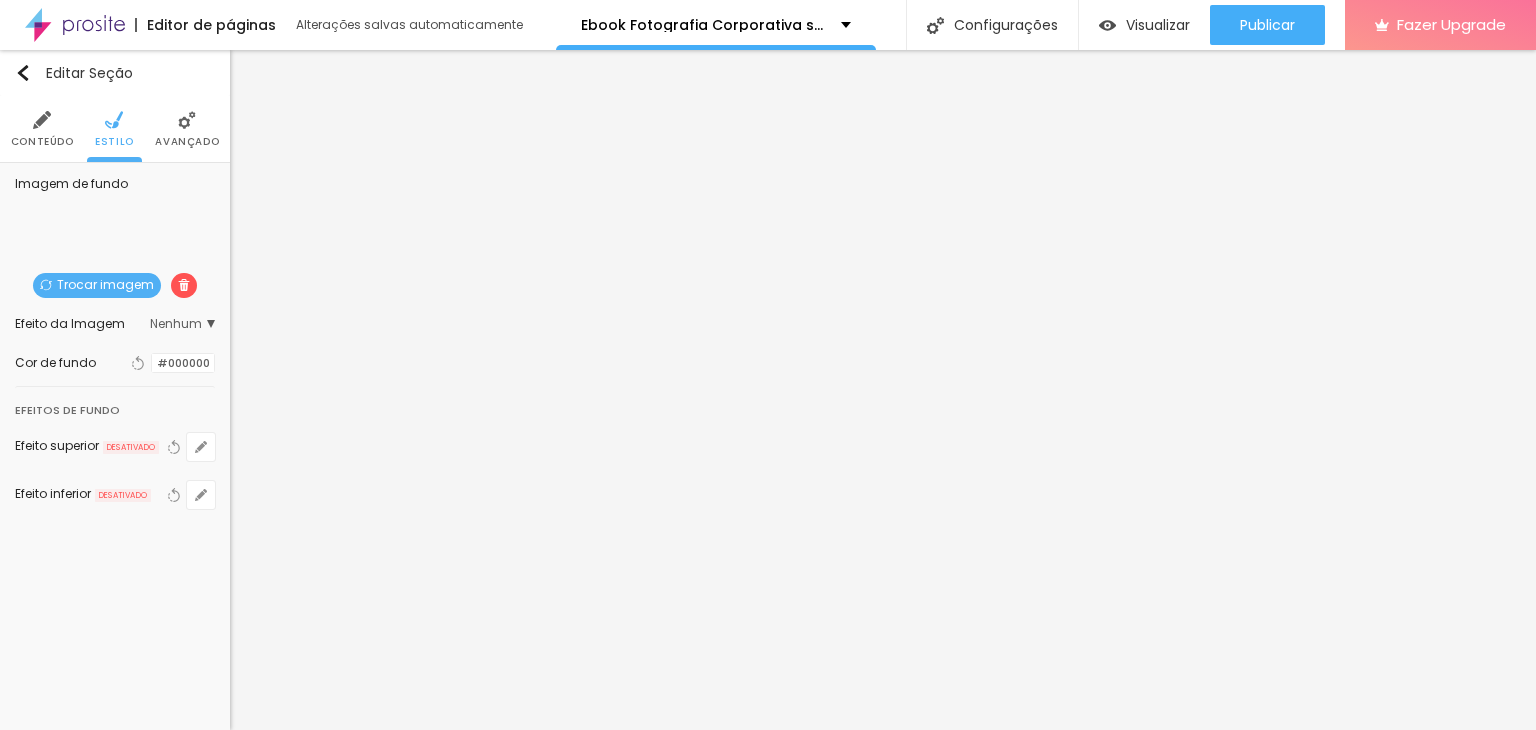 click at bounding box center (152, 363) 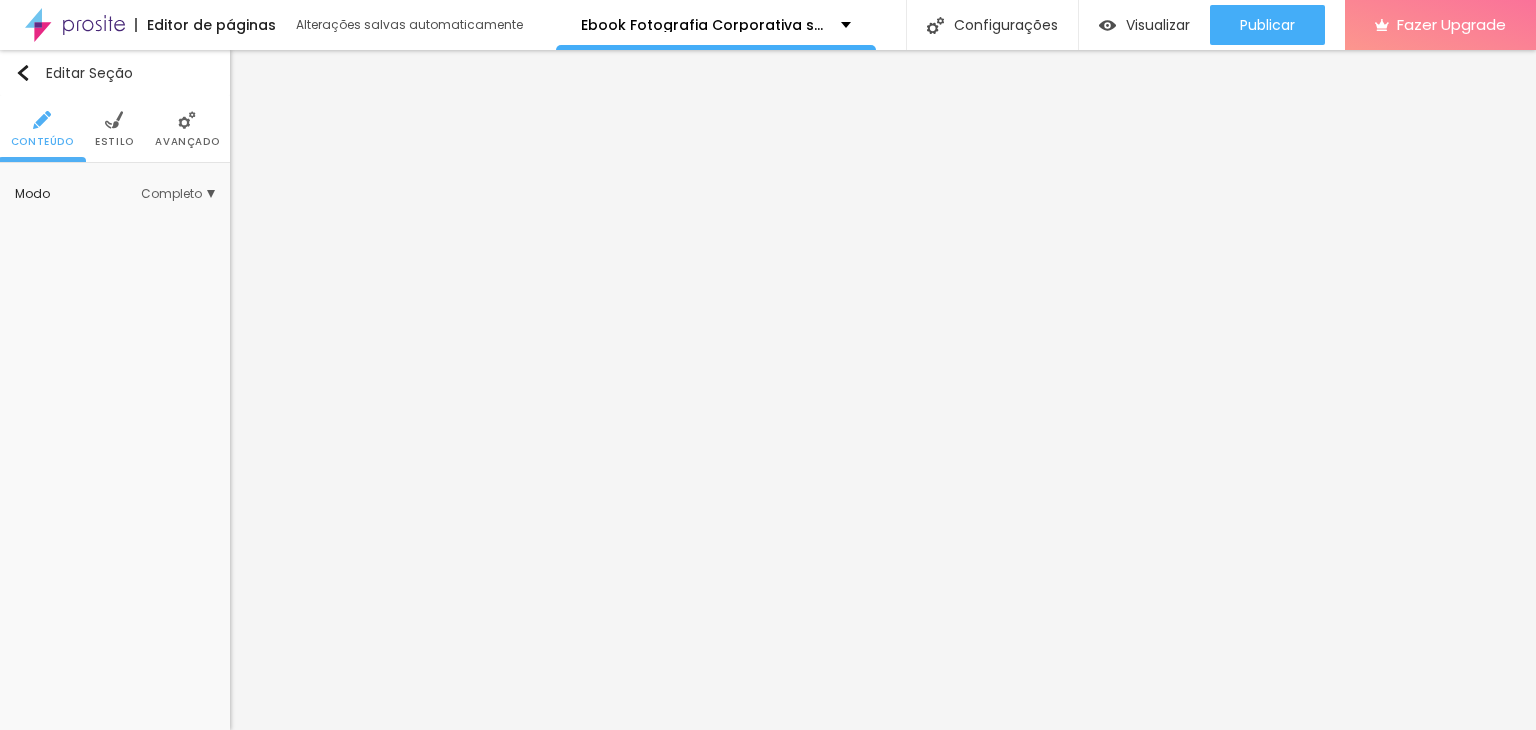 click at bounding box center [114, 120] 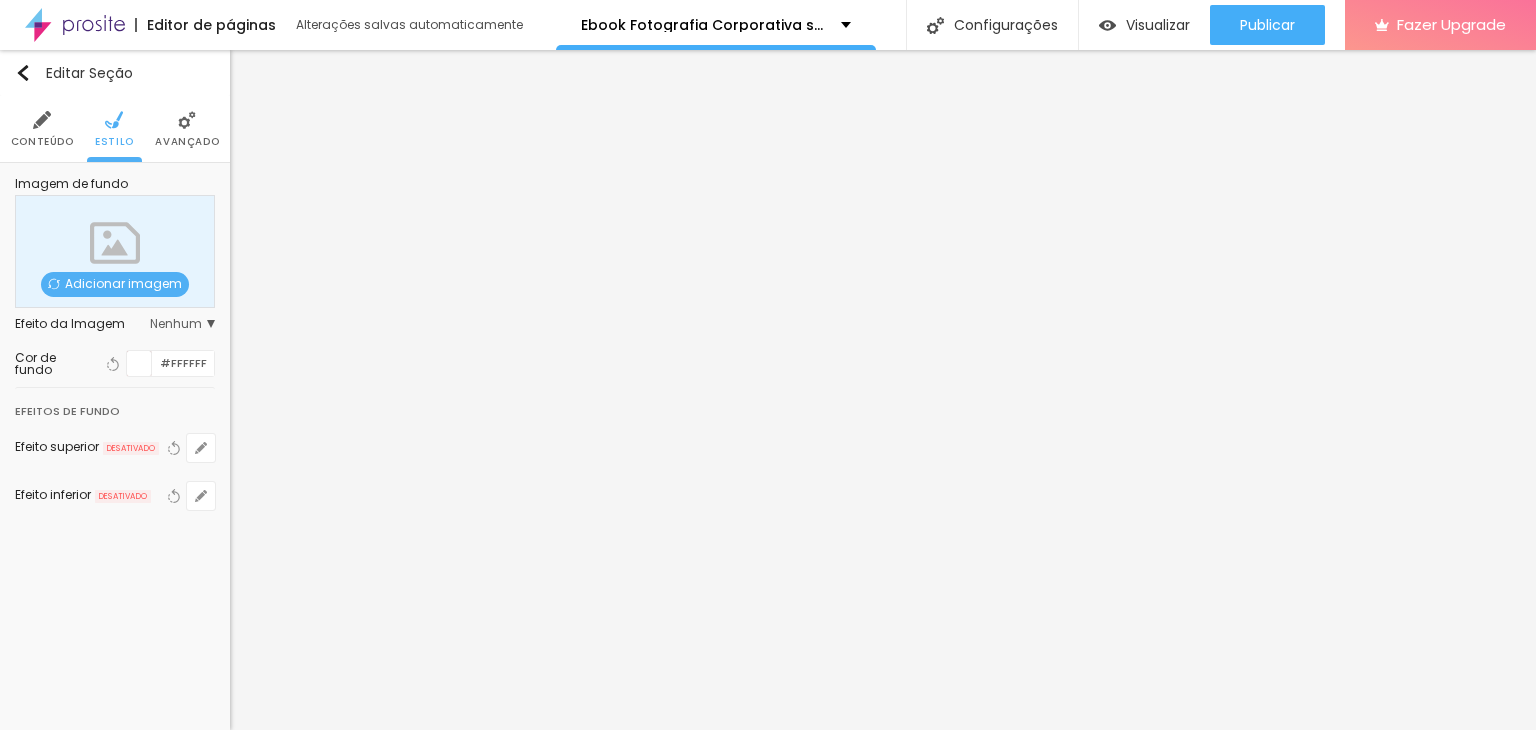 click on "Adicionar imagem" at bounding box center (115, 284) 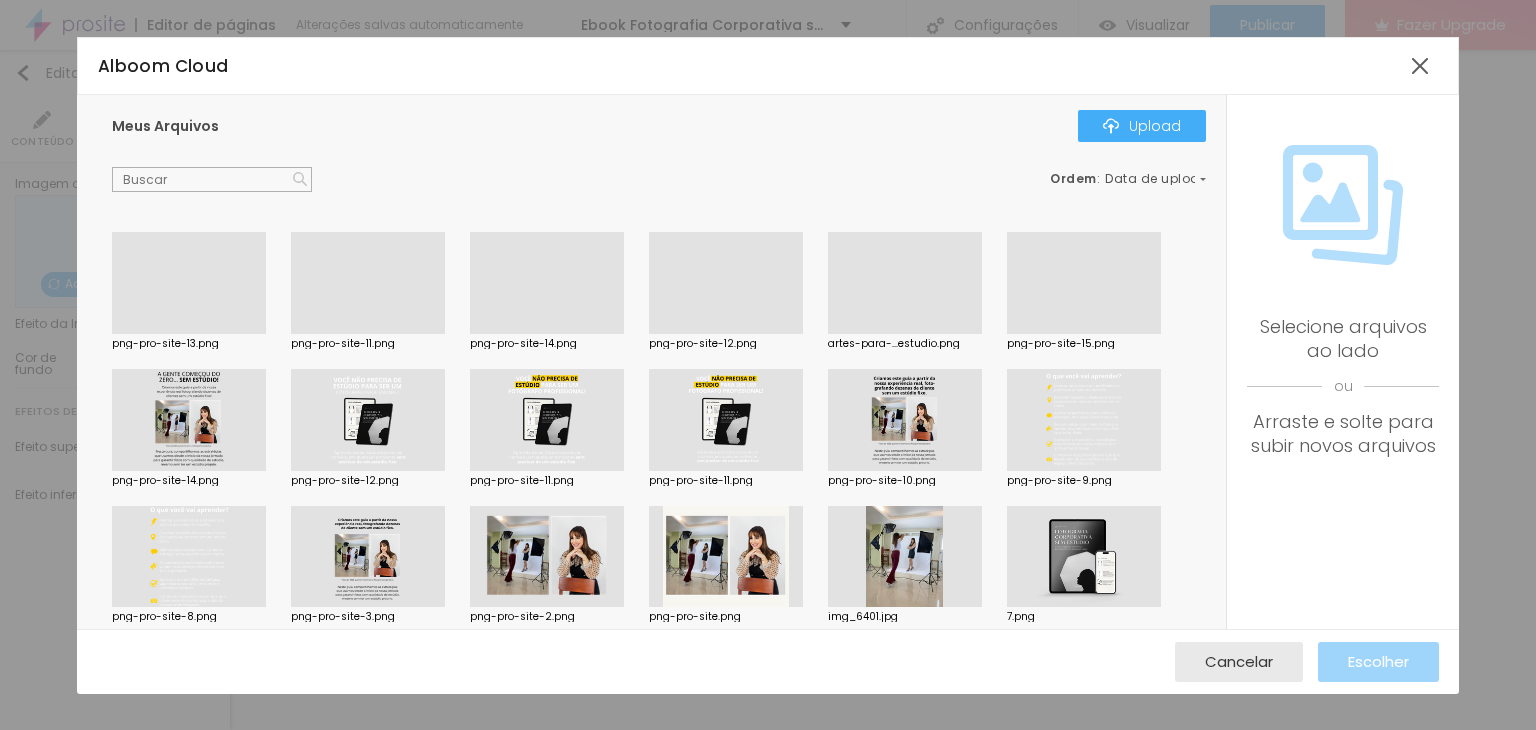 scroll, scrollTop: 493, scrollLeft: 0, axis: vertical 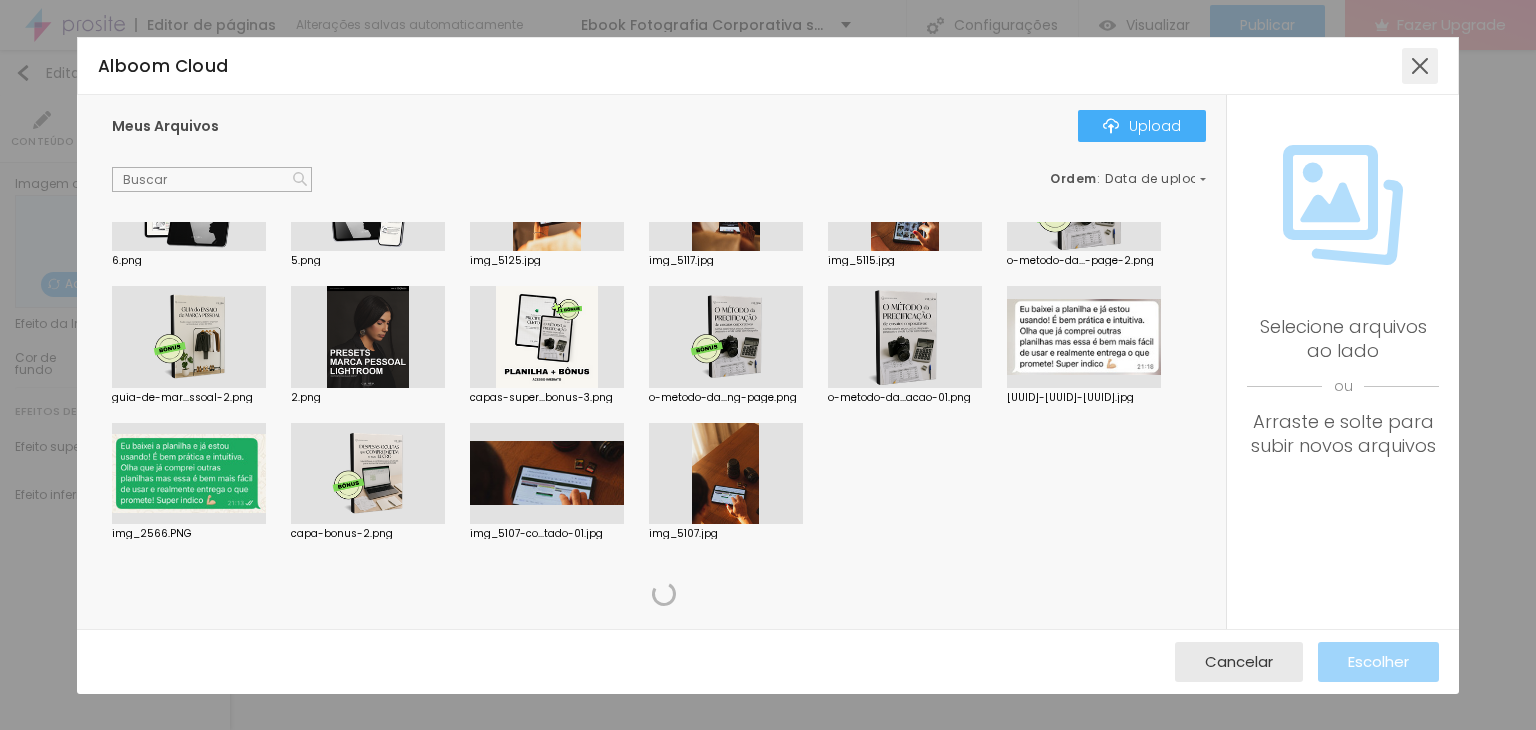 click at bounding box center (1420, 66) 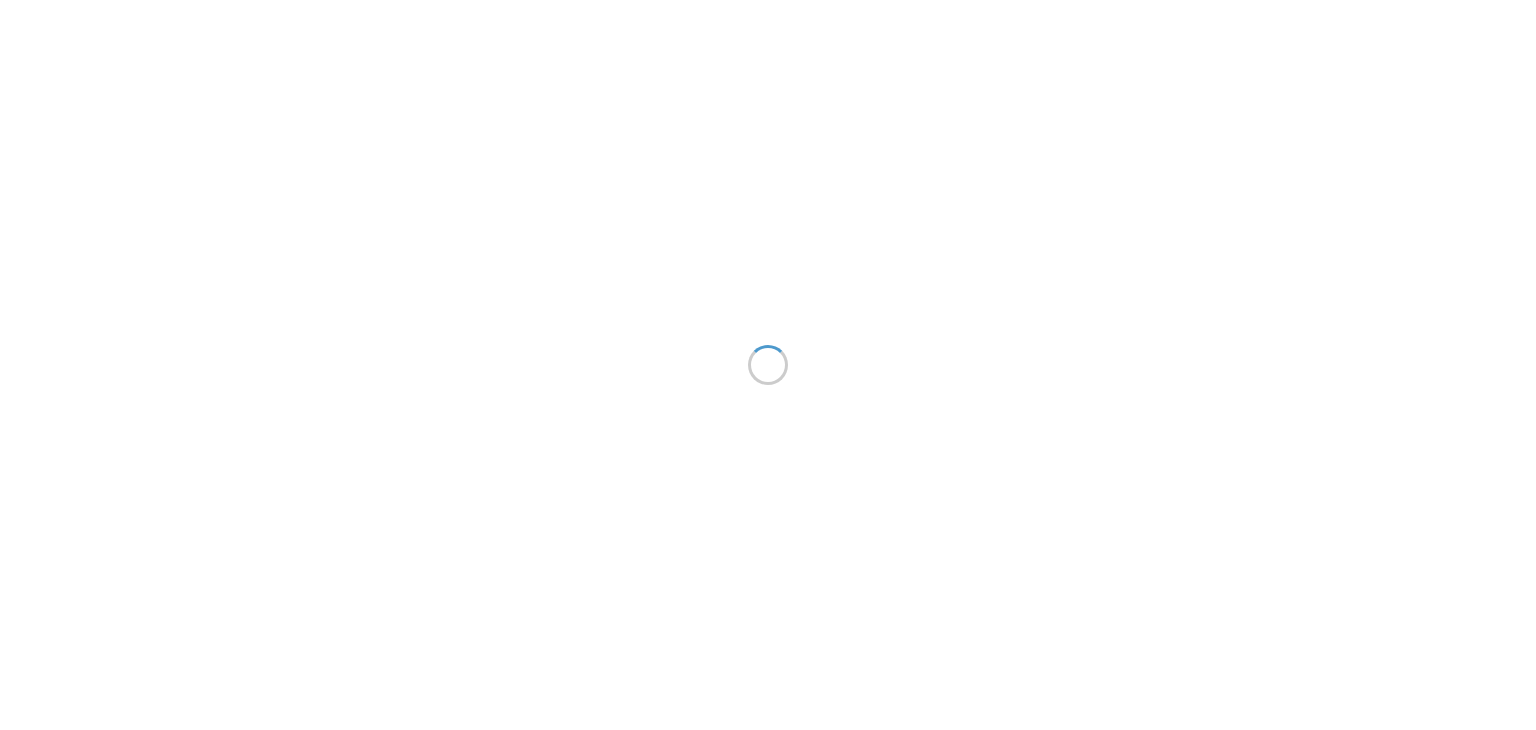 scroll, scrollTop: 0, scrollLeft: 0, axis: both 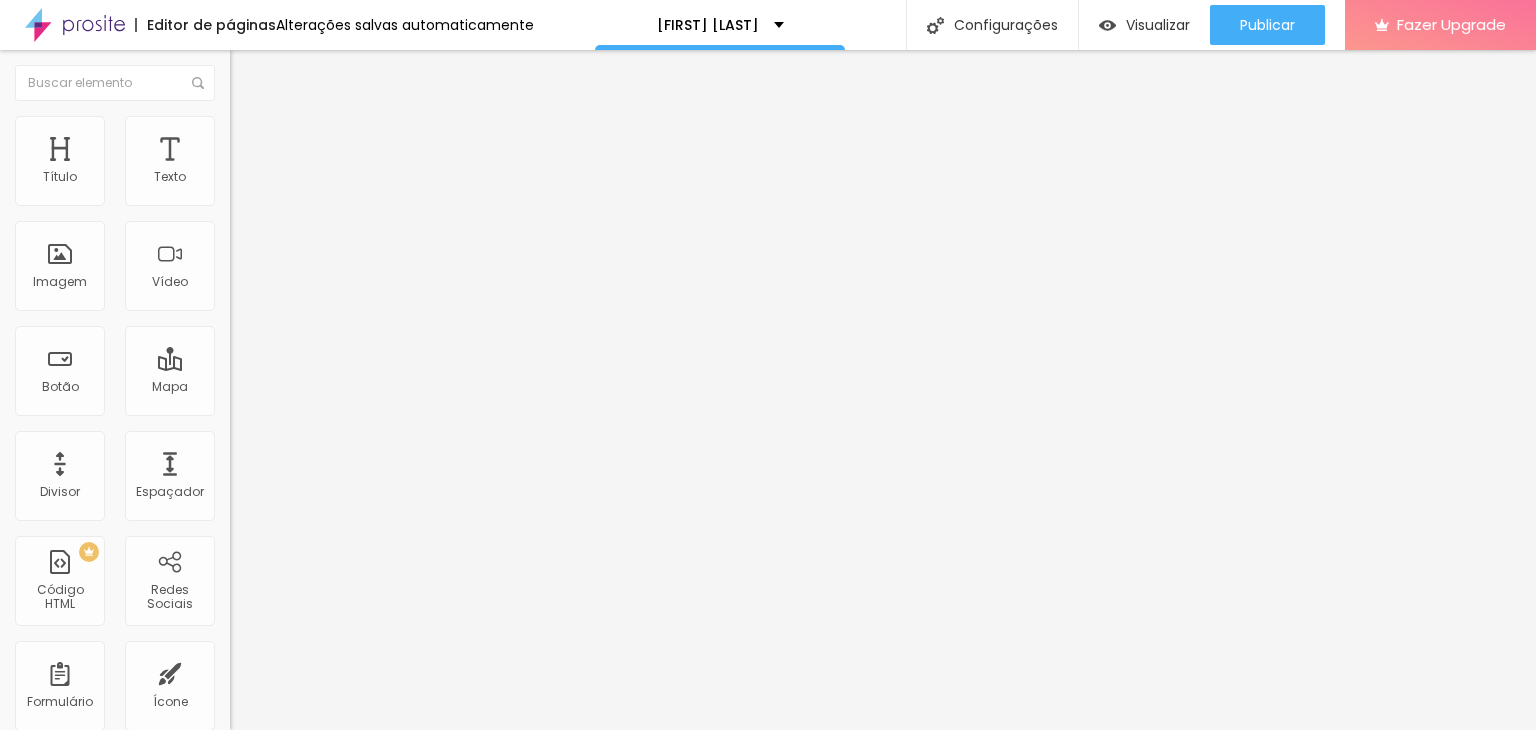 click on "Estilo" at bounding box center [263, 129] 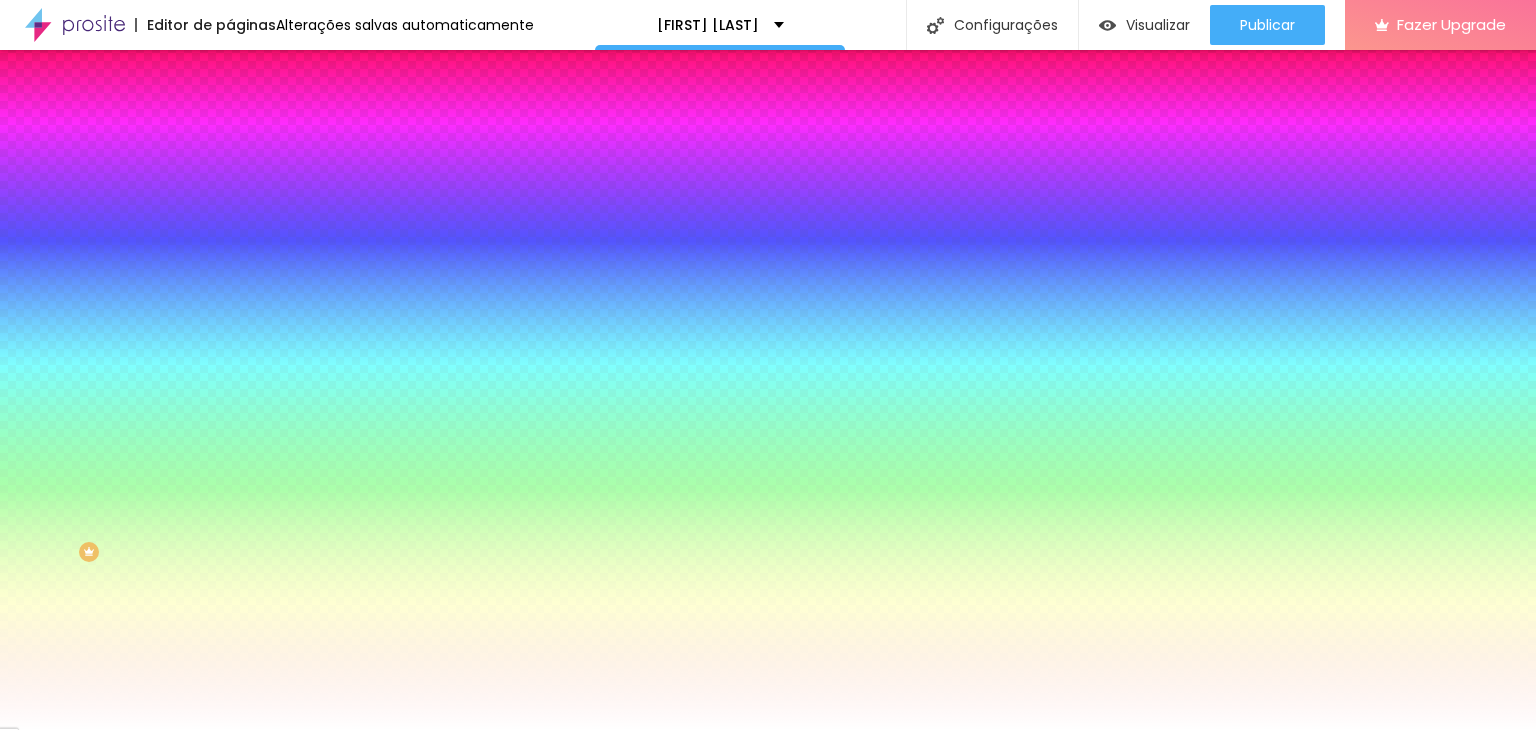 click on "Adicionar imagem" at bounding box center [294, 175] 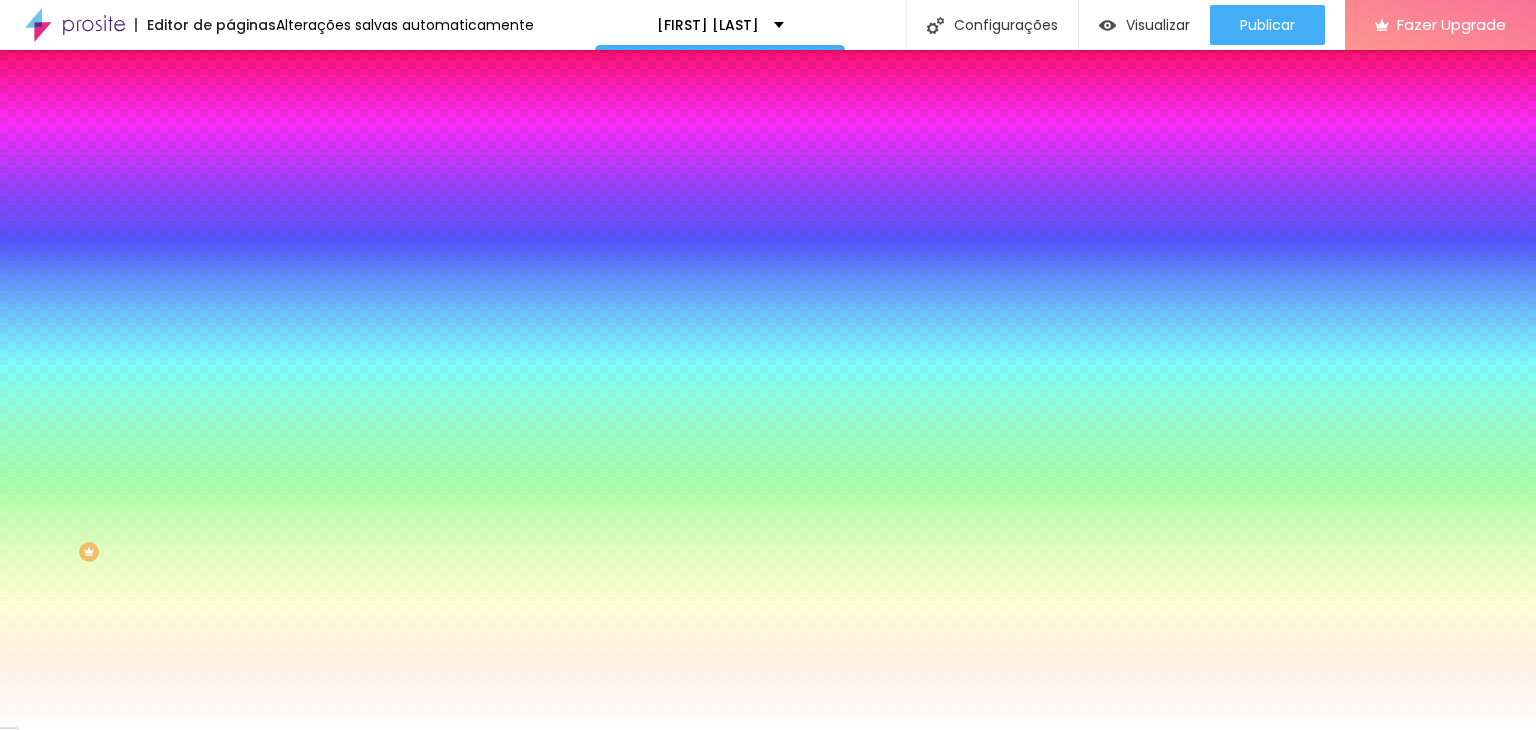 scroll, scrollTop: 1056, scrollLeft: 0, axis: vertical 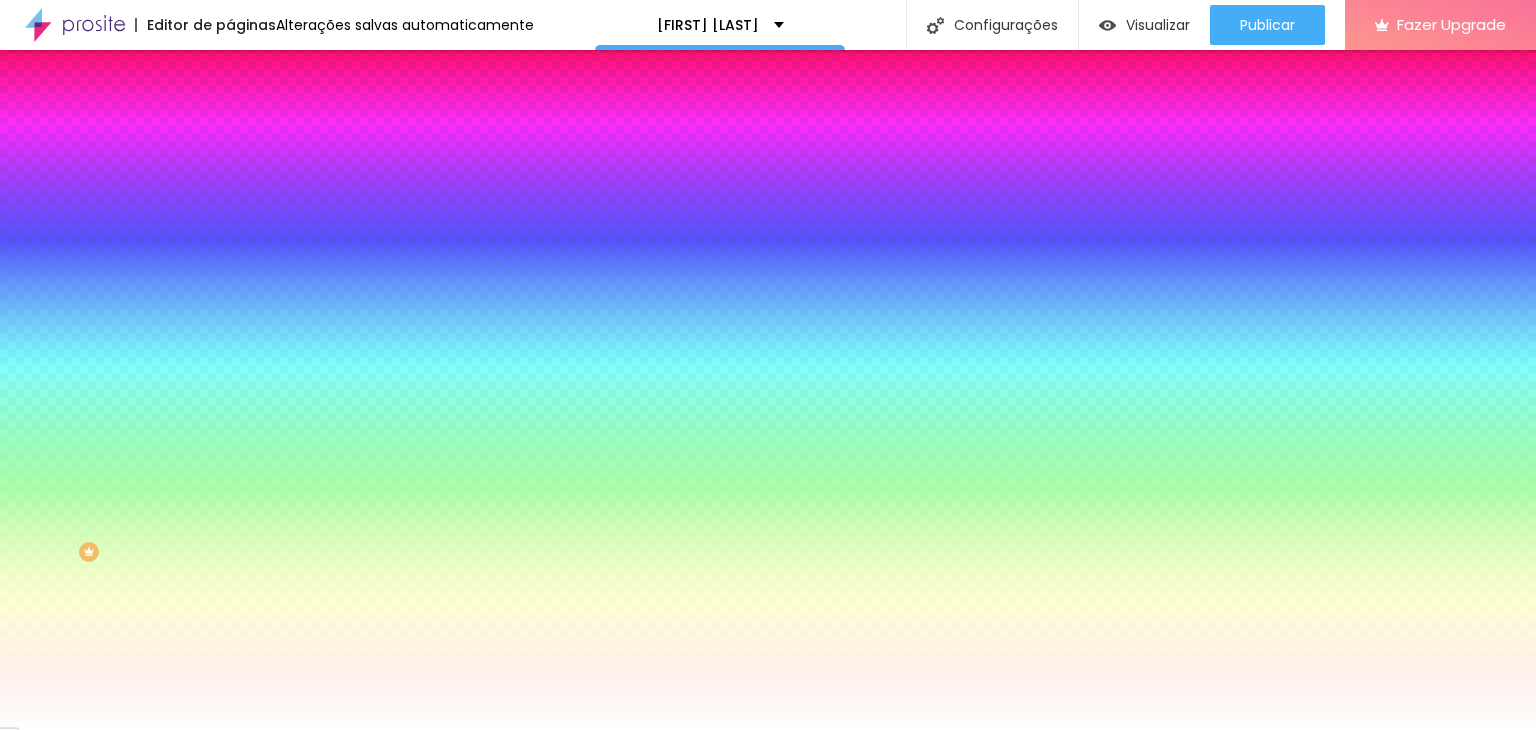 click at bounding box center [345, 272] 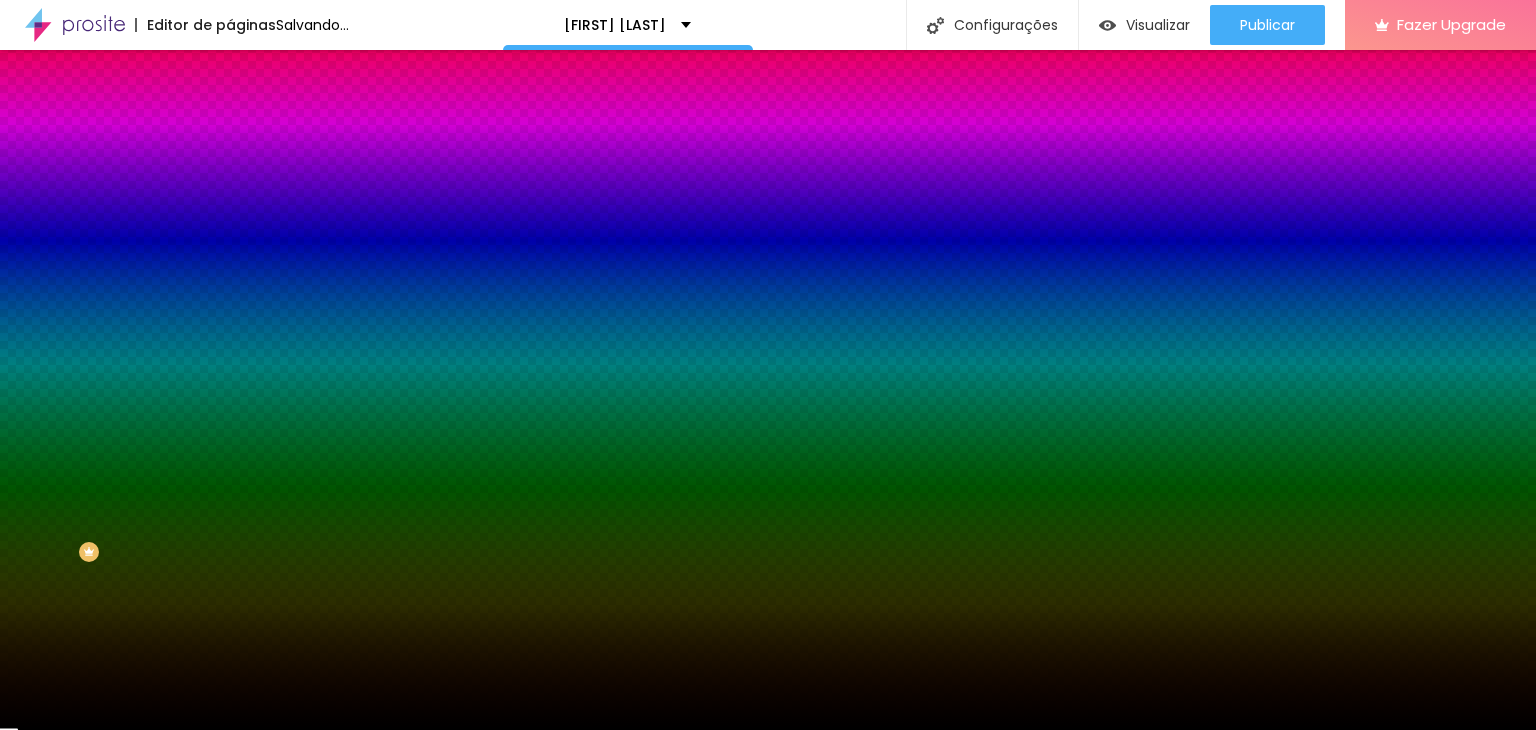 type on "#000000" 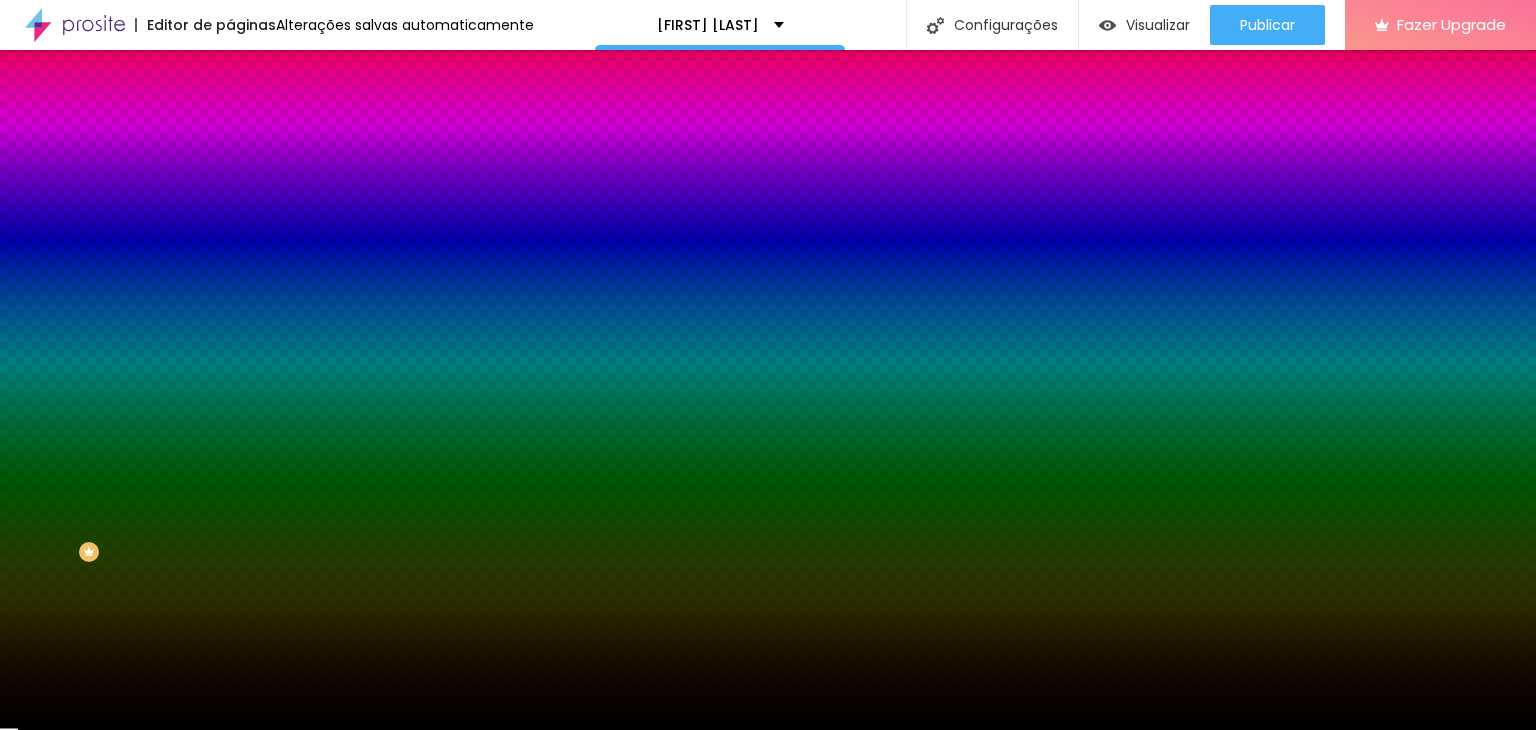 drag, startPoint x: 107, startPoint y: 433, endPoint x: 31, endPoint y: 565, distance: 152.31546 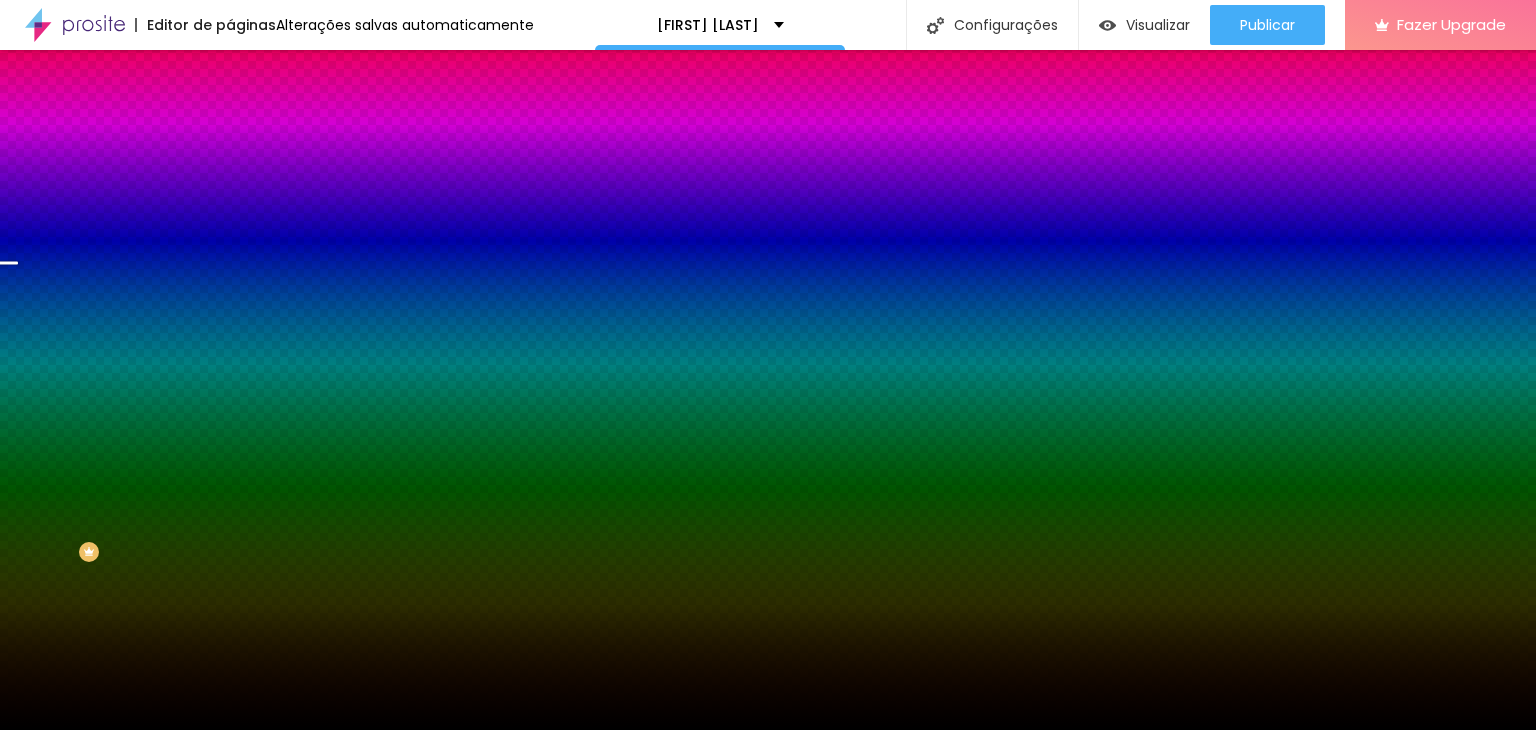 drag, startPoint x: 201, startPoint y: 534, endPoint x: 204, endPoint y: 441, distance: 93.04838 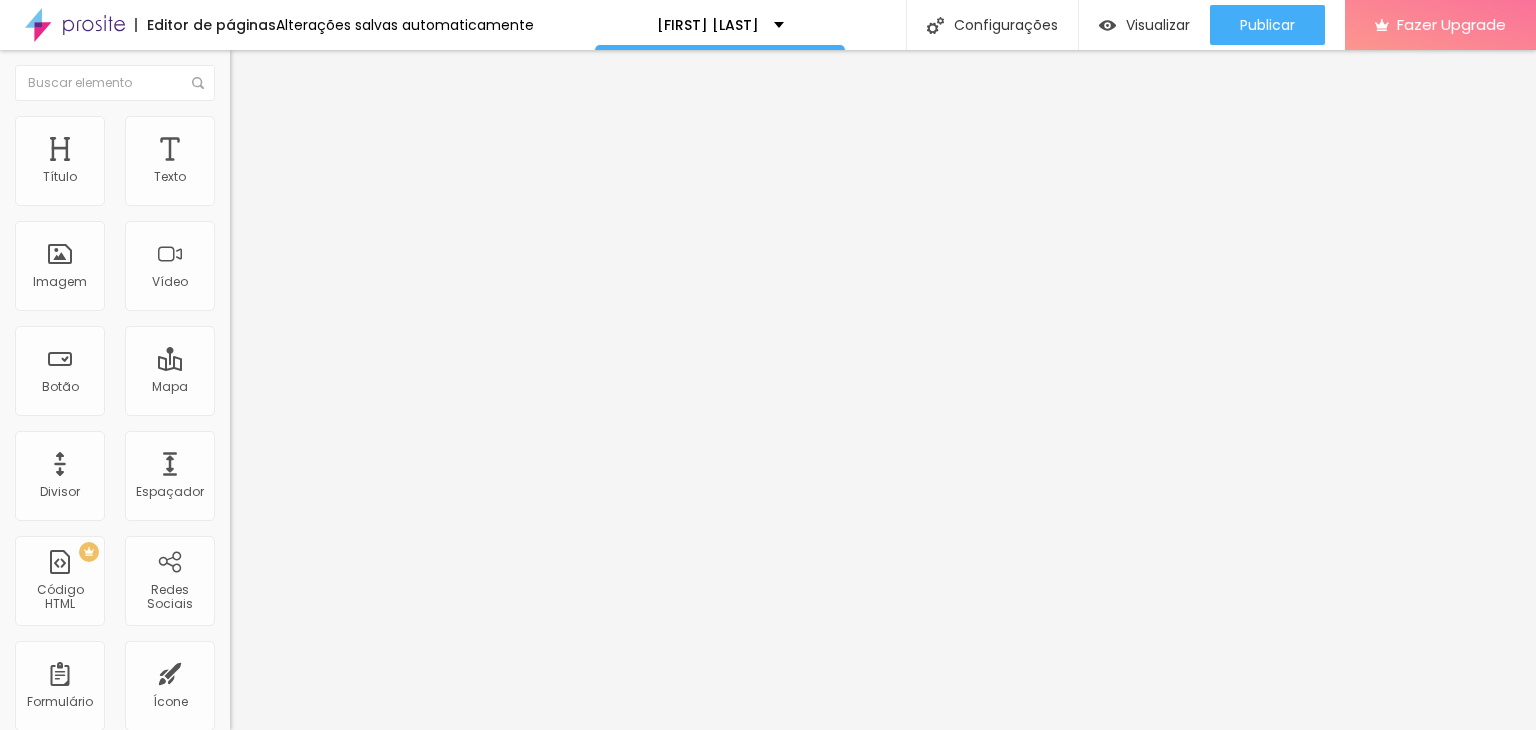 click at bounding box center [239, 125] 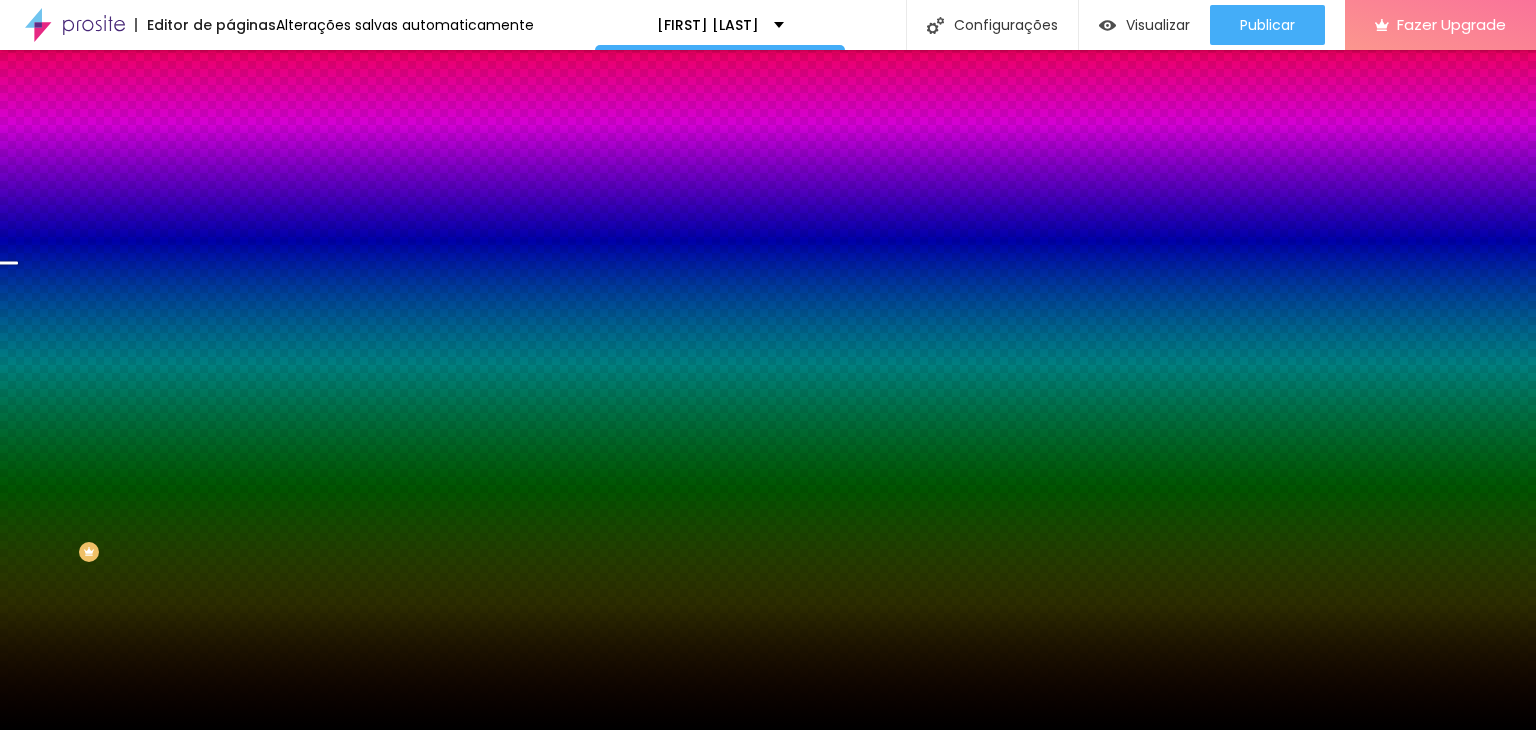 click at bounding box center [345, 175] 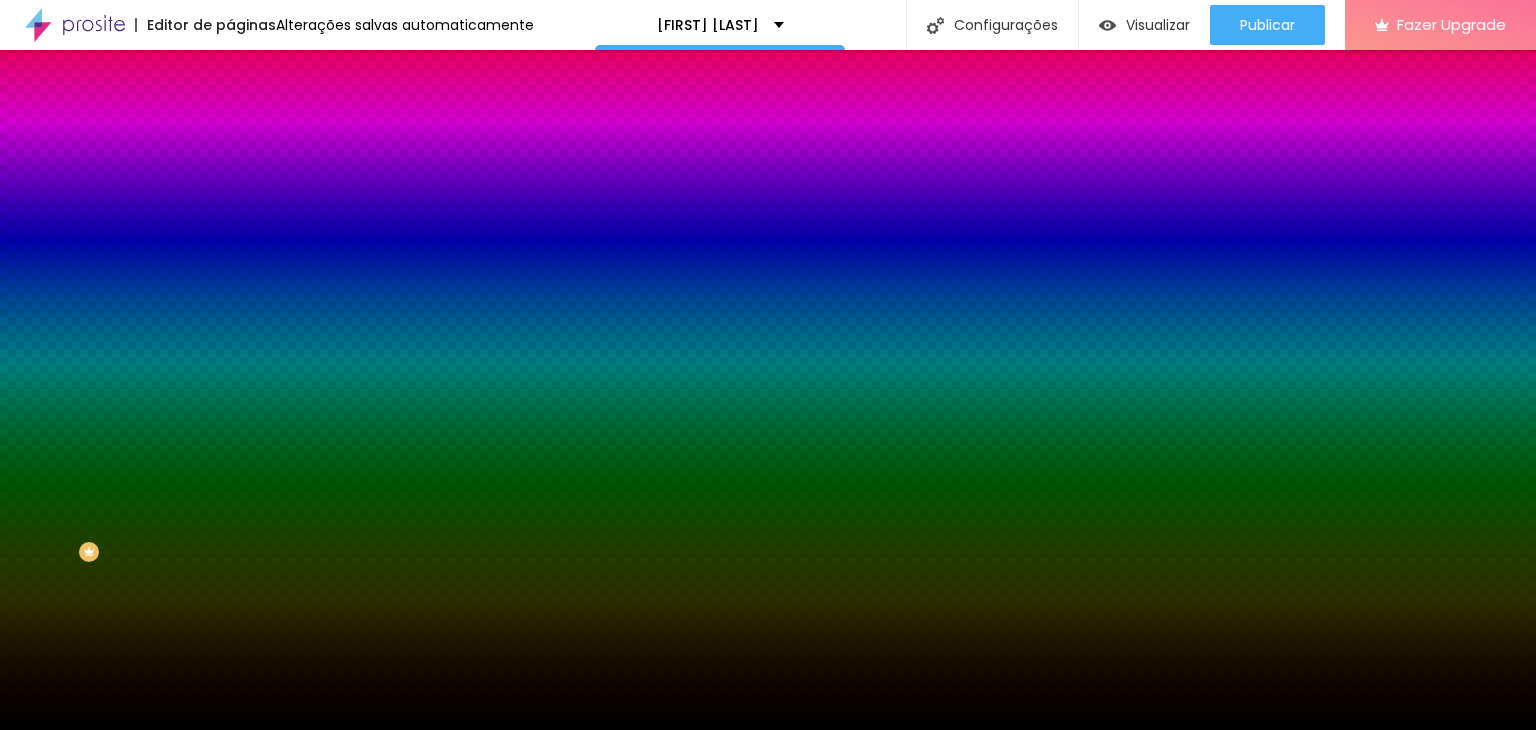 drag, startPoint x: 207, startPoint y: 441, endPoint x: 212, endPoint y: 368, distance: 73.171036 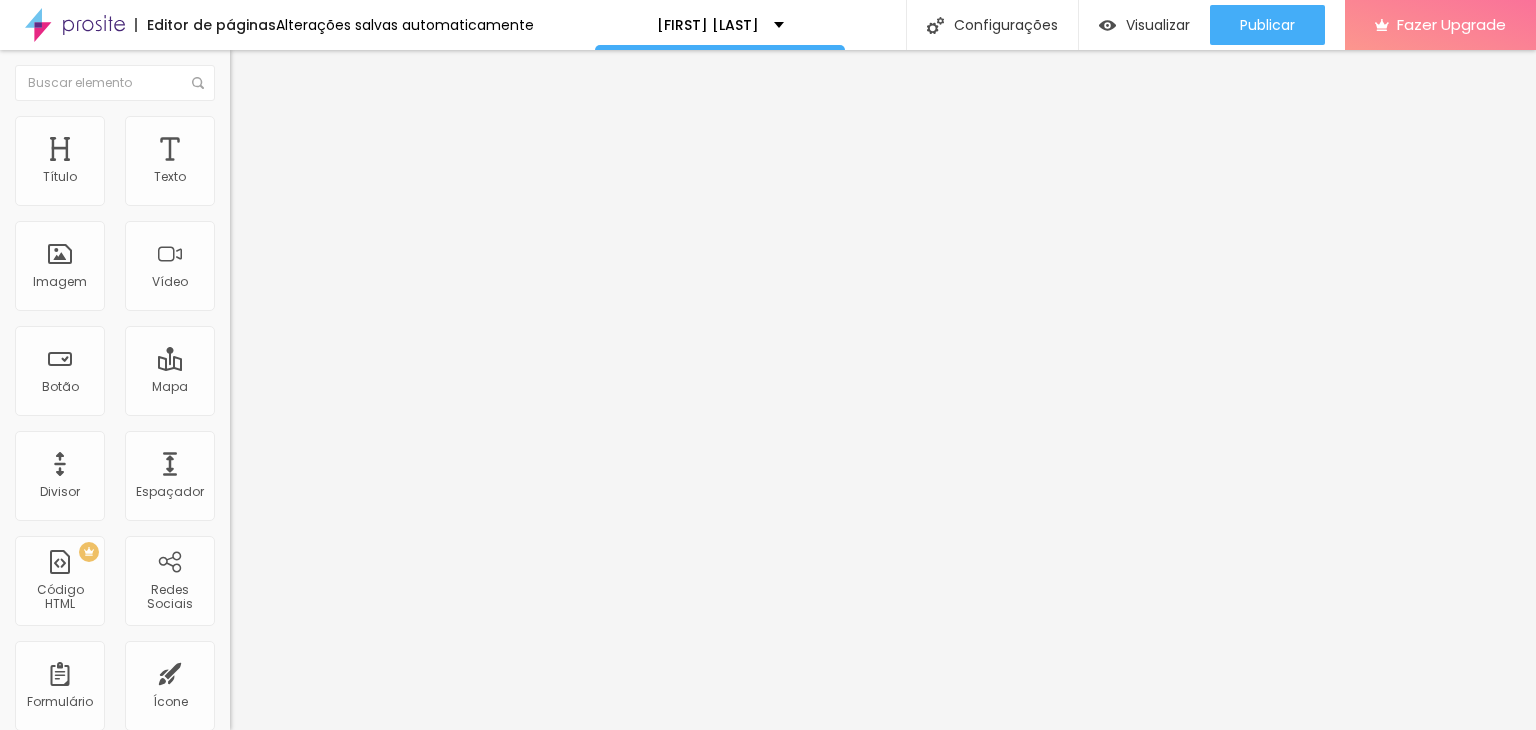 click on "Estilo" at bounding box center (263, 129) 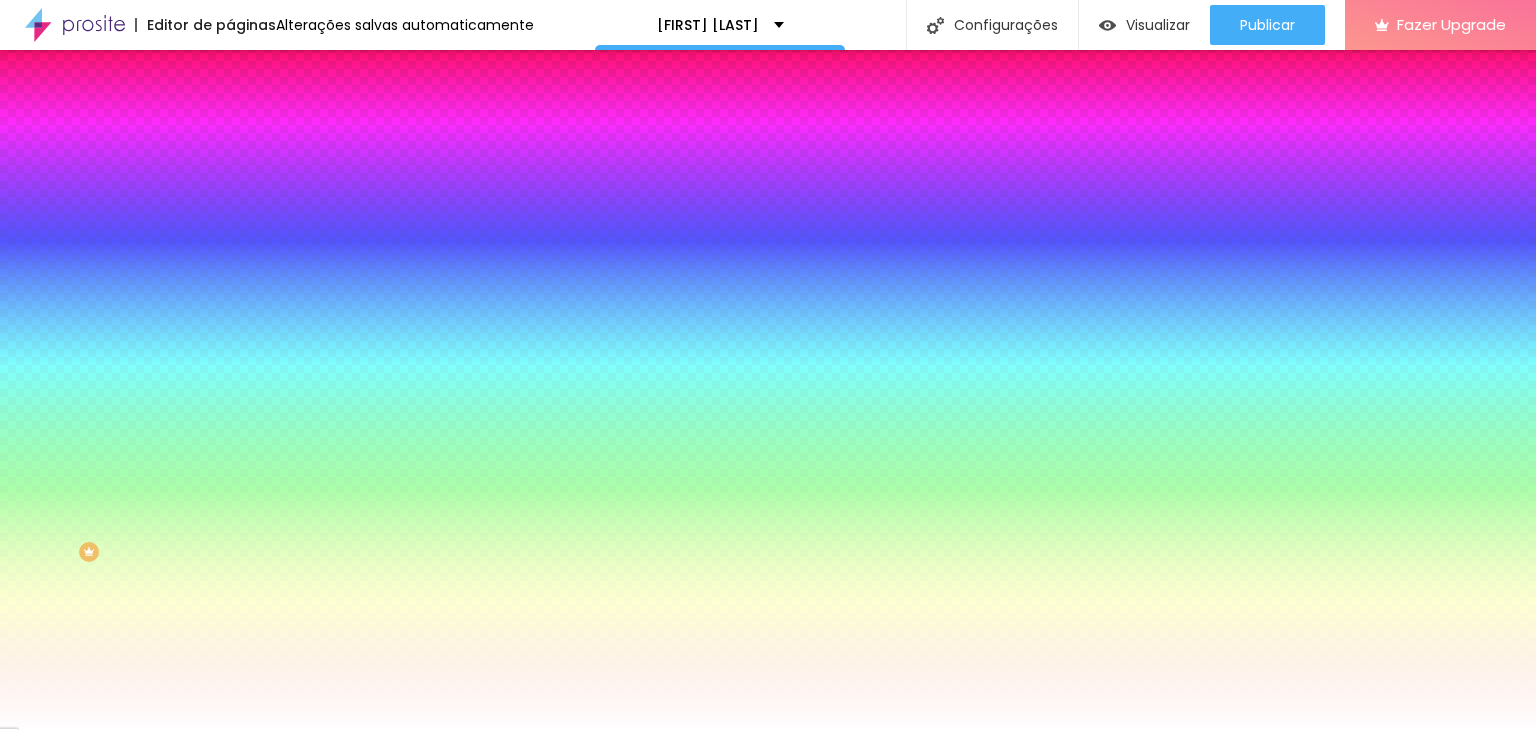 click on "Adicionar imagem" at bounding box center (294, 175) 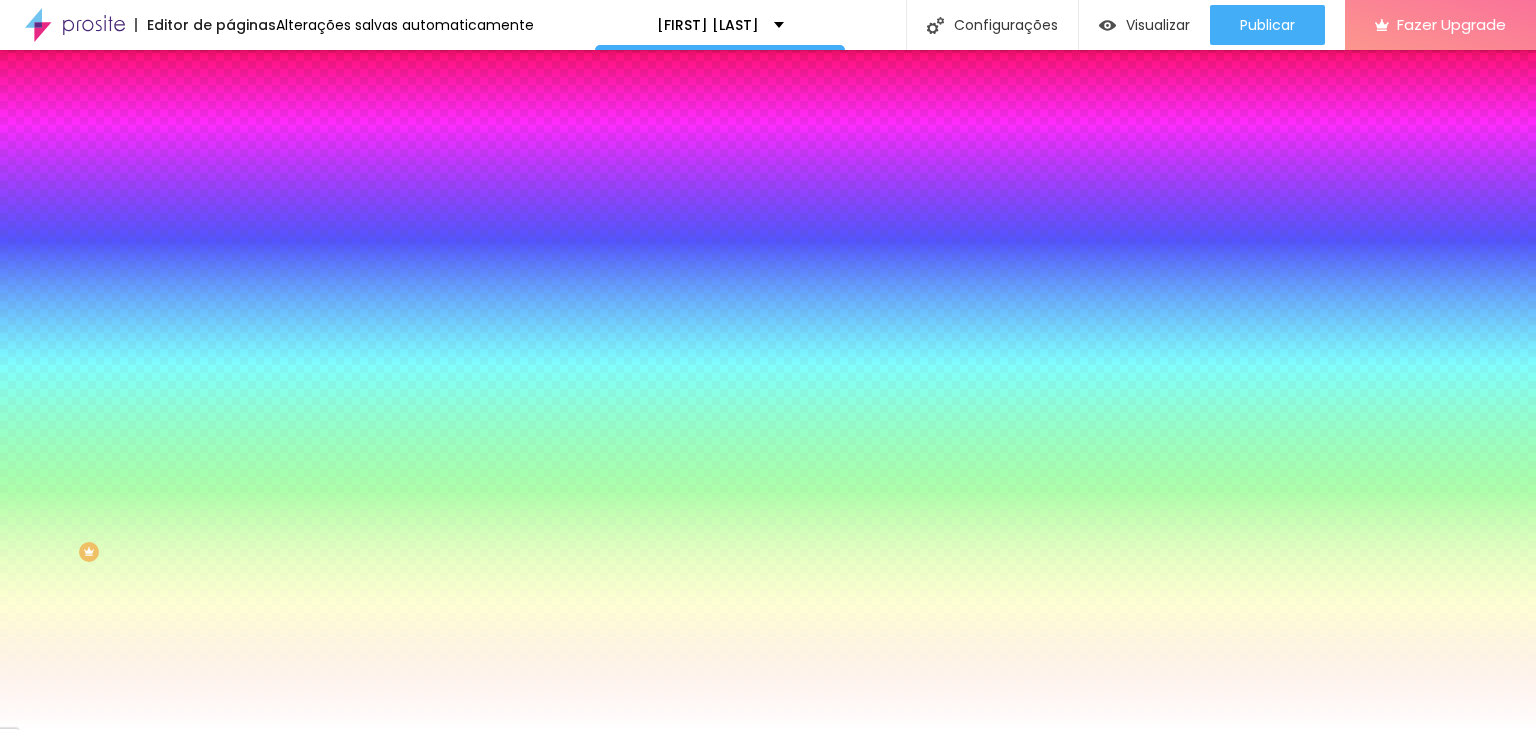 scroll, scrollTop: 1200, scrollLeft: 0, axis: vertical 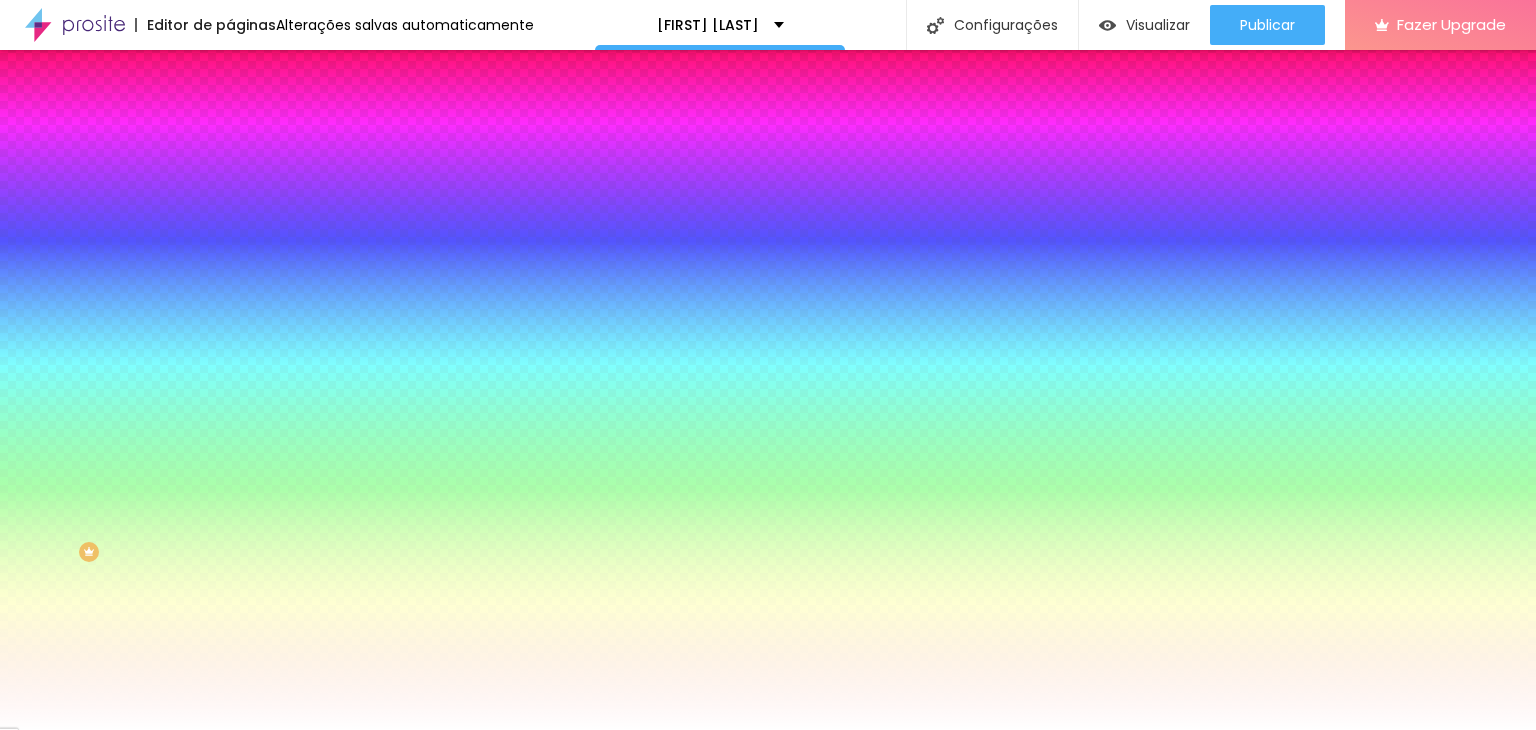 click at bounding box center [345, 272] 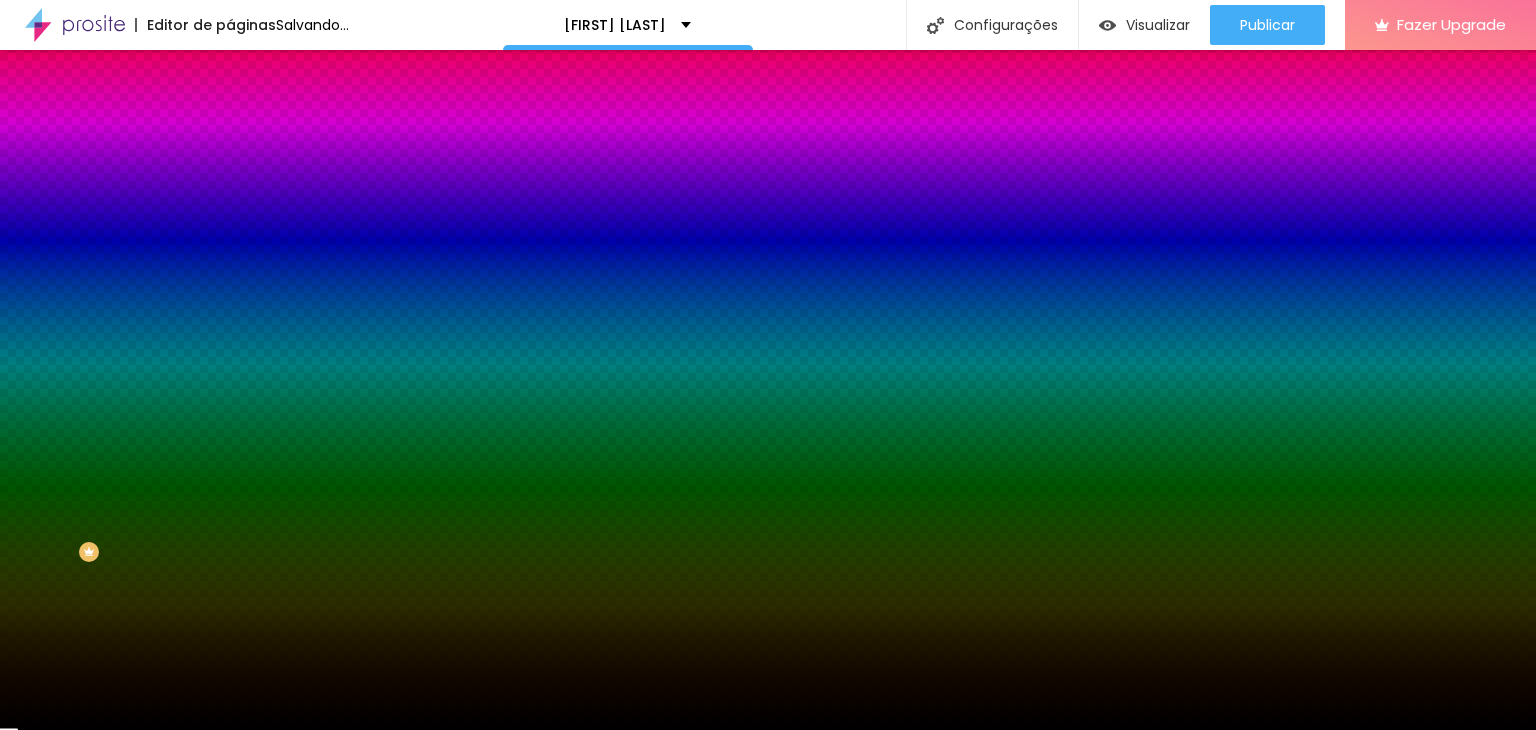 type on "#000000" 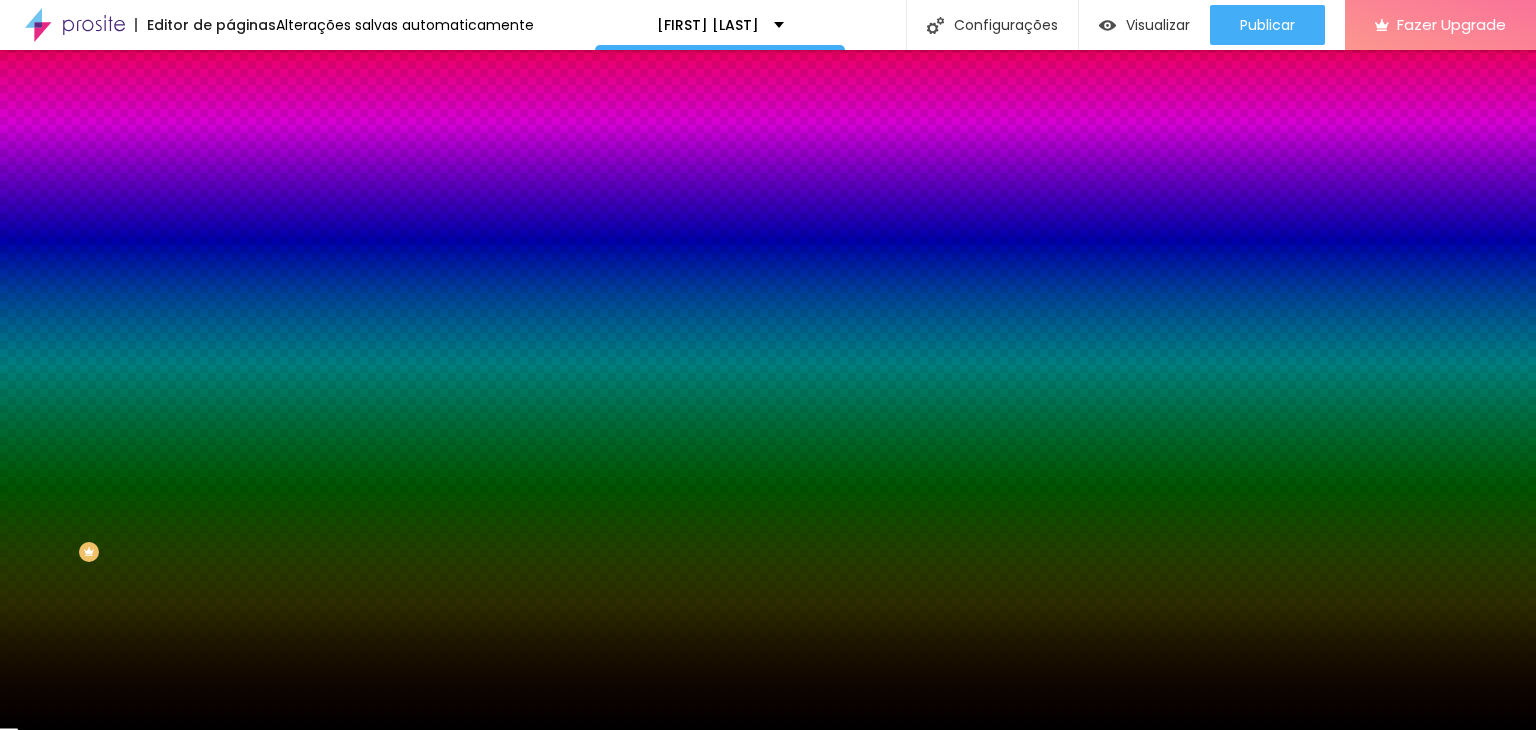 drag, startPoint x: 47, startPoint y: 512, endPoint x: 2, endPoint y: 569, distance: 72.62231 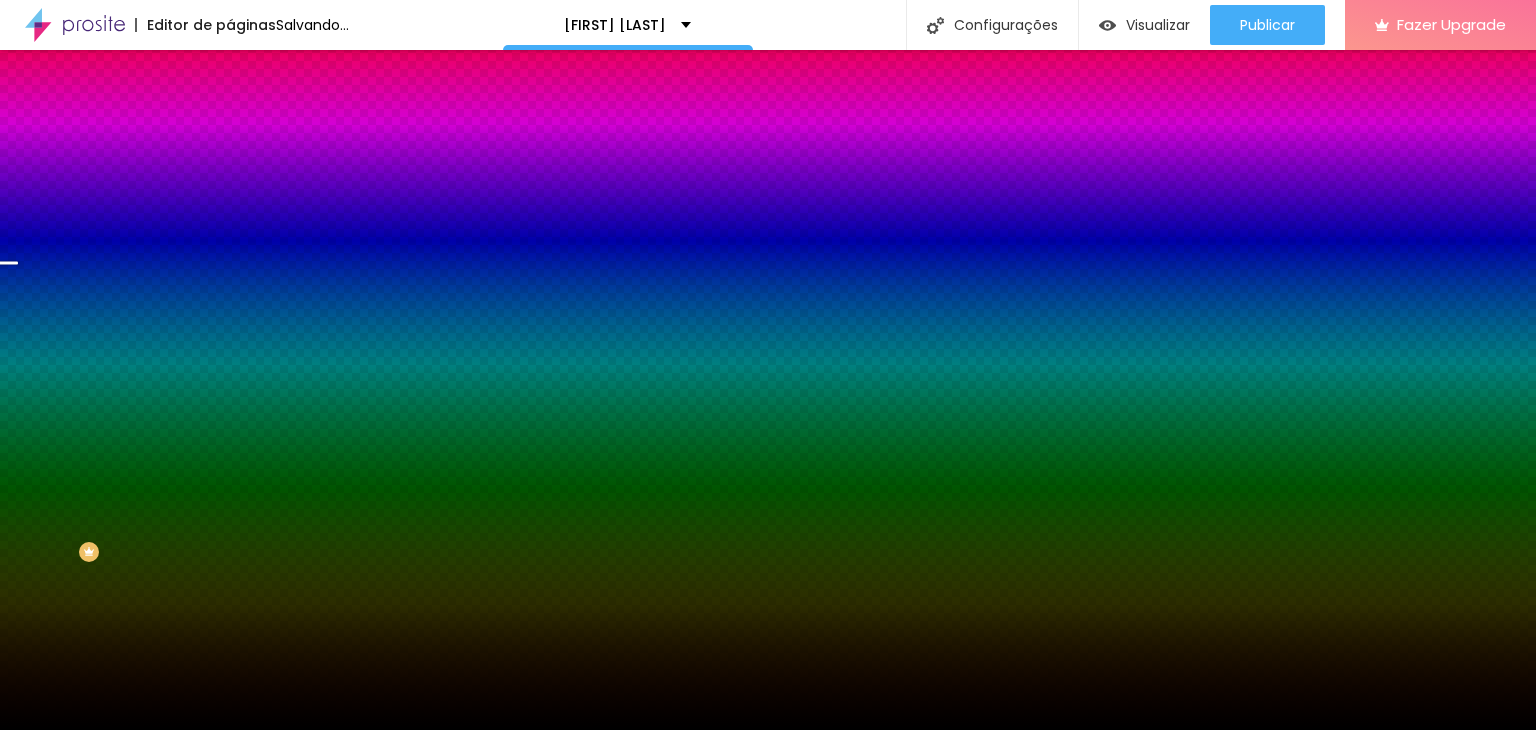 drag, startPoint x: 204, startPoint y: 537, endPoint x: 202, endPoint y: 441, distance: 96.02083 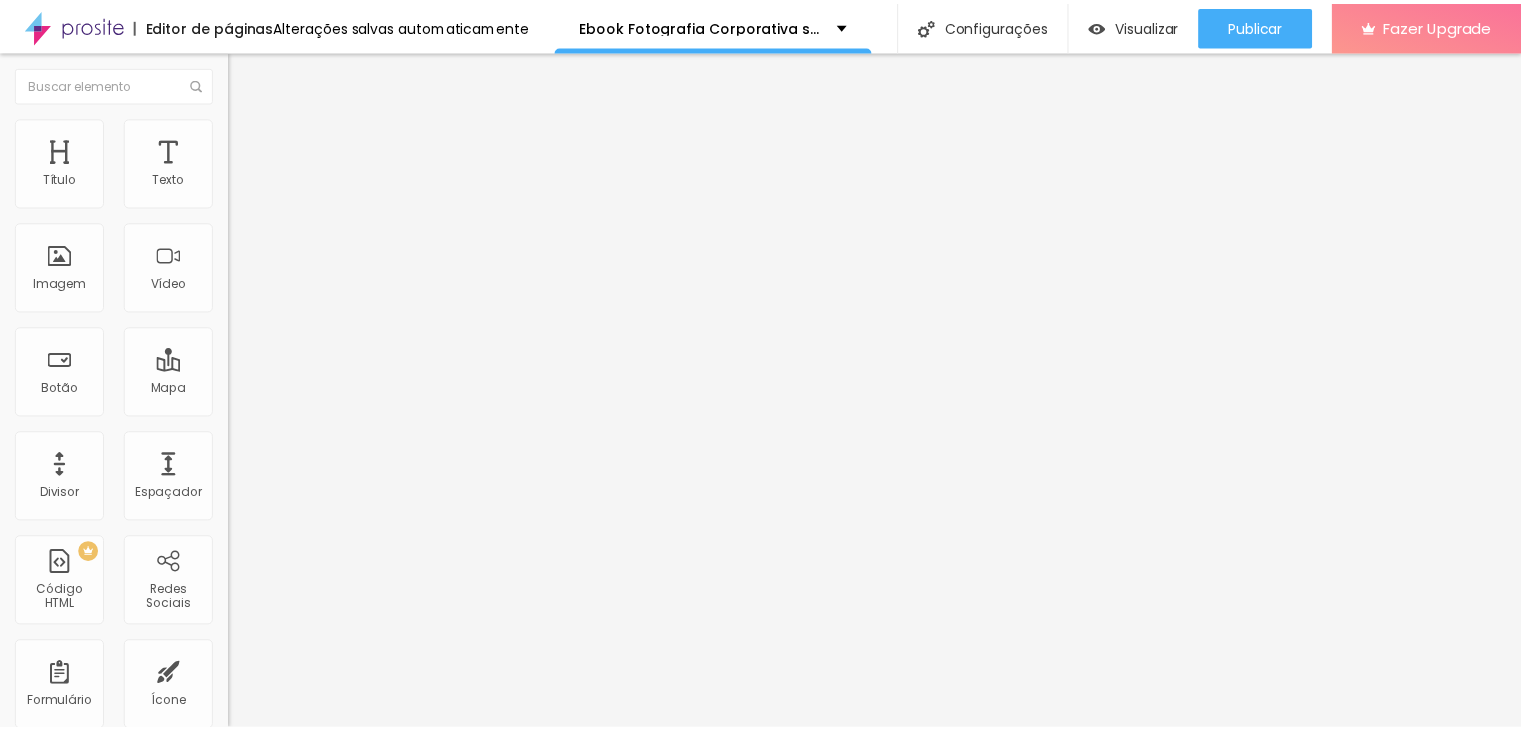 scroll, scrollTop: 0, scrollLeft: 0, axis: both 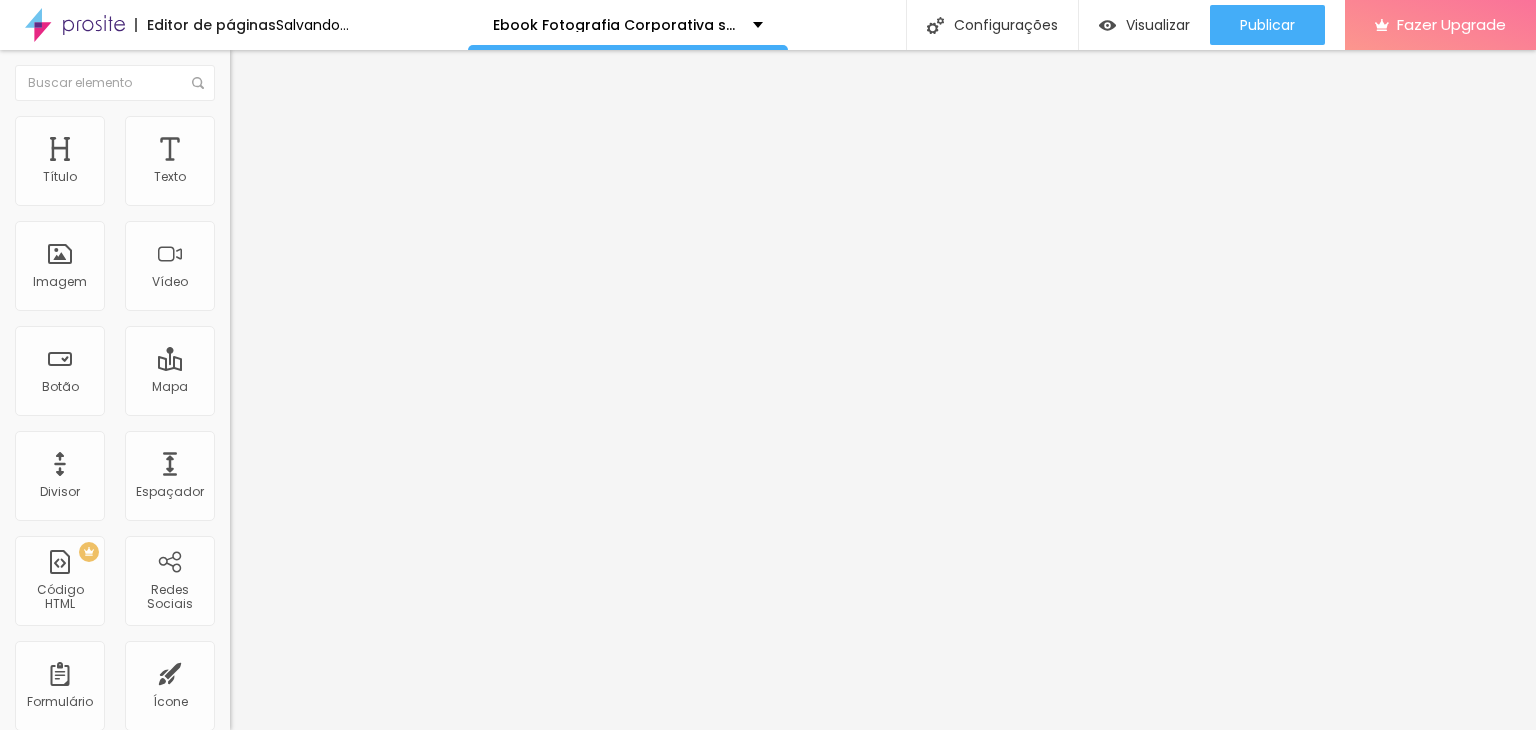 click on "Estilo" at bounding box center [263, 129] 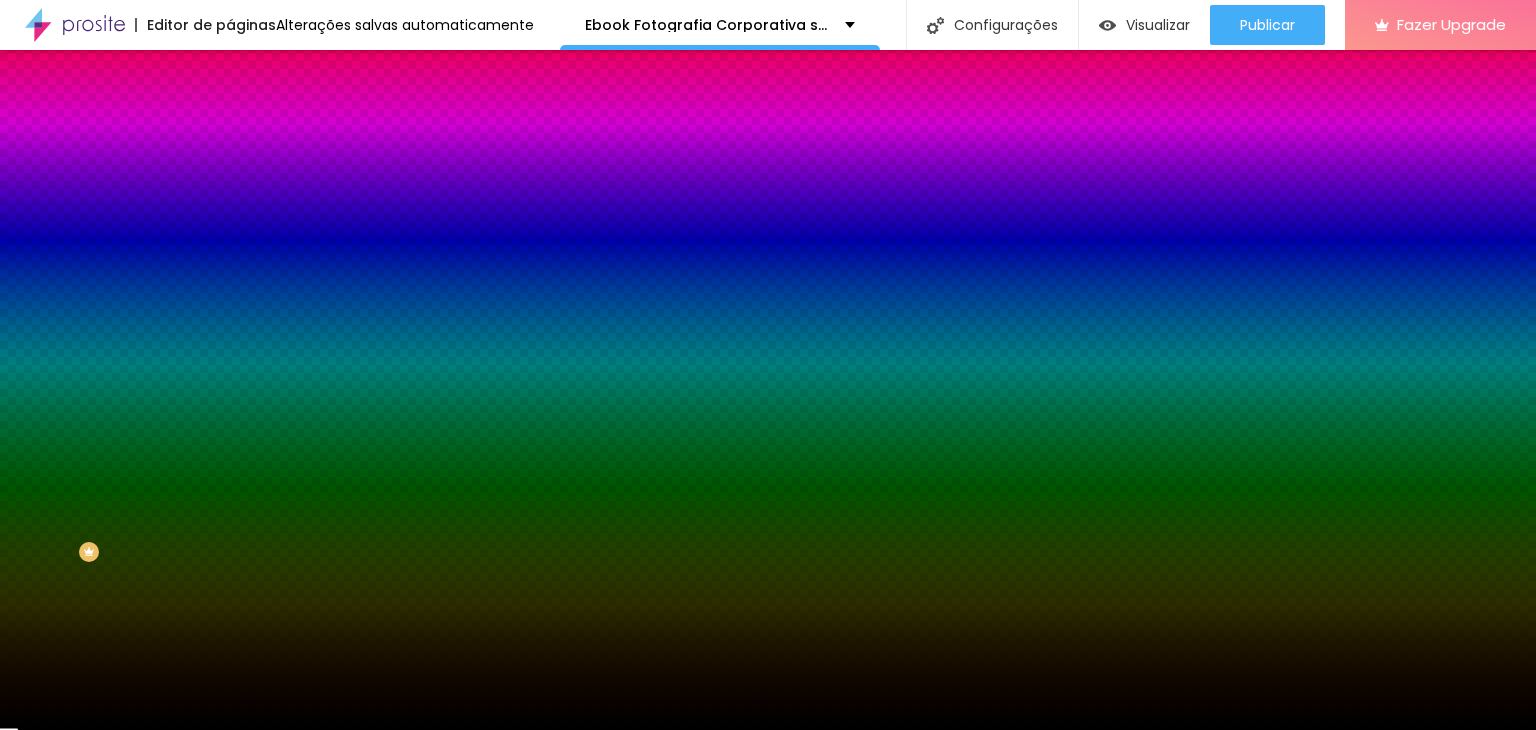 click on "Voltar ao padrão" at bounding box center [298, 382] 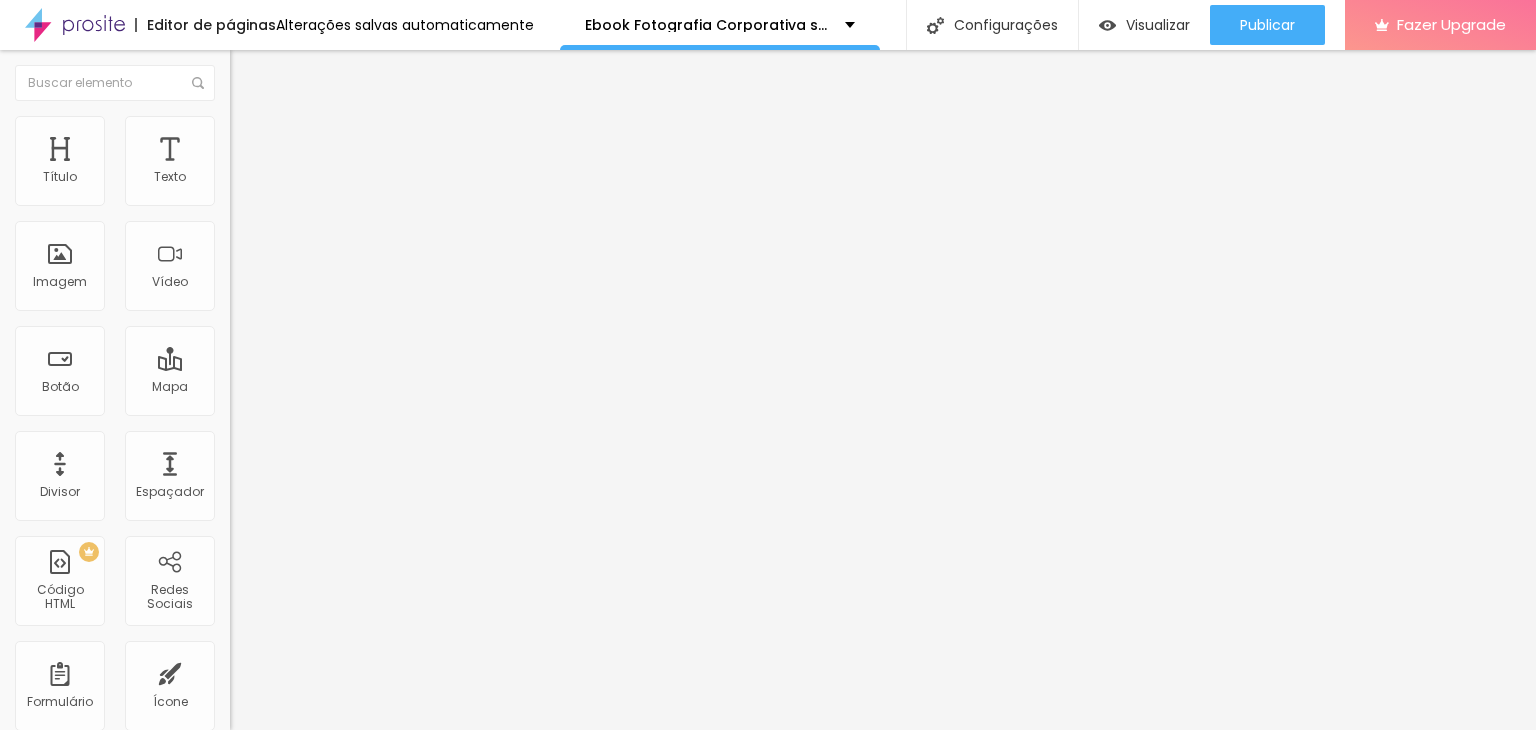 click on "Estilo" at bounding box center (263, 129) 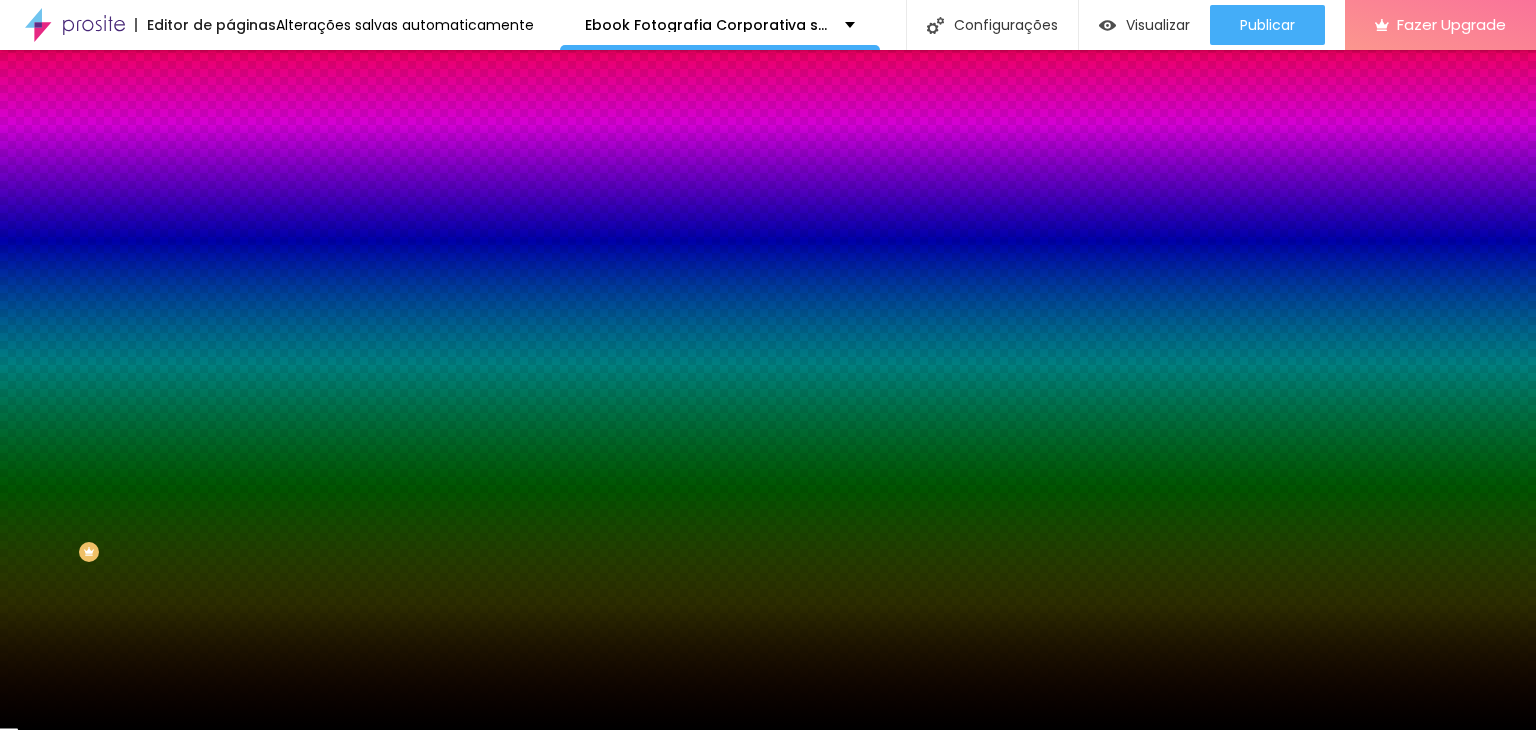 drag, startPoint x: 158, startPoint y: 361, endPoint x: 221, endPoint y: 365, distance: 63.126858 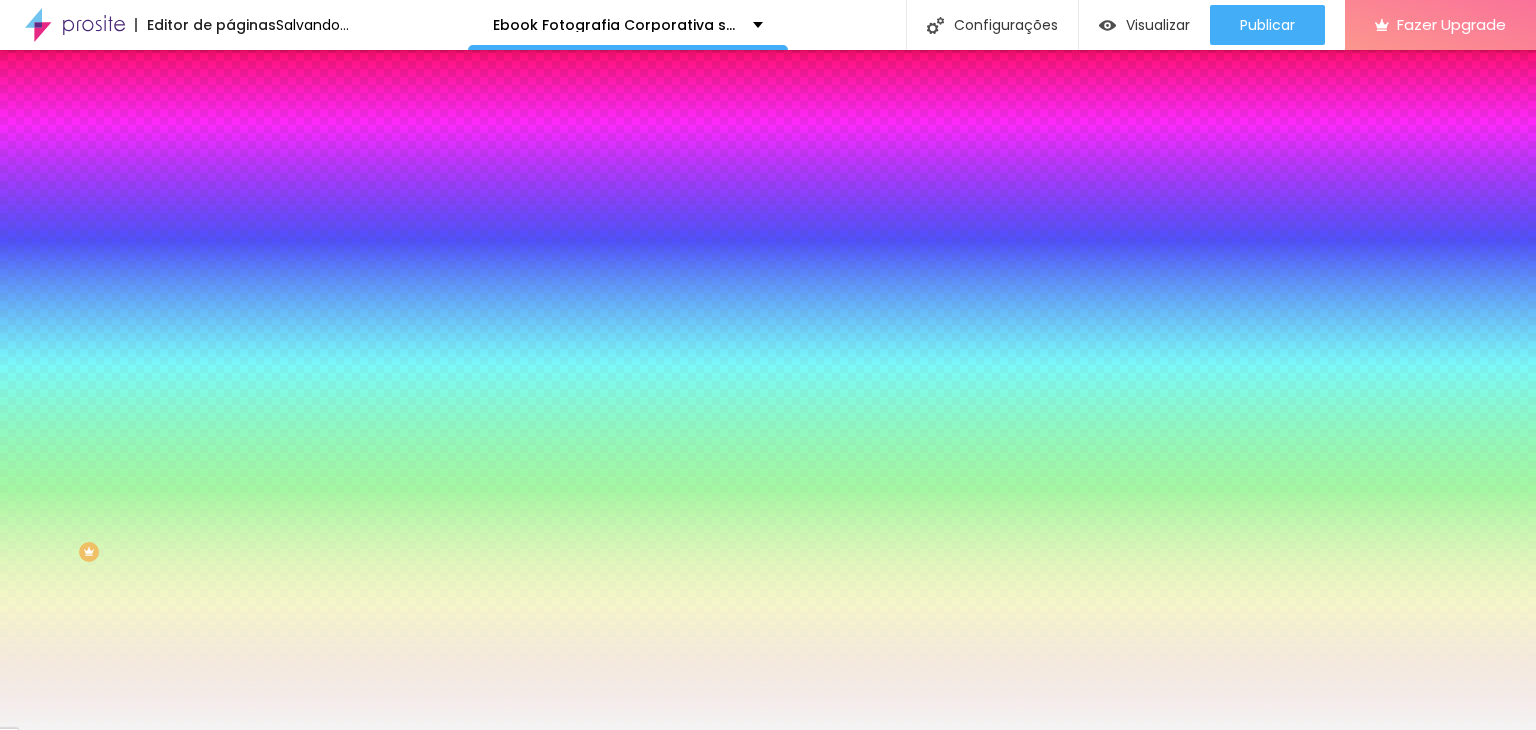 type on "#F4F4F4" 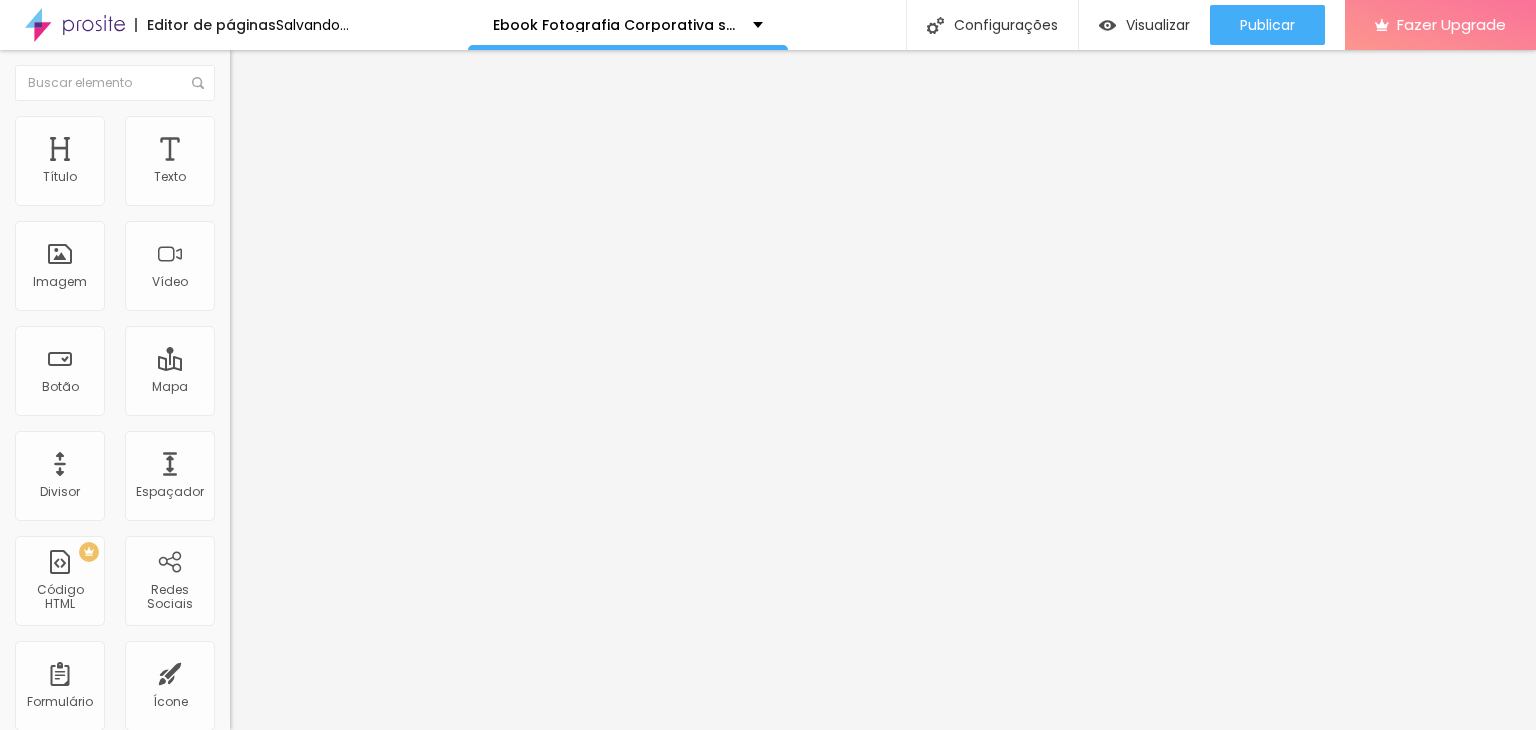 click at bounding box center (239, 145) 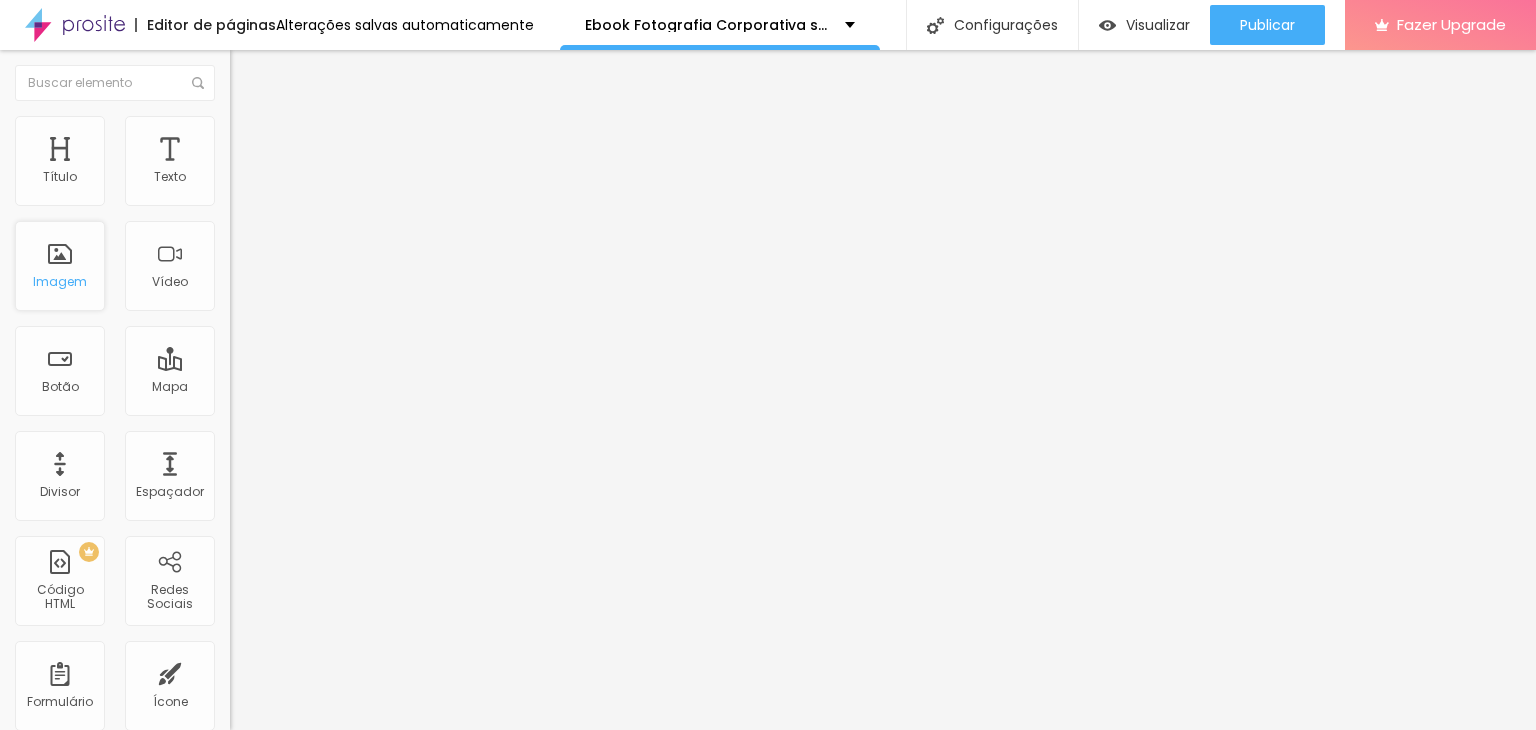 click on "Imagem" at bounding box center [60, 266] 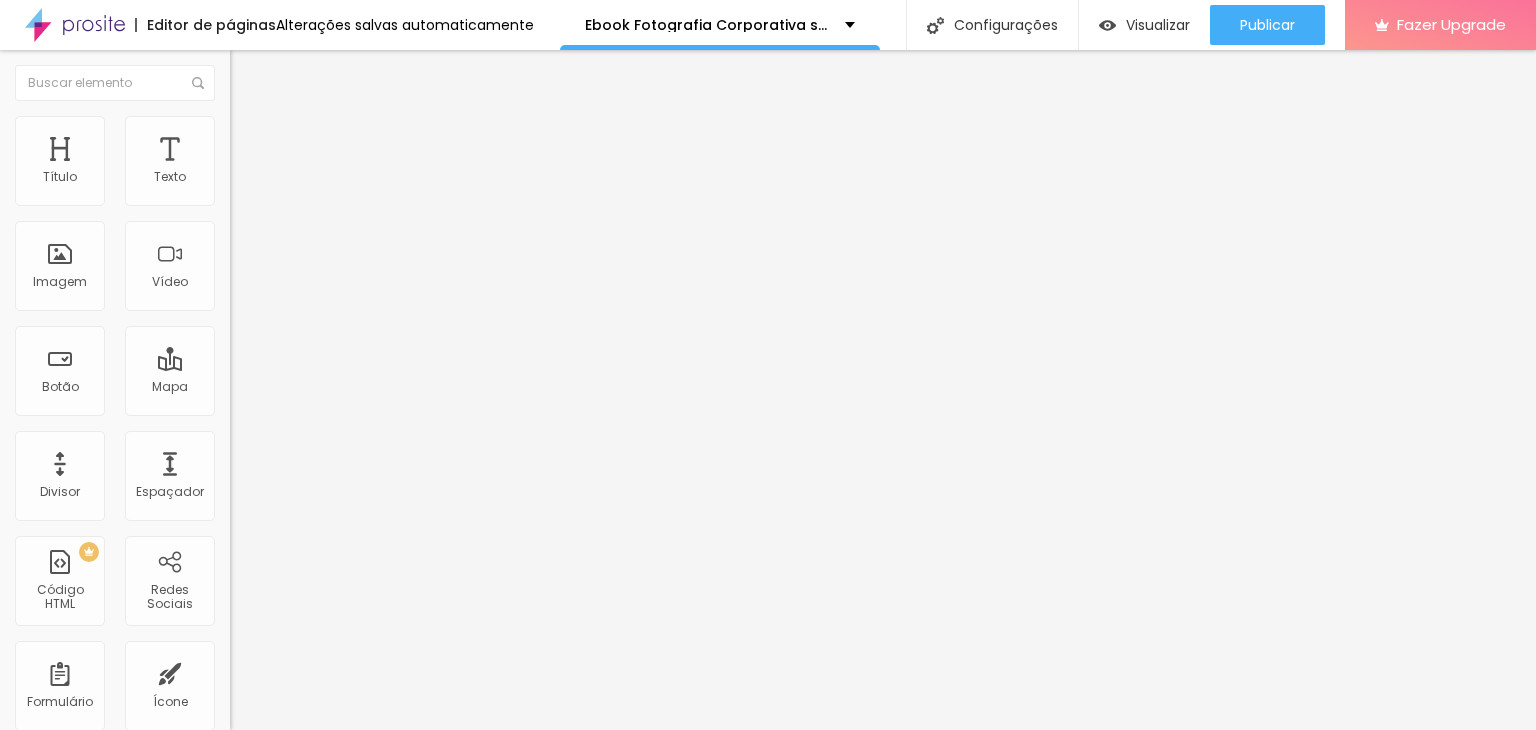 click on "Adicionar imagem" at bounding box center [294, 163] 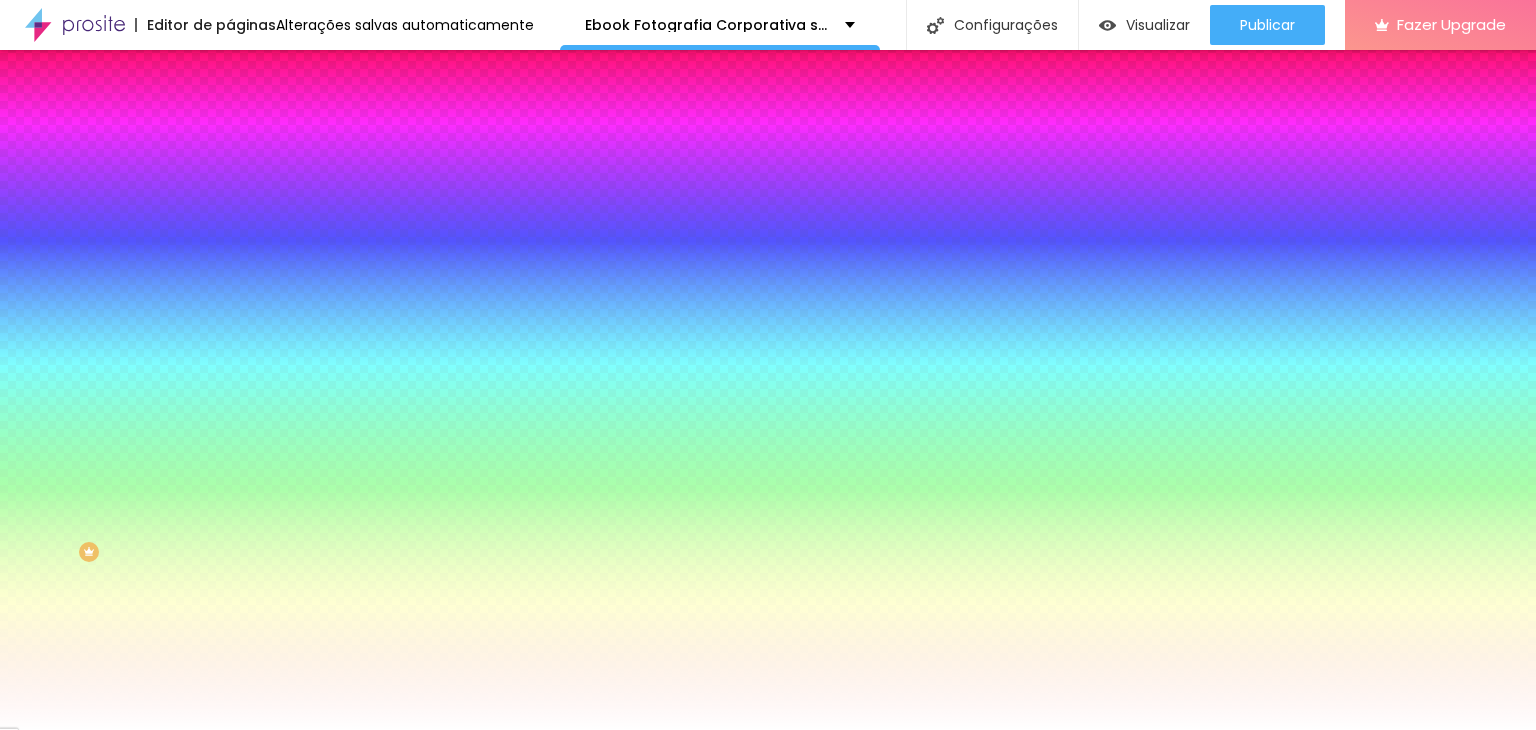 click on "Avançado" at bounding box center (281, 149) 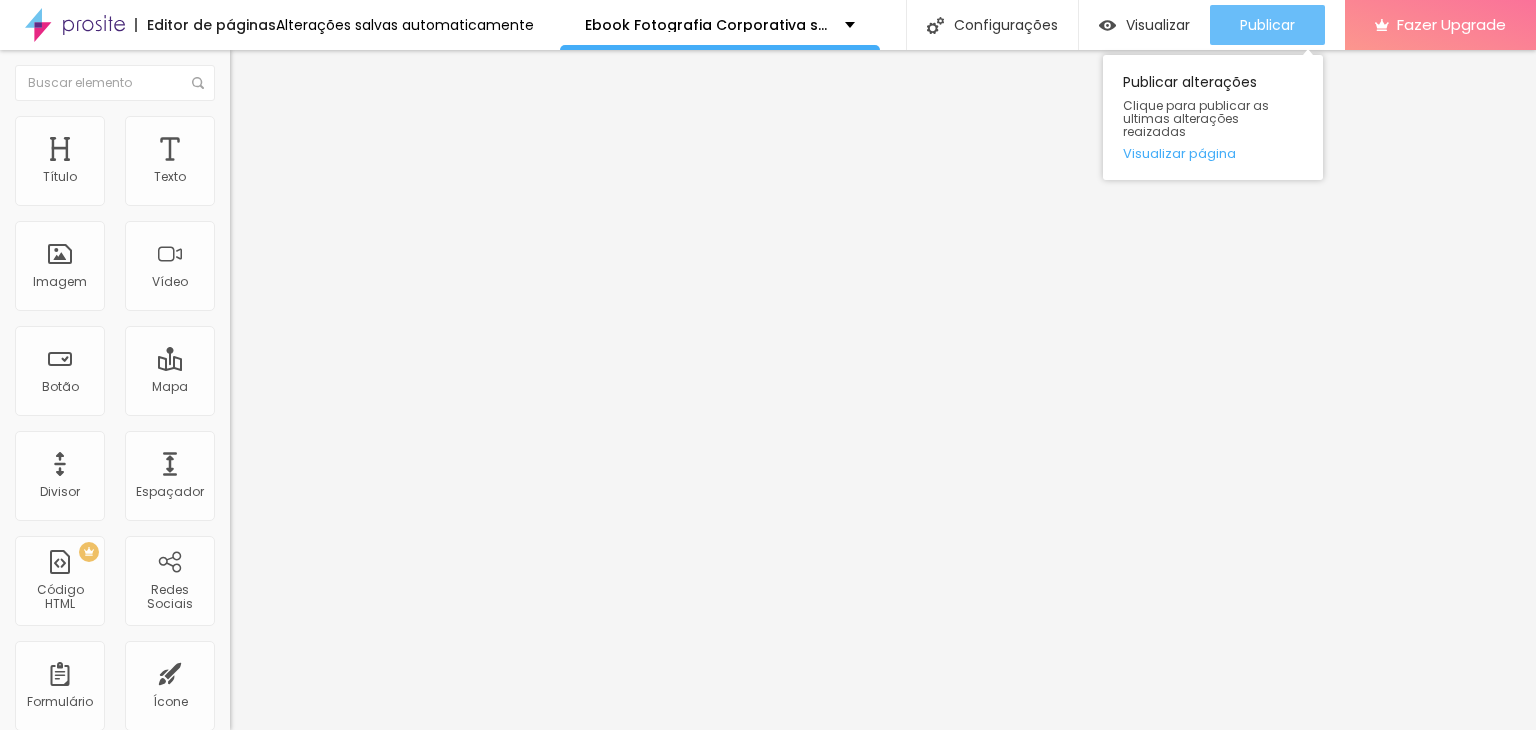 click on "Publicar" at bounding box center [1267, 25] 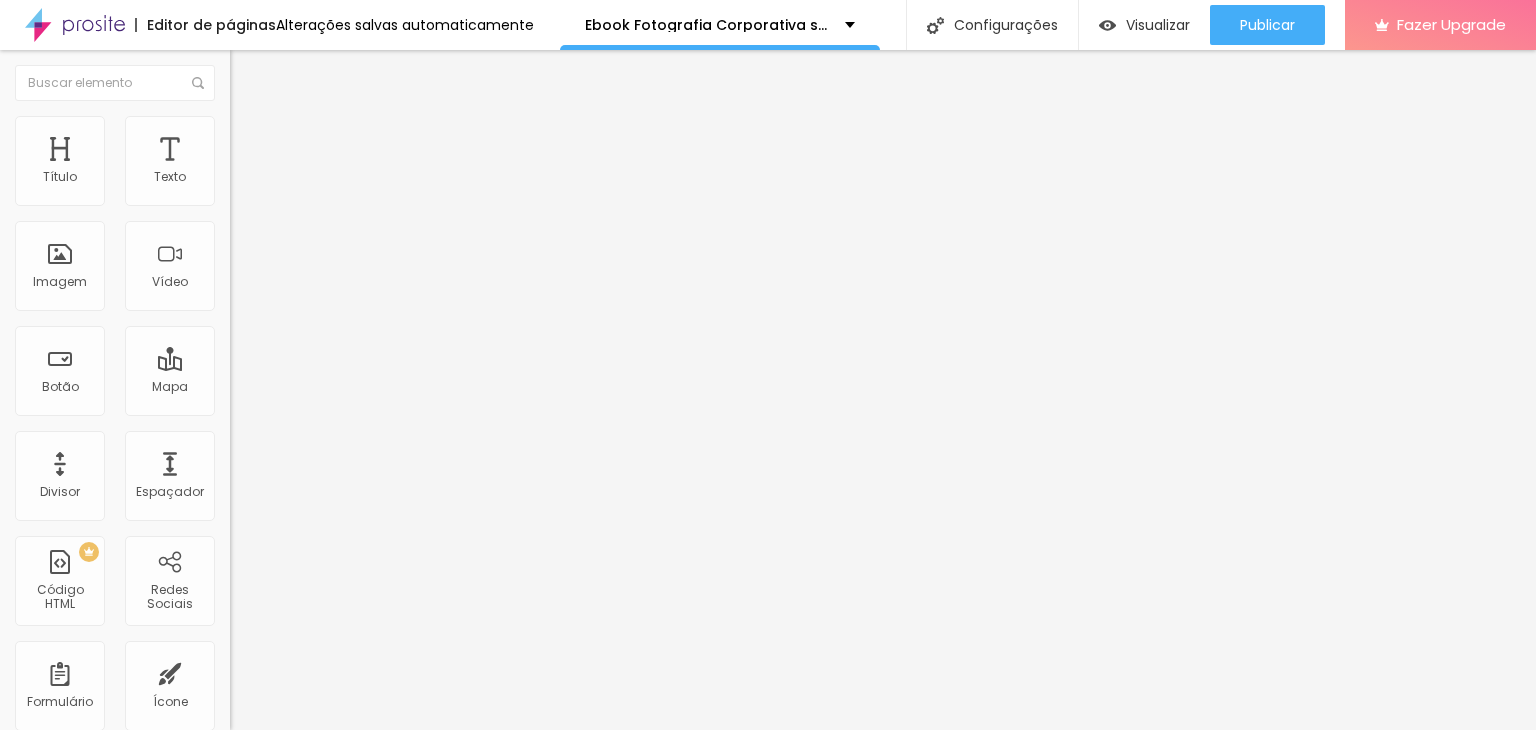 click on "Avançado" at bounding box center [345, 146] 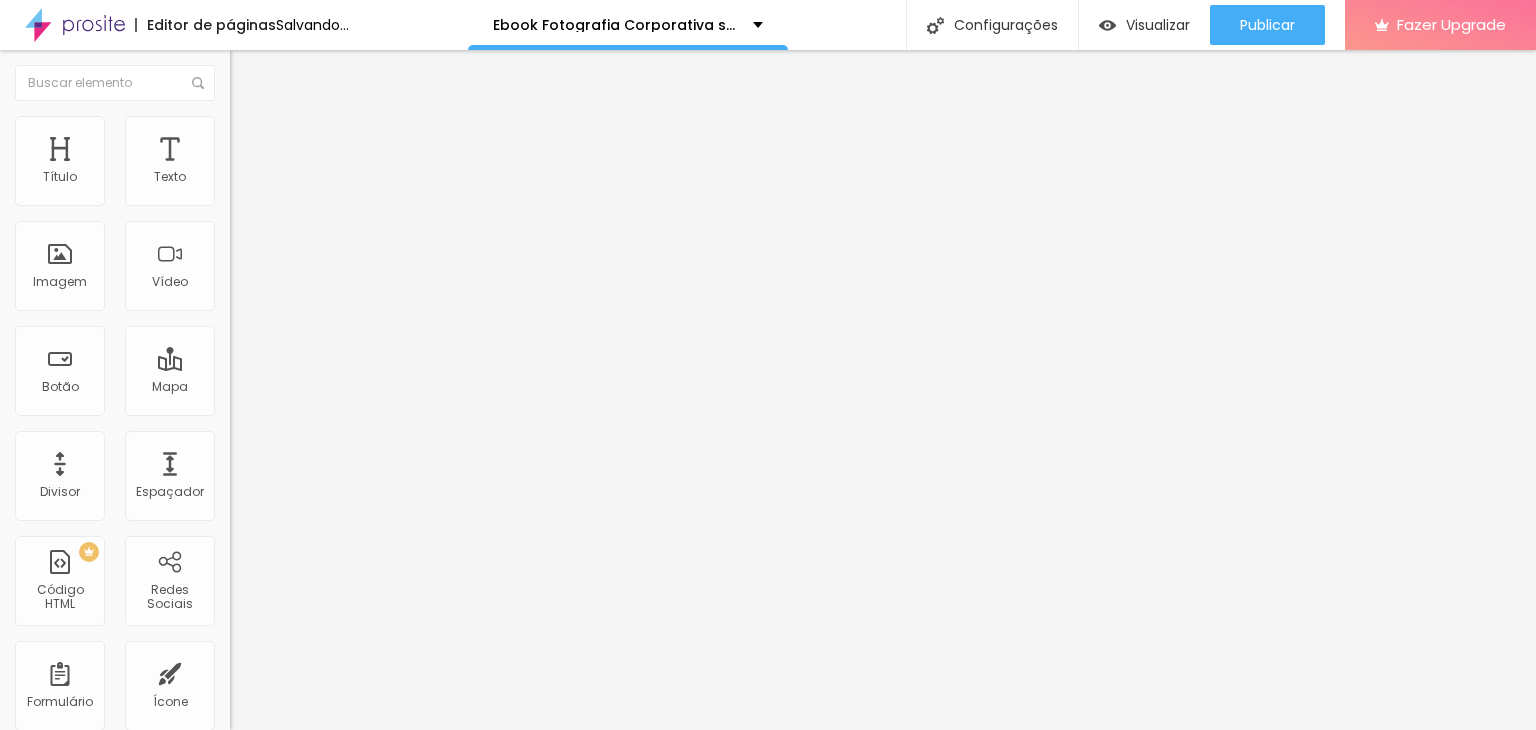 drag, startPoint x: 71, startPoint y: 192, endPoint x: 56, endPoint y: 193, distance: 15.033297 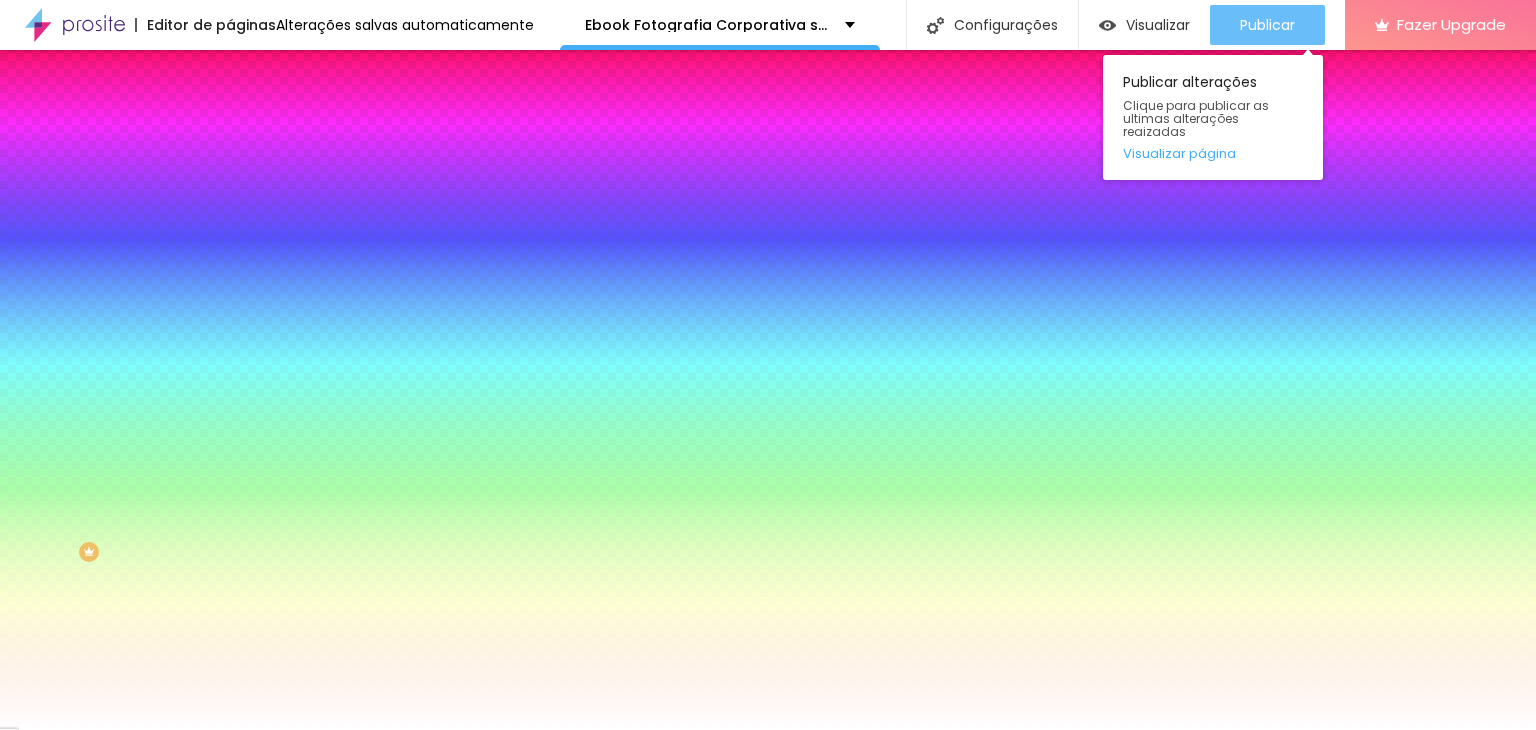 click on "Publicar" at bounding box center (1267, 25) 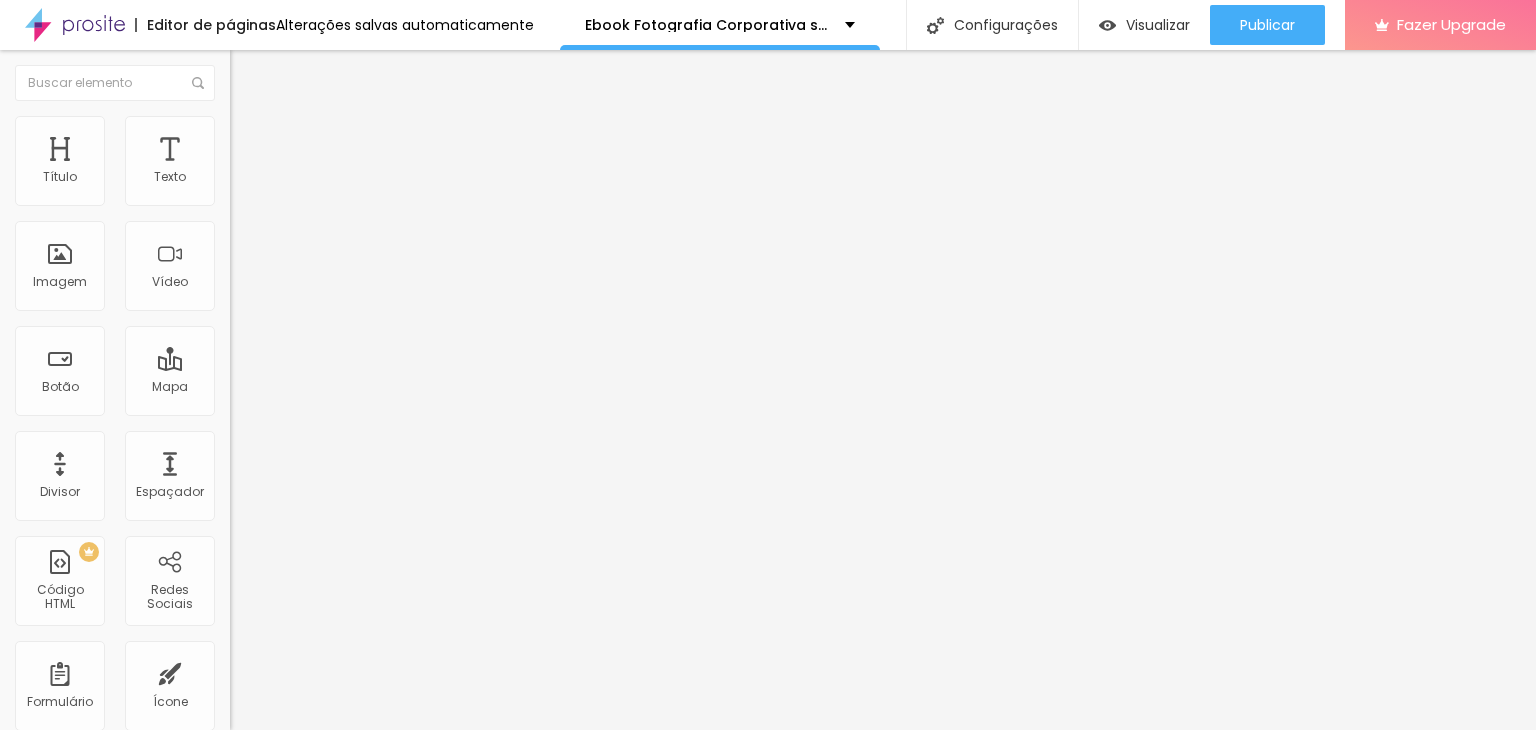 click on "Estilo" at bounding box center [263, 129] 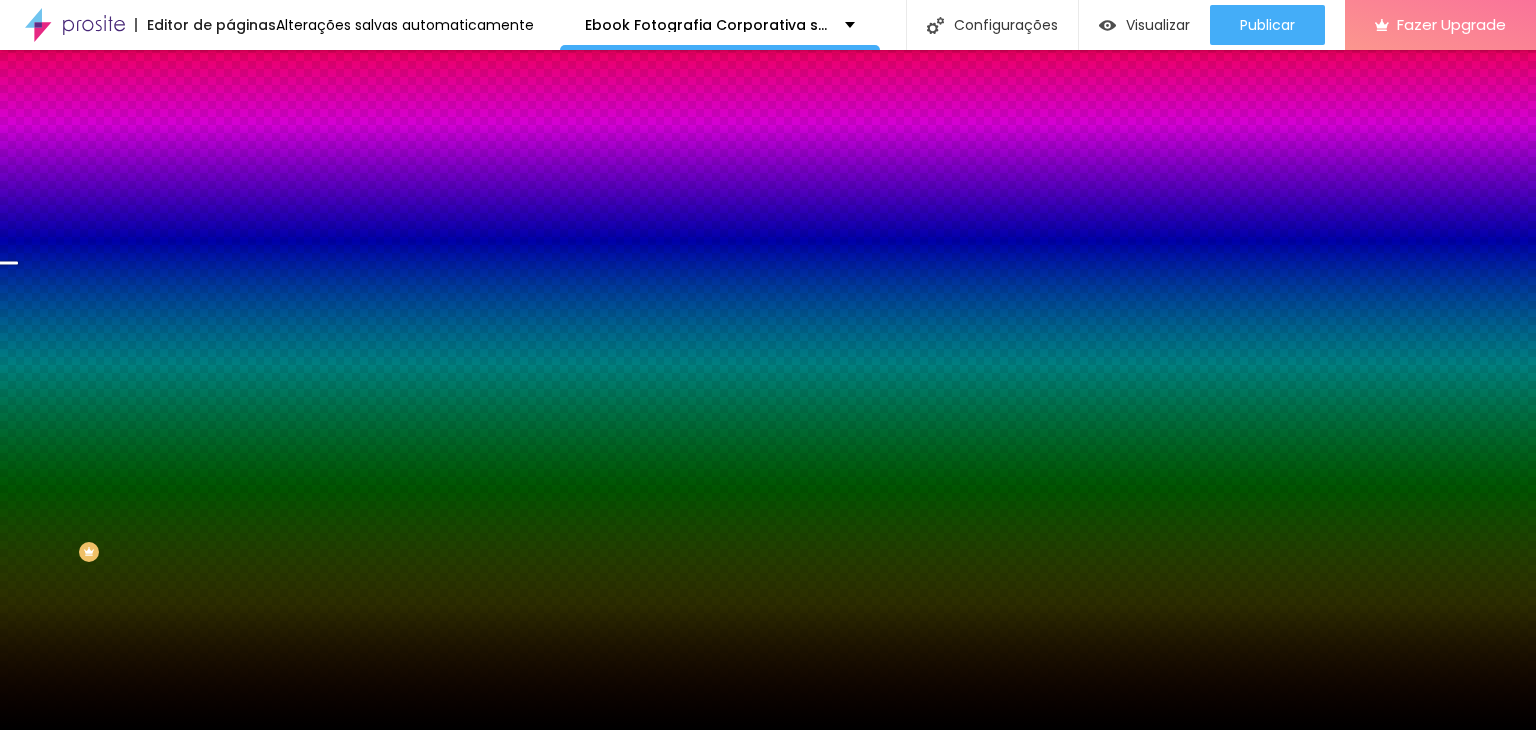 click at bounding box center [345, 272] 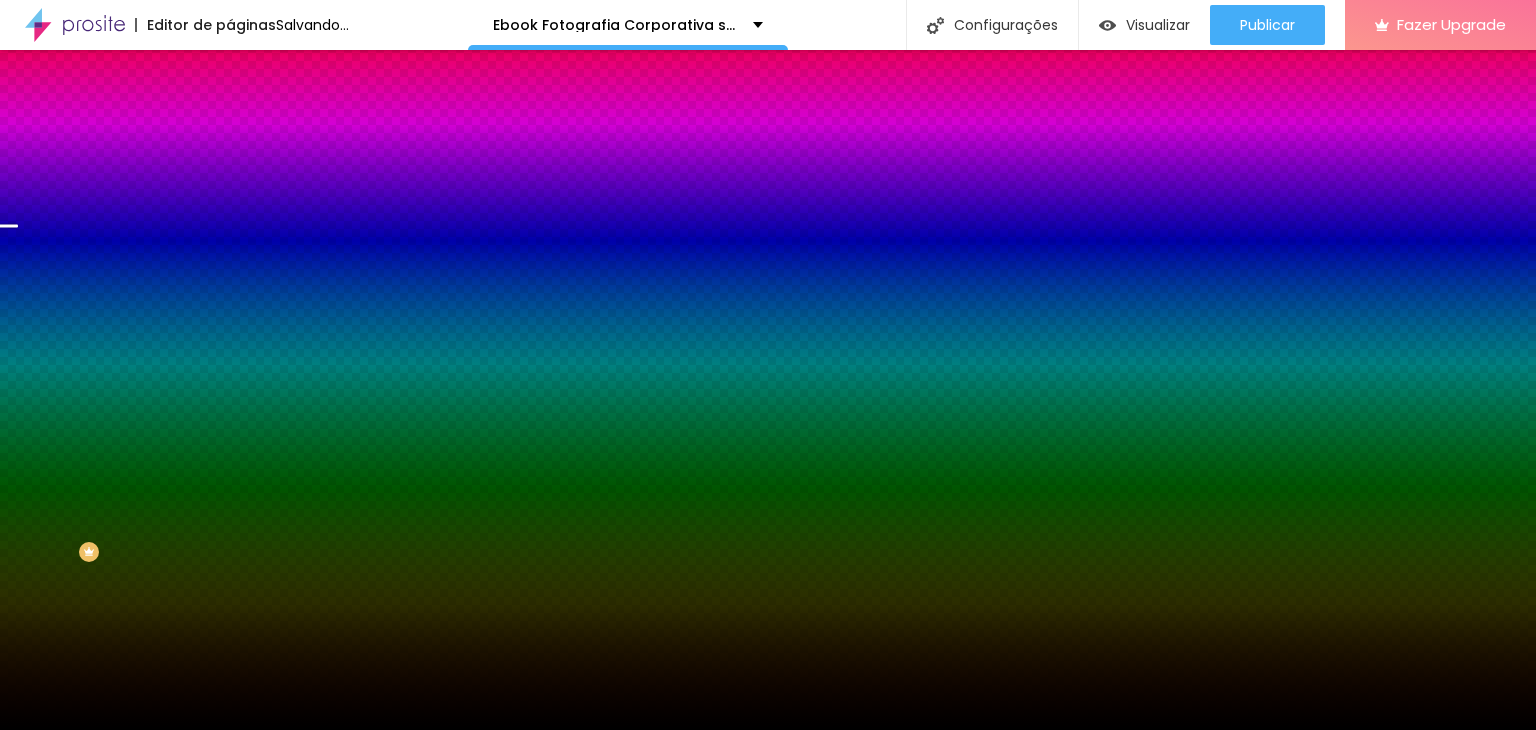 click at bounding box center (8, 226) 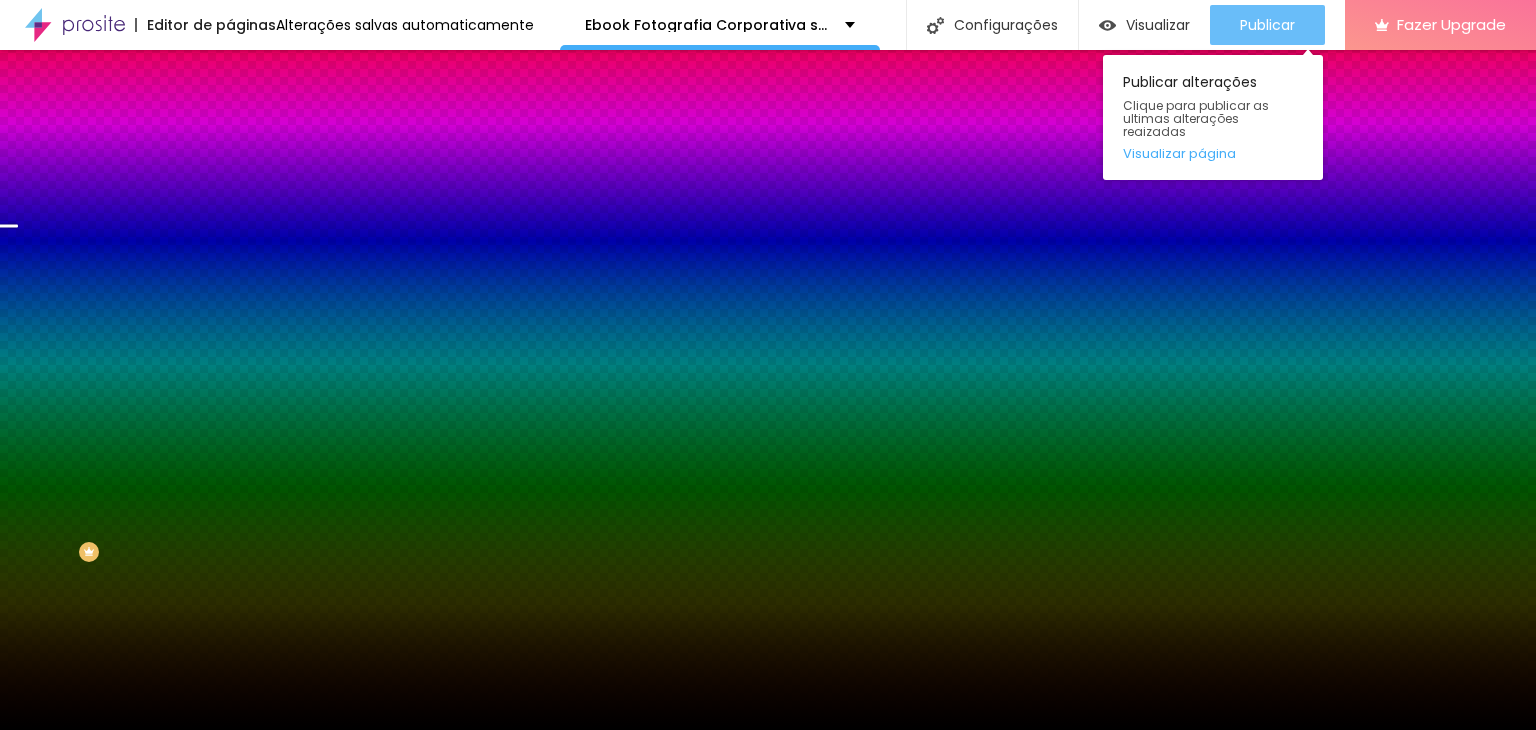 click on "Publicar" at bounding box center (1267, 25) 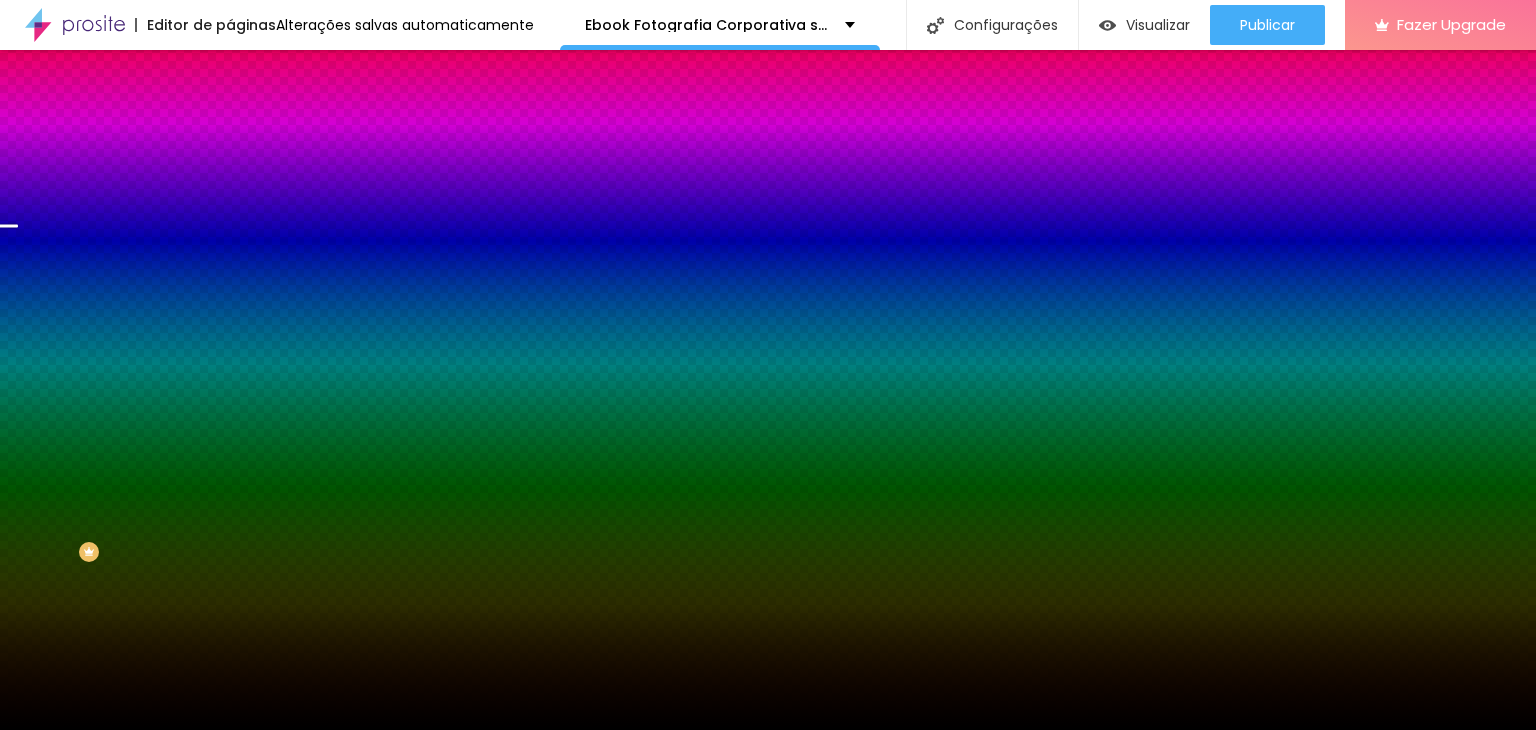 click on "Conteúdo" at bounding box center (345, 106) 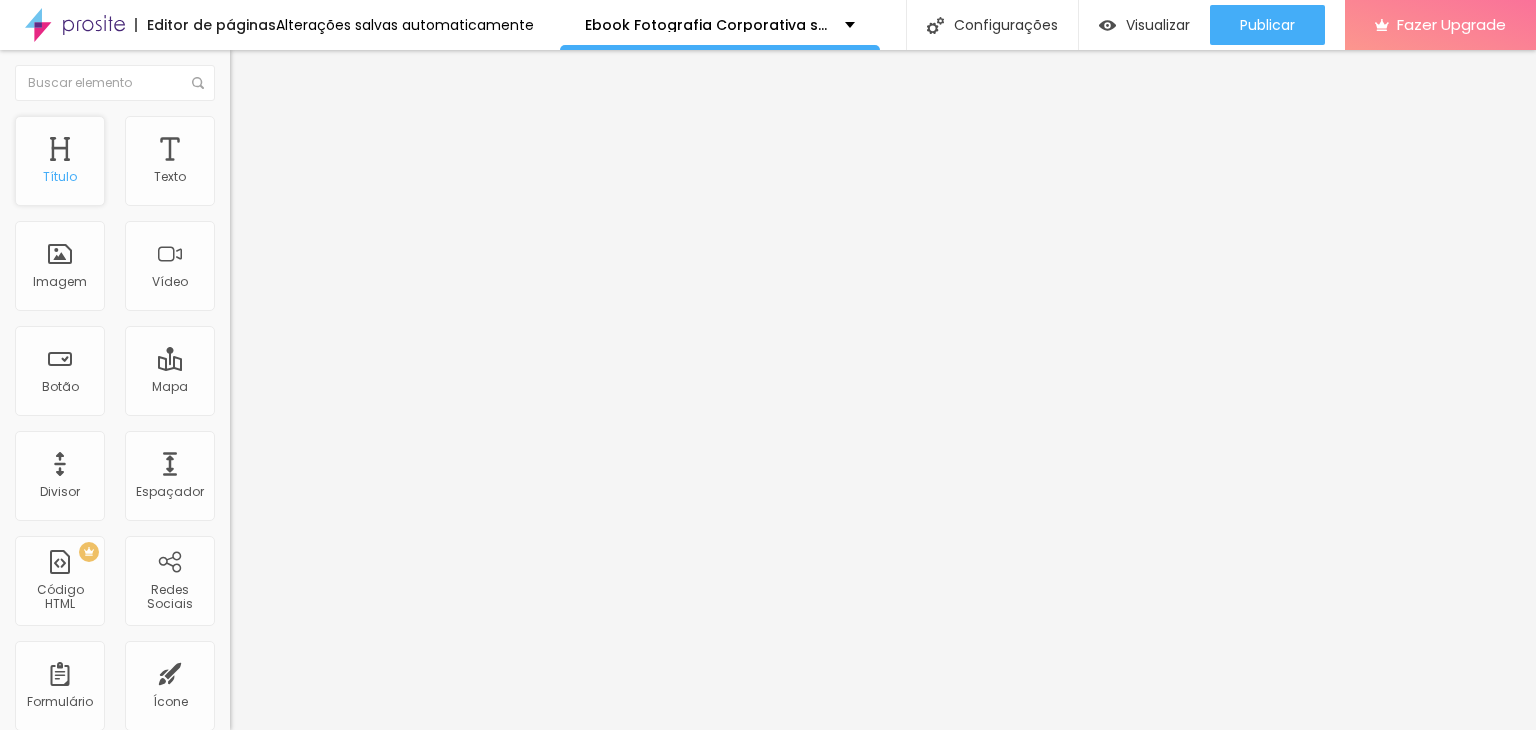 click on "Título" at bounding box center [60, 161] 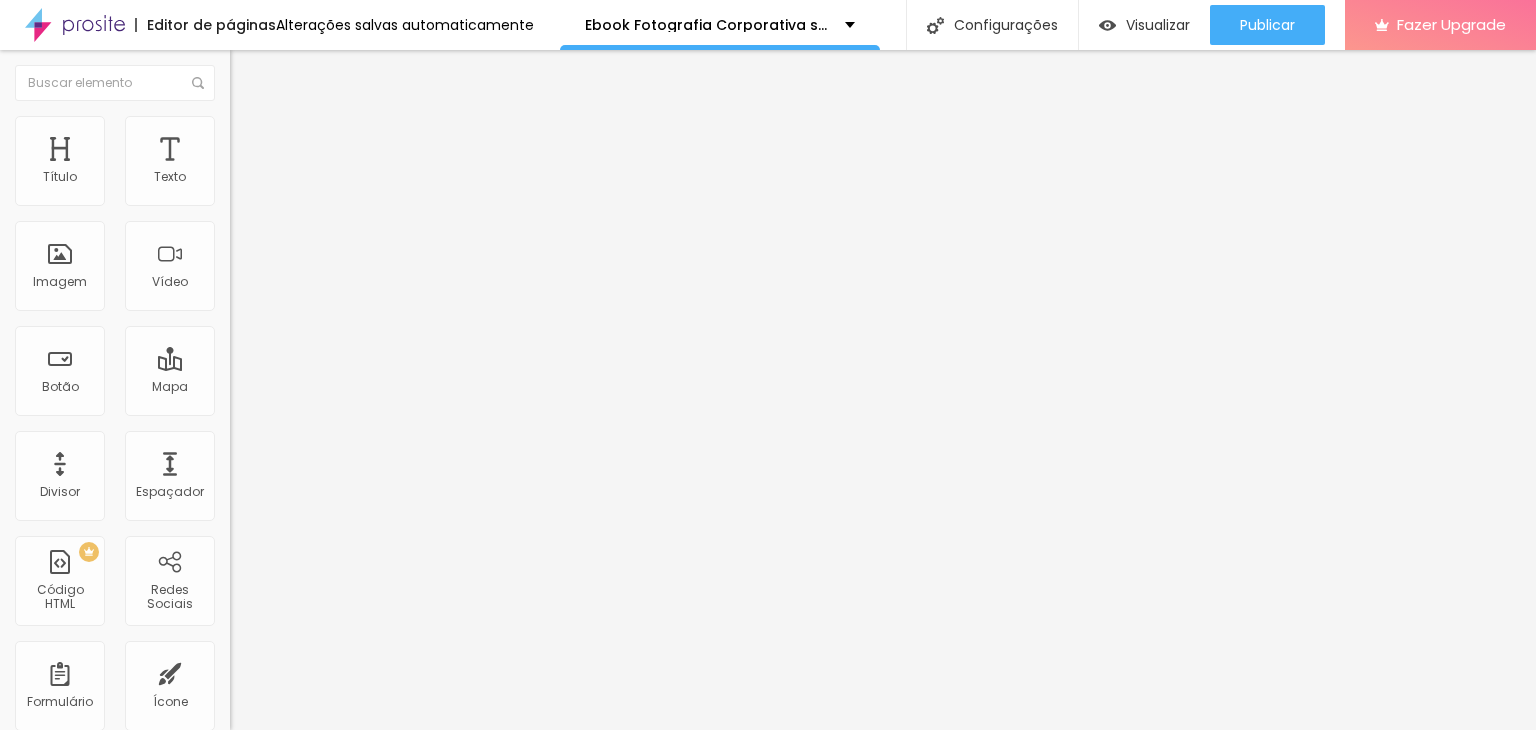 click on "Adicionar imagem" at bounding box center (294, 163) 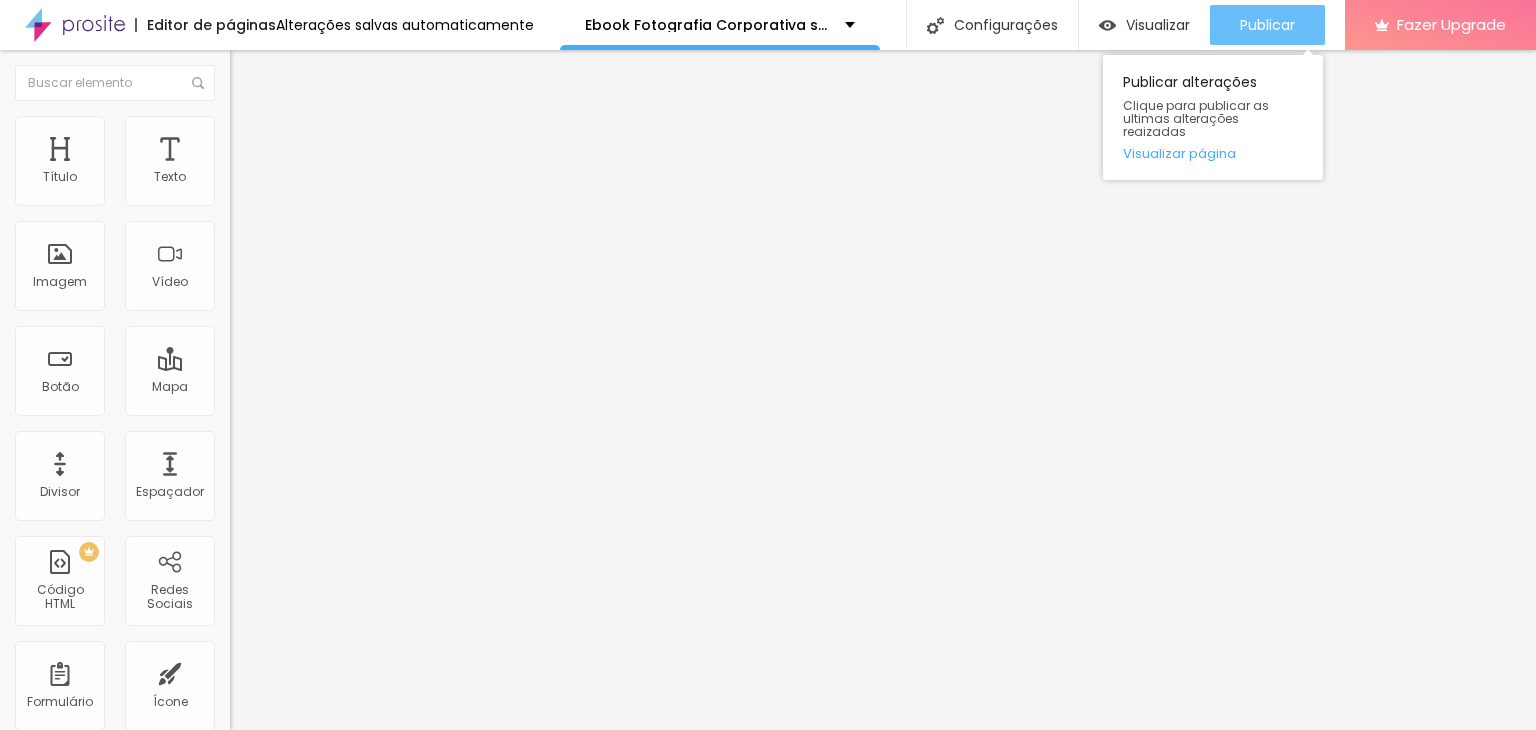 click on "Publicar" at bounding box center (1267, 25) 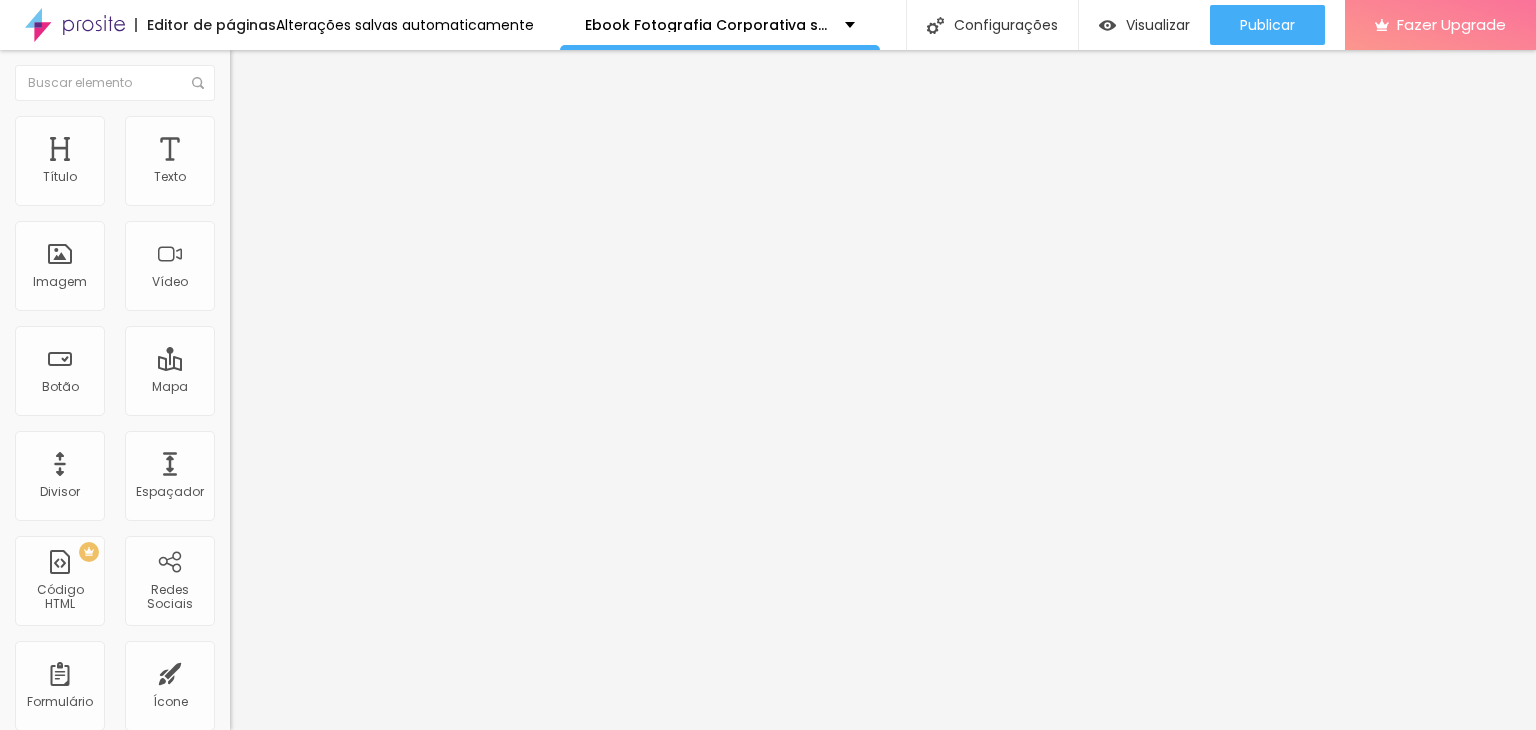 click on "Estilo" at bounding box center [345, 126] 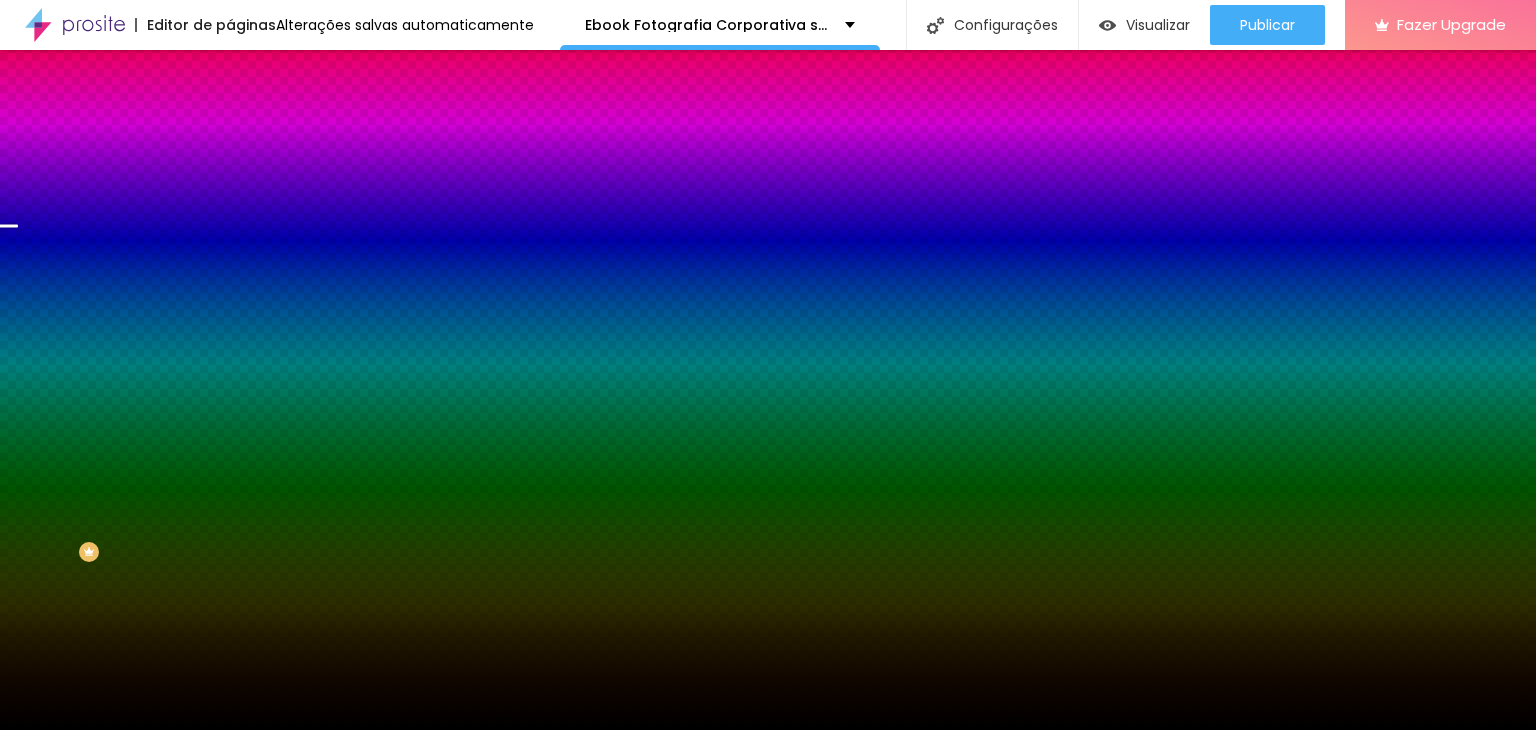click at bounding box center [345, 174] 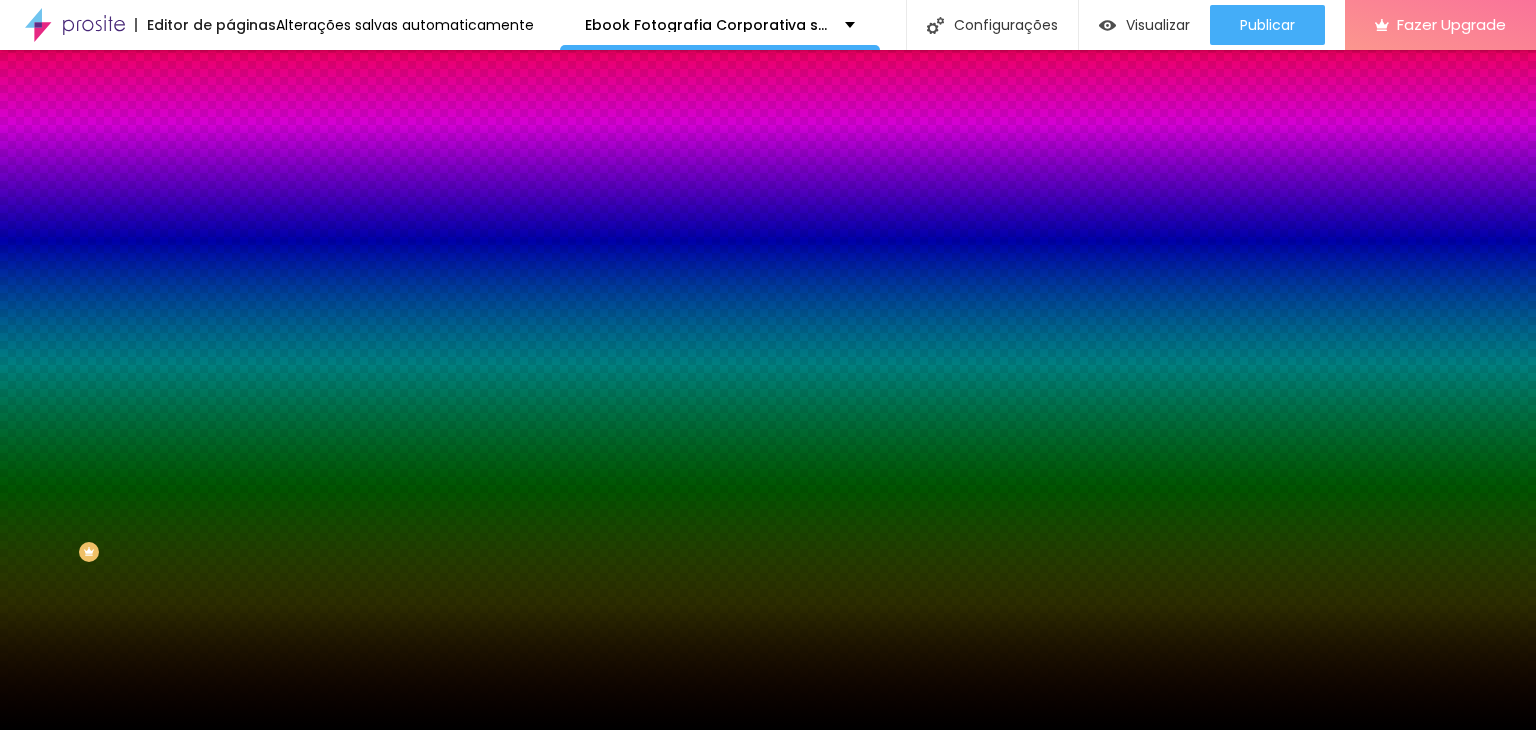drag, startPoint x: 191, startPoint y: 429, endPoint x: 200, endPoint y: 337, distance: 92.43917 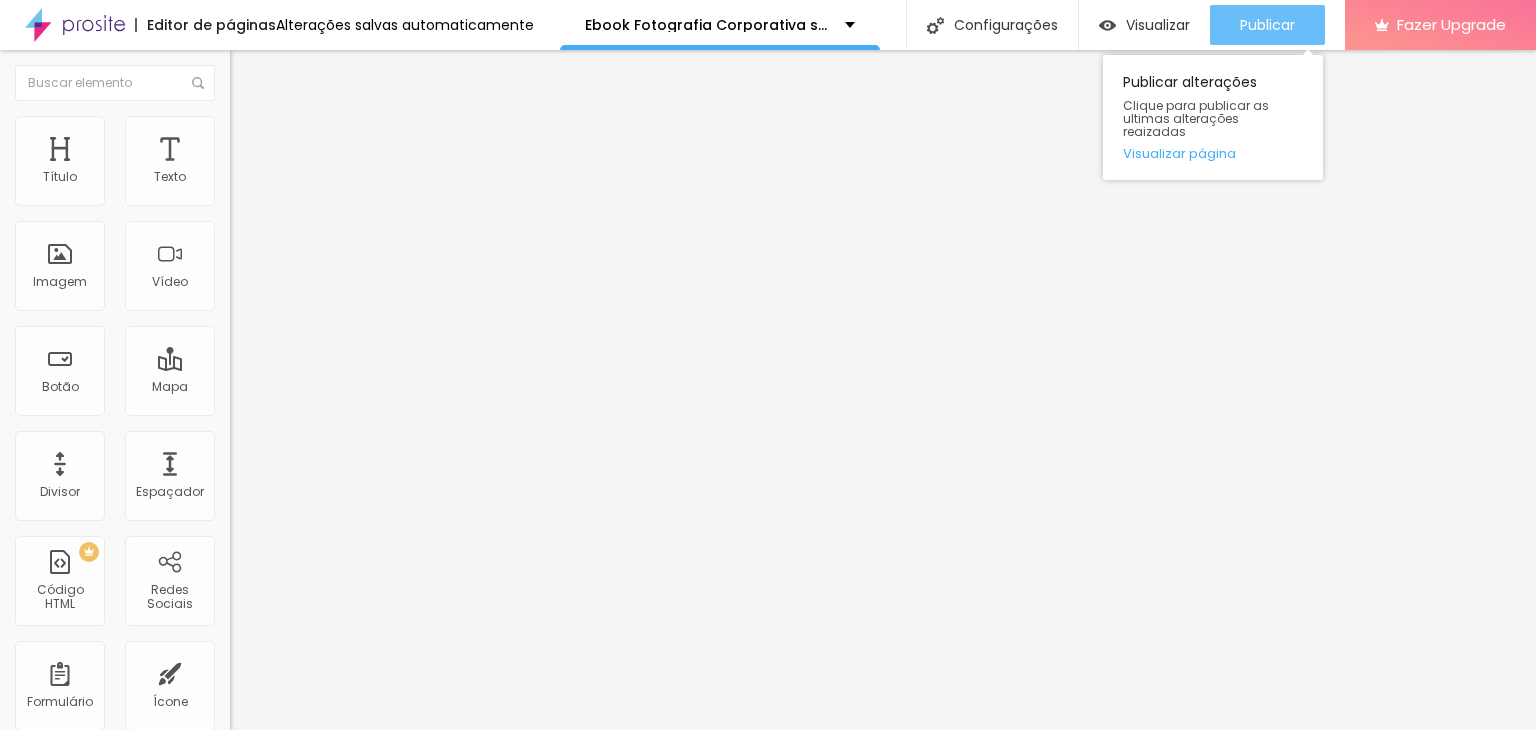 click on "Publicar" at bounding box center [1267, 25] 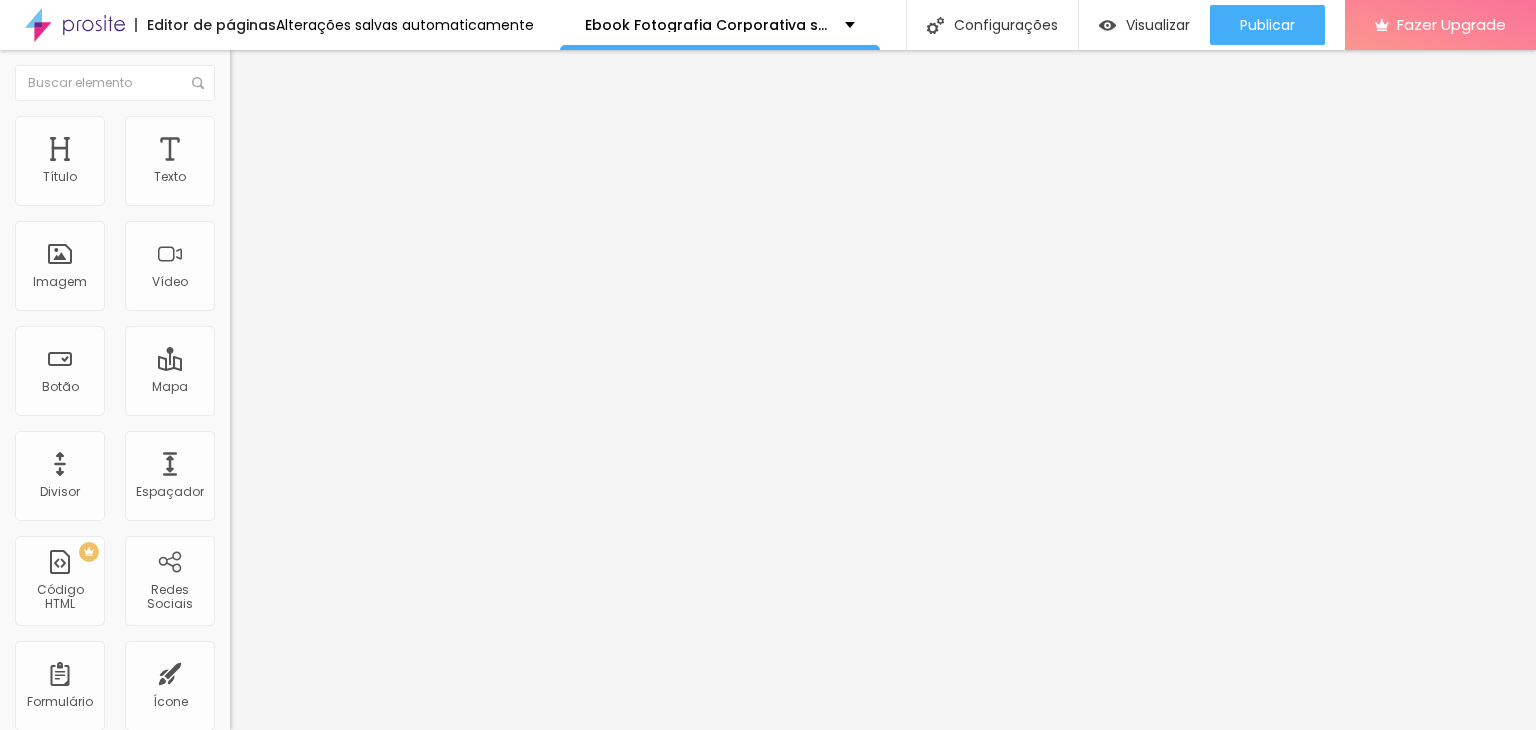 click on "Avançado" at bounding box center (345, 146) 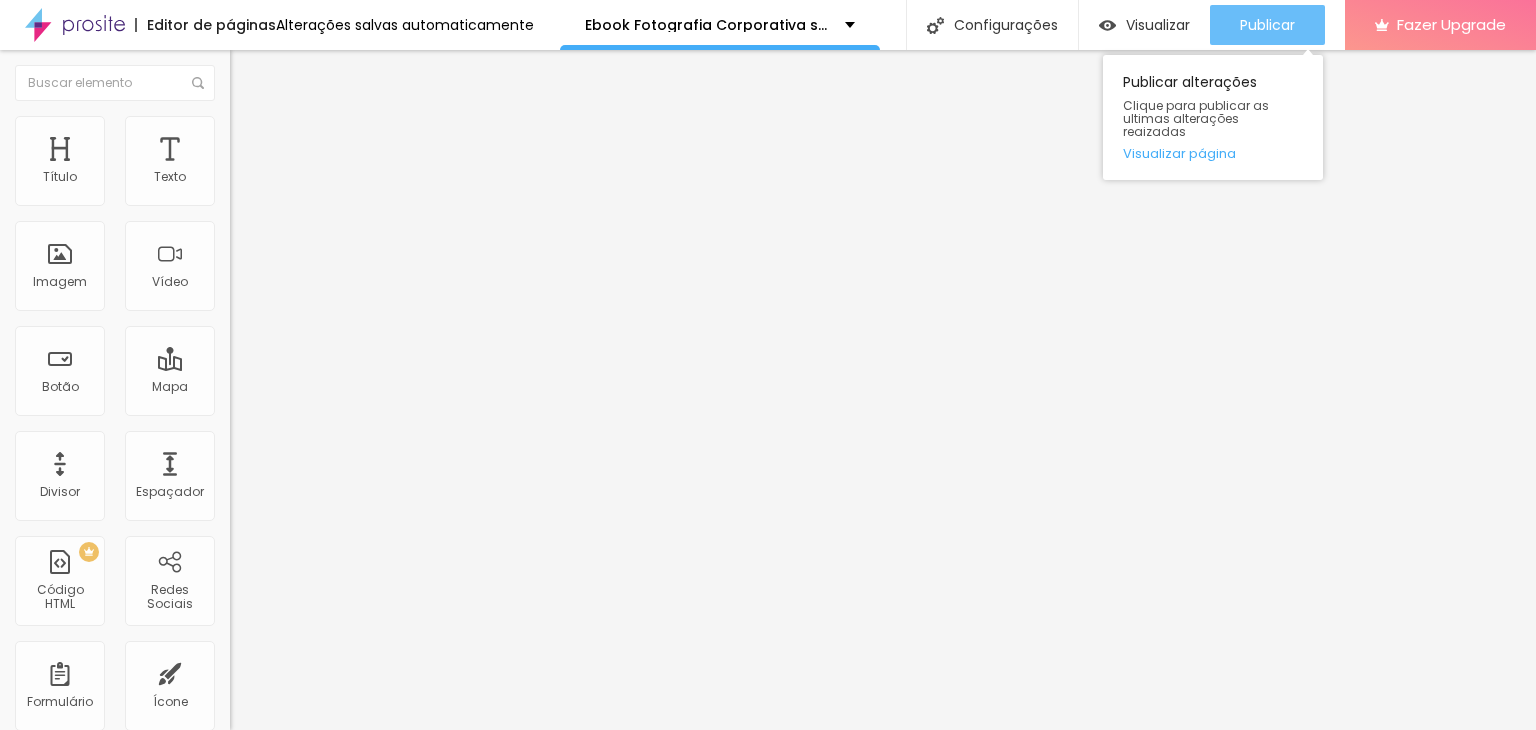 click on "Publicar" at bounding box center (1267, 25) 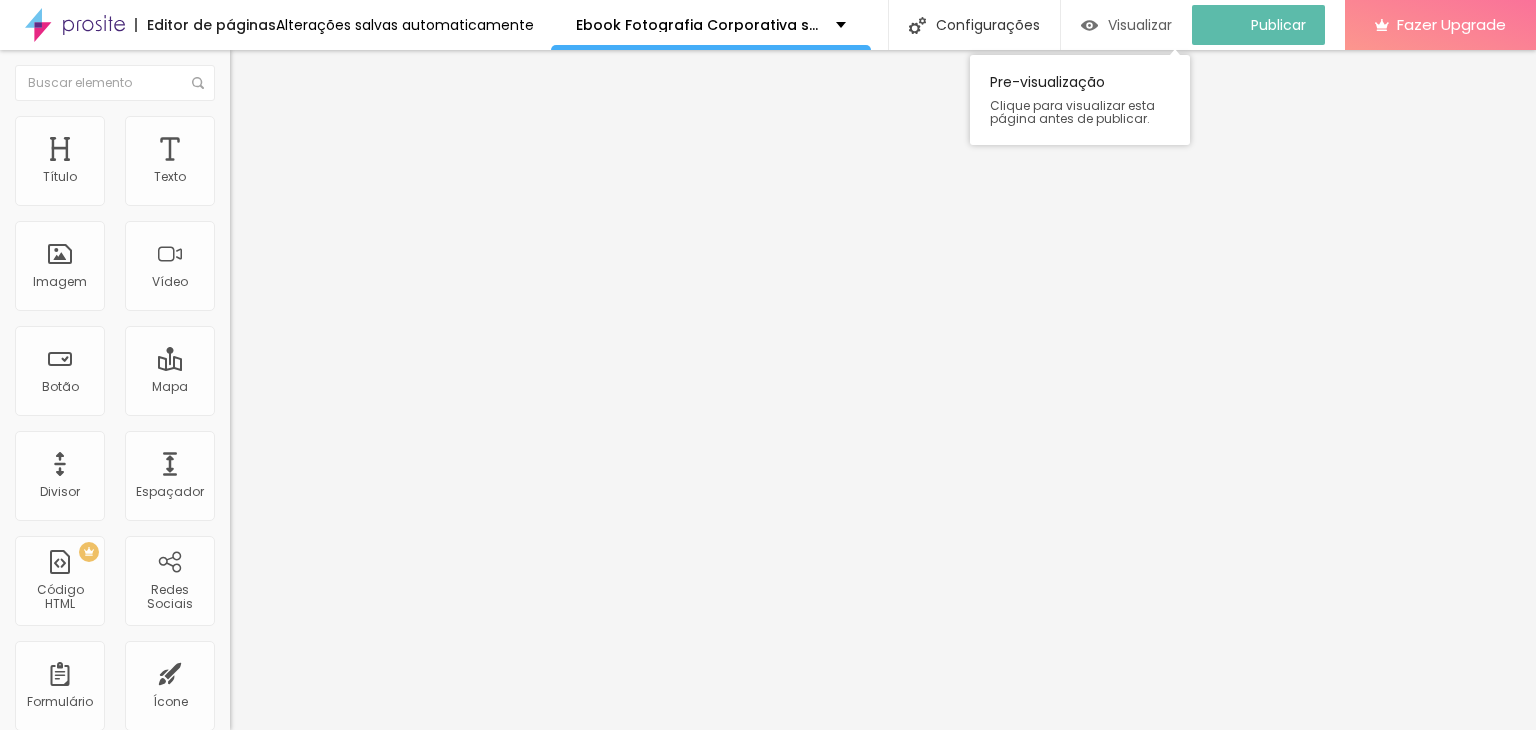 click on "Visualizar" at bounding box center [1140, 25] 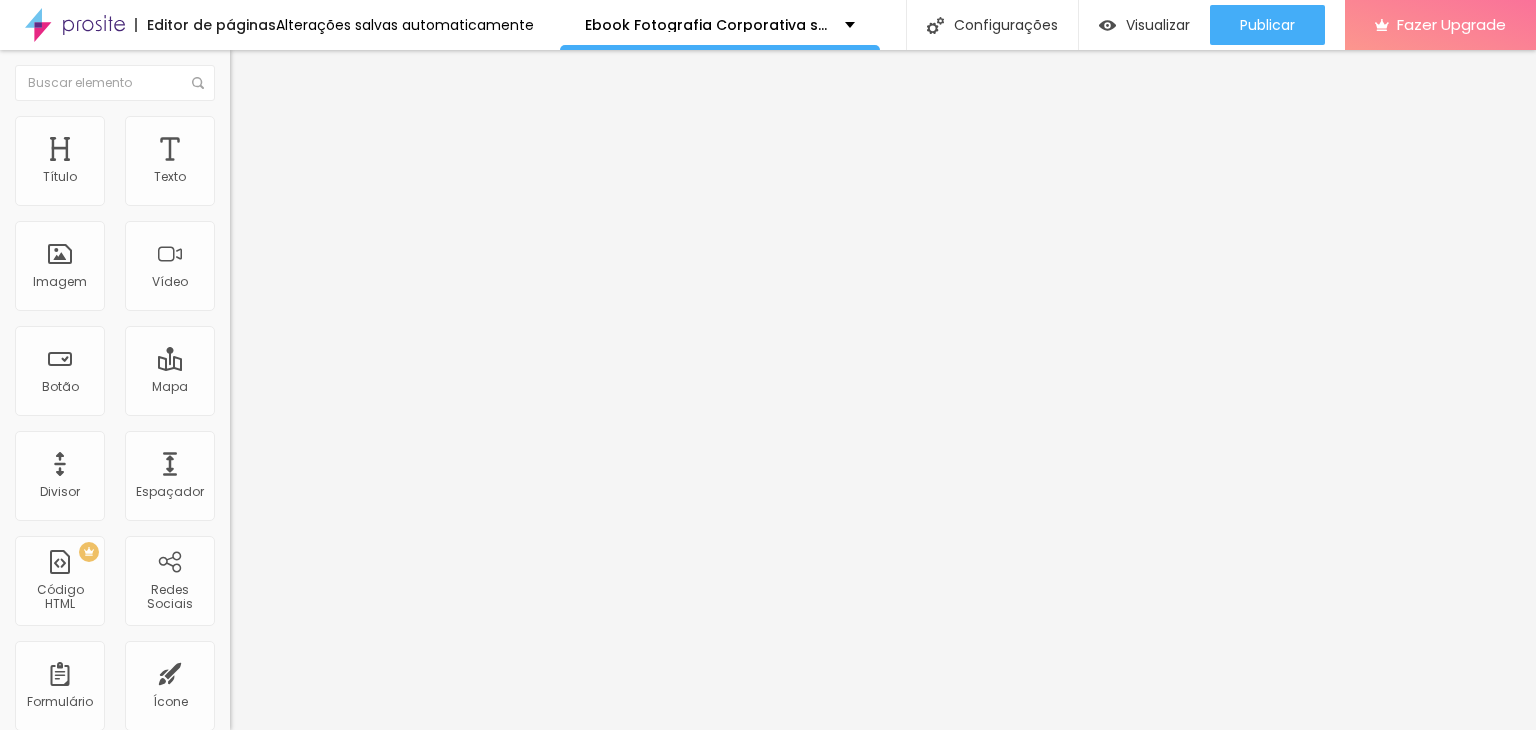 click on "Estilo" at bounding box center [263, 129] 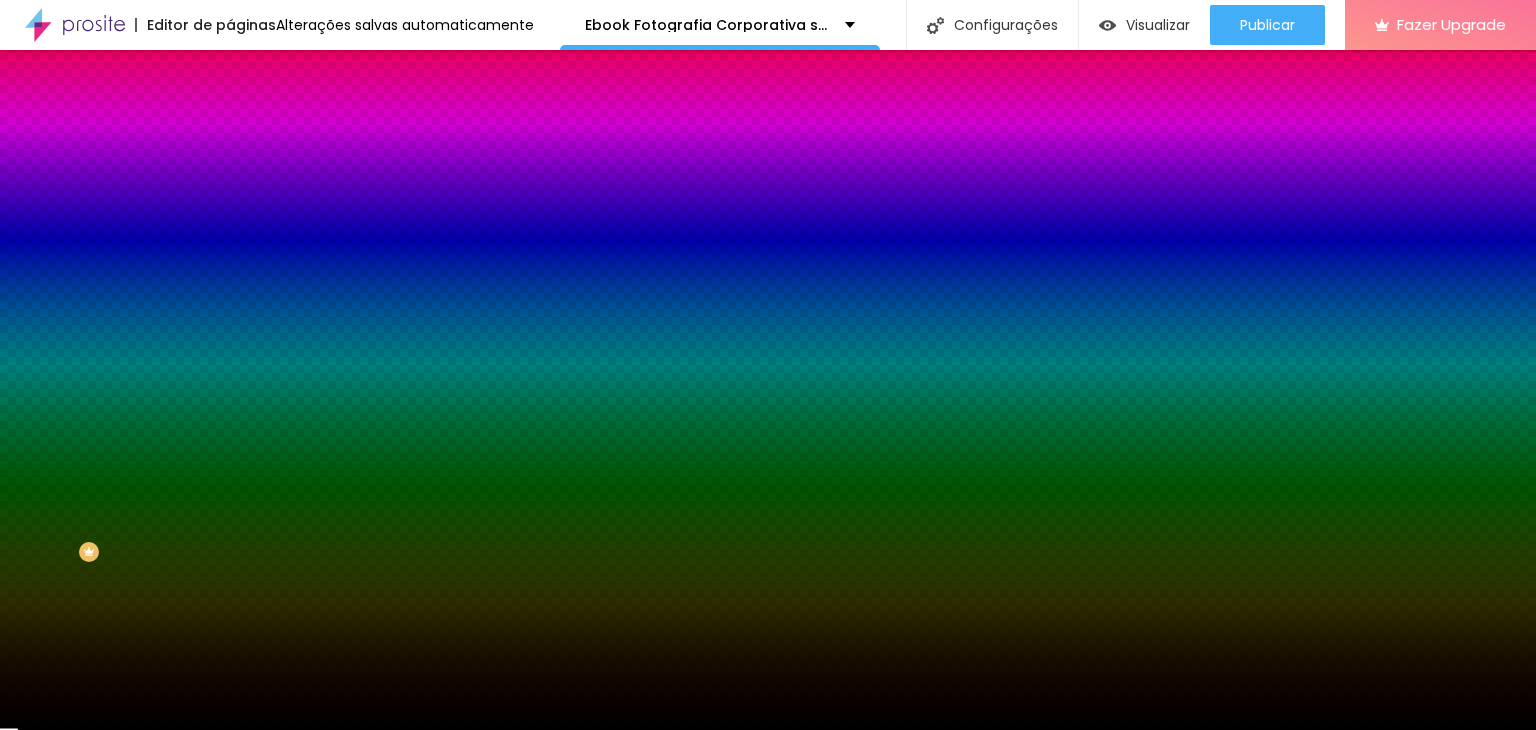 click 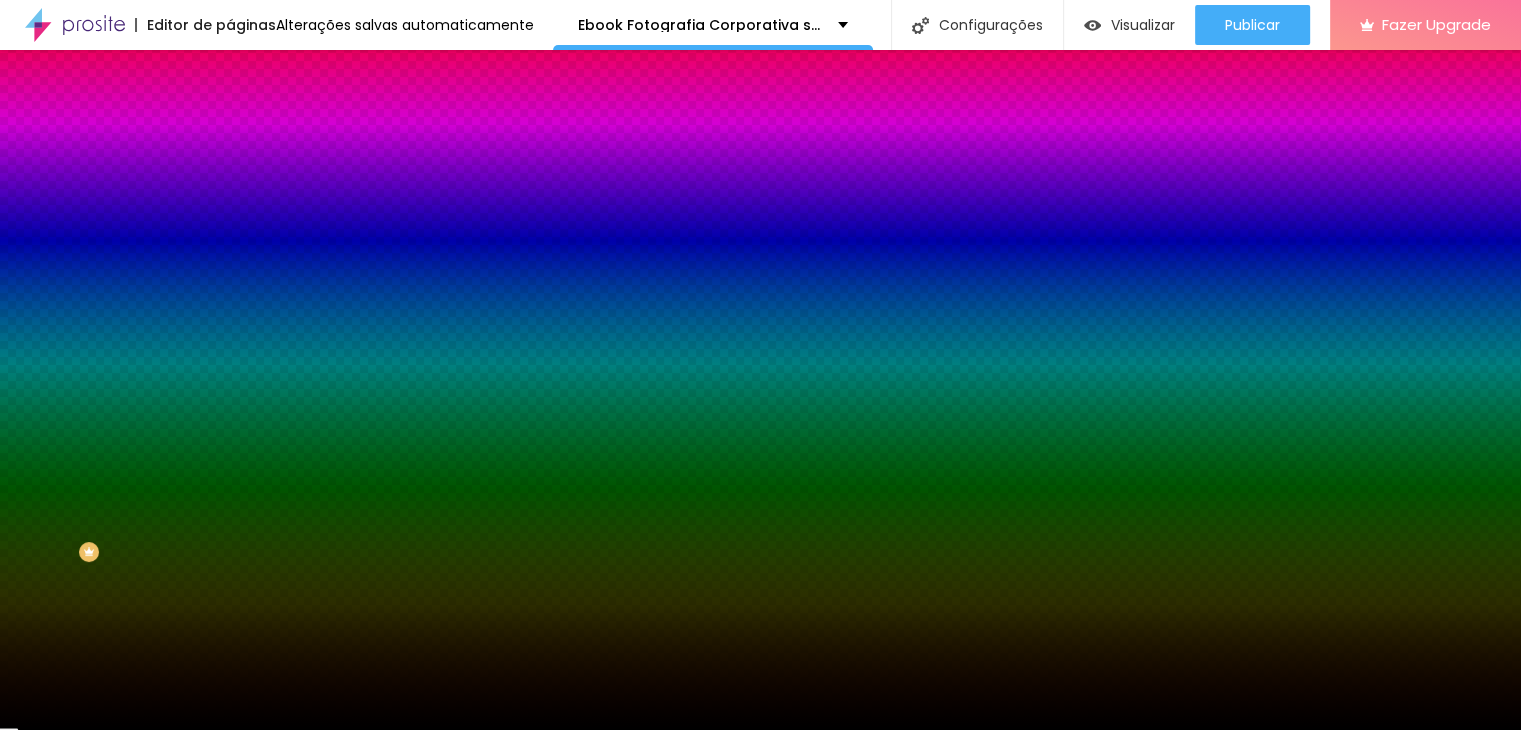 scroll, scrollTop: 159, scrollLeft: 0, axis: vertical 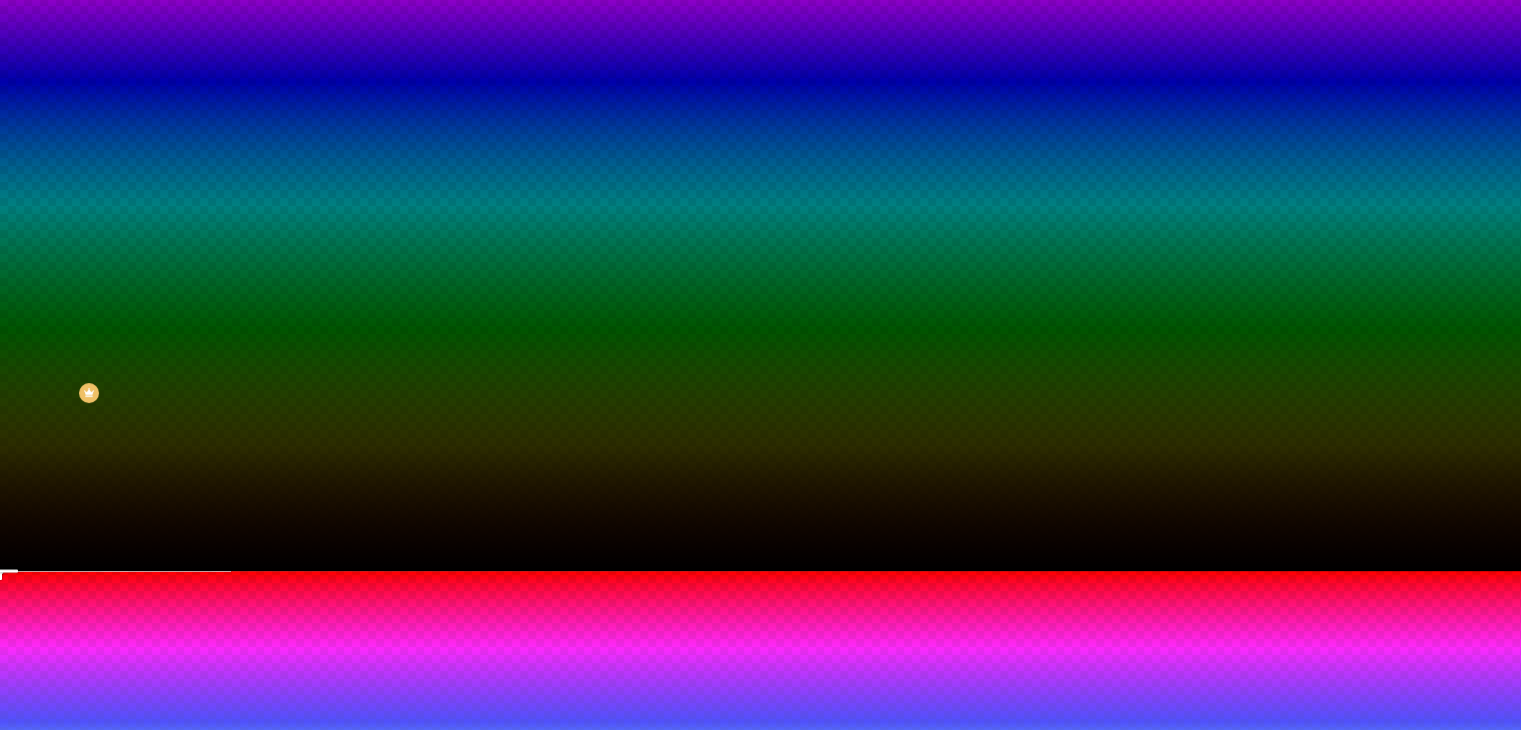 click at bounding box center [760, 1027] 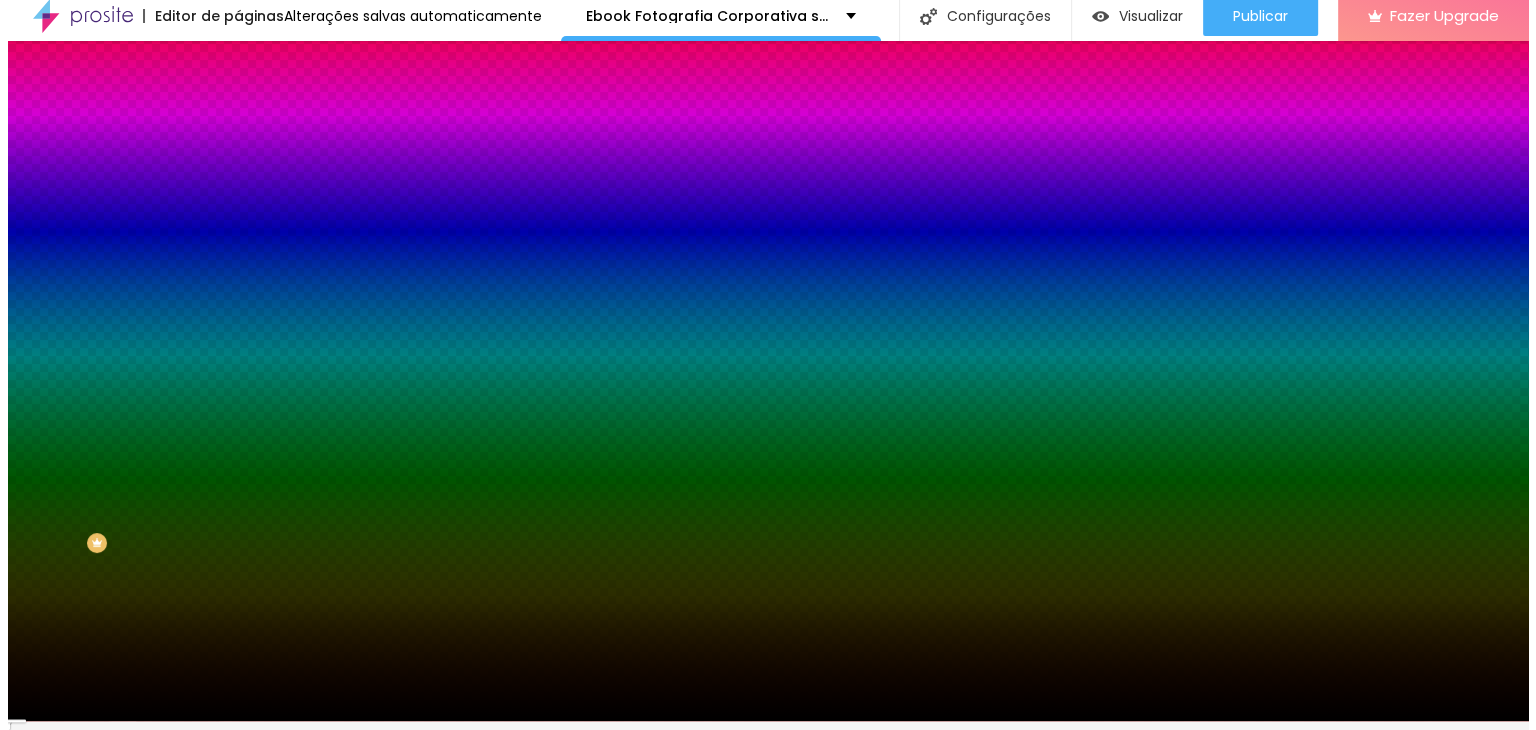 scroll, scrollTop: 0, scrollLeft: 0, axis: both 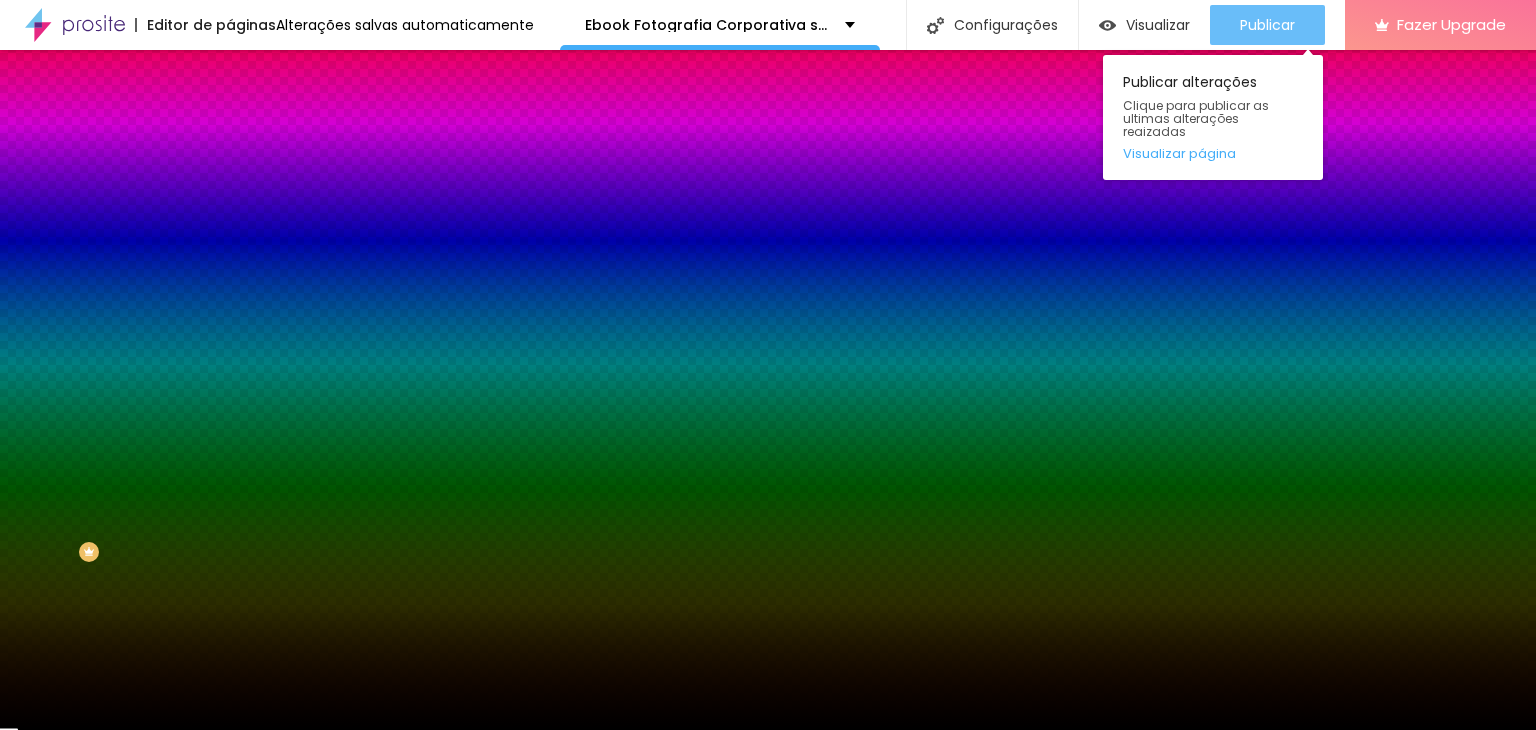 click on "Publicar" at bounding box center [1267, 25] 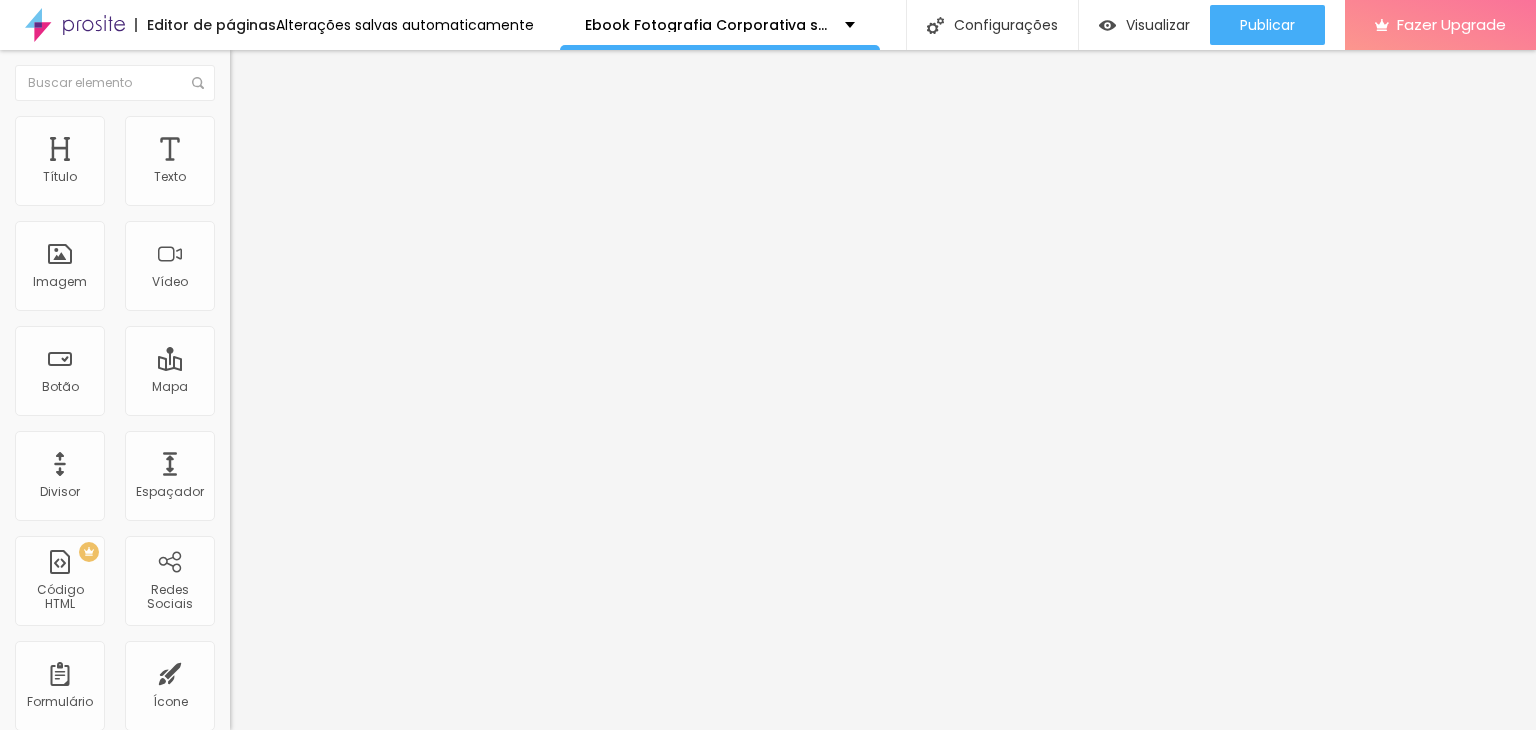 click on "Trocar imagem" at bounding box center [284, 163] 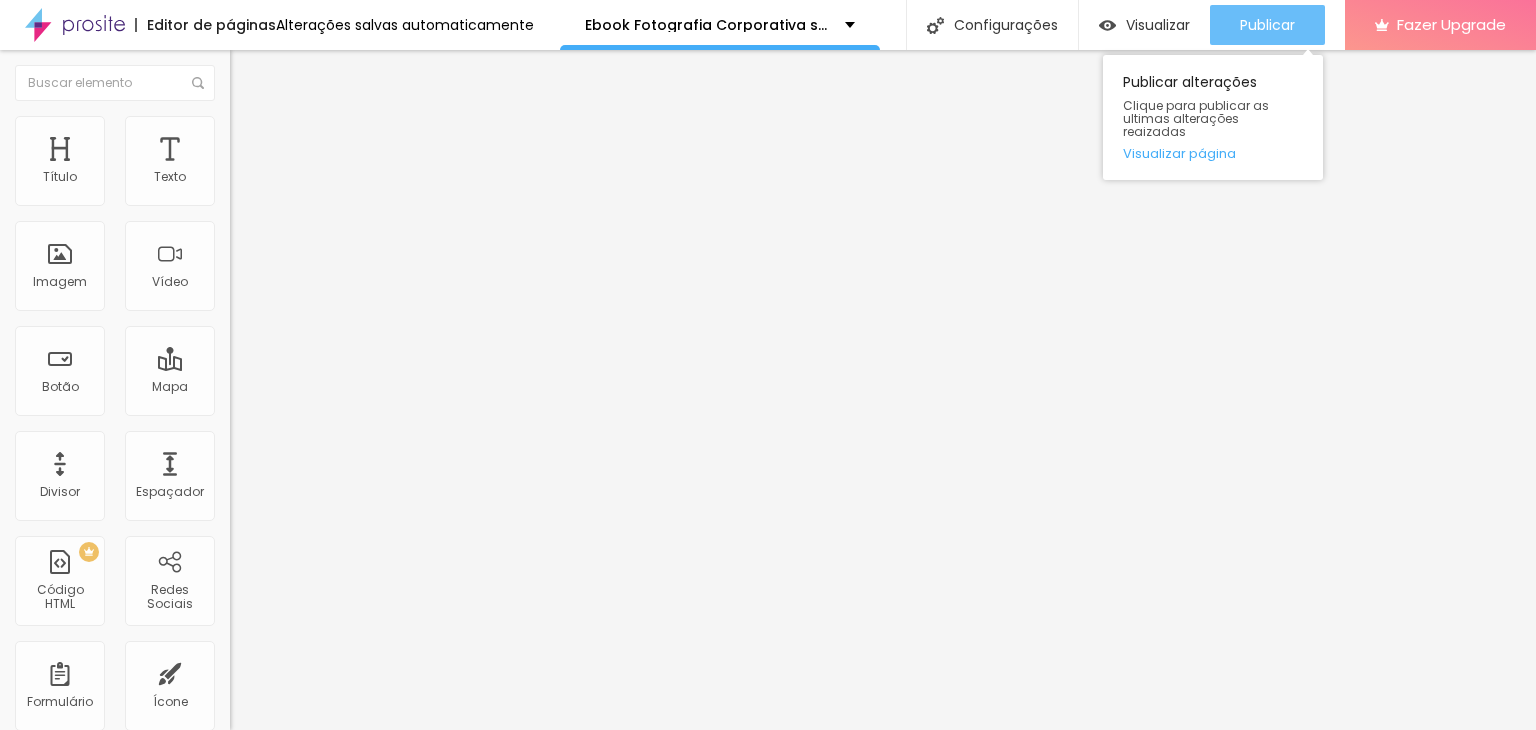 click on "Publicar" at bounding box center [1267, 25] 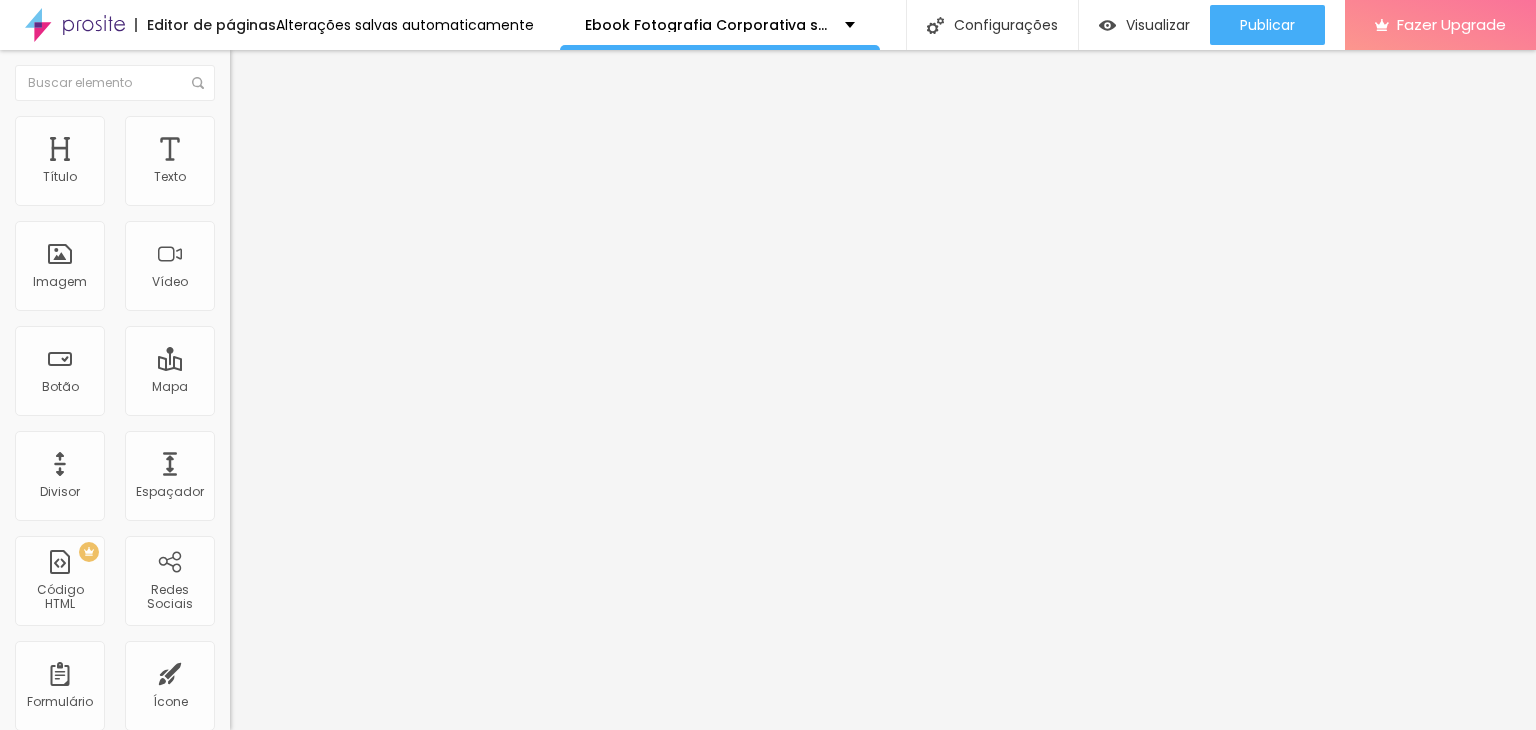 click on "1:1 Quadrado" at bounding box center [269, 304] 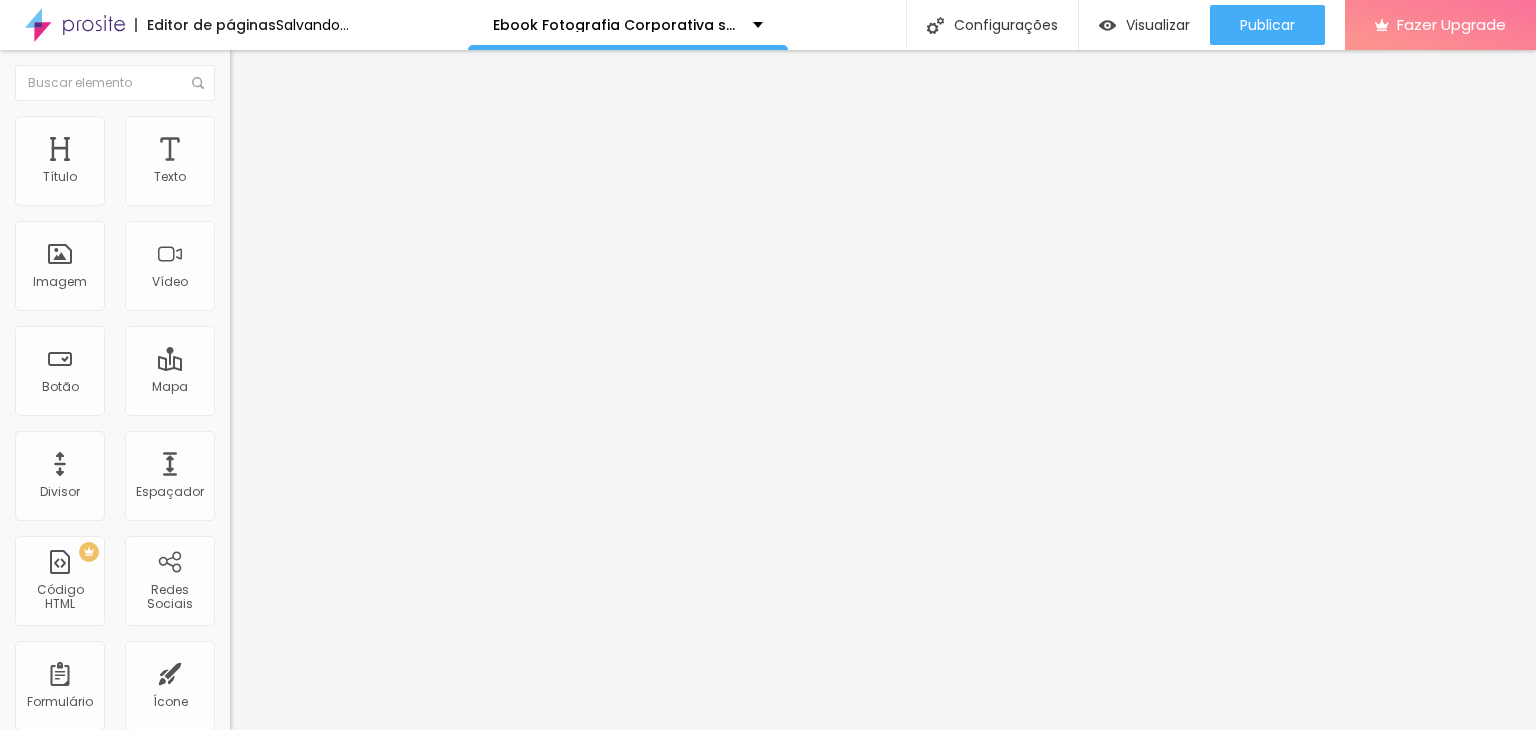 click on "Estilo" at bounding box center [345, 126] 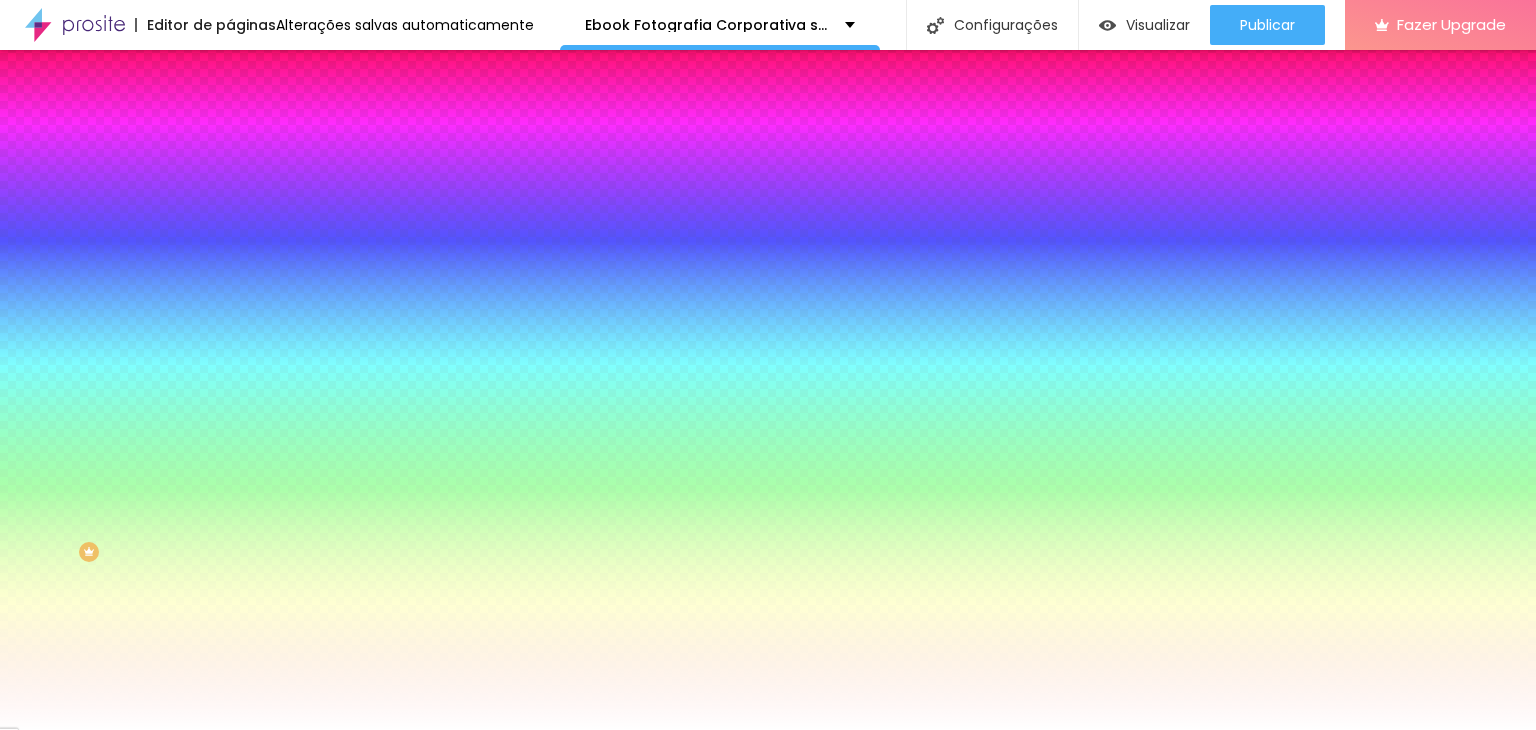 click on "Avançado" at bounding box center (281, 149) 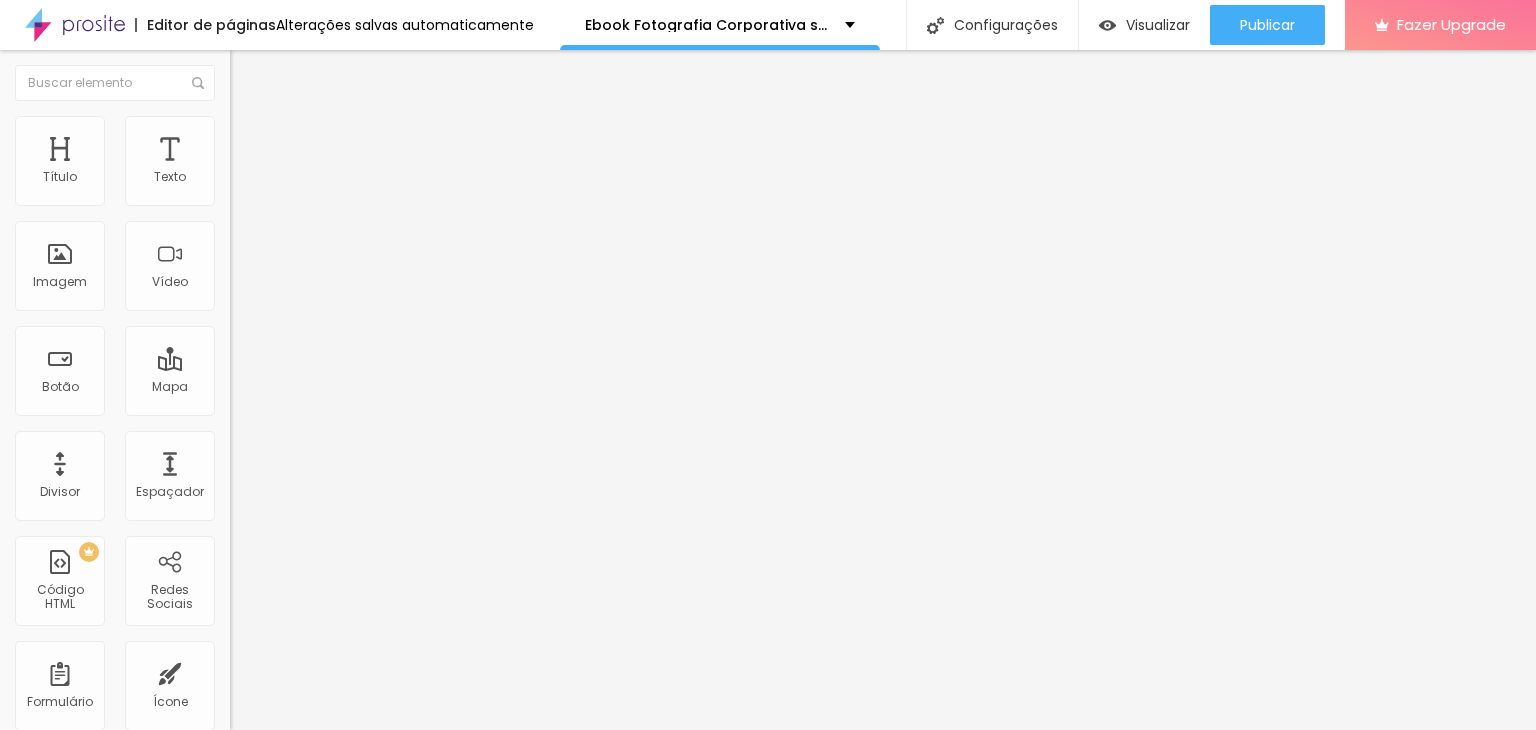 click on "Estilo" at bounding box center [263, 129] 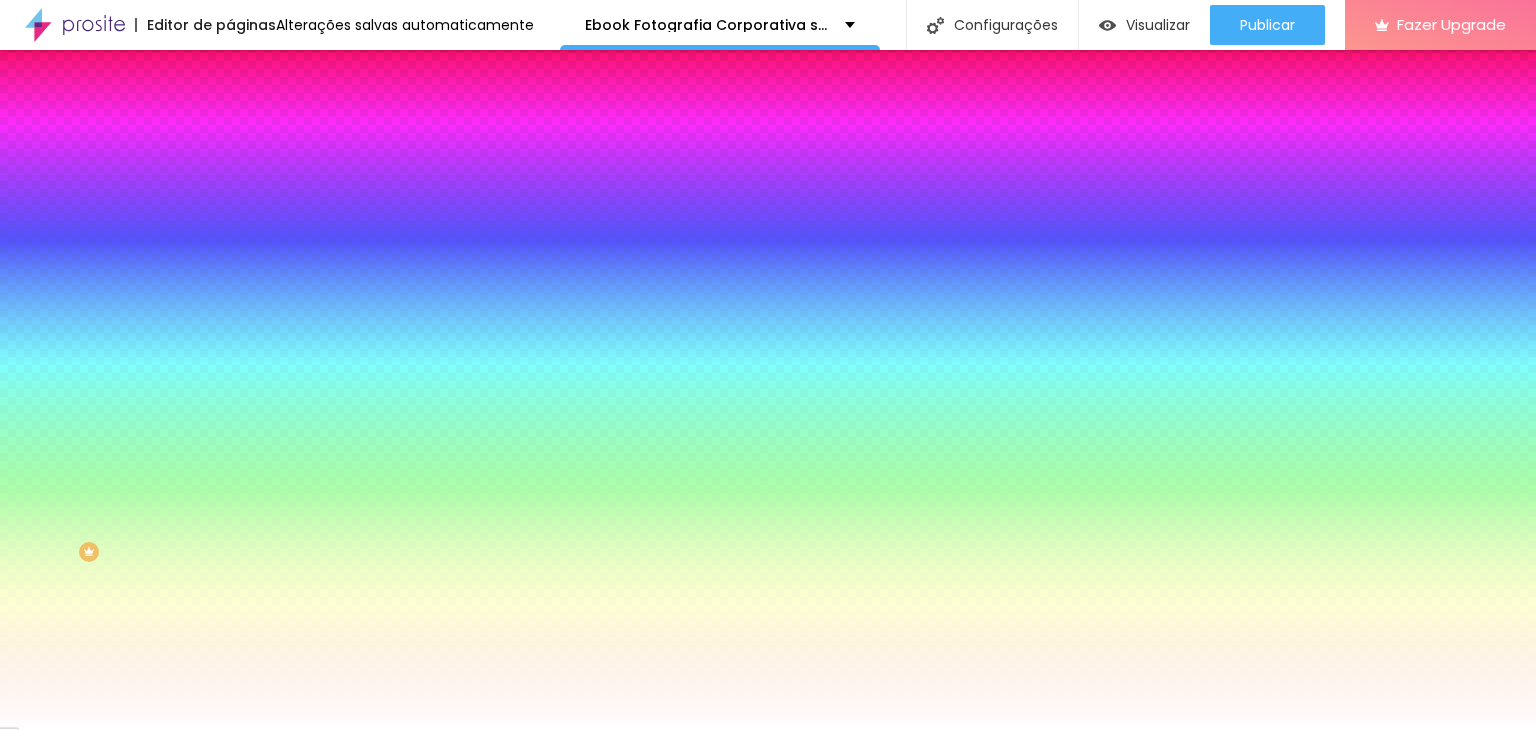 click on "Avançado" at bounding box center (345, 146) 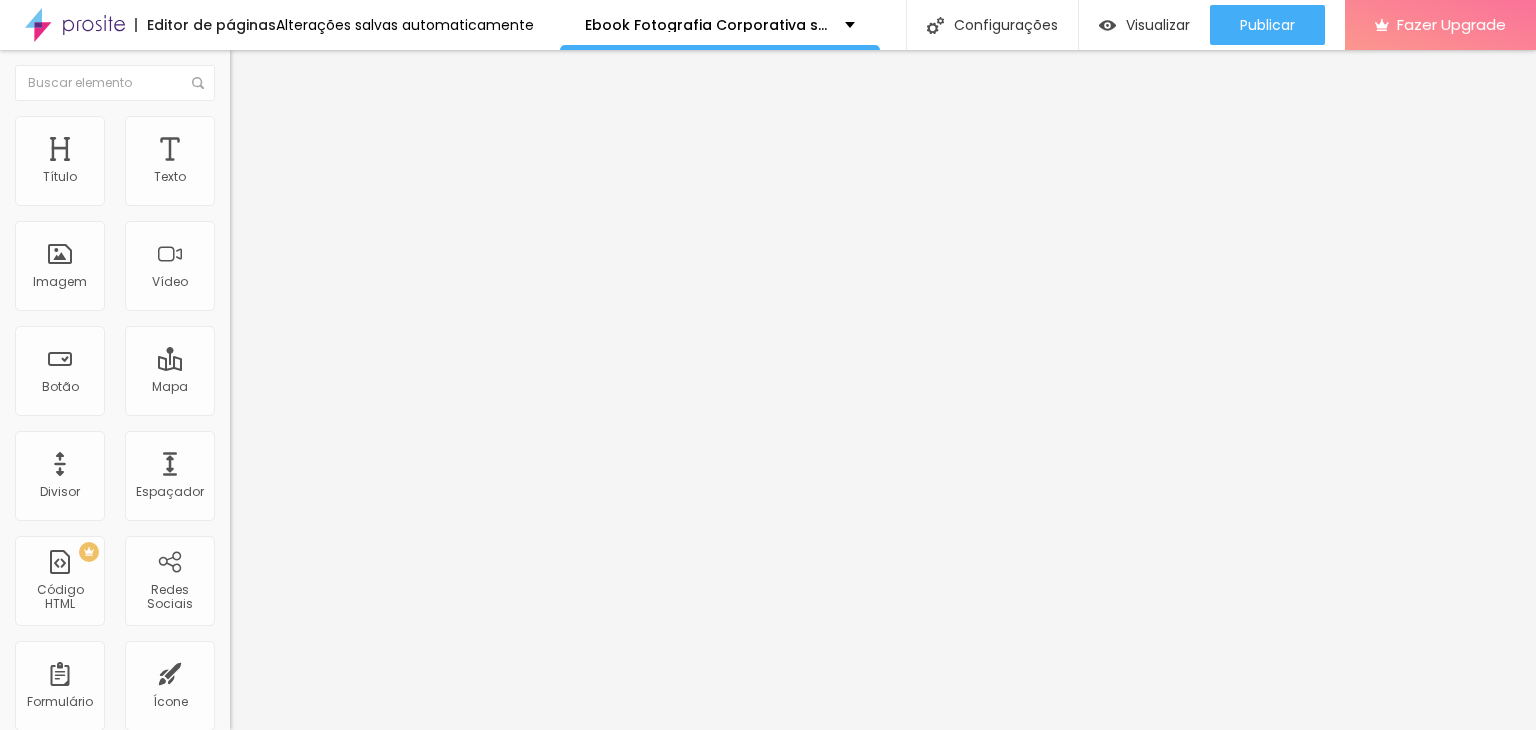 click on "Estilo" at bounding box center [345, 126] 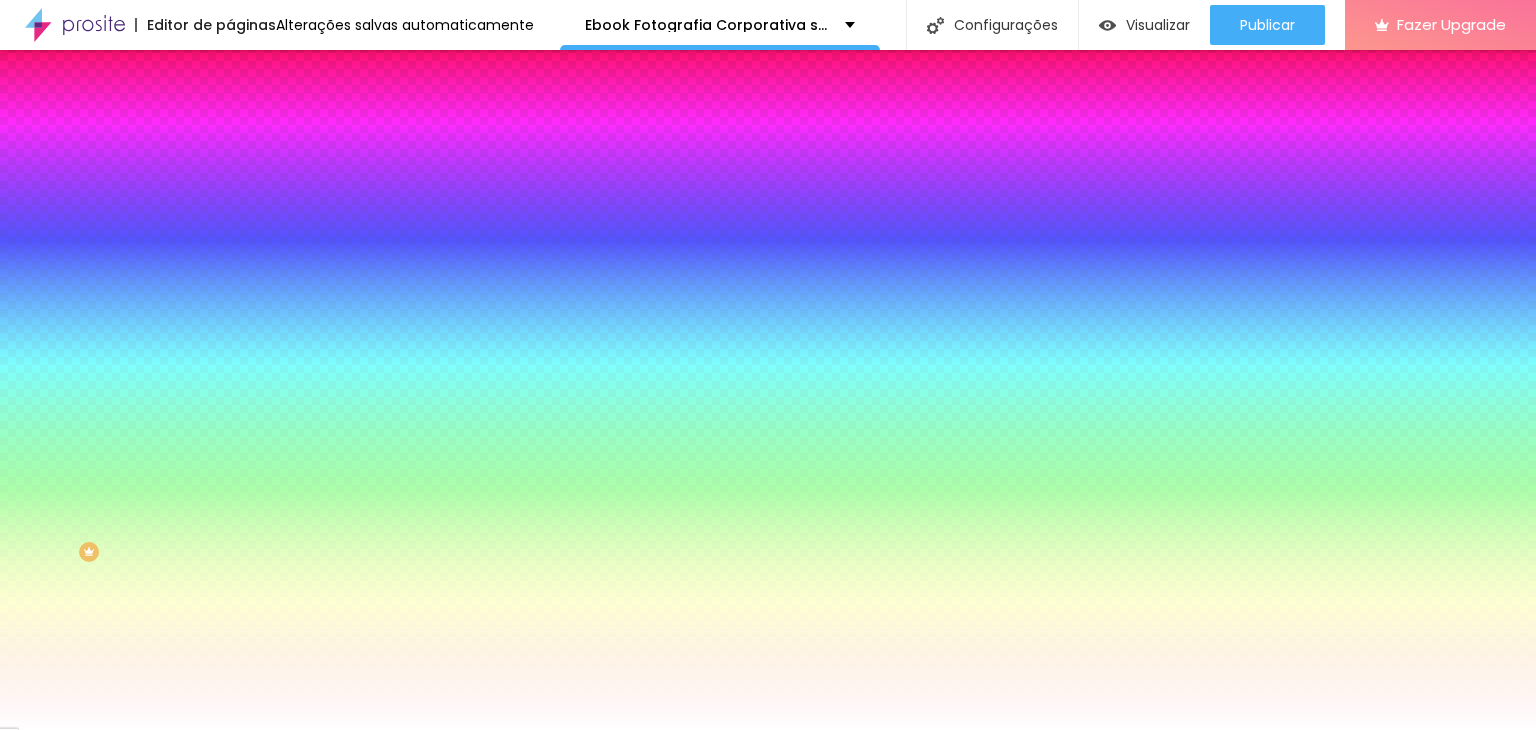 click on "Conteúdo" at bounding box center [345, 106] 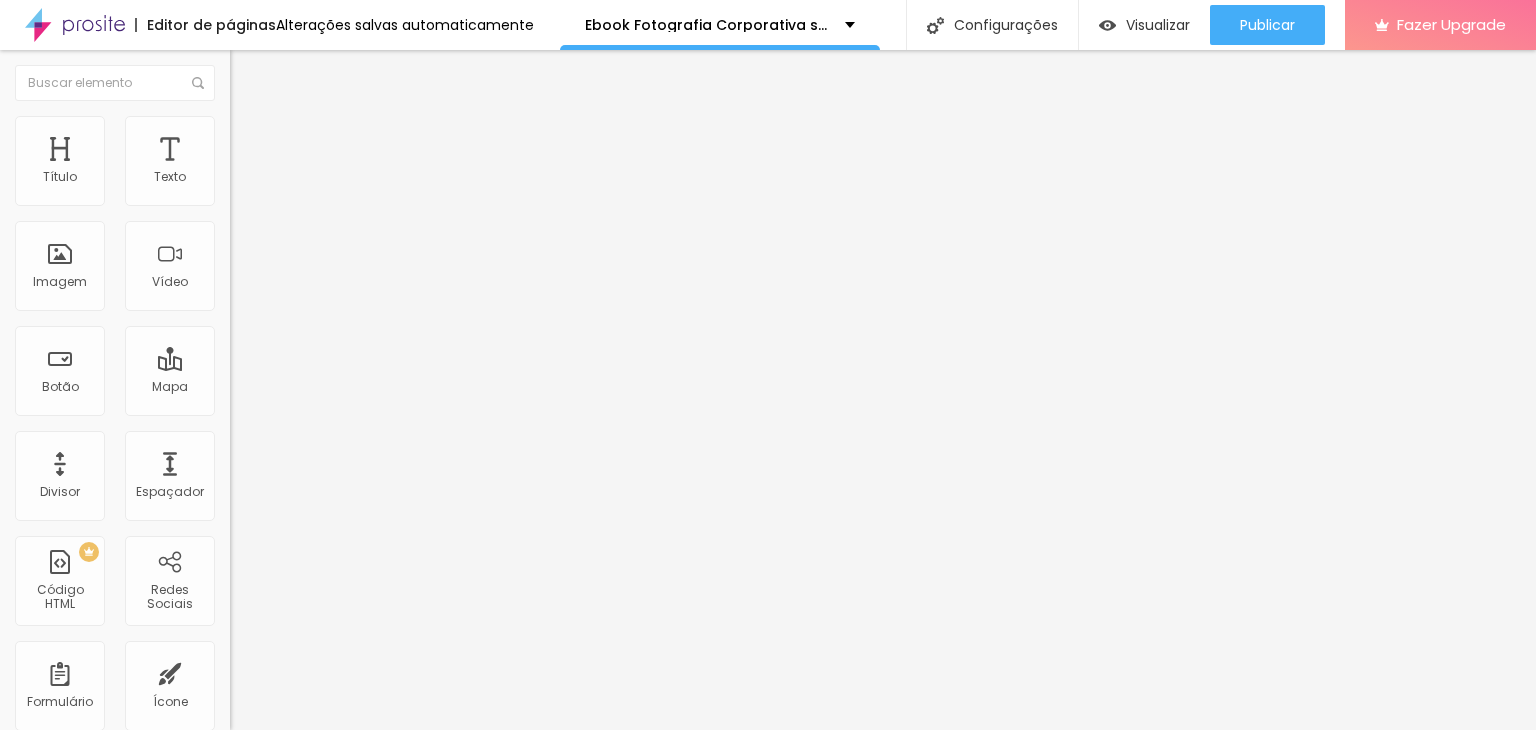 click at bounding box center (345, 176) 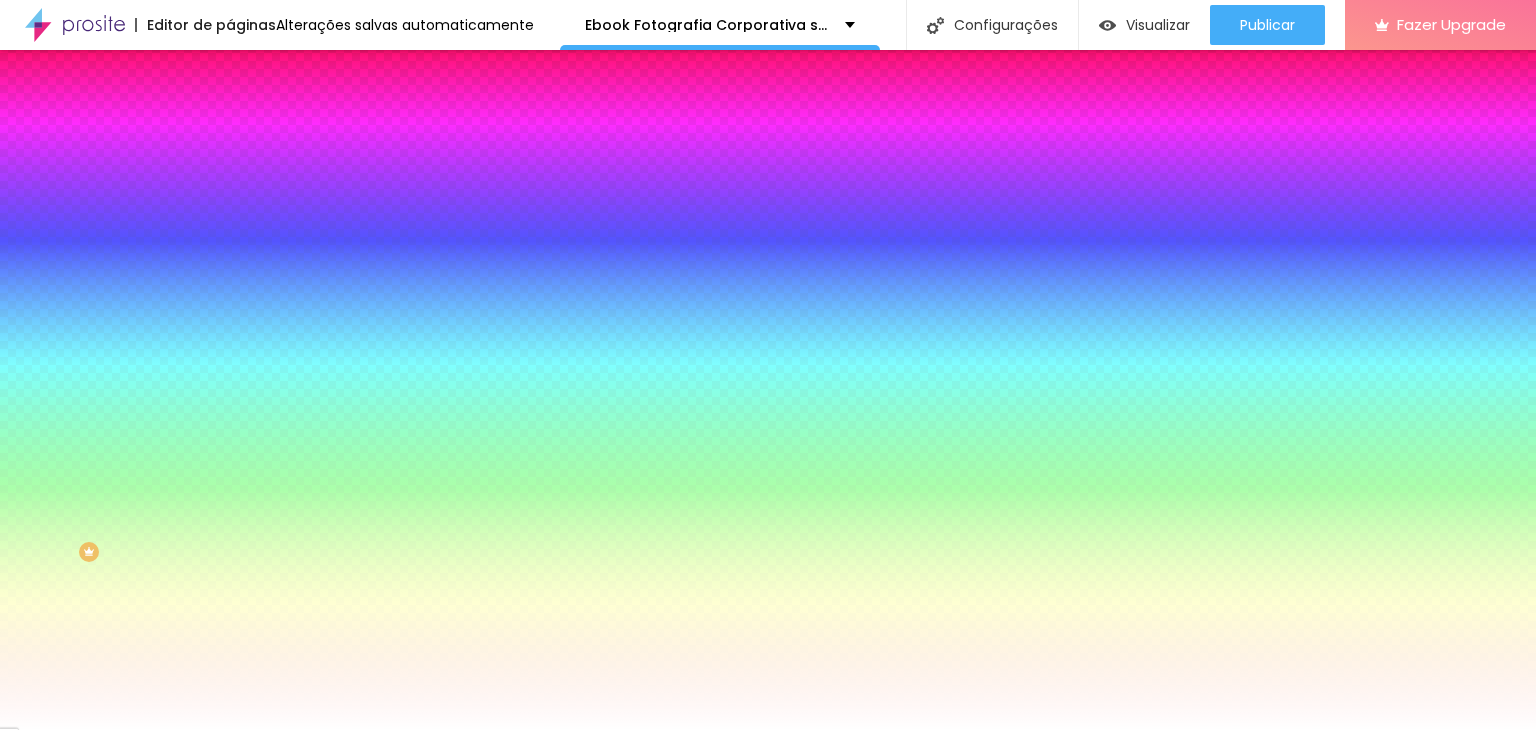 click on "Avançado" at bounding box center [281, 149] 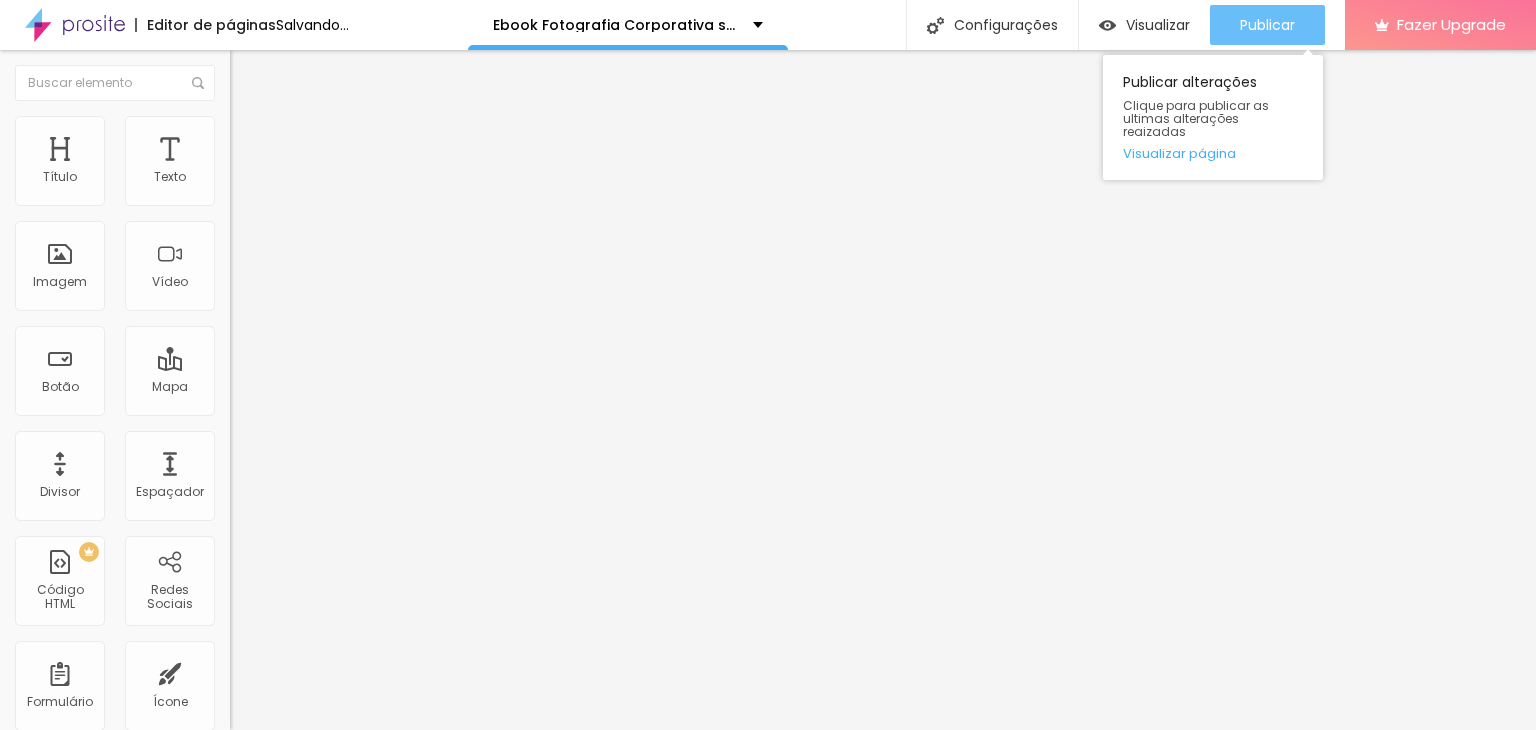 click on "Publicar" at bounding box center (1267, 25) 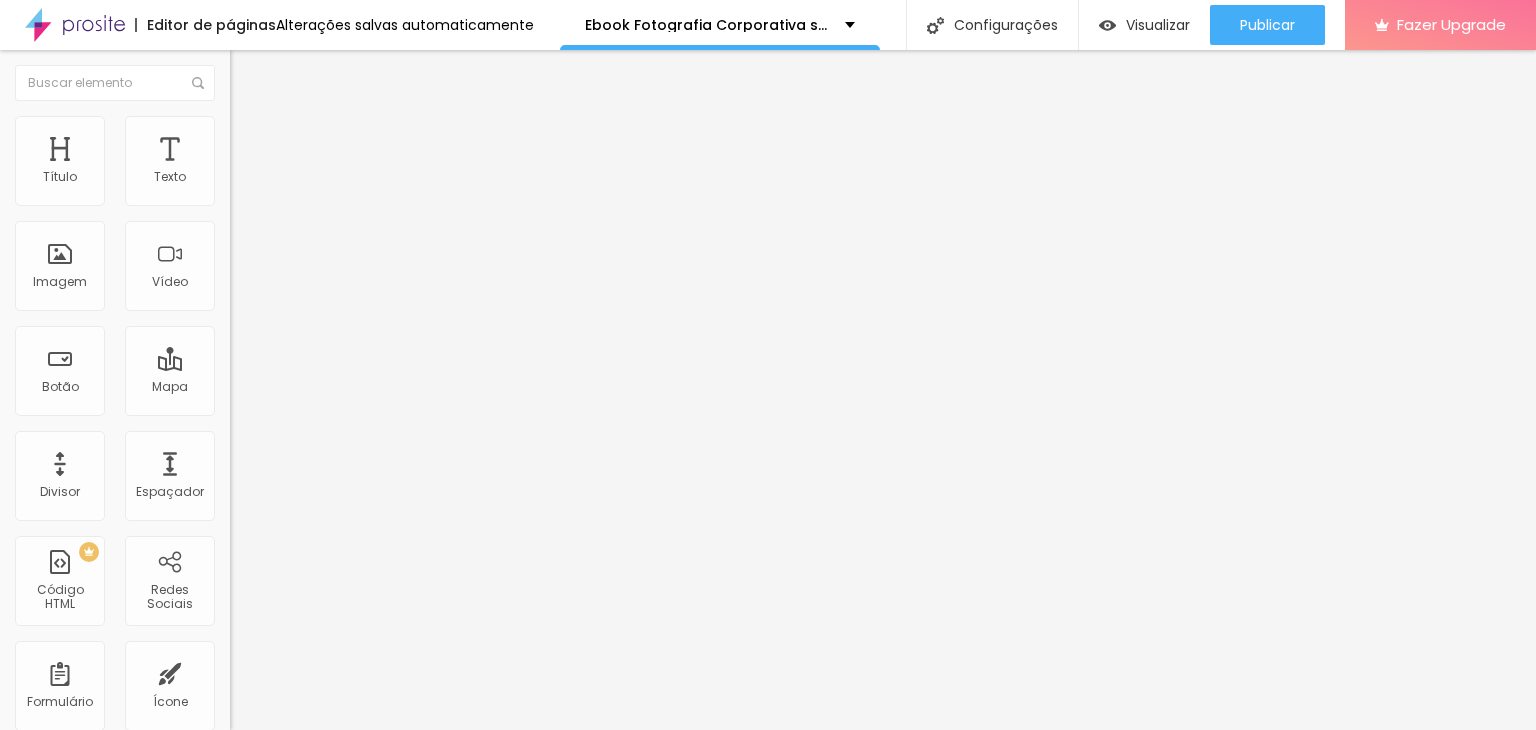 click at bounding box center (239, 125) 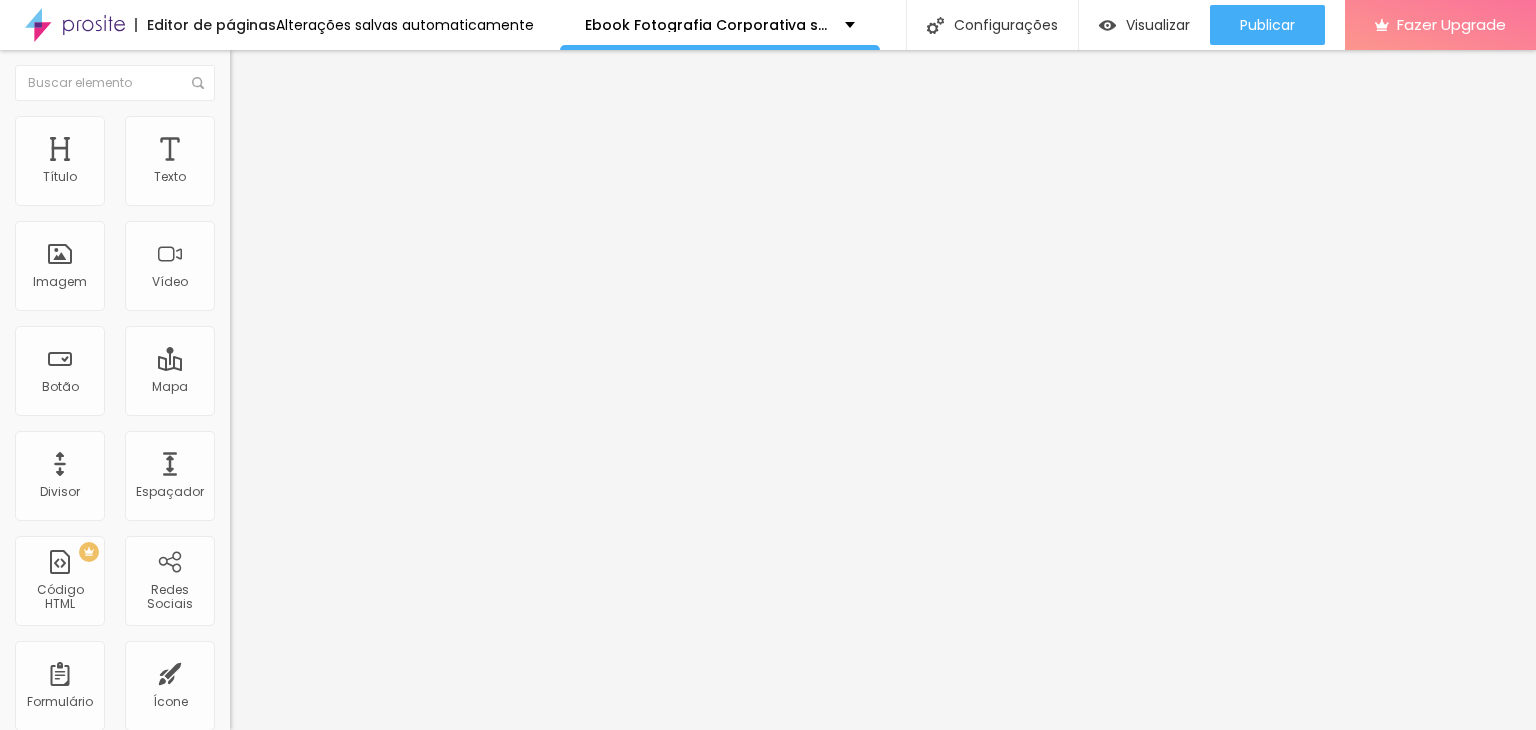 click on "Conteúdo" at bounding box center [345, 106] 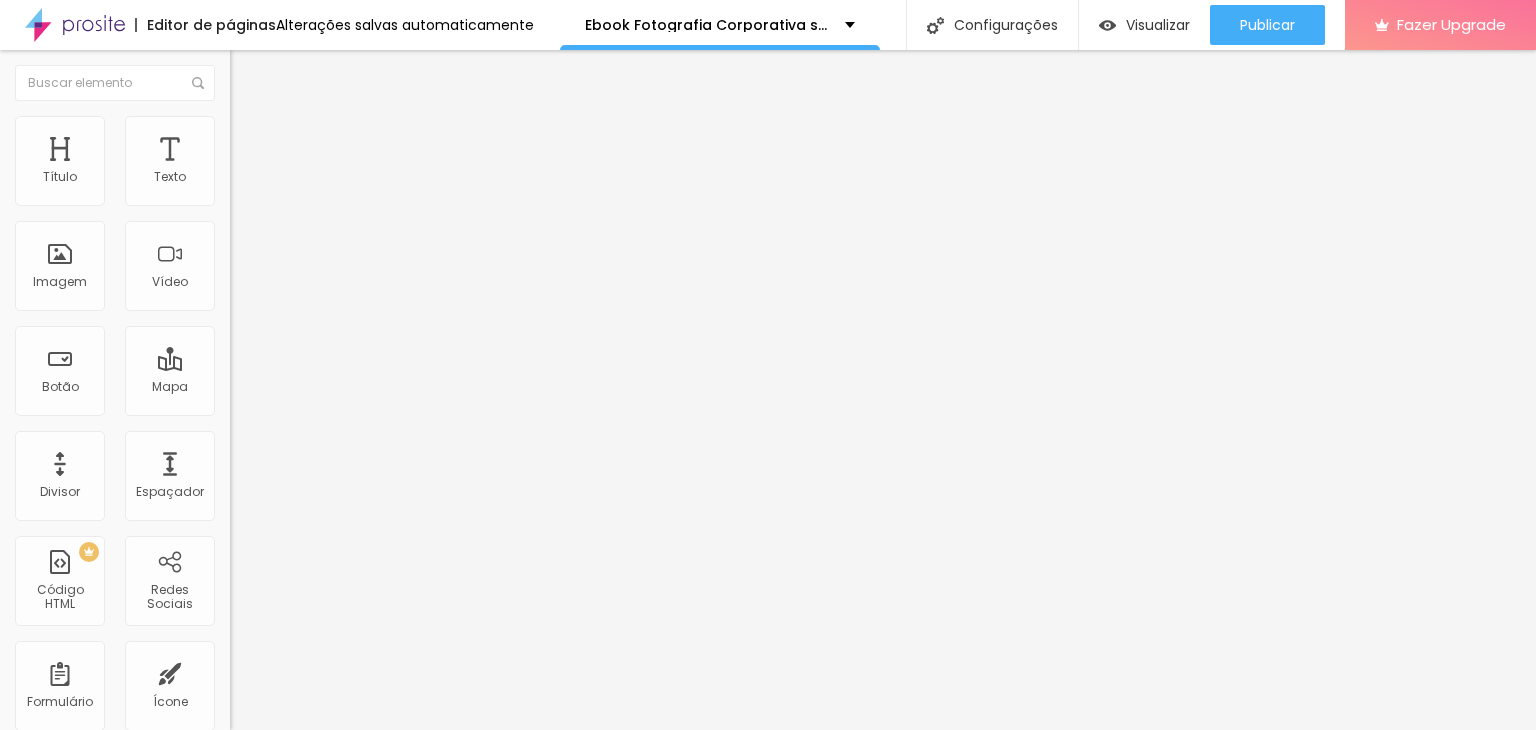 click on "Avançado" at bounding box center (345, 146) 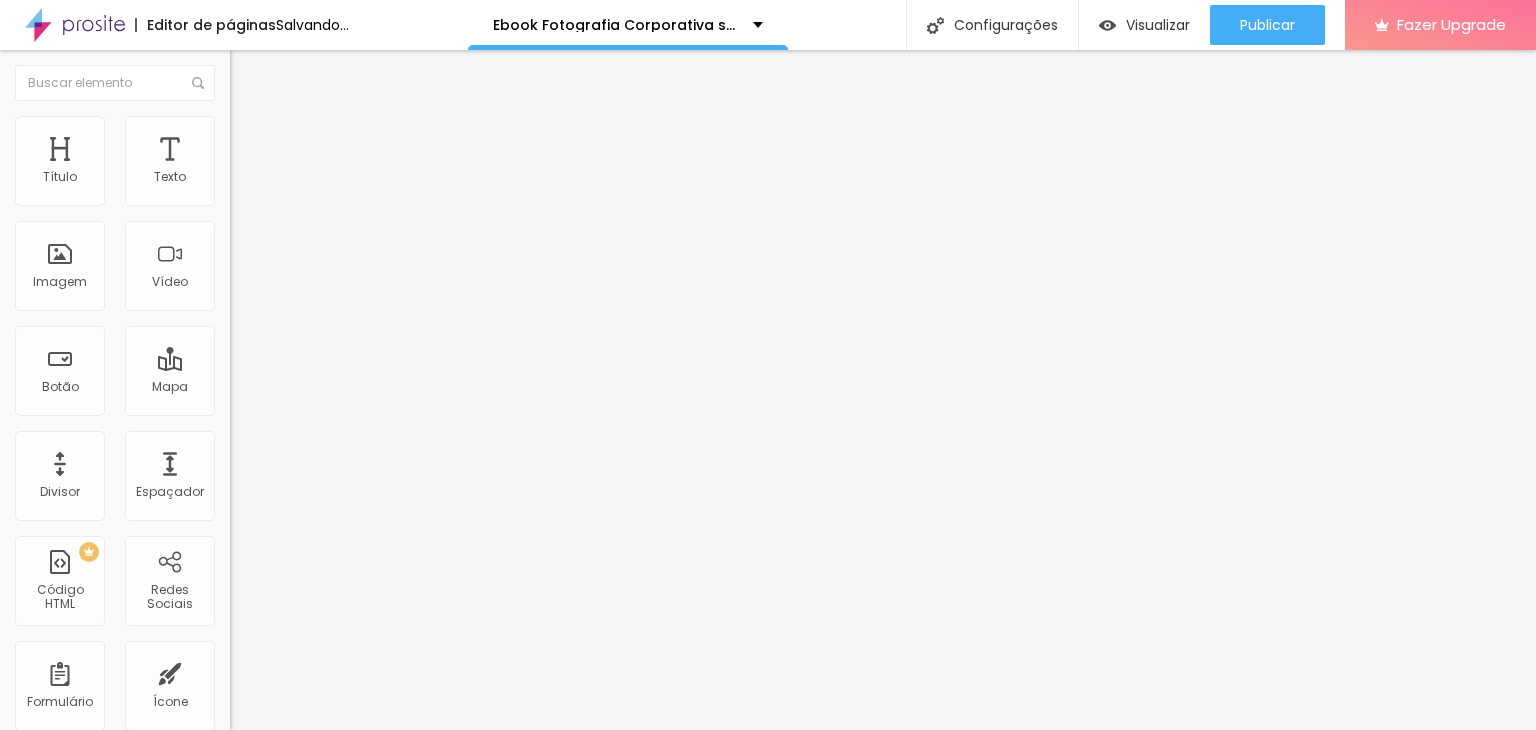 type on "0" 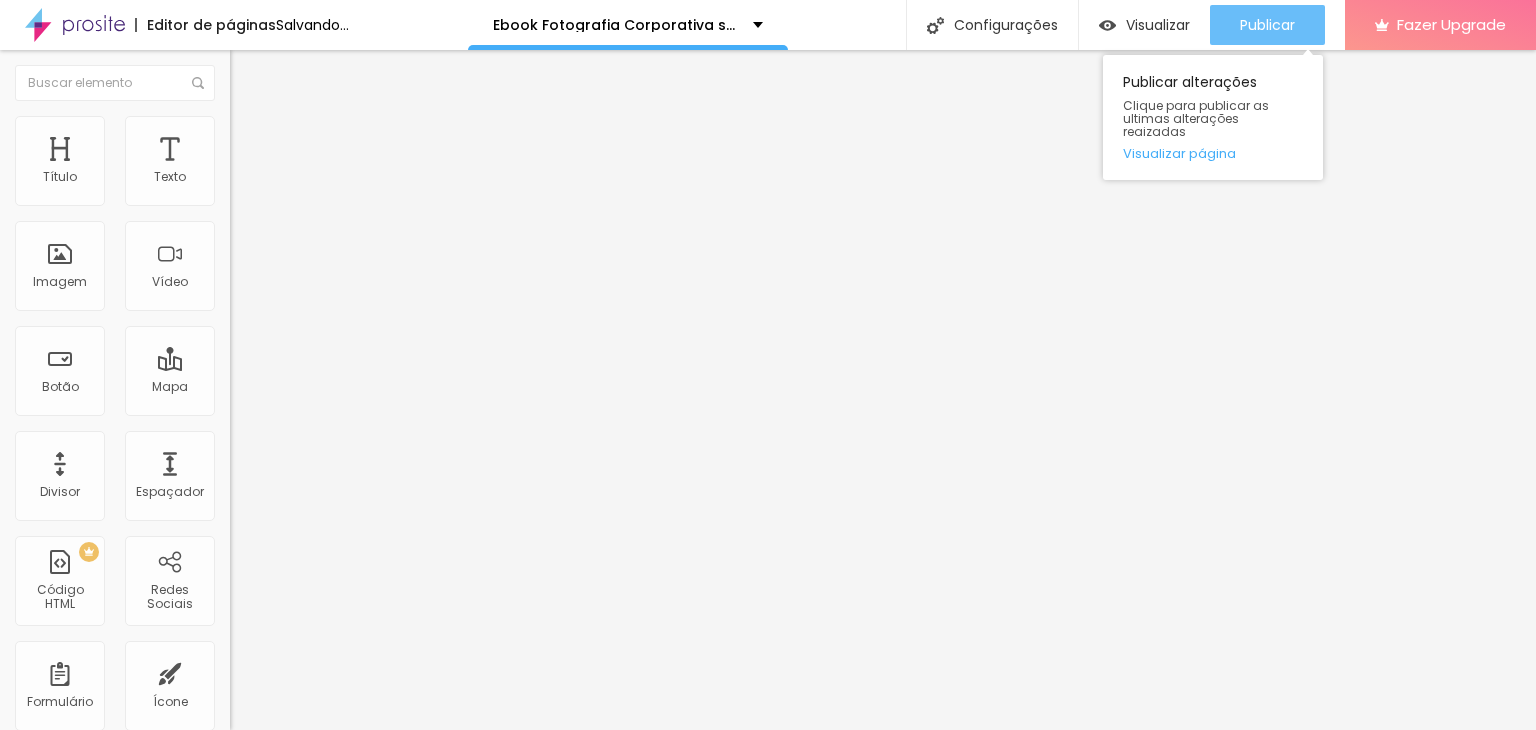 click on "Publicar" at bounding box center (1267, 25) 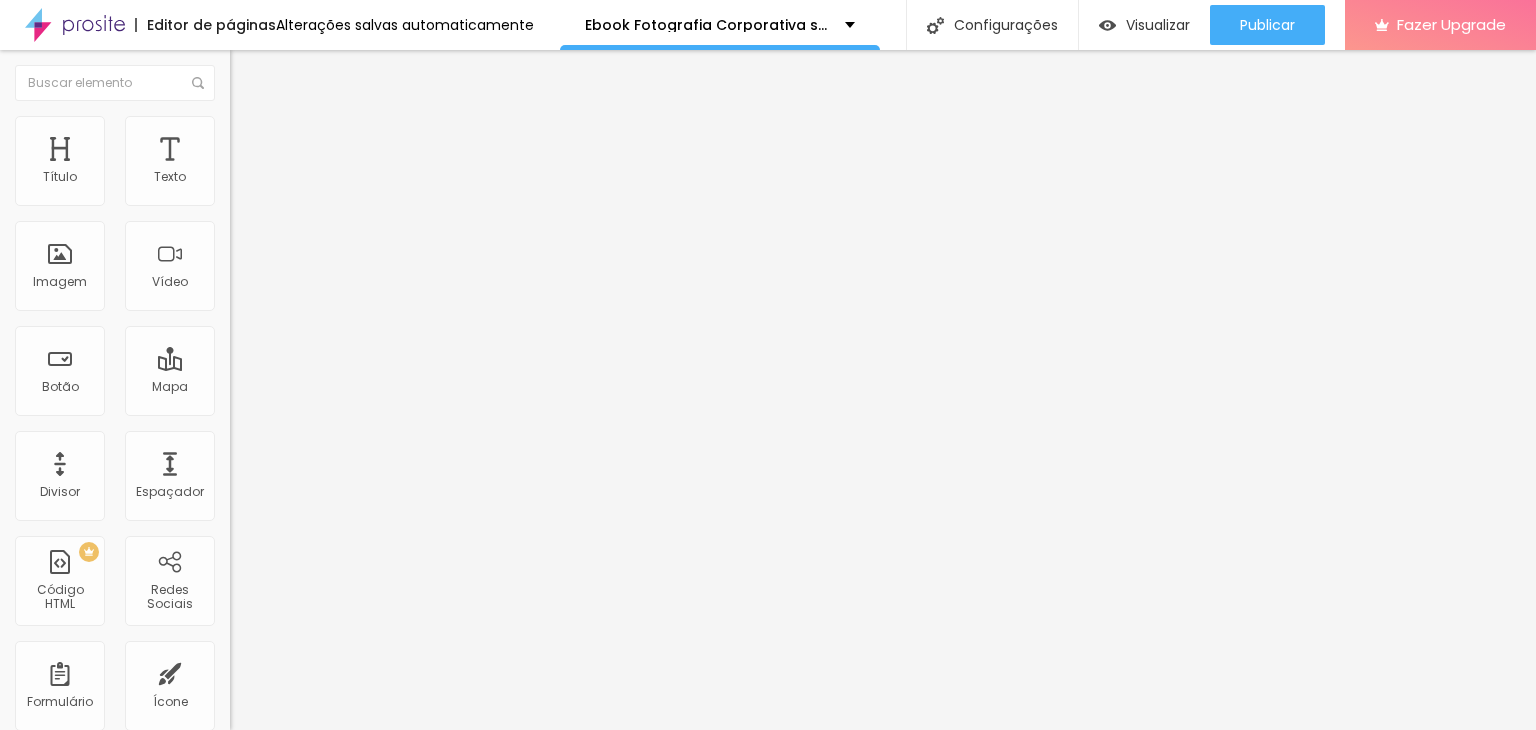 click on "Estilo" at bounding box center (263, 129) 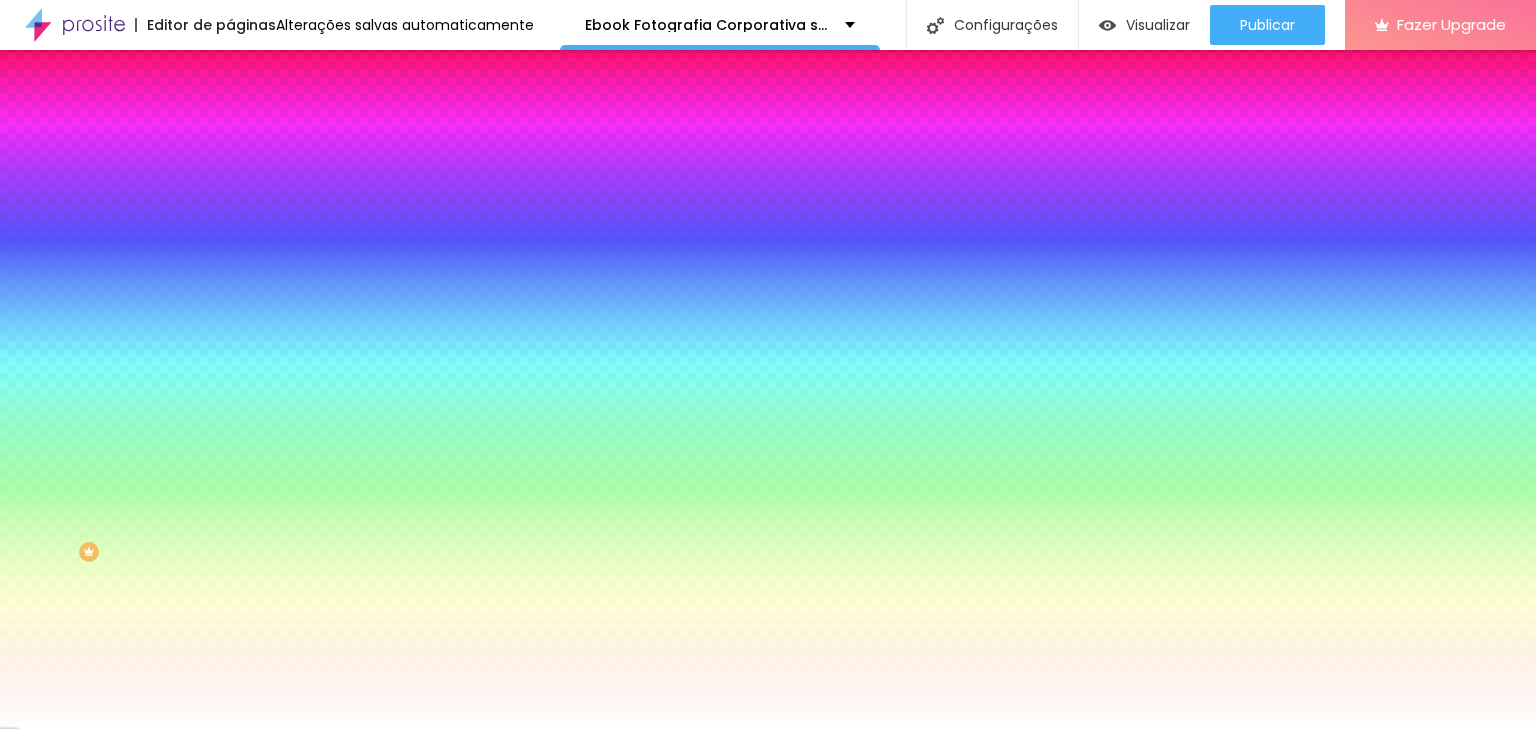 click on "Avançado" at bounding box center (281, 149) 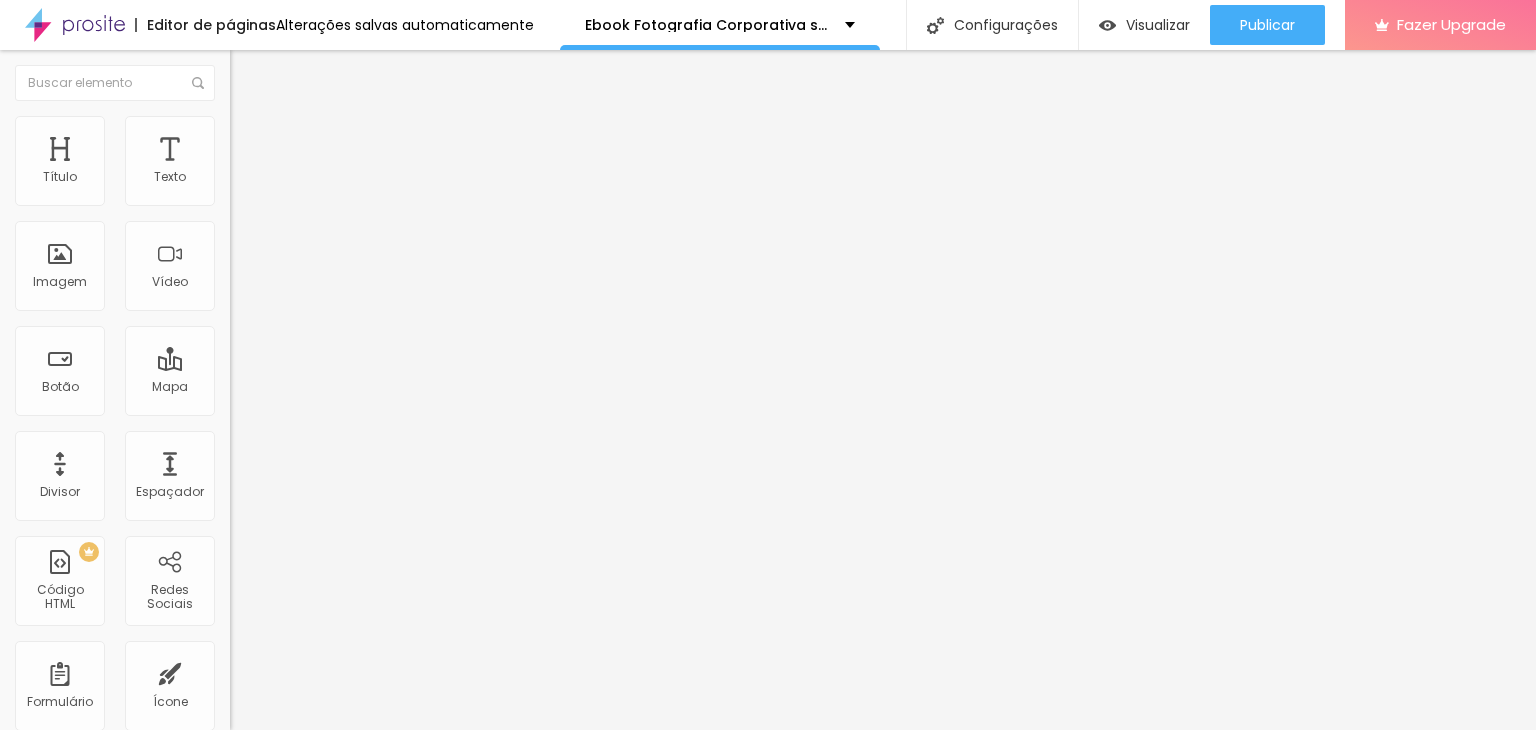 click on "Conteúdo" at bounding box center (279, 109) 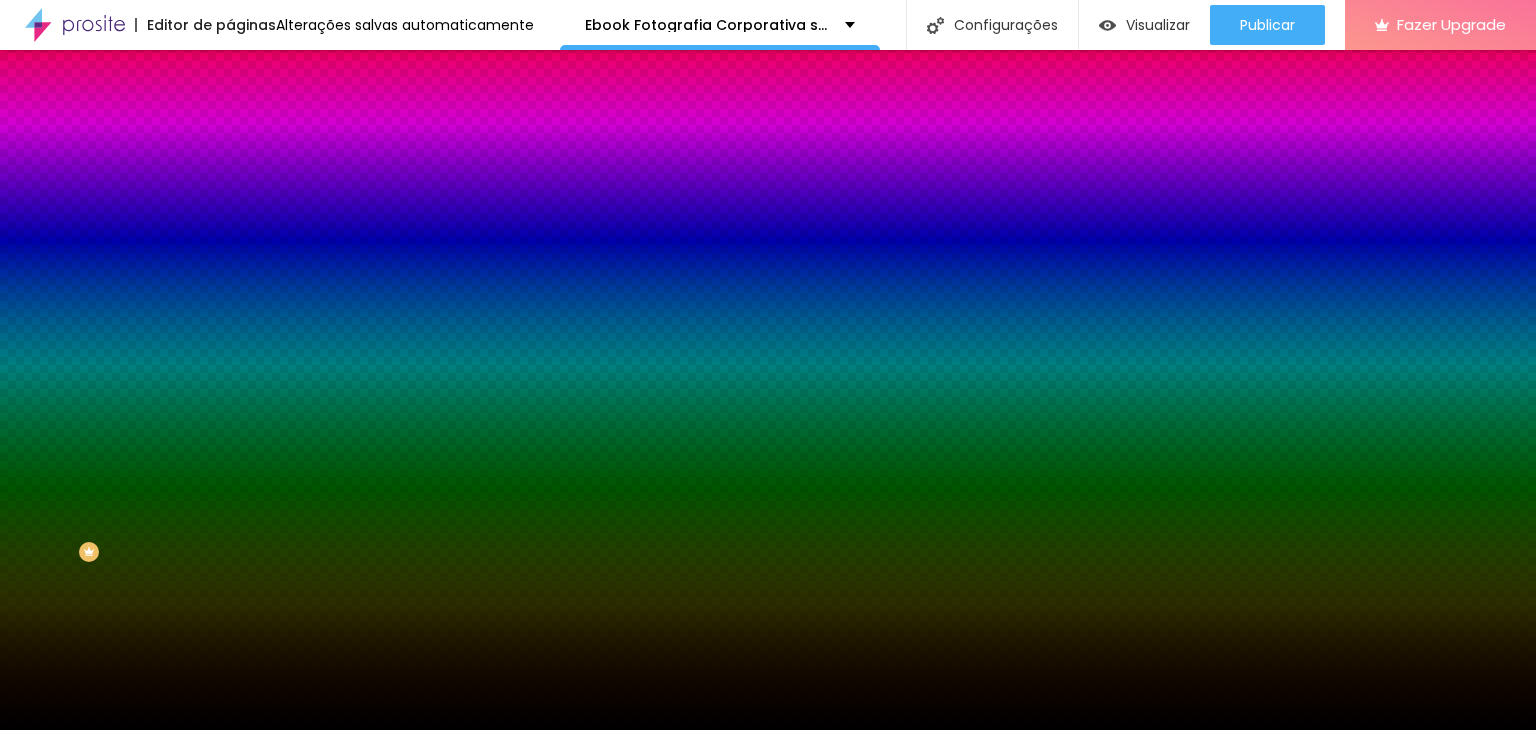 click on "Adicionar imagem" at bounding box center [294, 175] 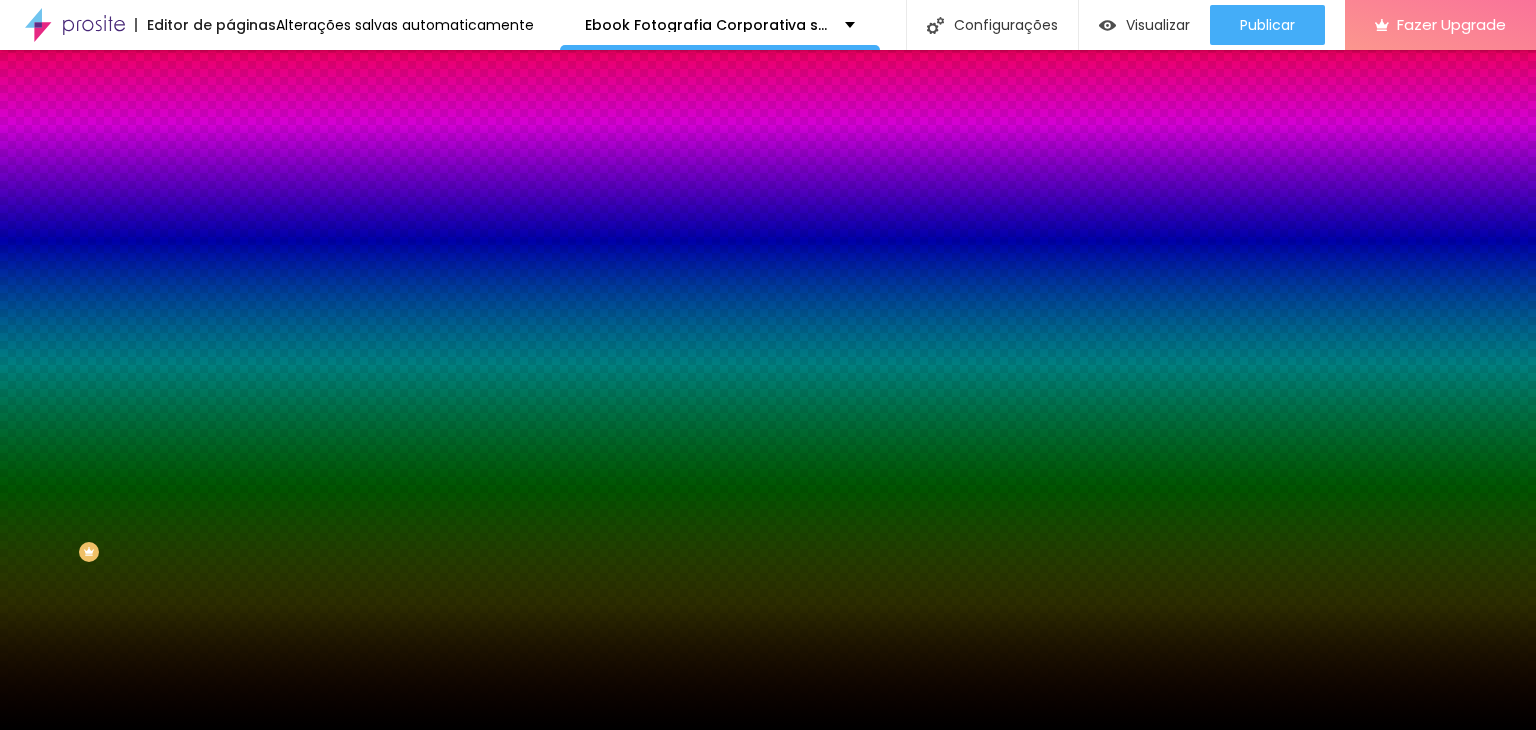 scroll, scrollTop: 1040, scrollLeft: 0, axis: vertical 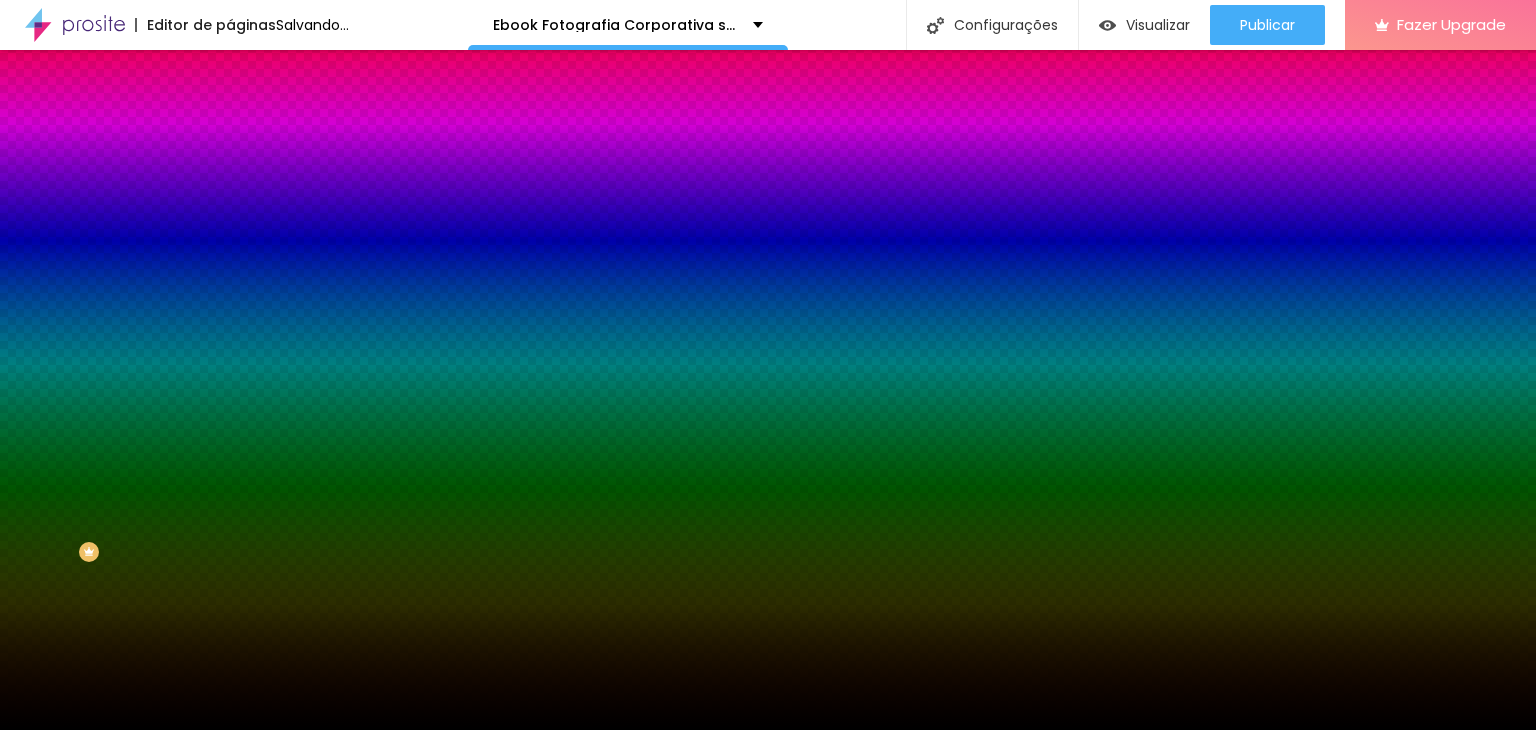 click at bounding box center [345, 272] 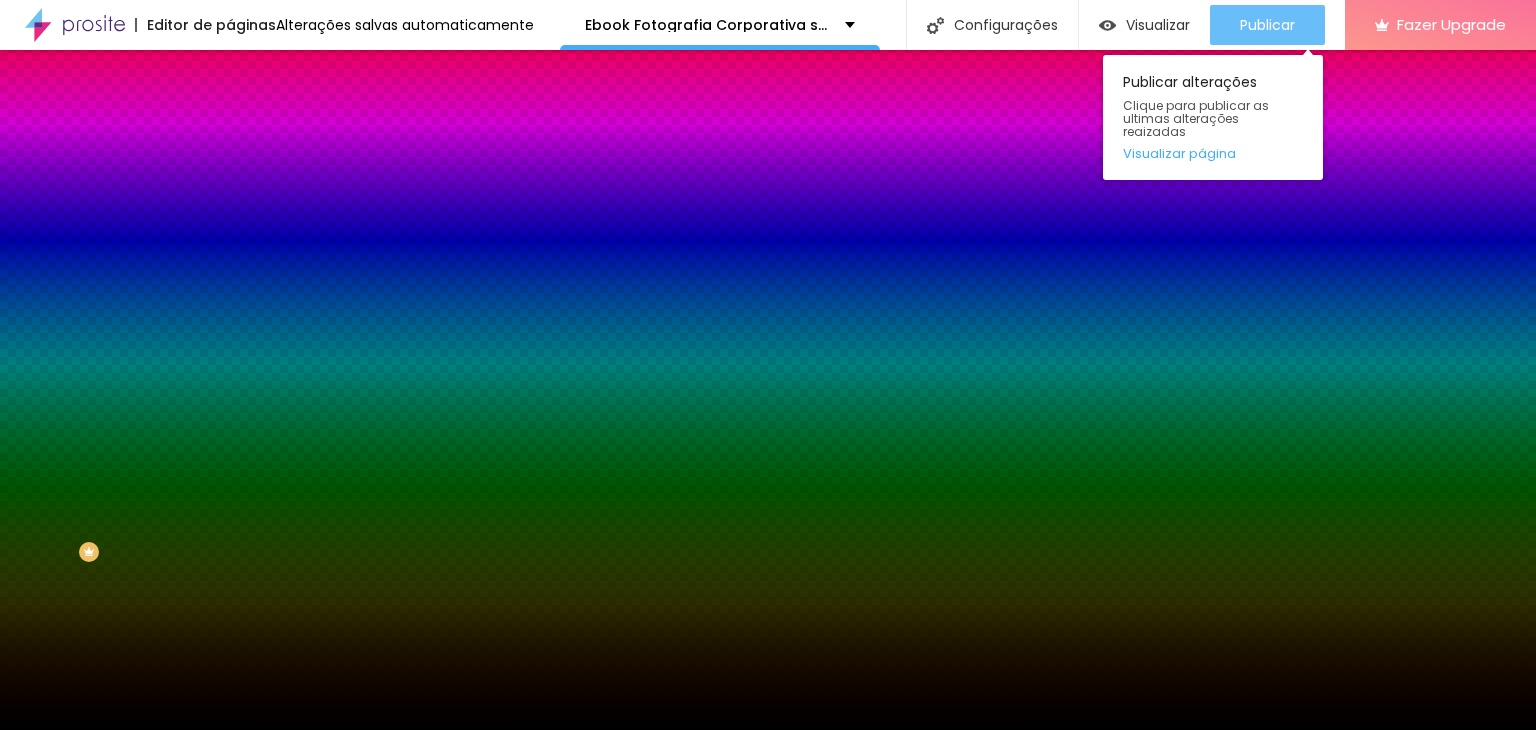 click on "Publicar" at bounding box center (1267, 25) 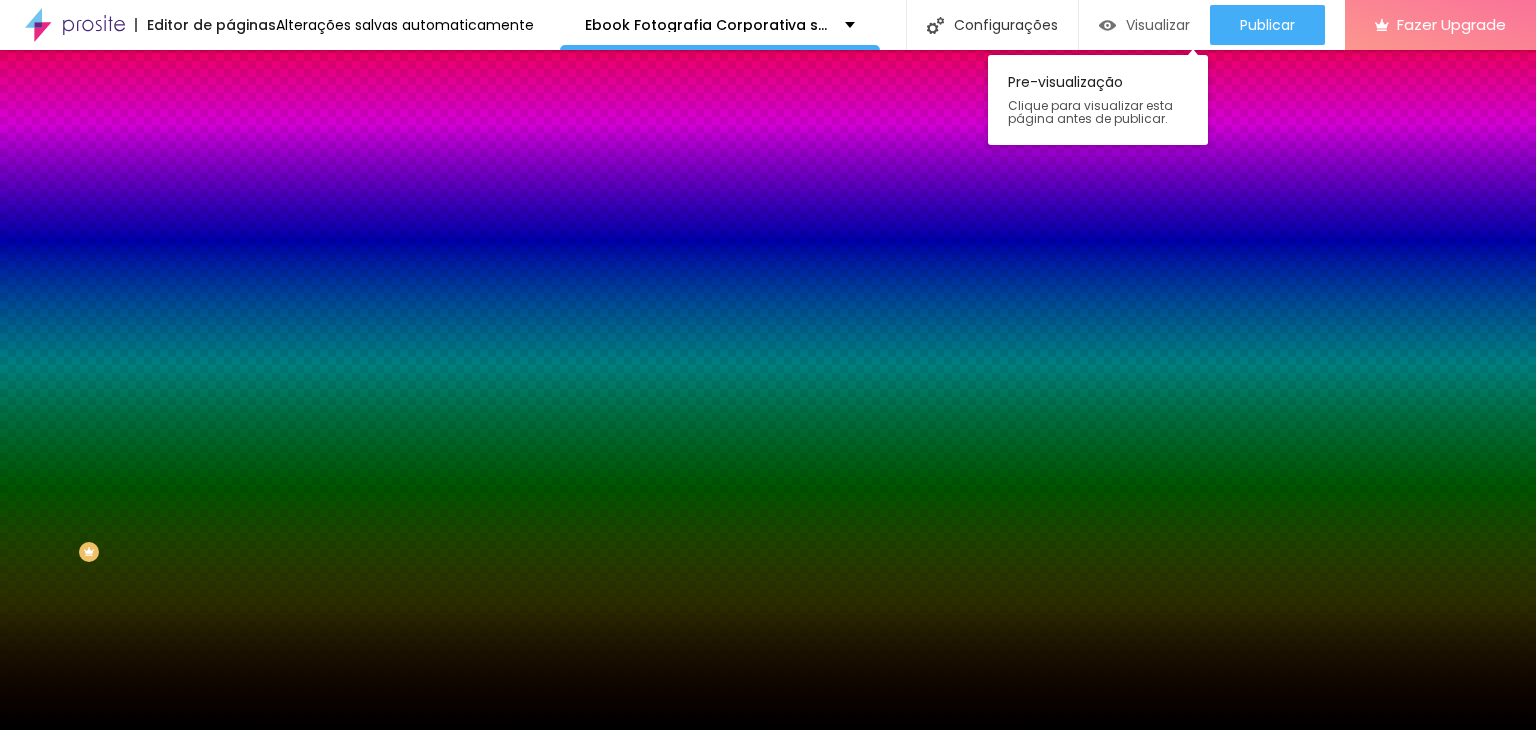 click on "Visualizar" at bounding box center (1158, 25) 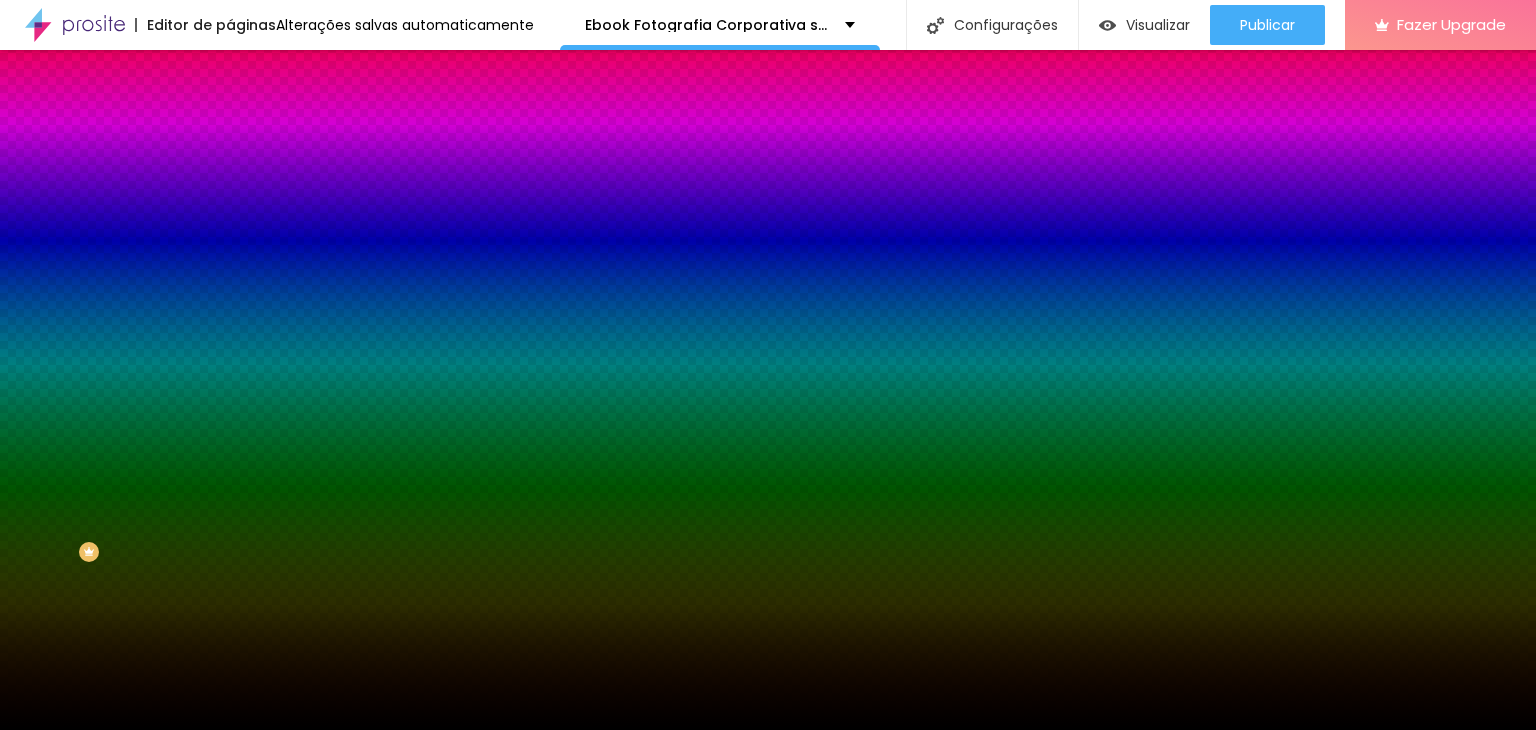 click at bounding box center (345, 174) 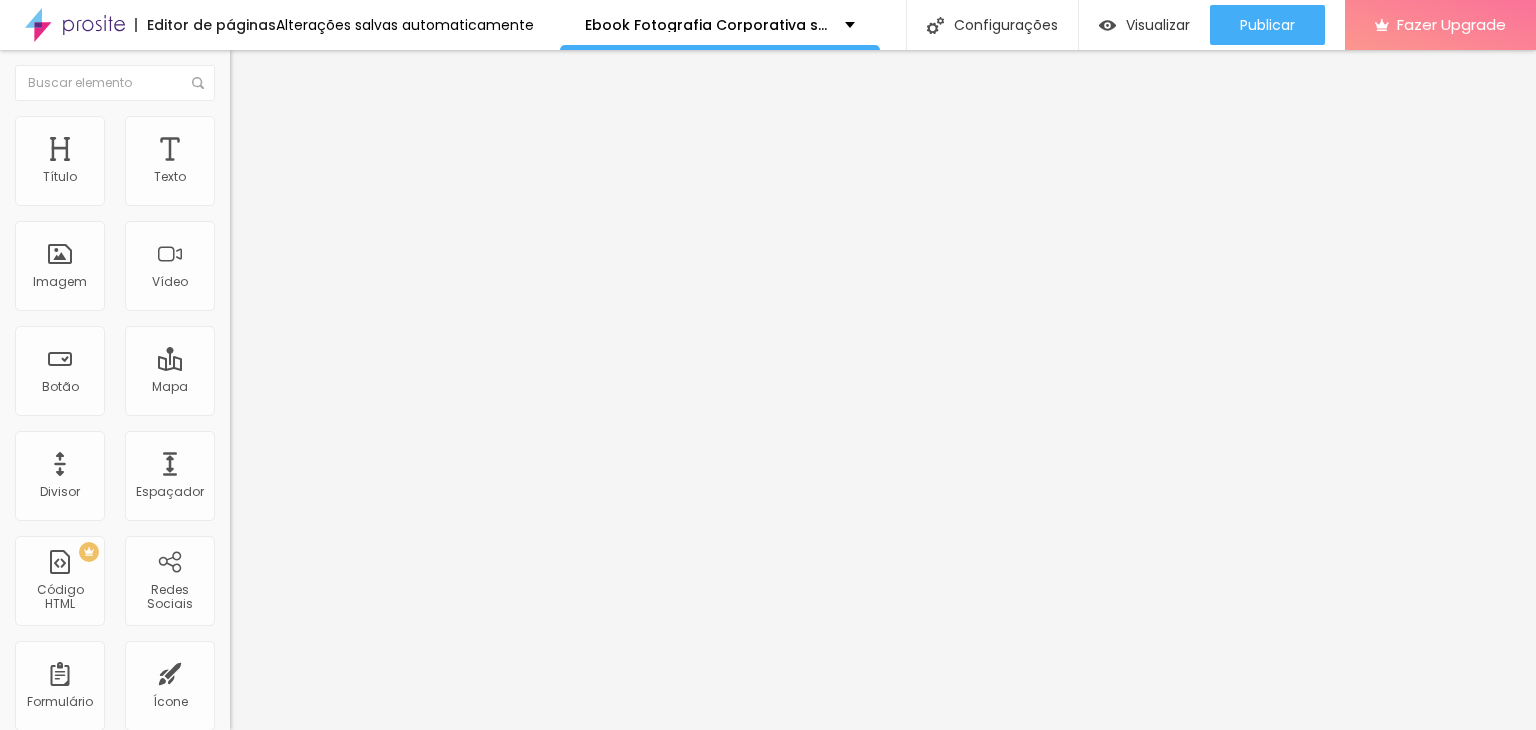 click at bounding box center (345, 162) 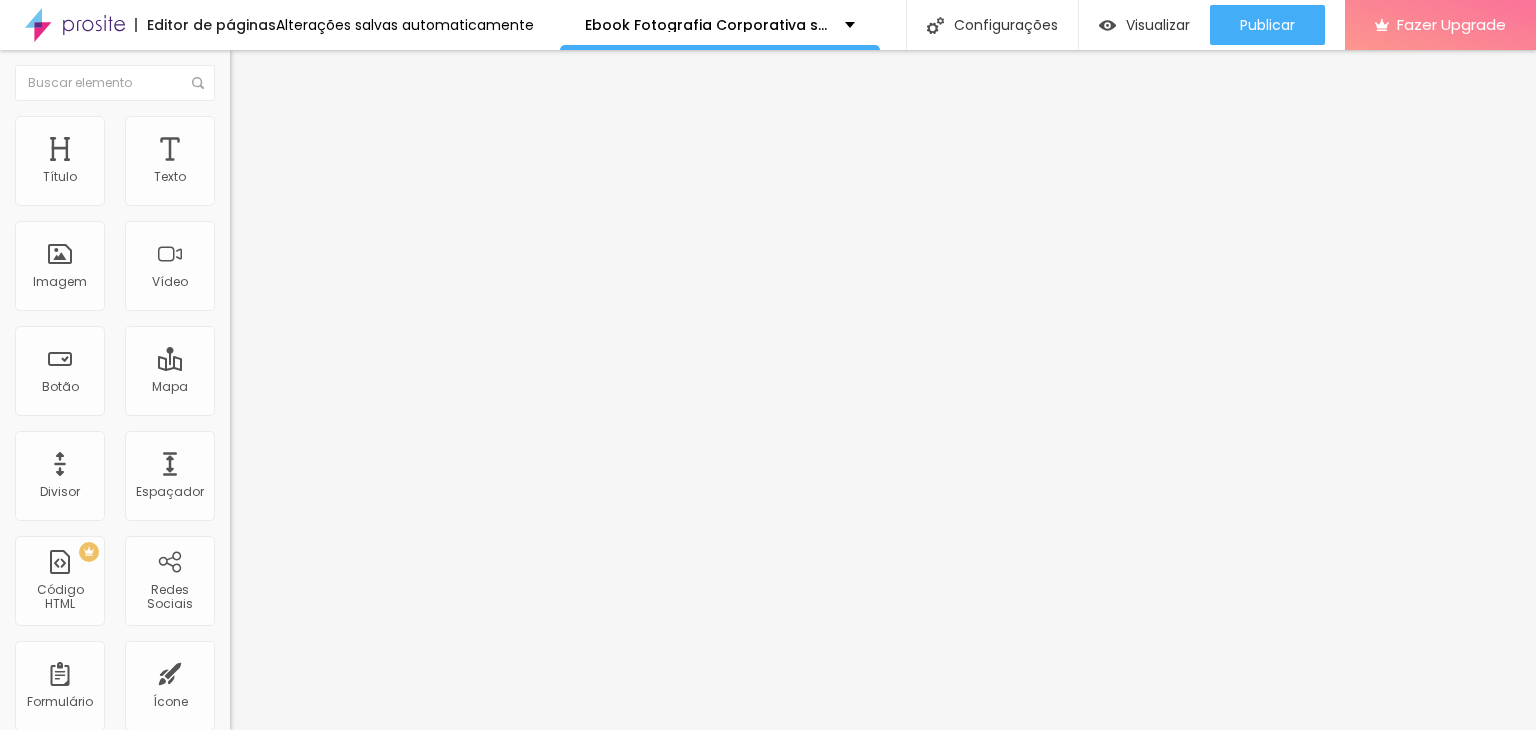 click on "Adicionar imagem" at bounding box center [294, 163] 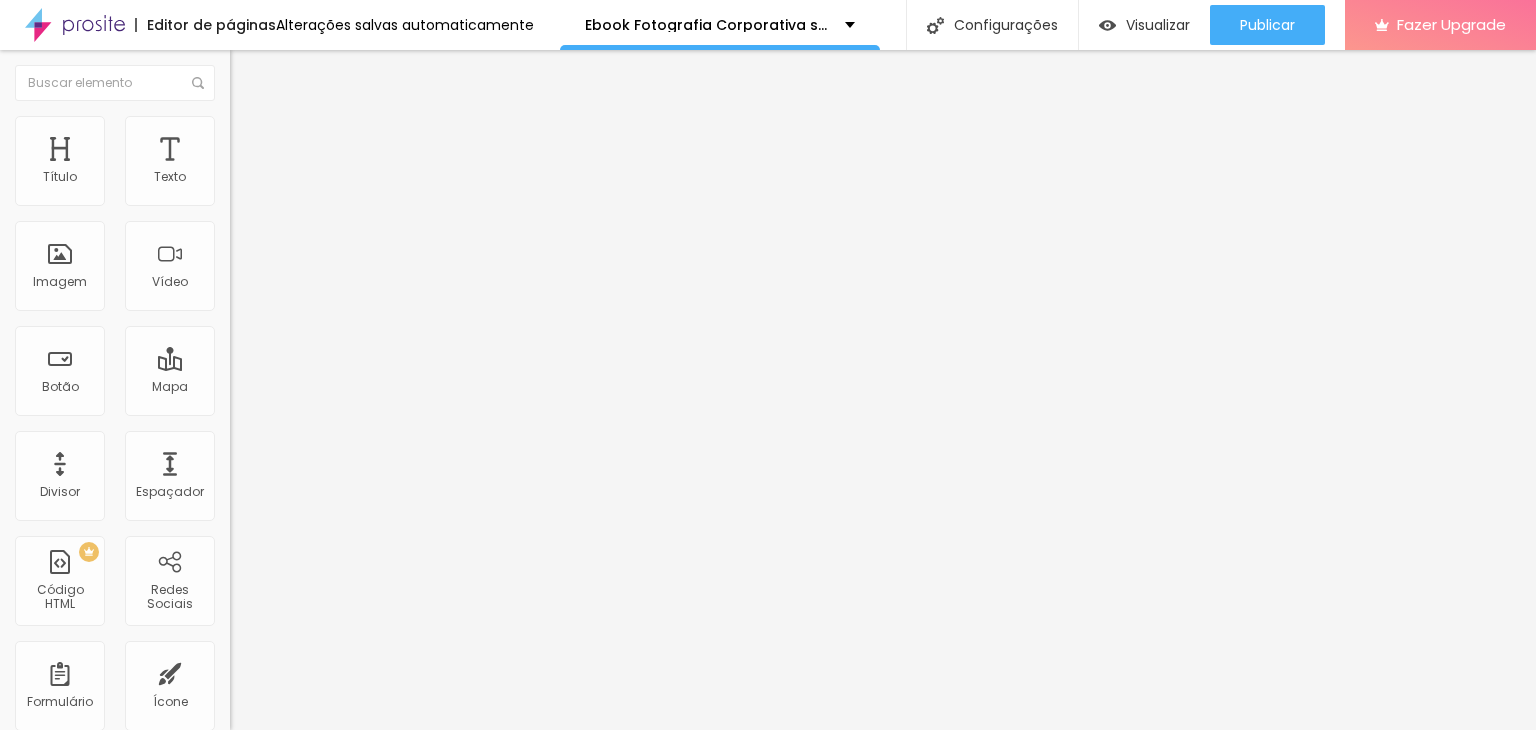 click on "Upload" at bounding box center (66, 791) 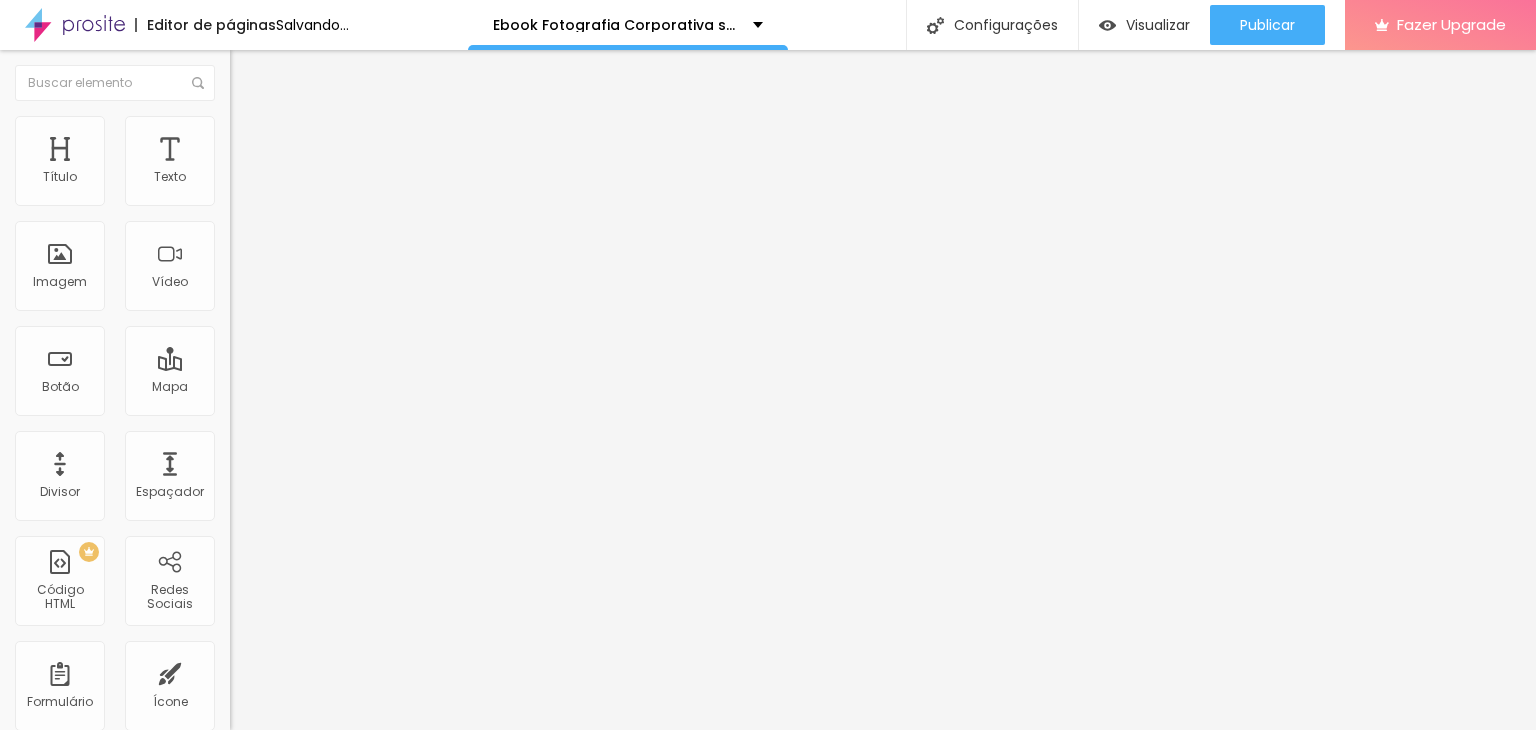 click on "Avançado" at bounding box center (345, 146) 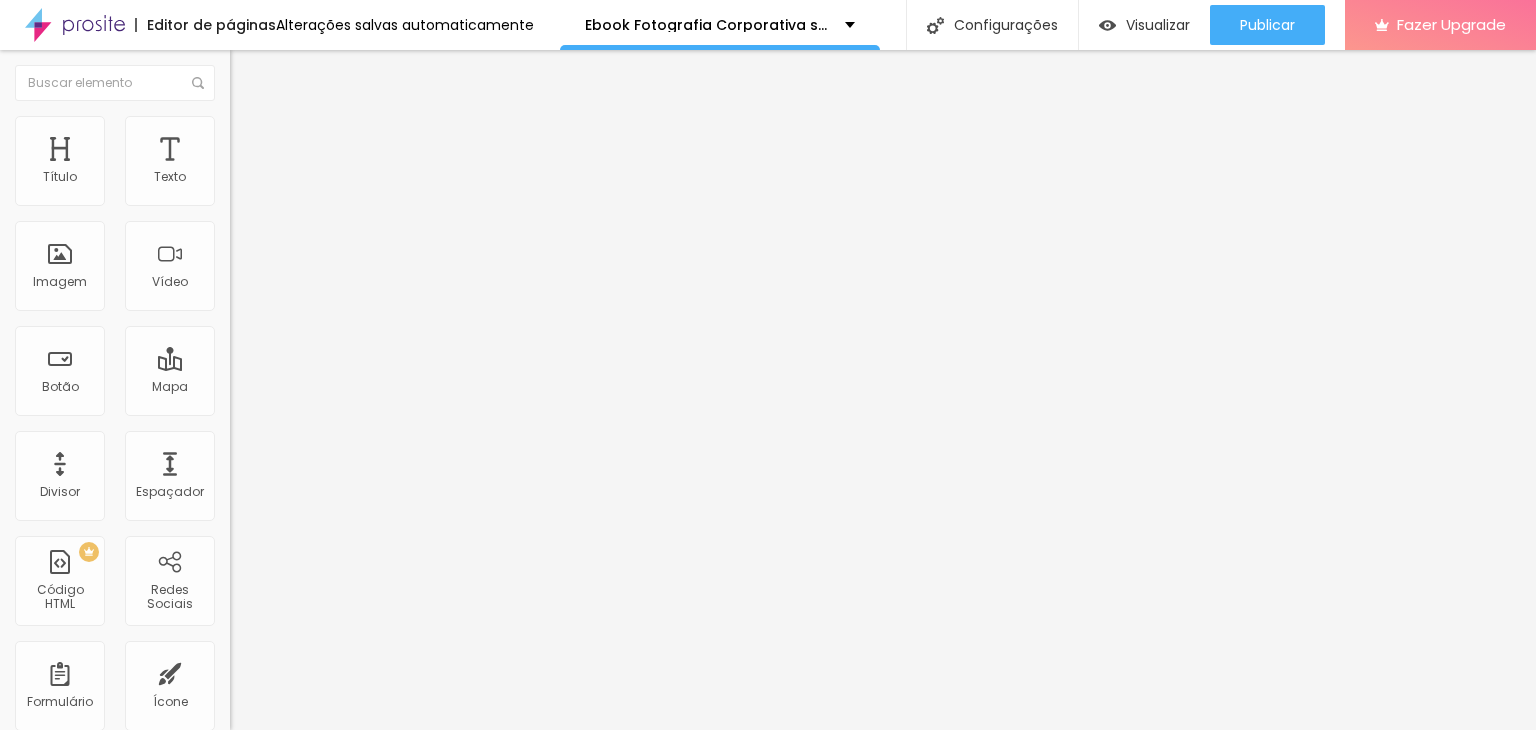 click on "Avançado" at bounding box center [345, 146] 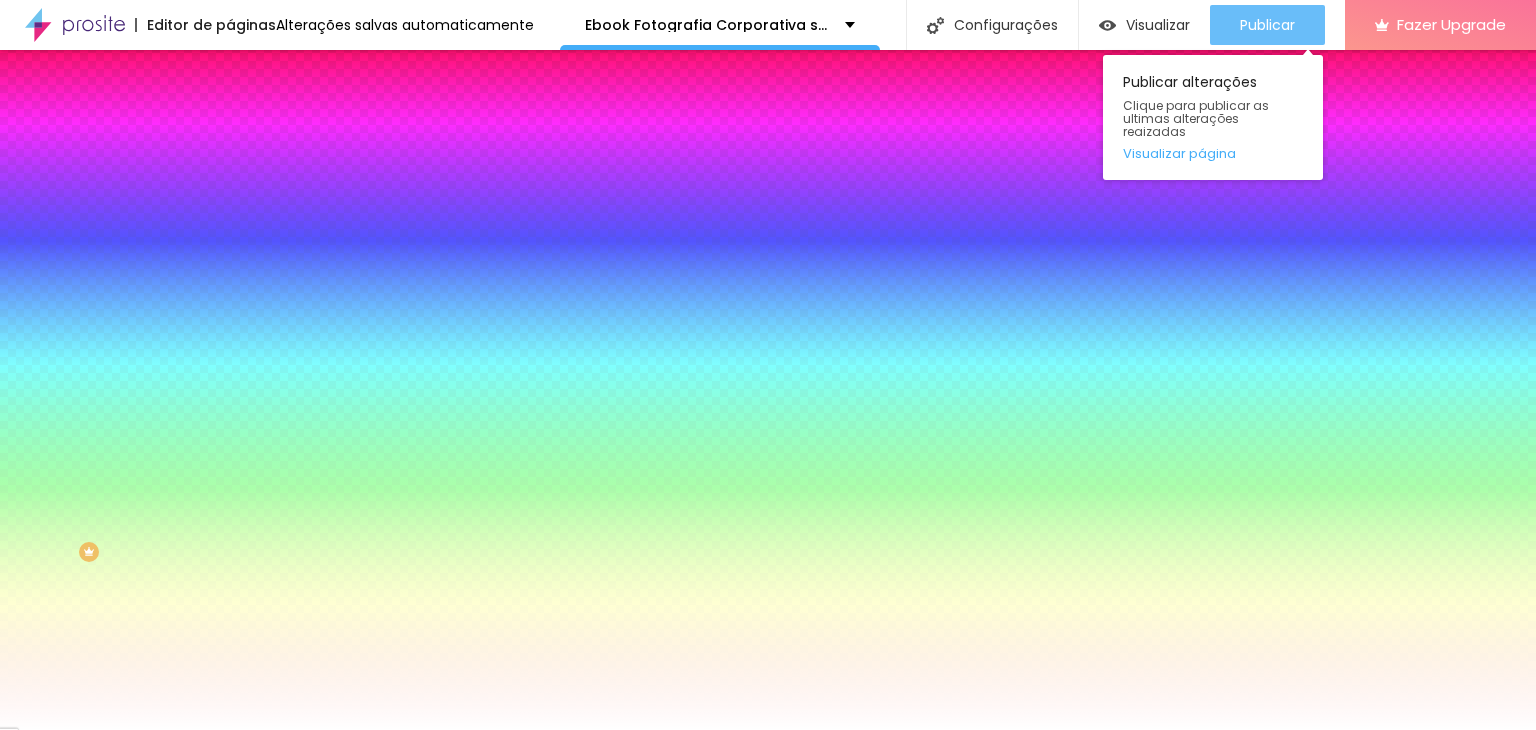 click on "Publicar" at bounding box center (1267, 25) 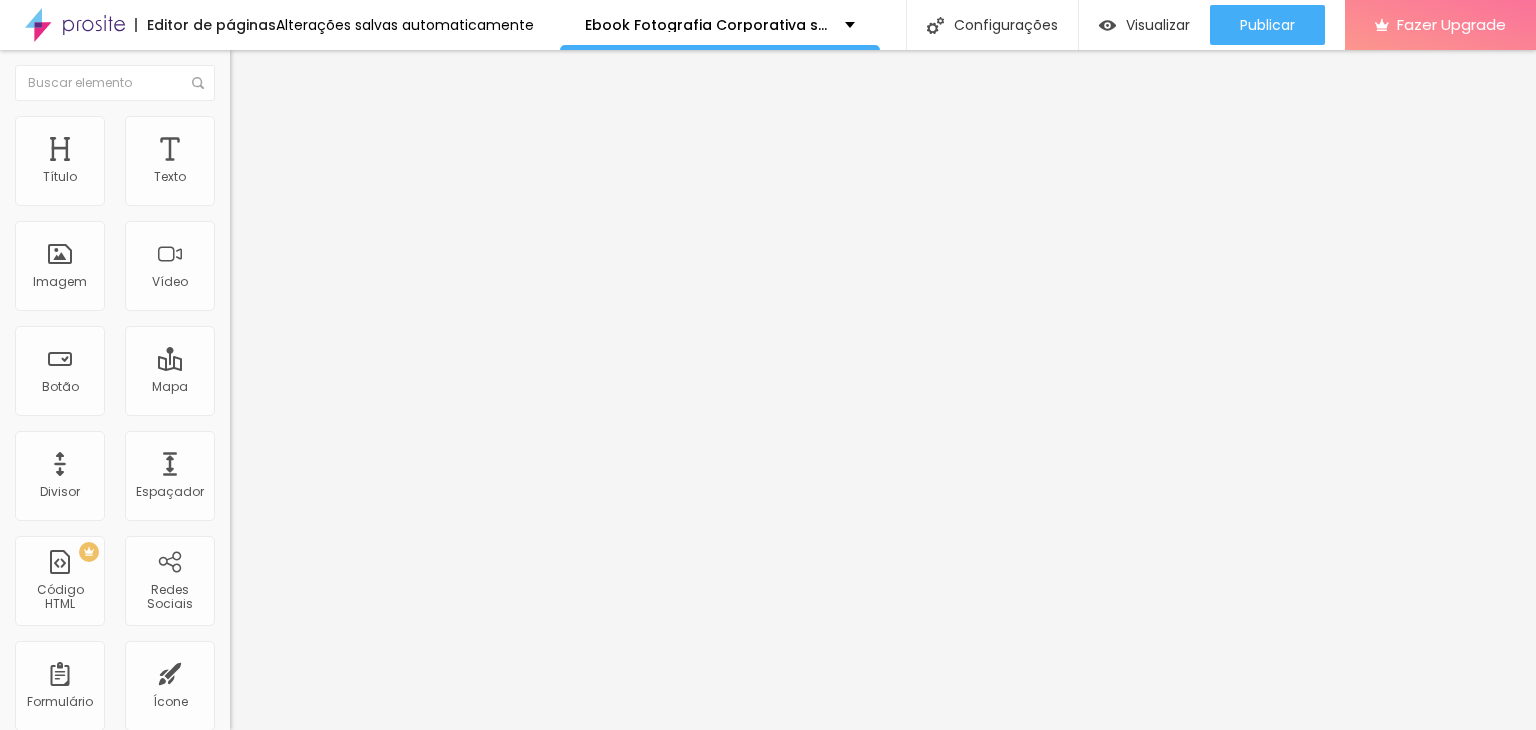 click on "Avançado" at bounding box center (345, 146) 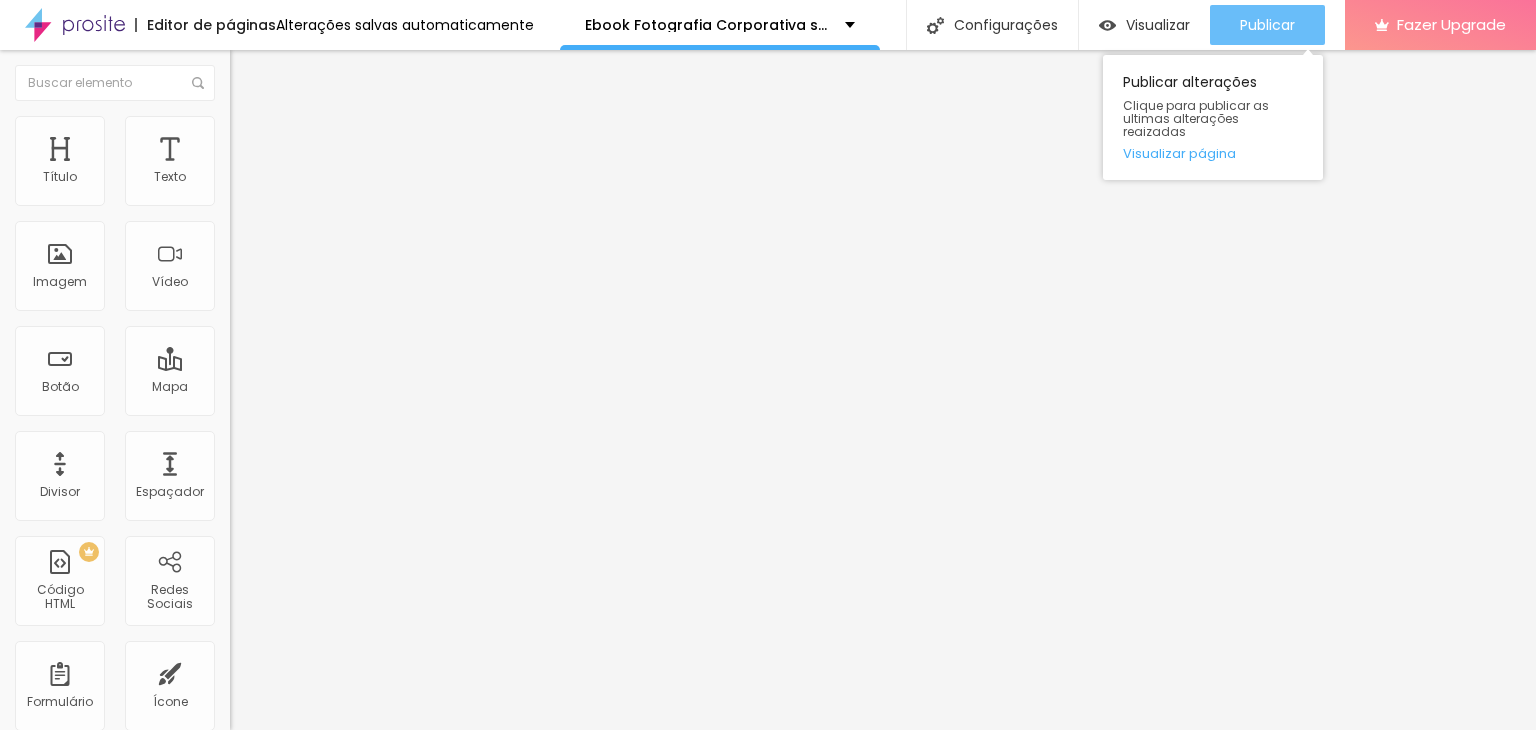 click on "Publicar" at bounding box center [1267, 25] 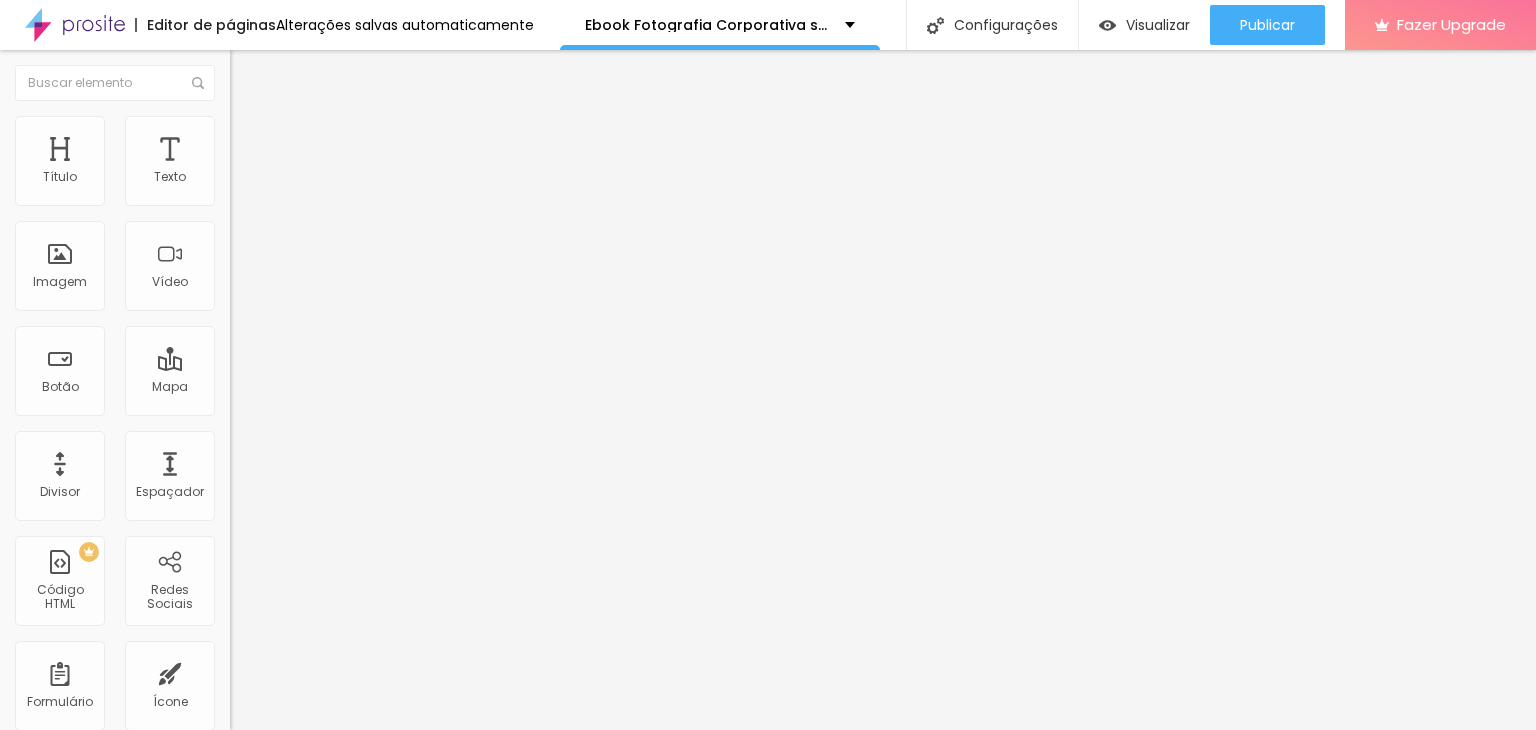 click on "Estilo" at bounding box center [345, 126] 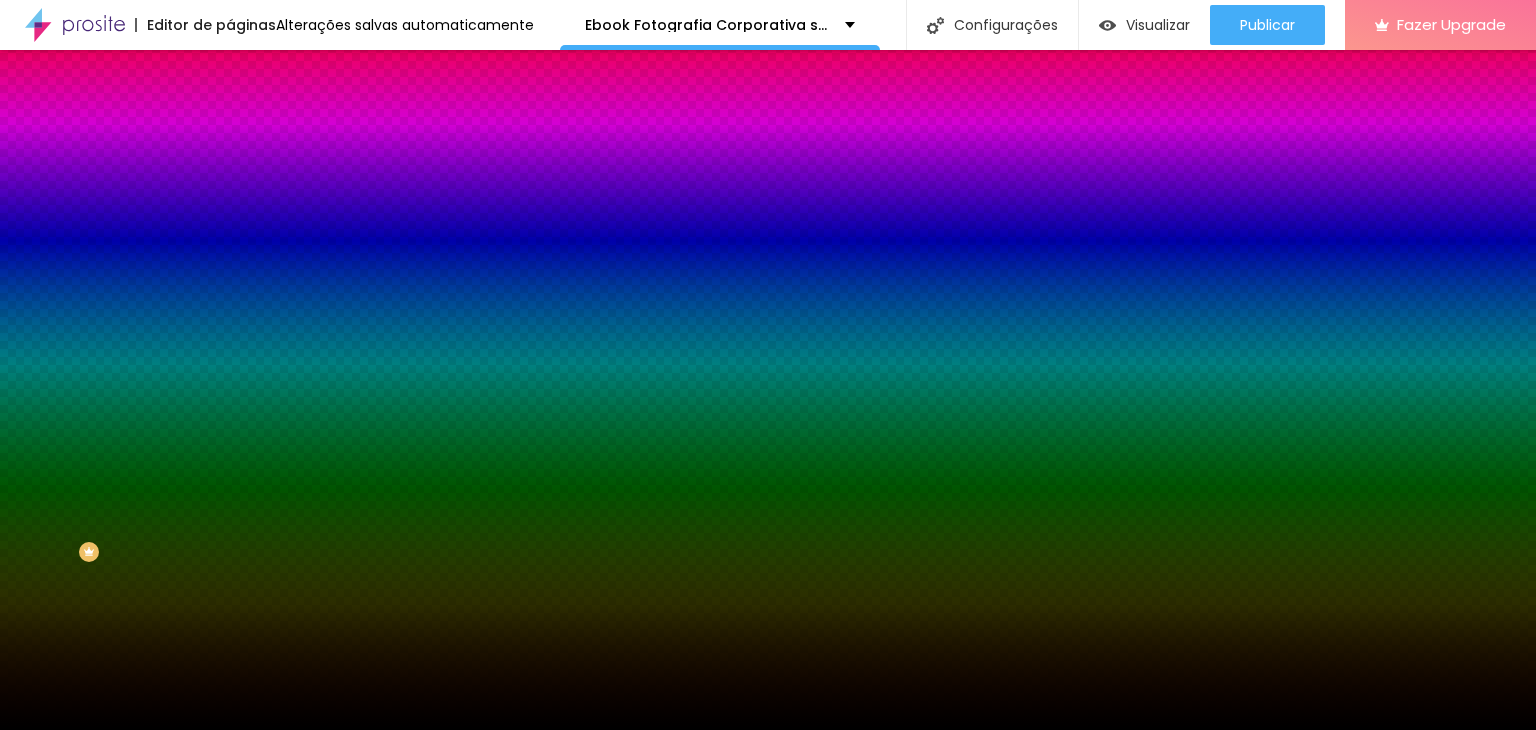 click on "Adicionar imagem" at bounding box center (294, 175) 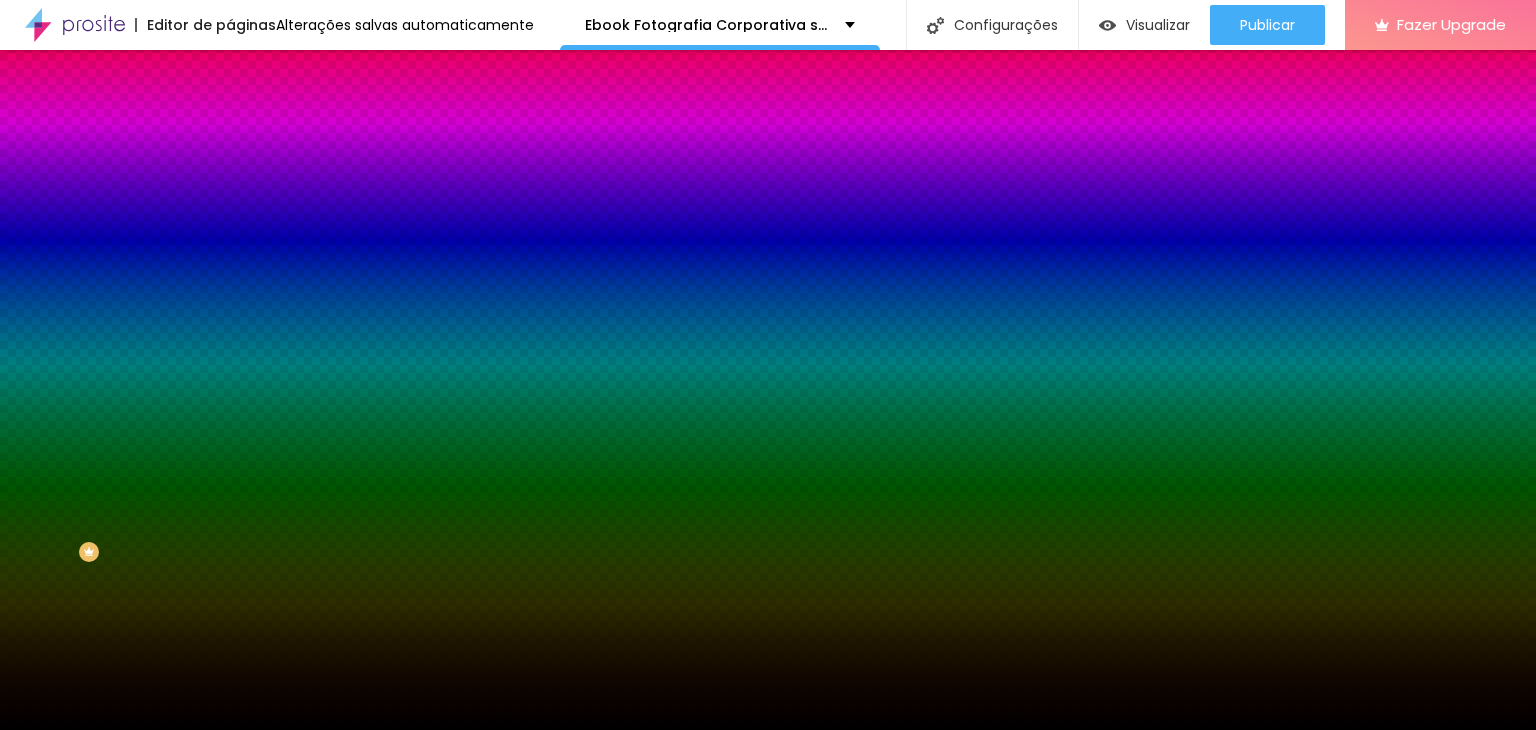 scroll, scrollTop: 0, scrollLeft: 0, axis: both 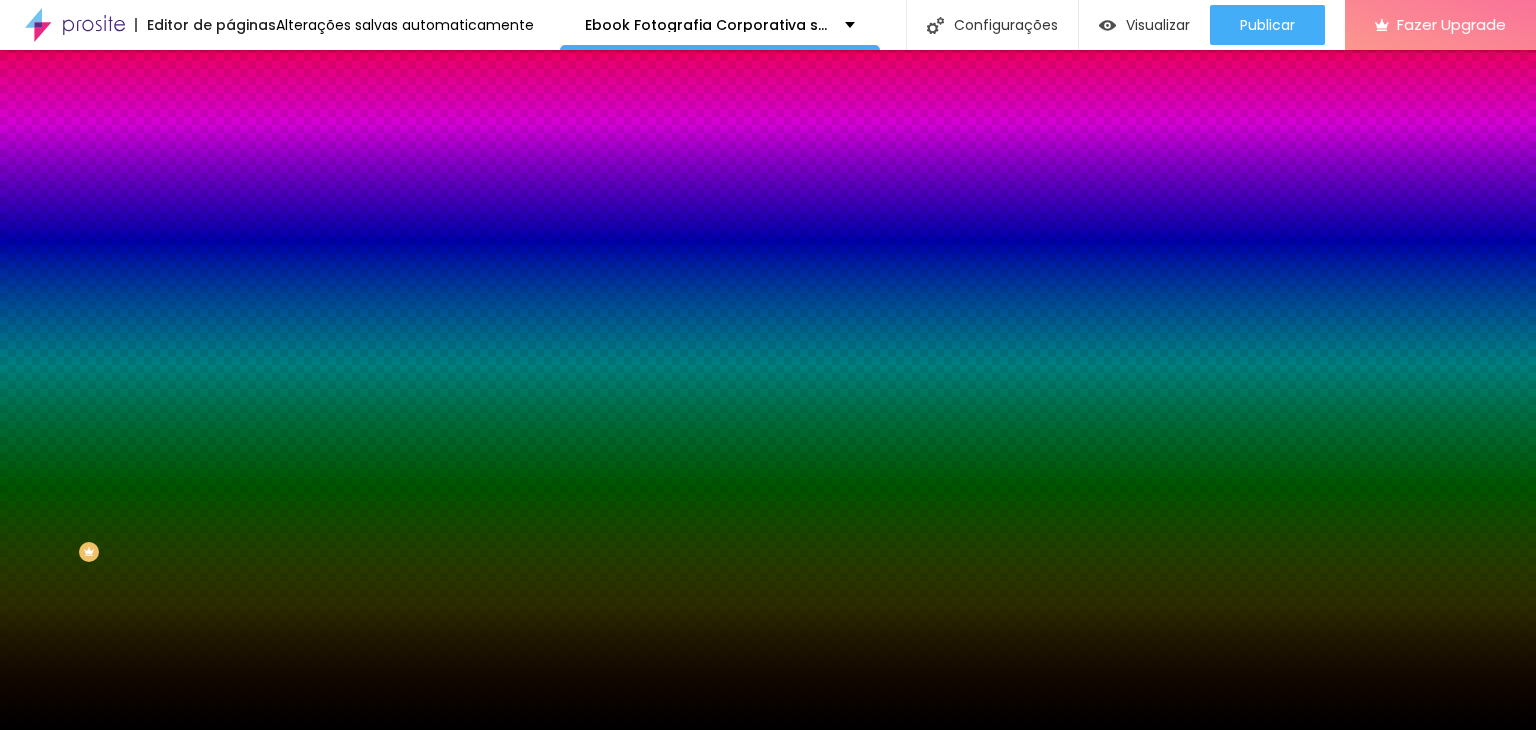 click at bounding box center [345, 272] 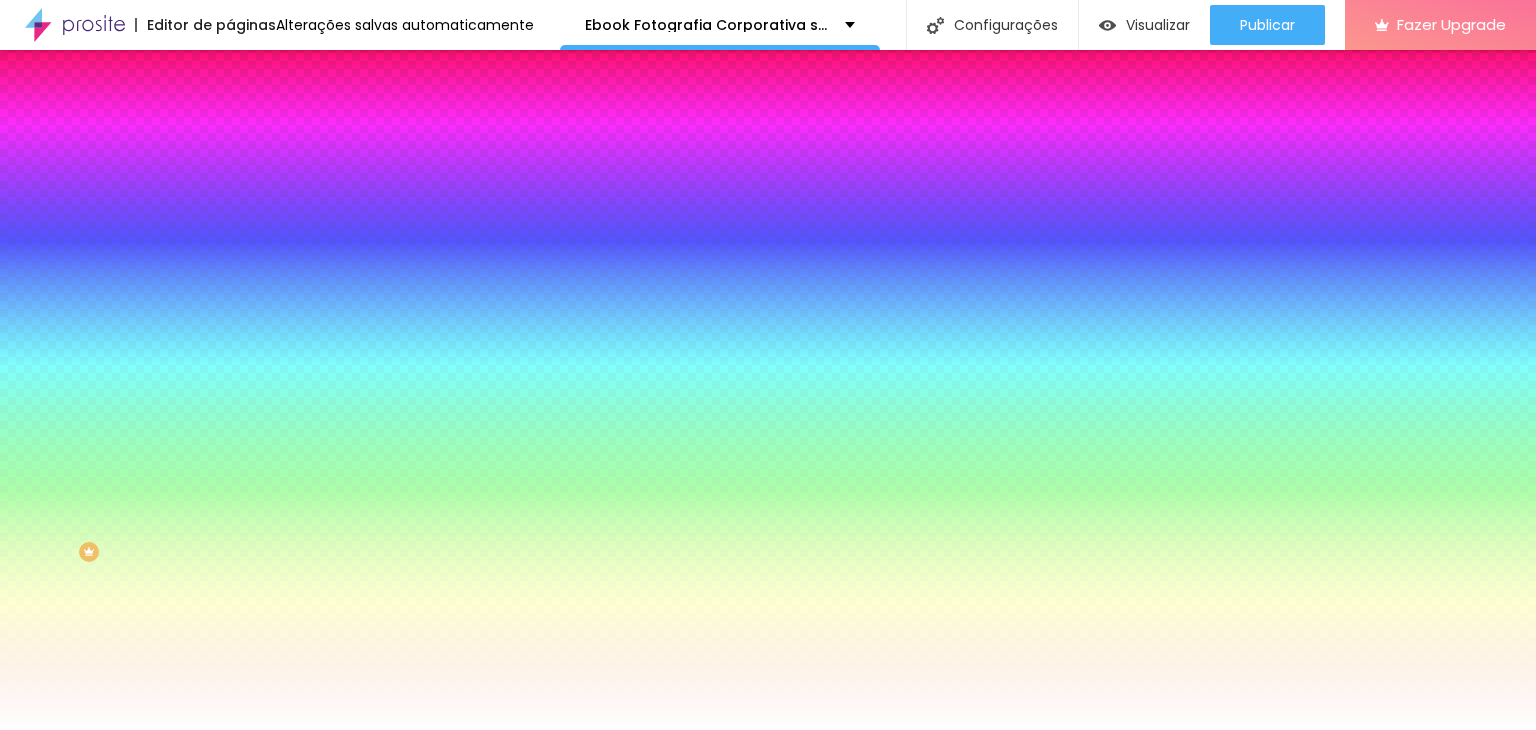 drag, startPoint x: 26, startPoint y: 383, endPoint x: 17, endPoint y: 377, distance: 10.816654 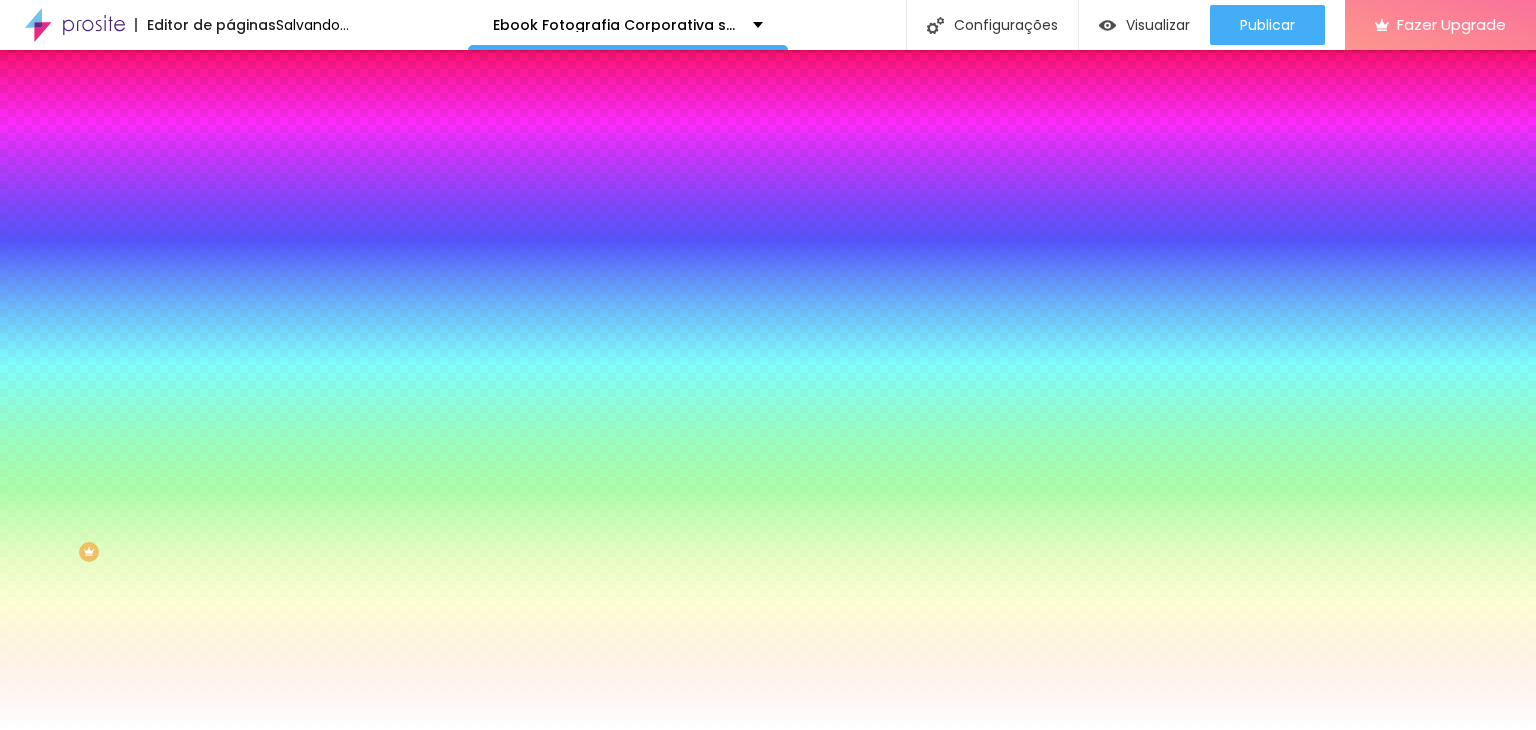 click at bounding box center (345, 272) 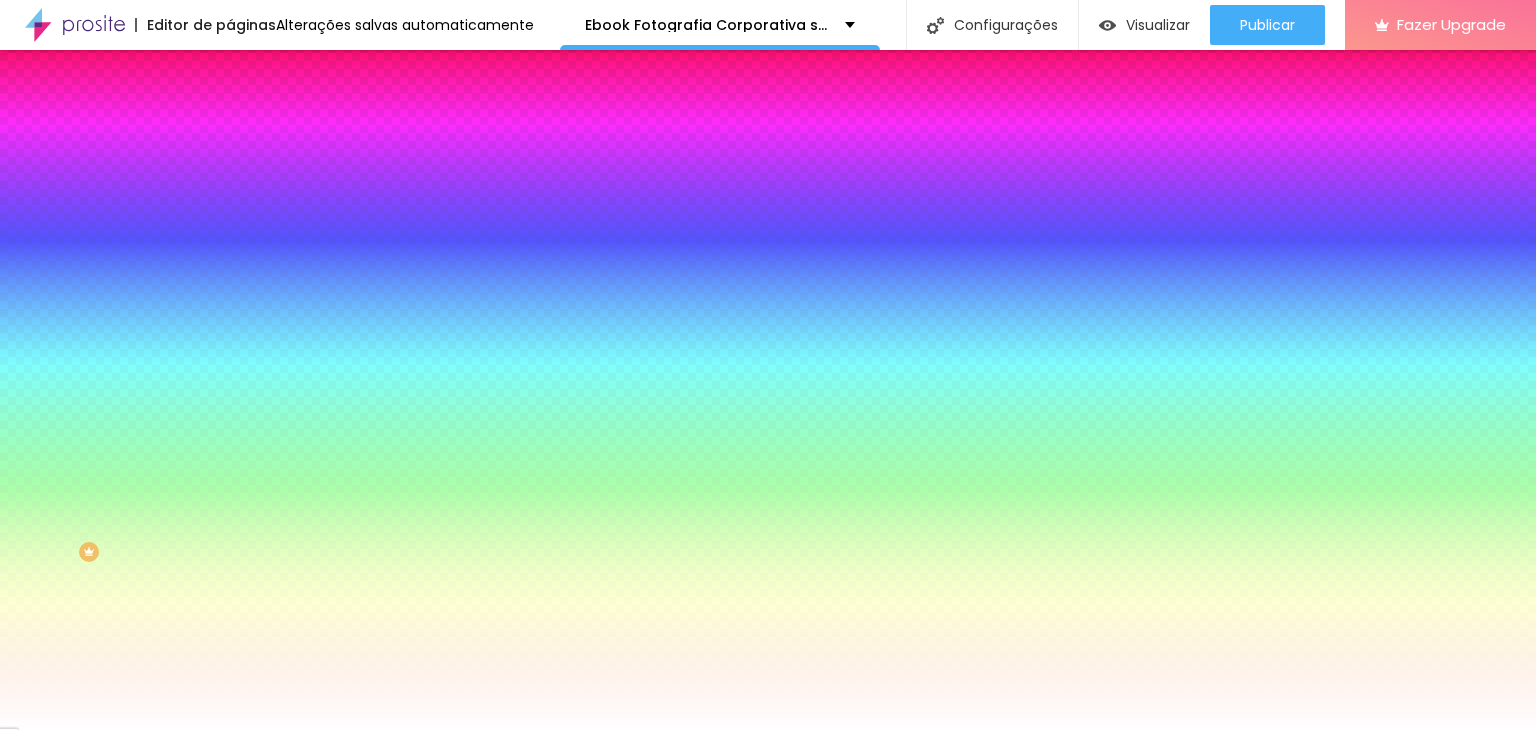 drag, startPoint x: 204, startPoint y: 393, endPoint x: 203, endPoint y: 566, distance: 173.00288 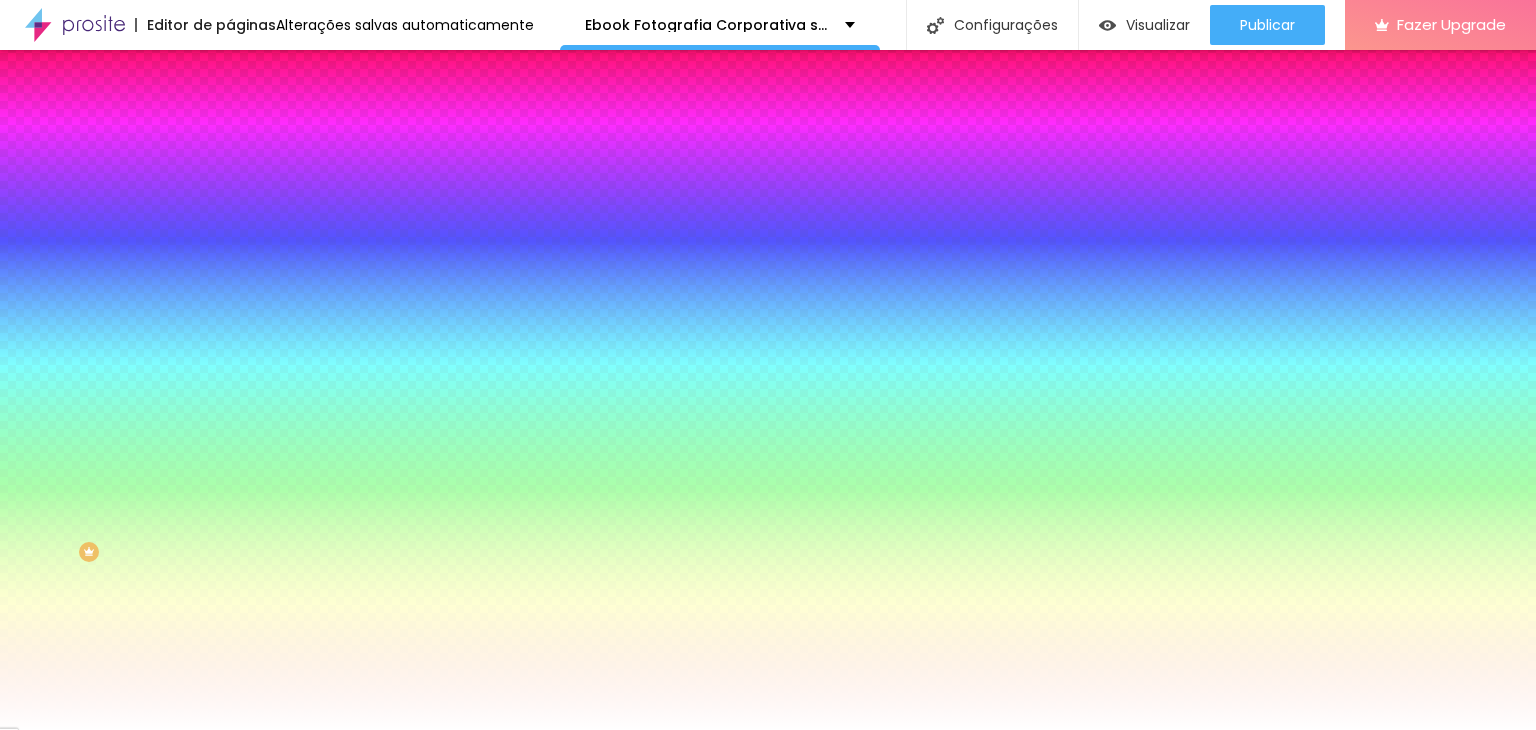 scroll, scrollTop: 1176, scrollLeft: 0, axis: vertical 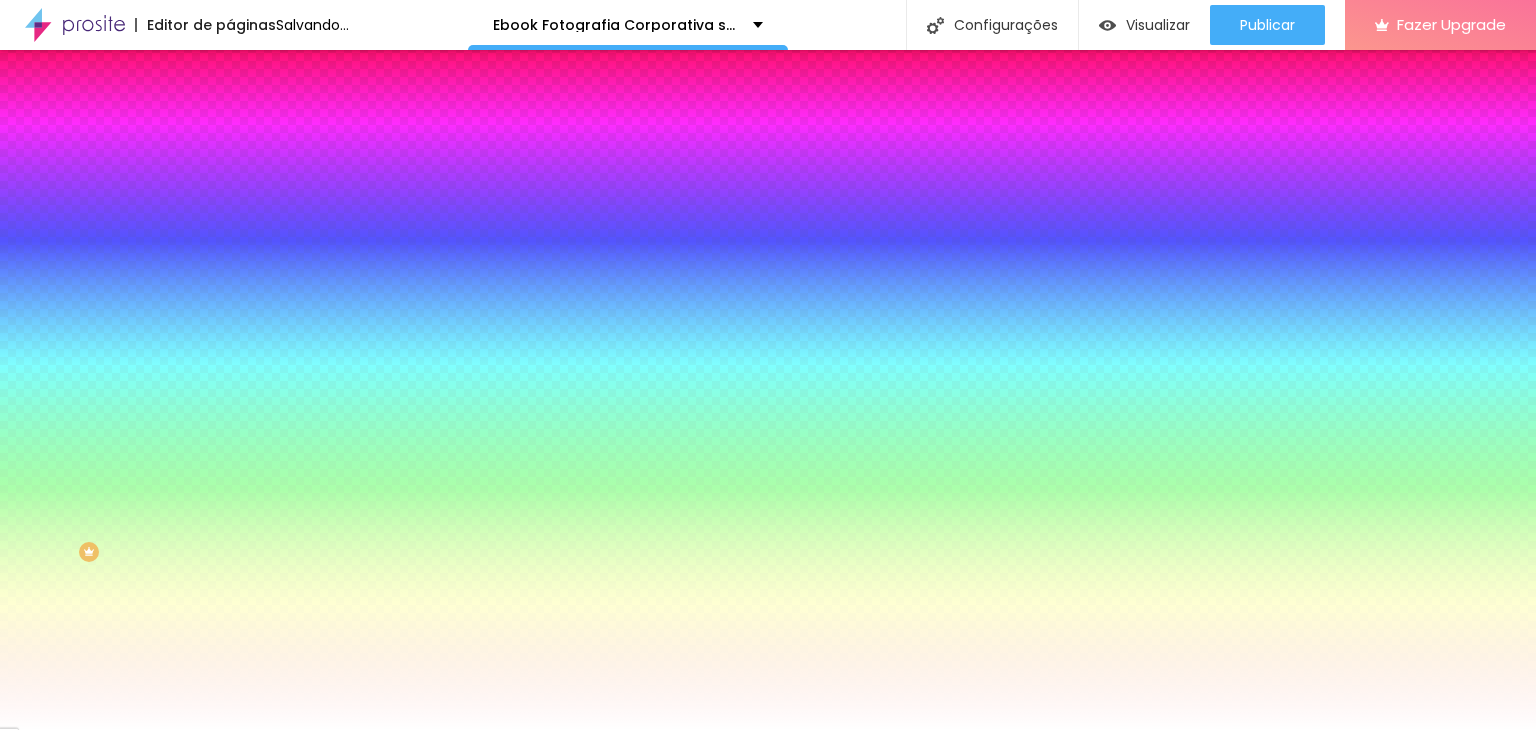 drag, startPoint x: 140, startPoint y: 366, endPoint x: 152, endPoint y: 364, distance: 12.165525 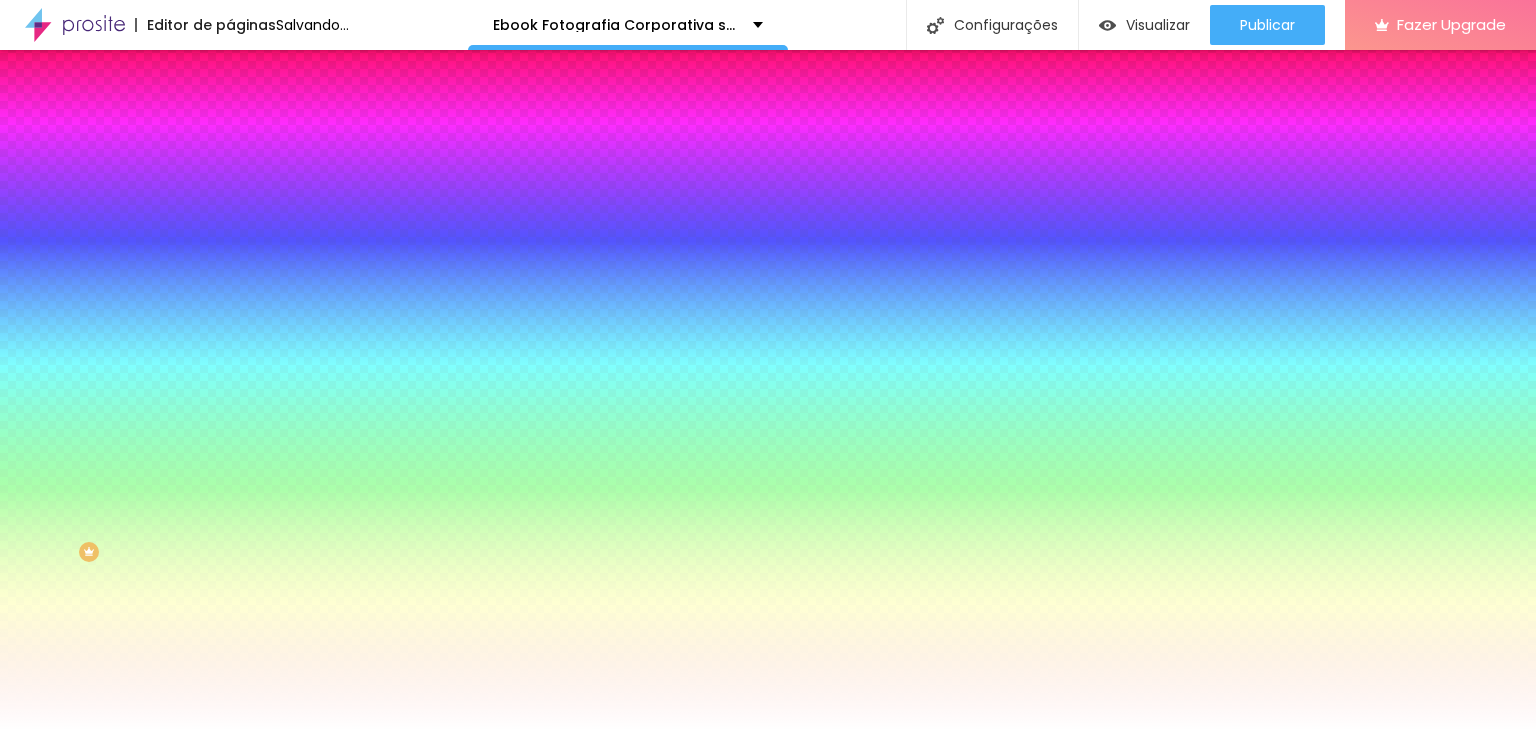 drag, startPoint x: 193, startPoint y: 517, endPoint x: 208, endPoint y: 366, distance: 151.74321 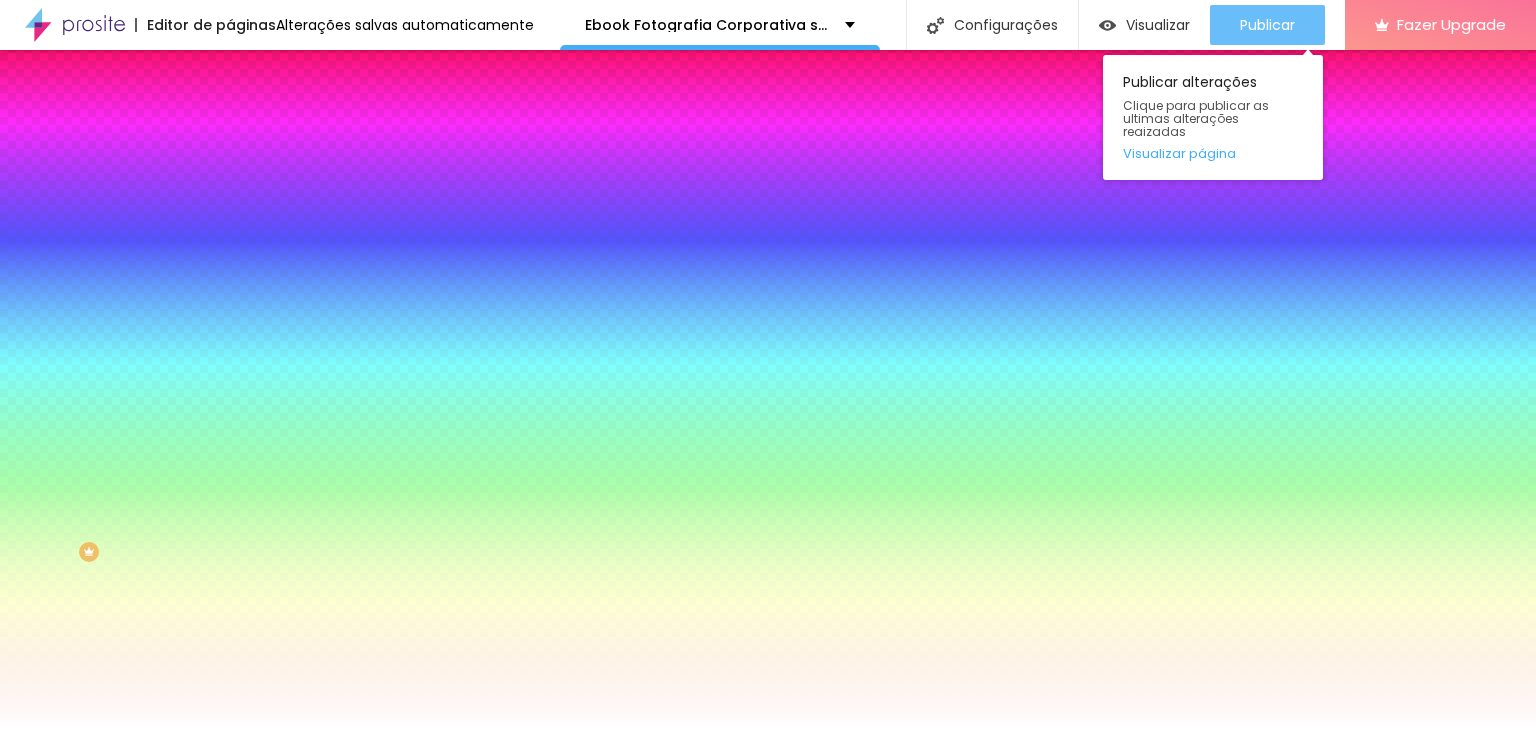click on "Publicar" at bounding box center [1267, 25] 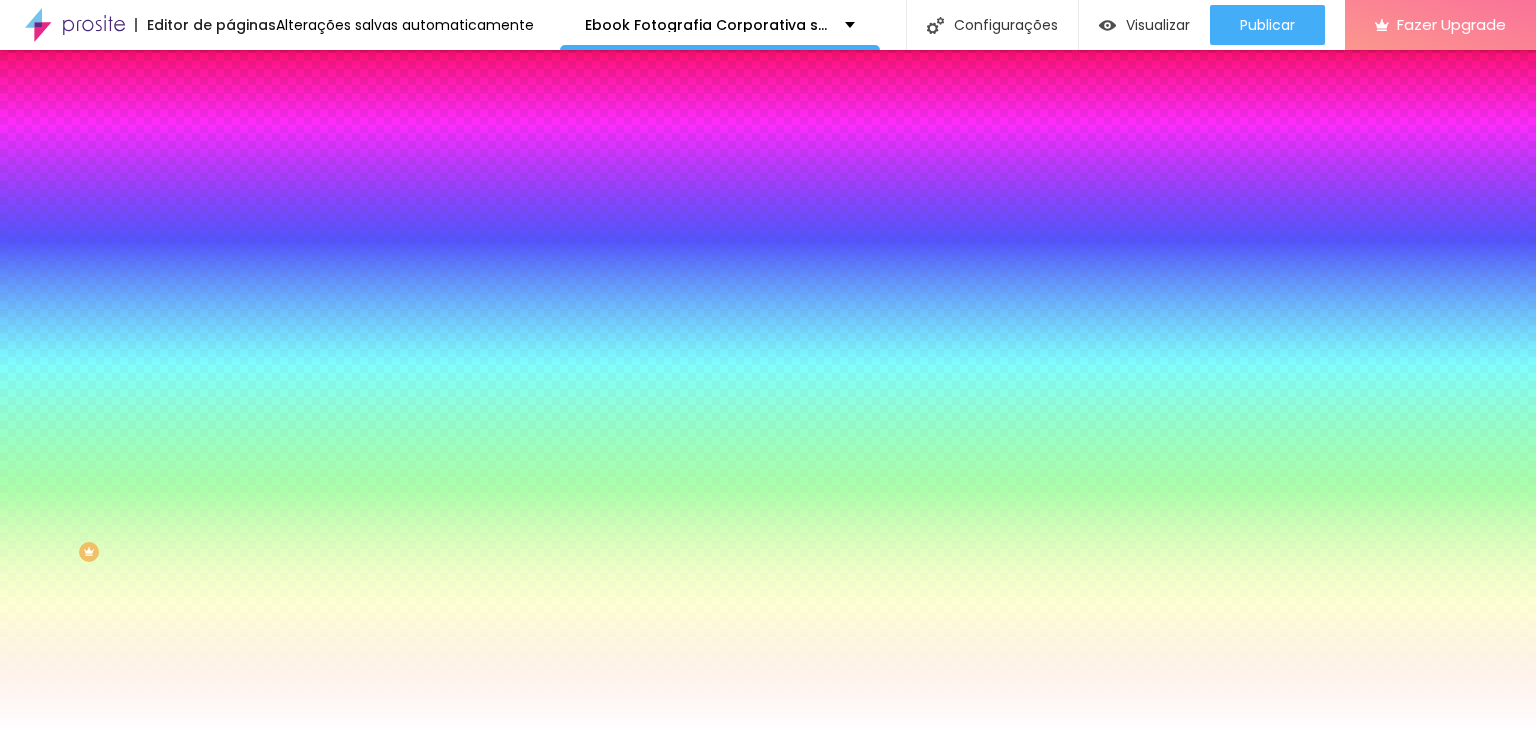 click at bounding box center [345, 272] 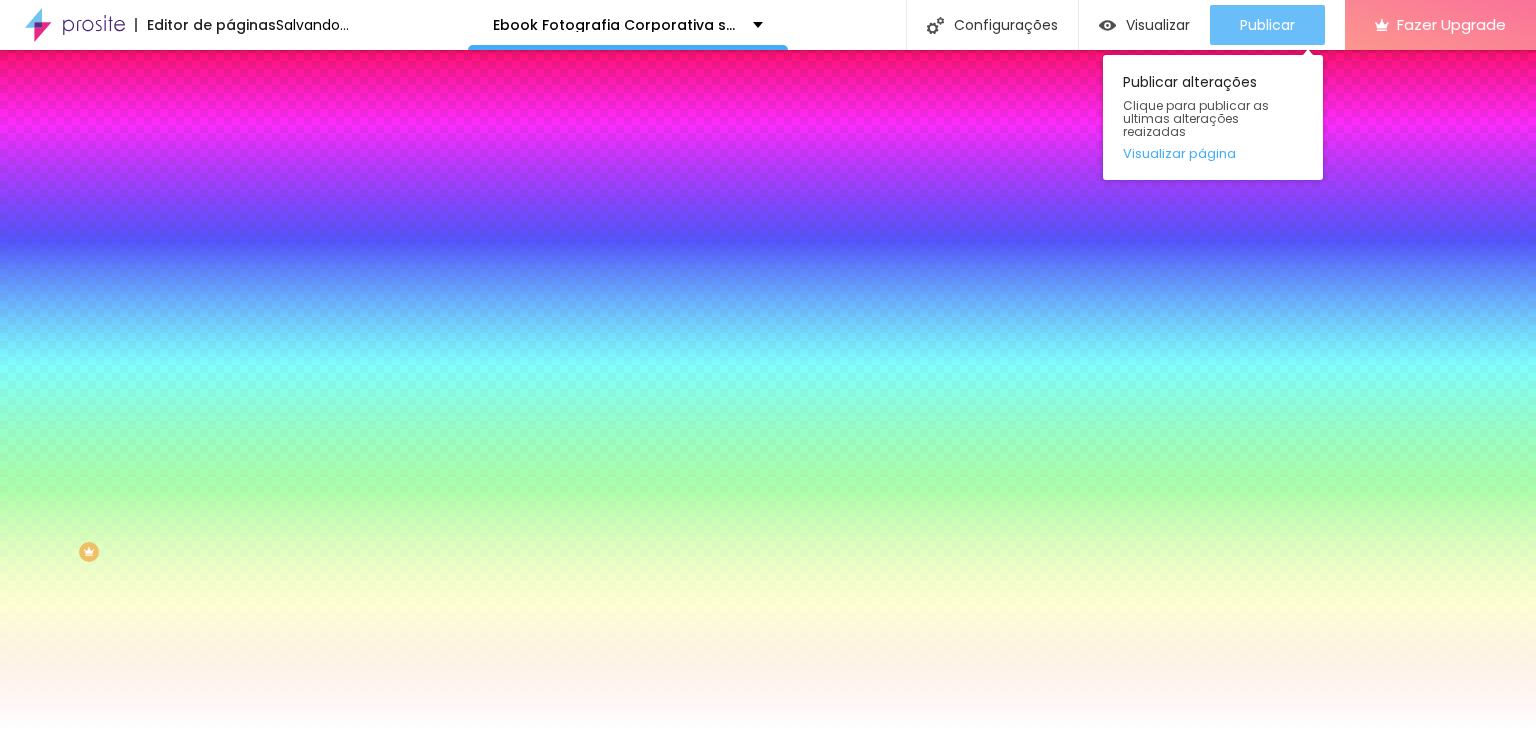 click on "Publicar" at bounding box center [1267, 25] 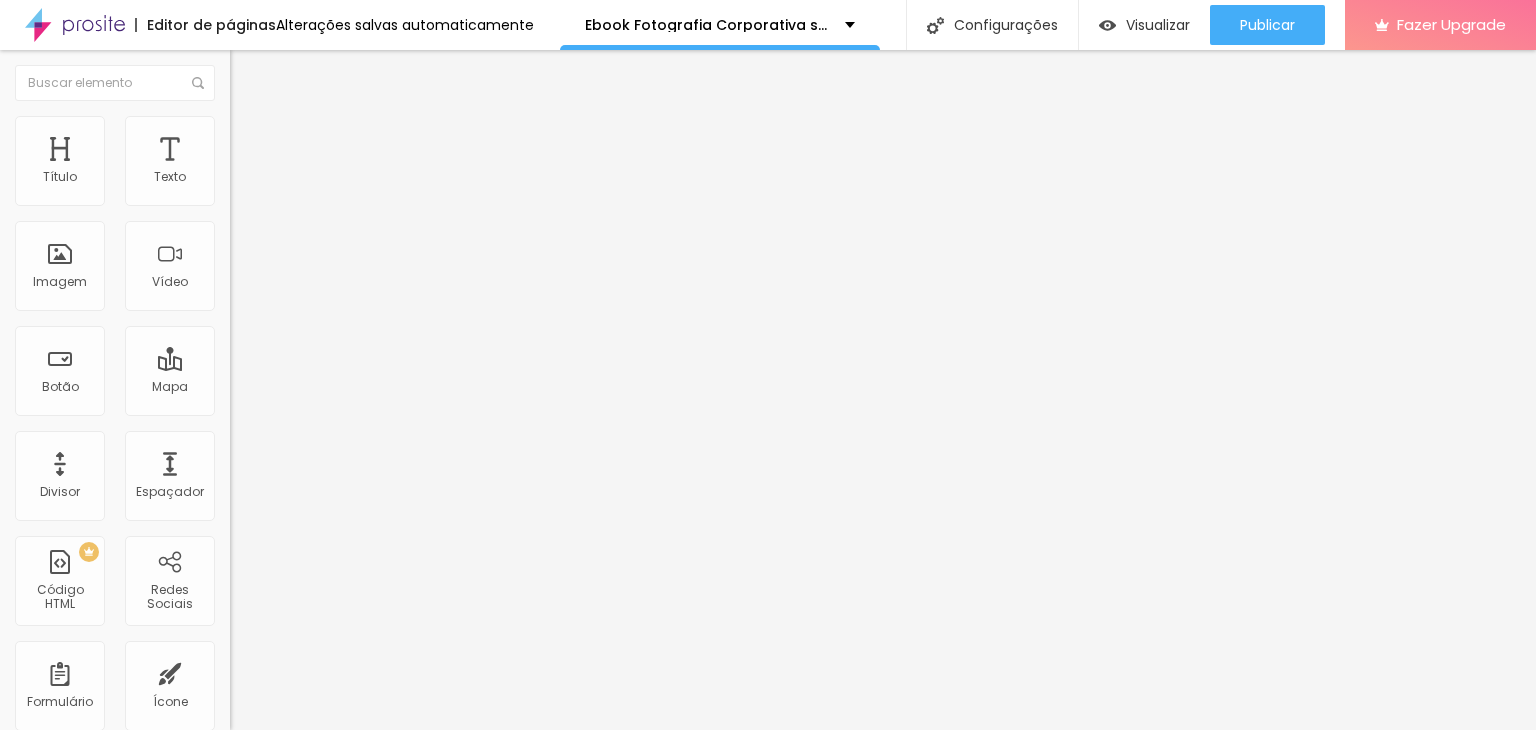 click at bounding box center (236, 166) 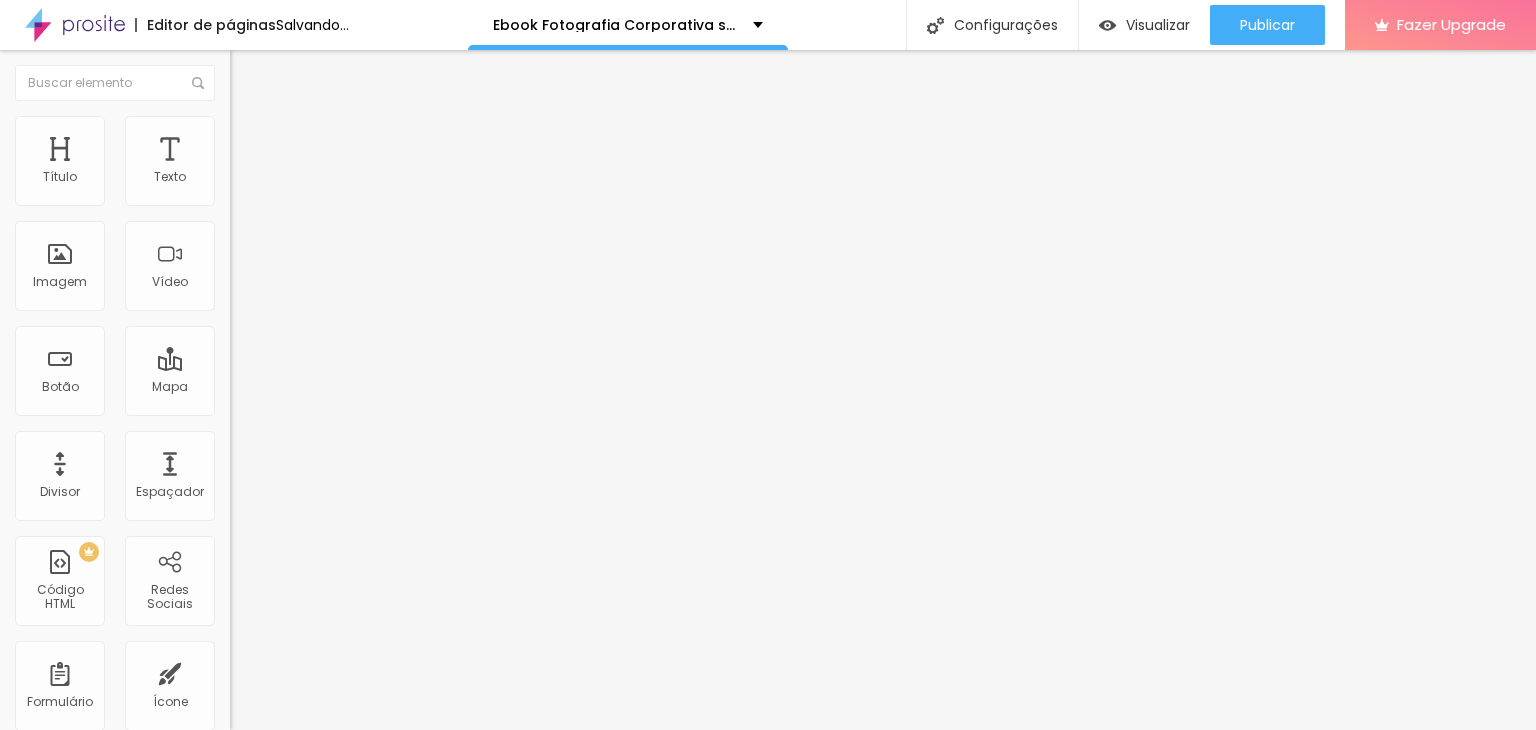 scroll, scrollTop: 652, scrollLeft: 0, axis: vertical 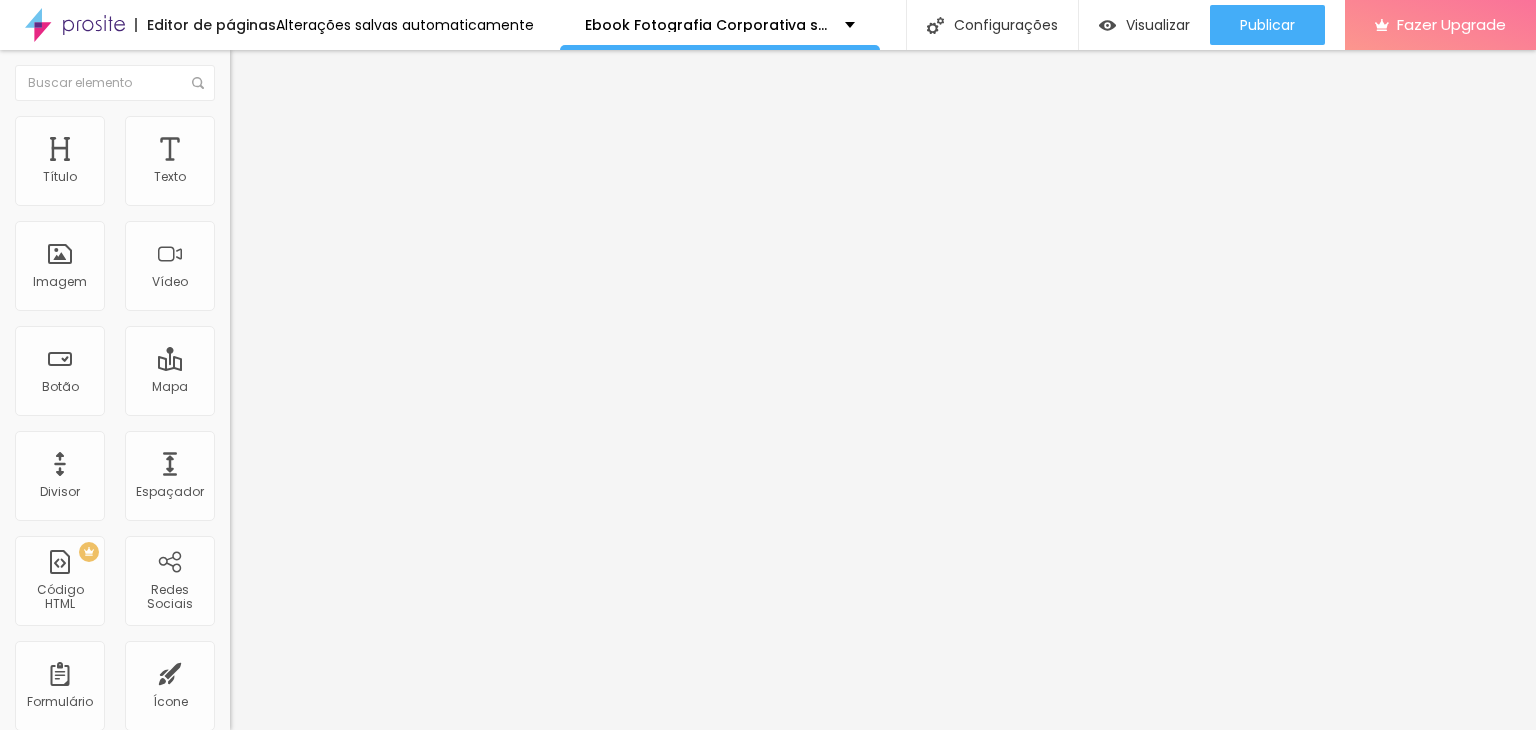 type 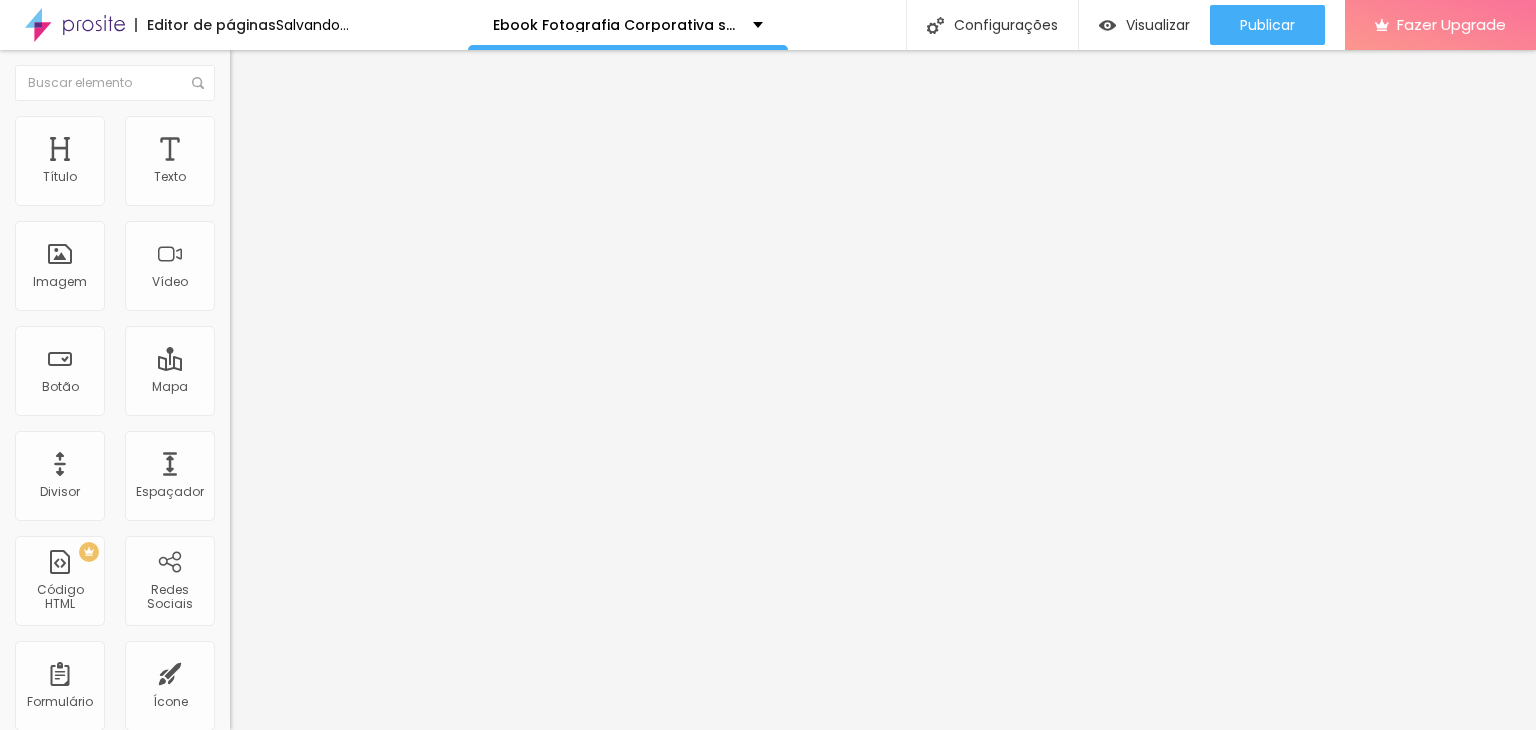 type 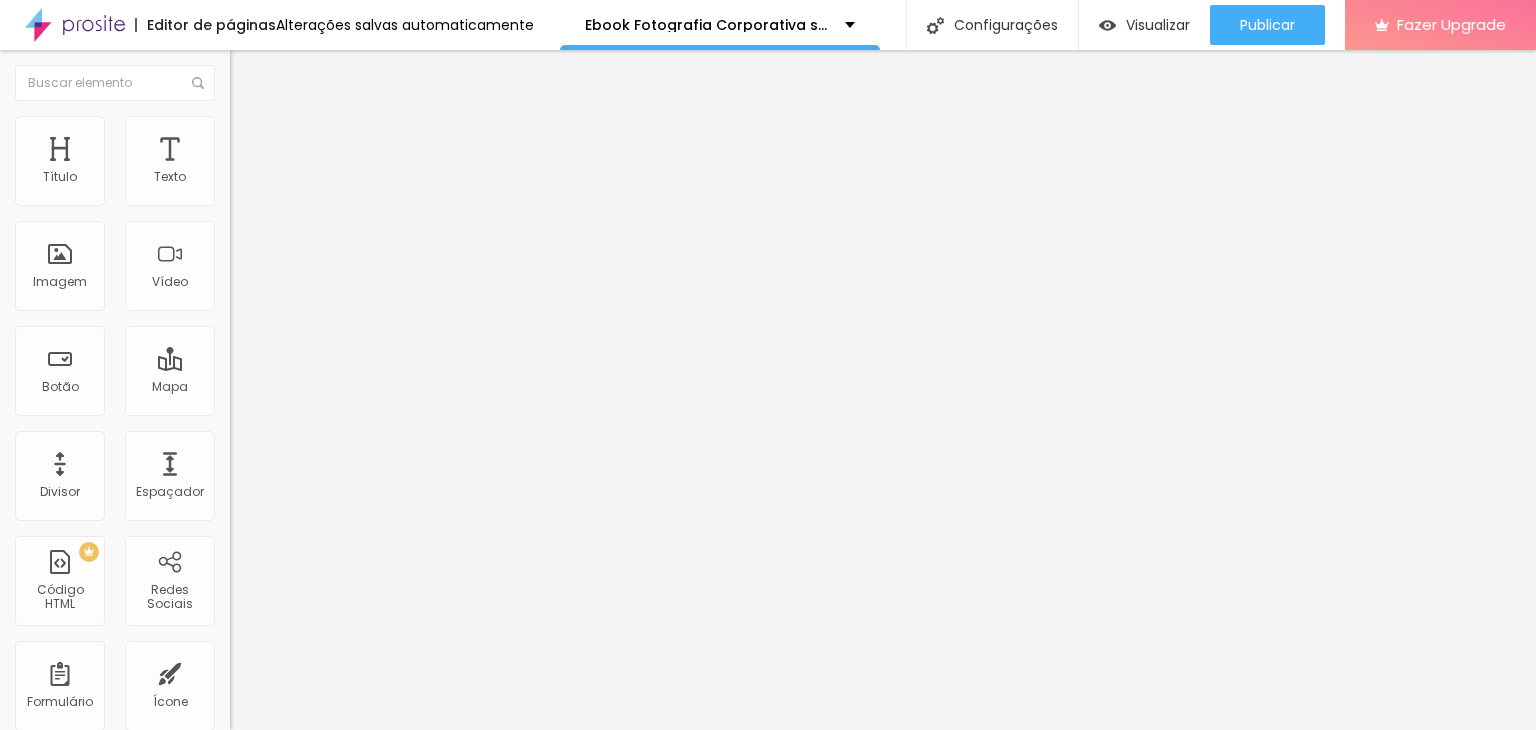 click on "Salvar" at bounding box center (30, 811) 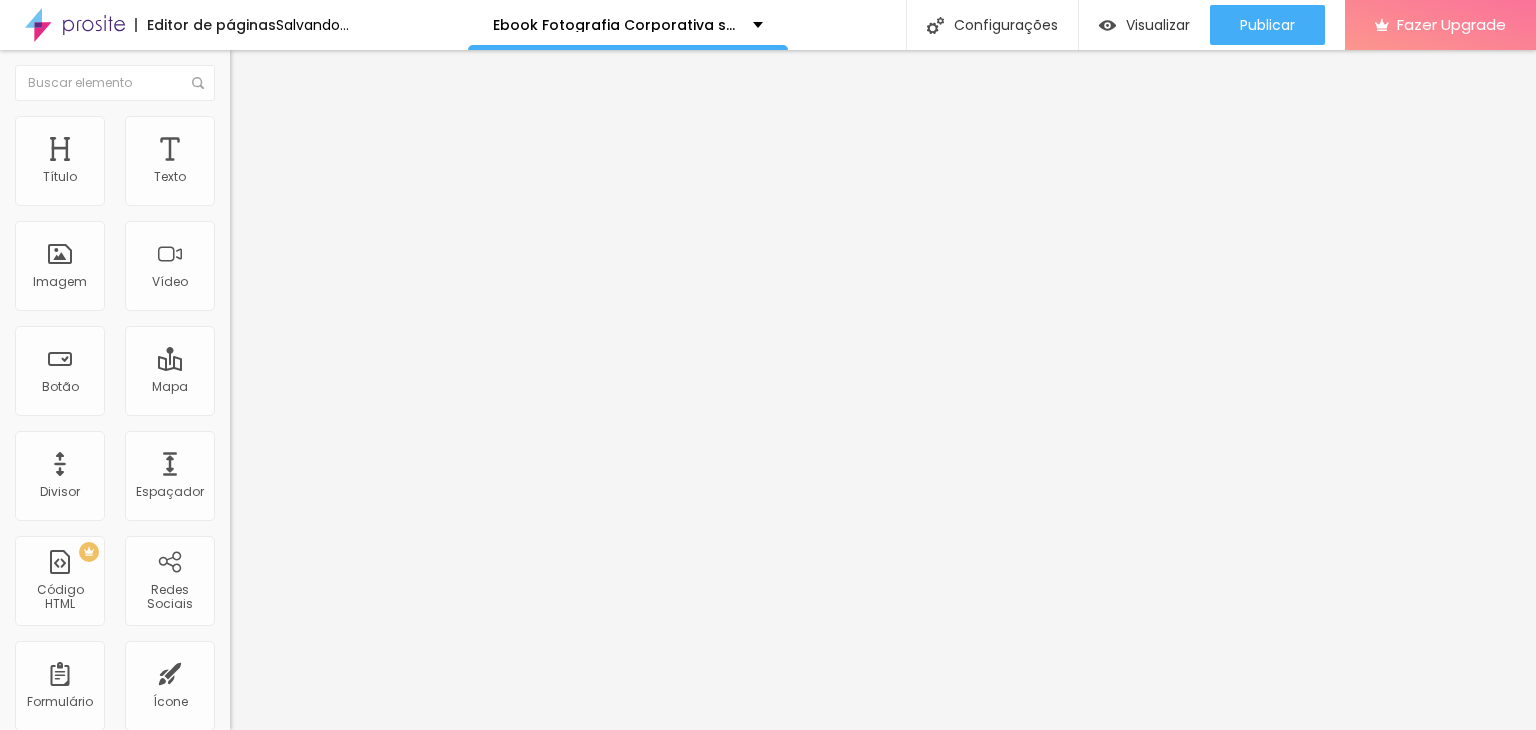 click on "Salvar" at bounding box center [30, 811] 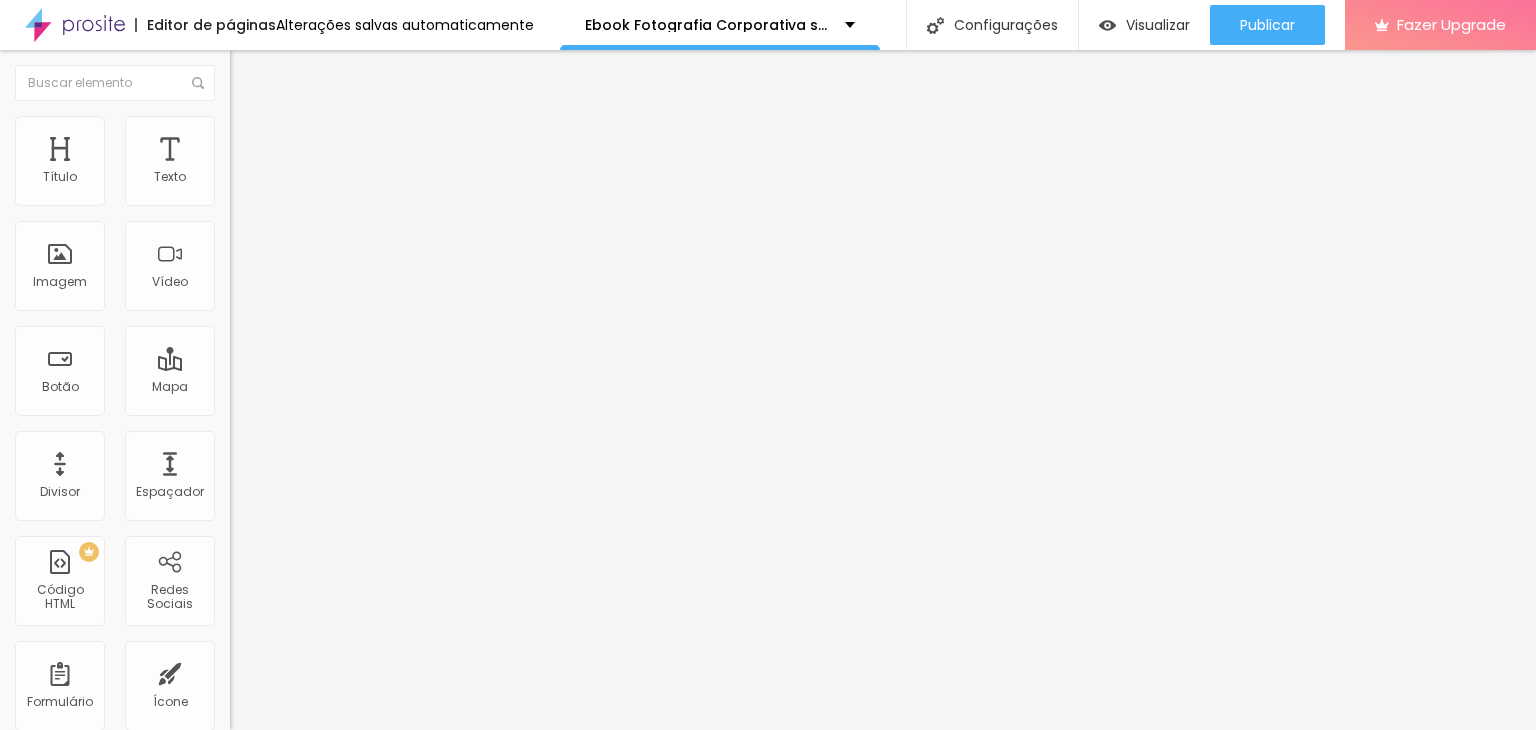 click at bounding box center (253, 73) 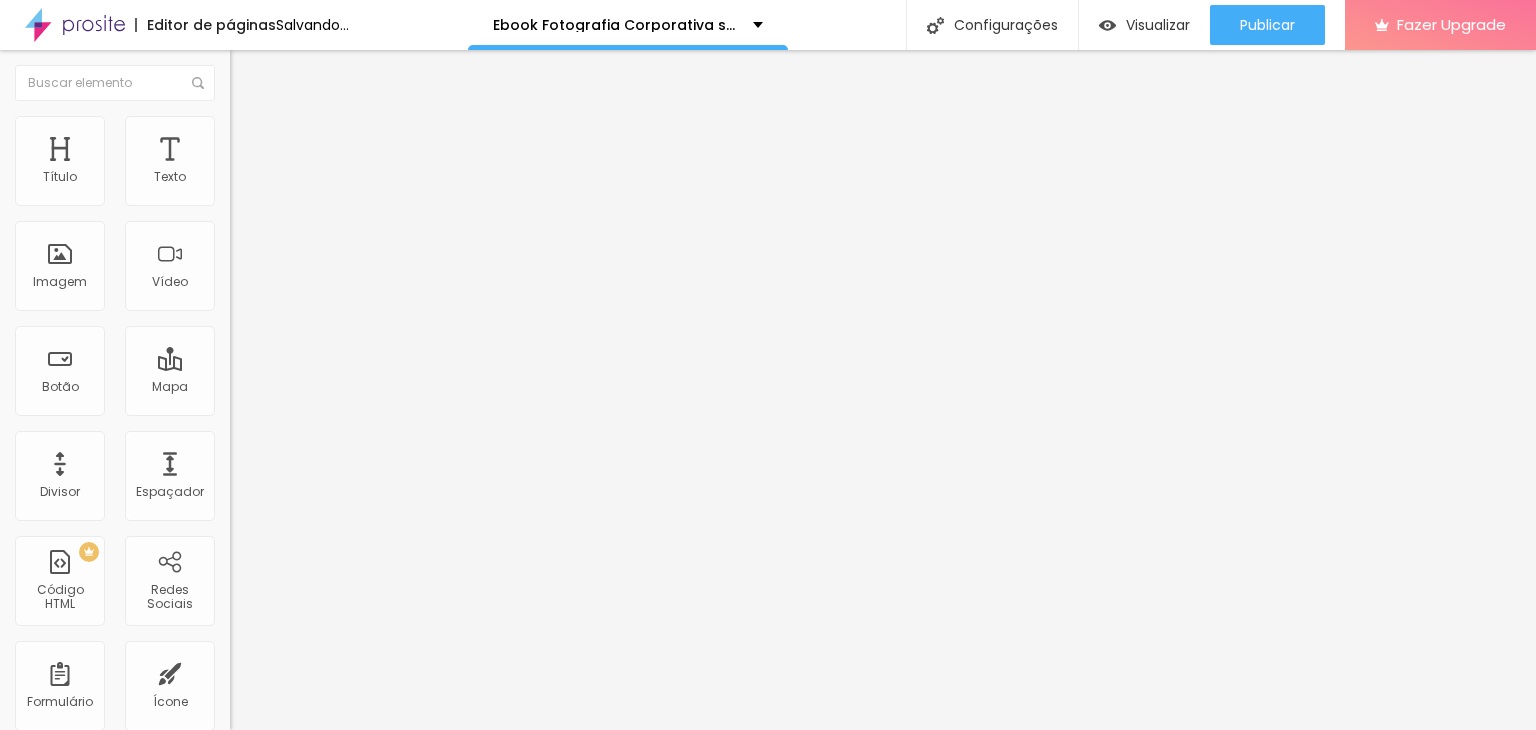 click on "Avançado" at bounding box center (281, 149) 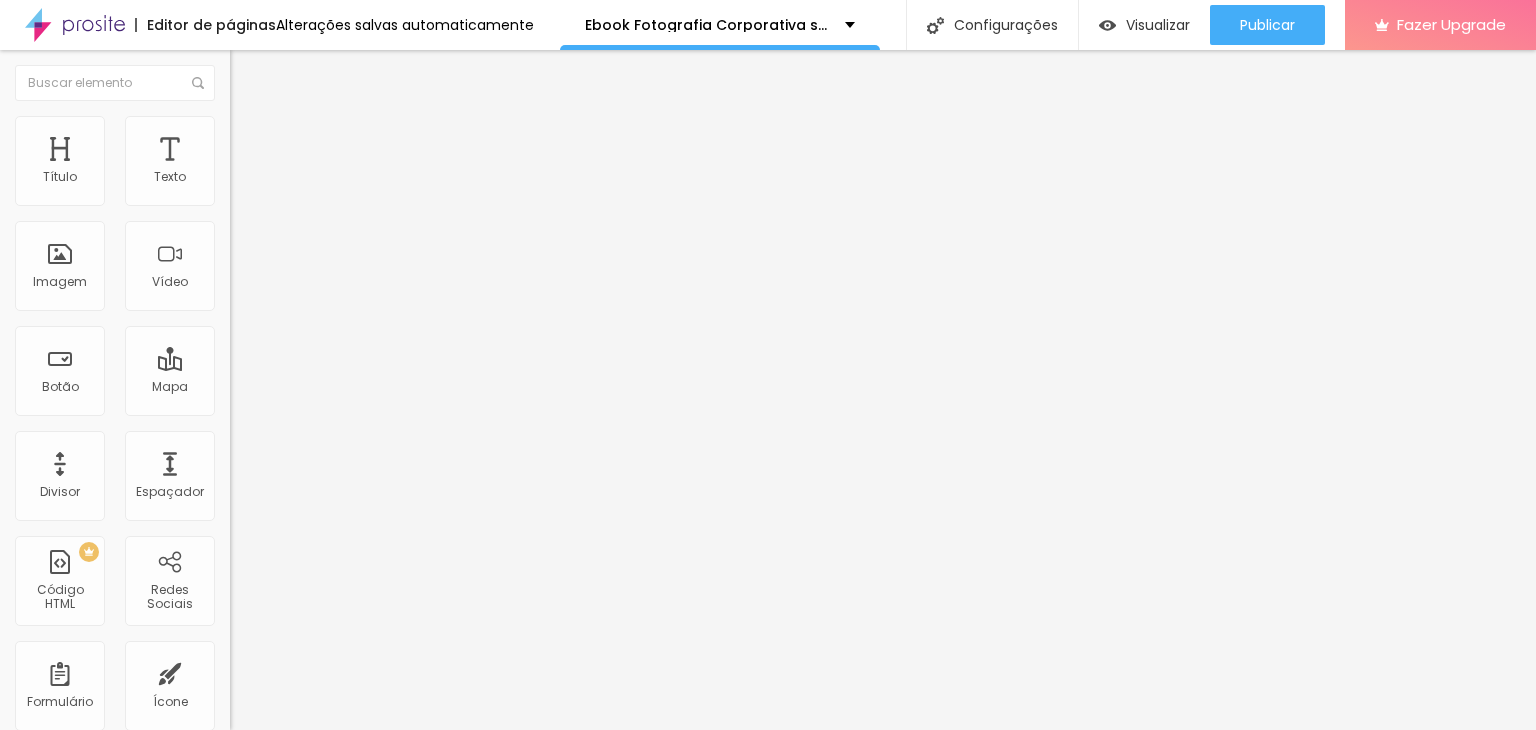 type on "10" 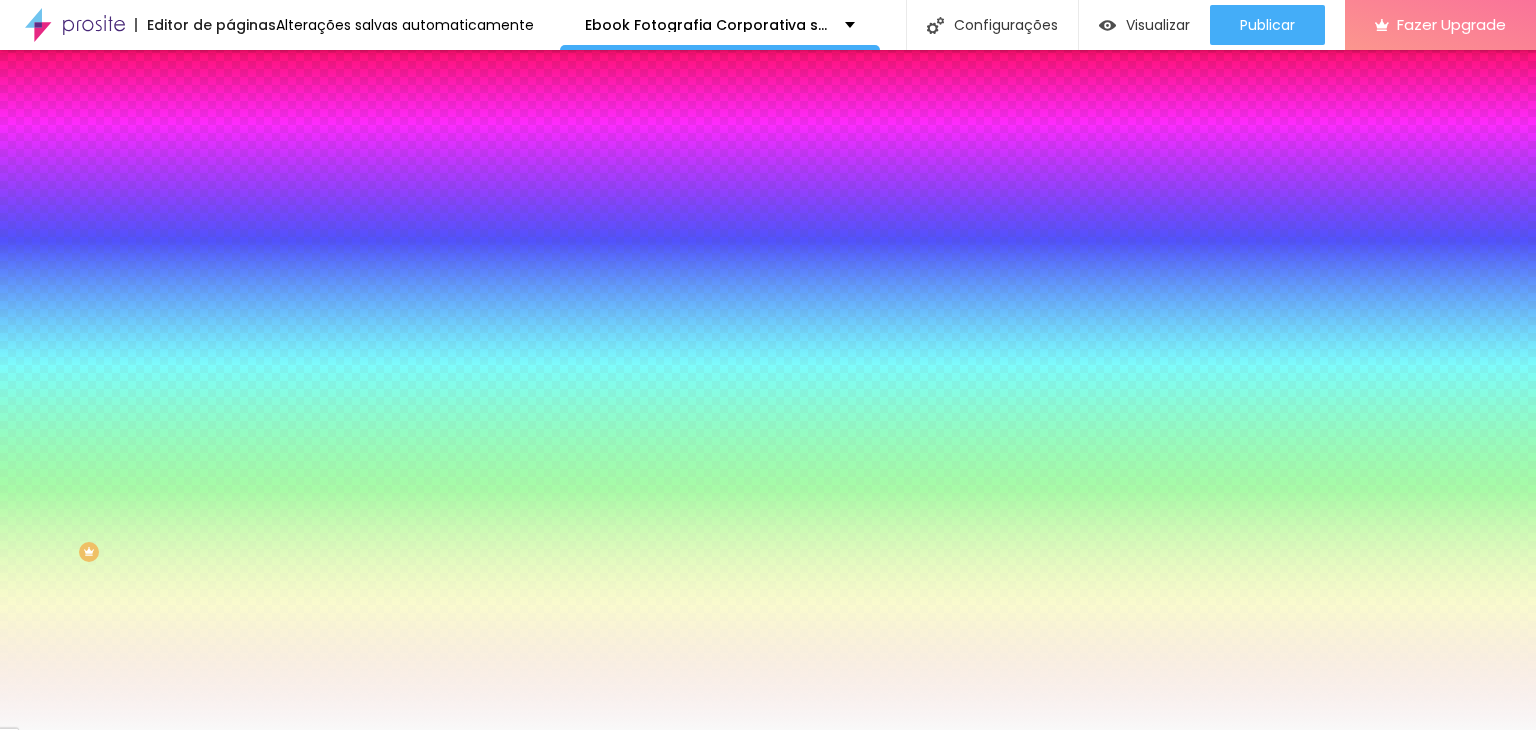 click on "Conteúdo" at bounding box center [279, 109] 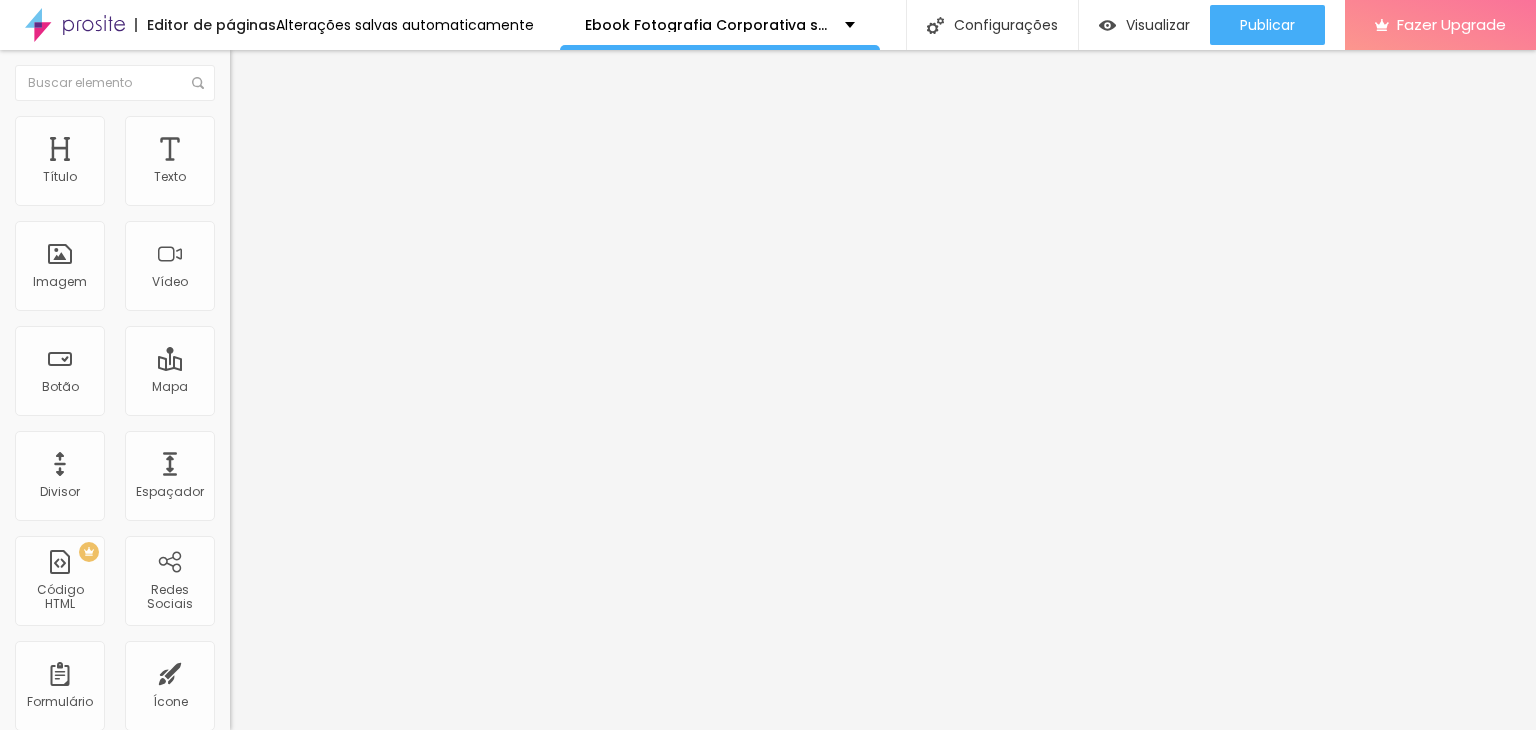 click on "Editar Seção" at bounding box center [345, 73] 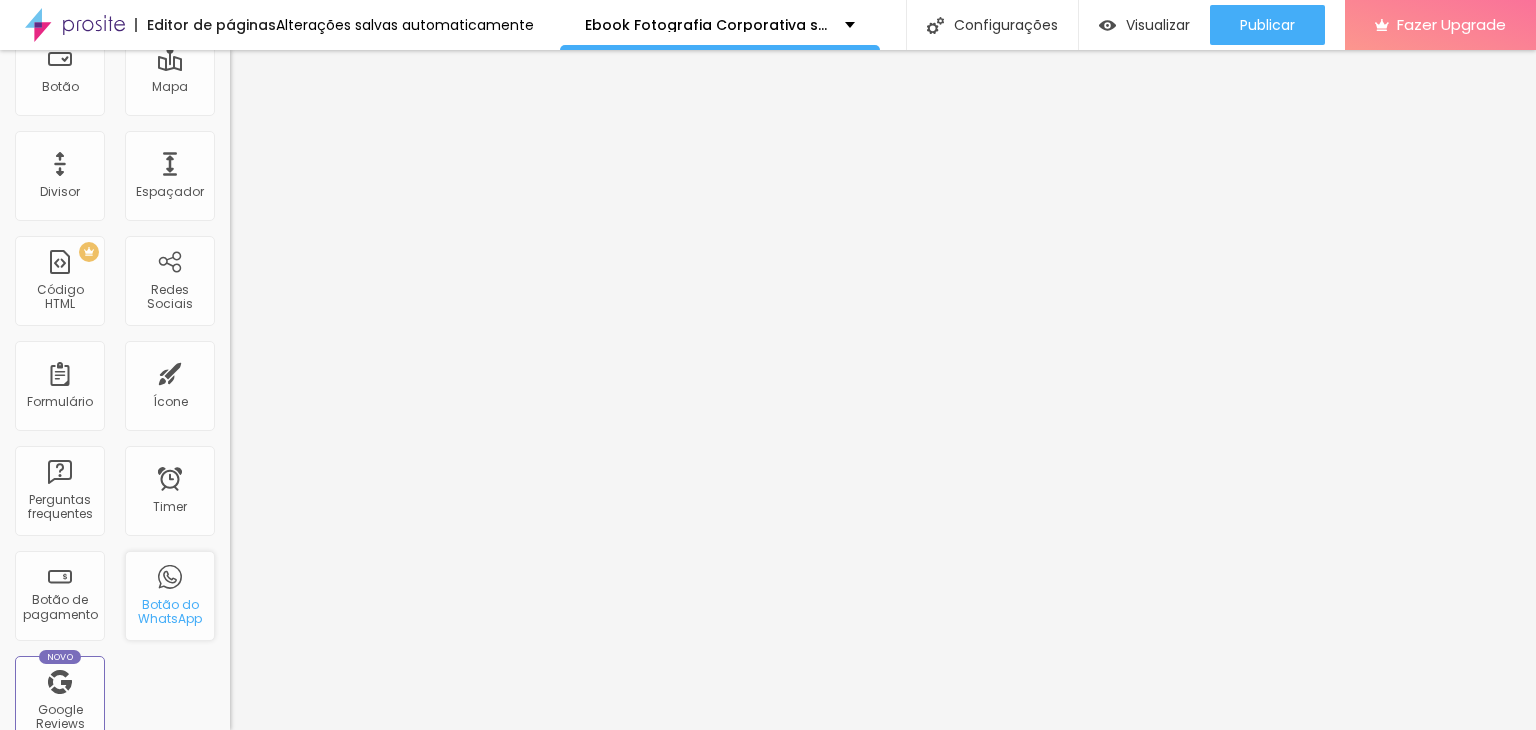 scroll, scrollTop: 400, scrollLeft: 0, axis: vertical 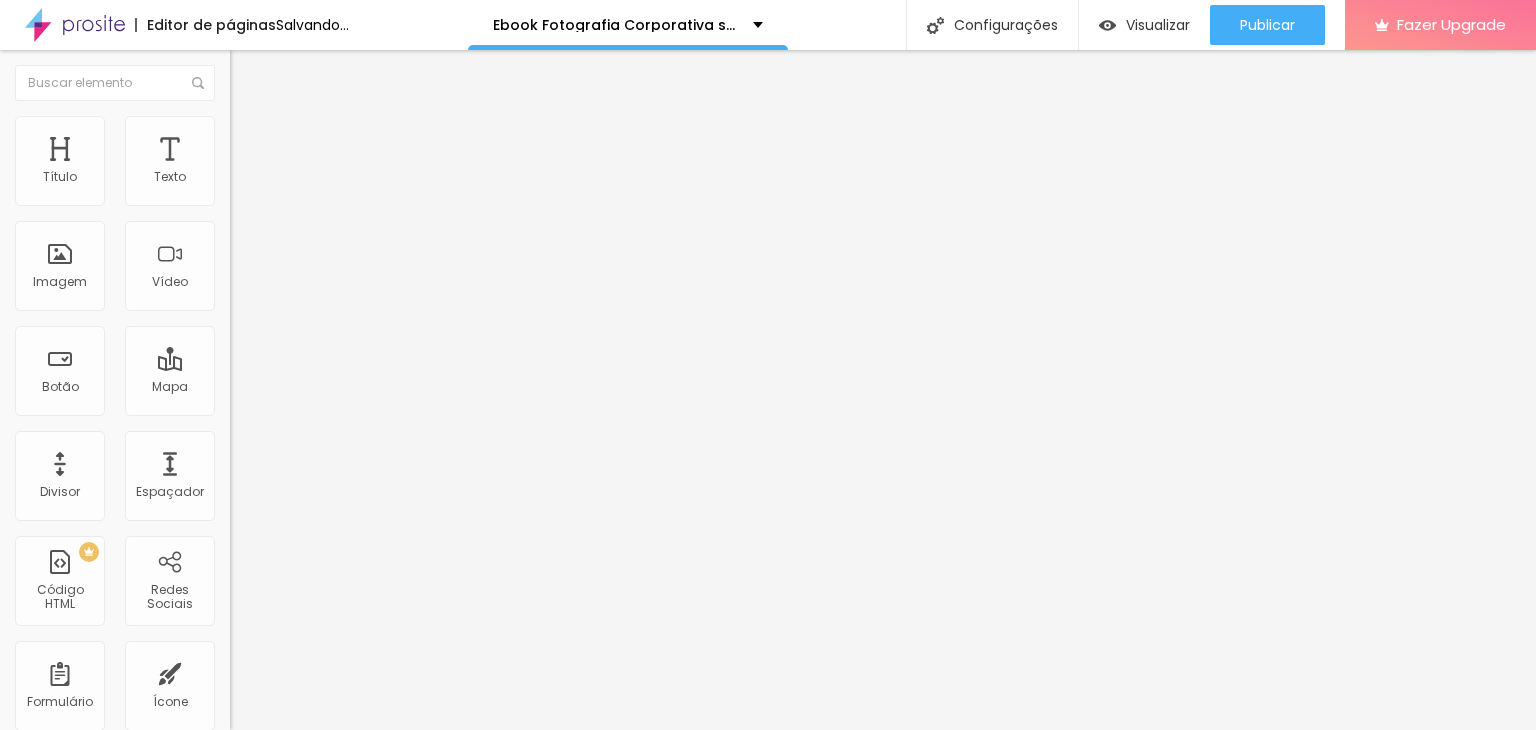 click on "Trocar icone" at bounding box center (286, 175) 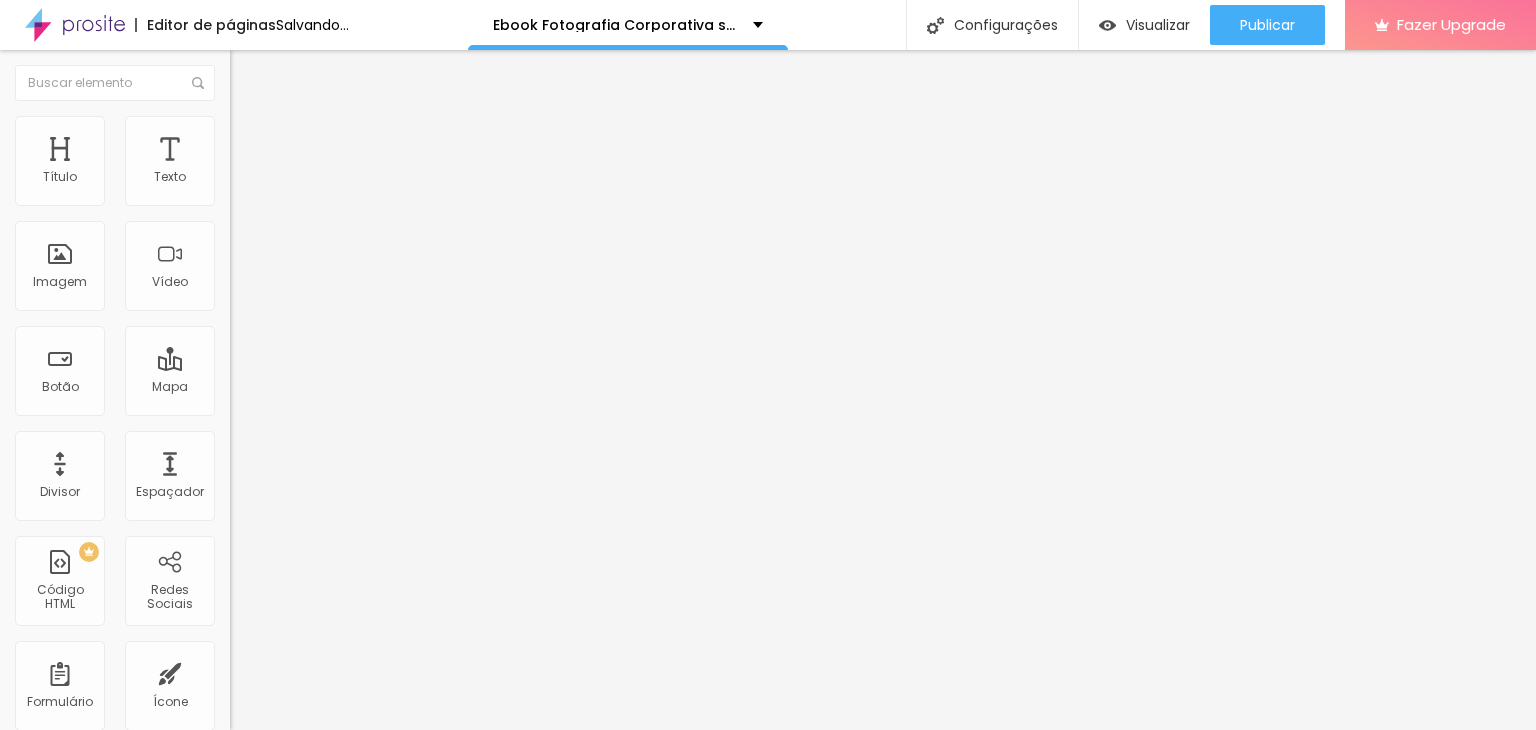 scroll, scrollTop: 412, scrollLeft: 784, axis: both 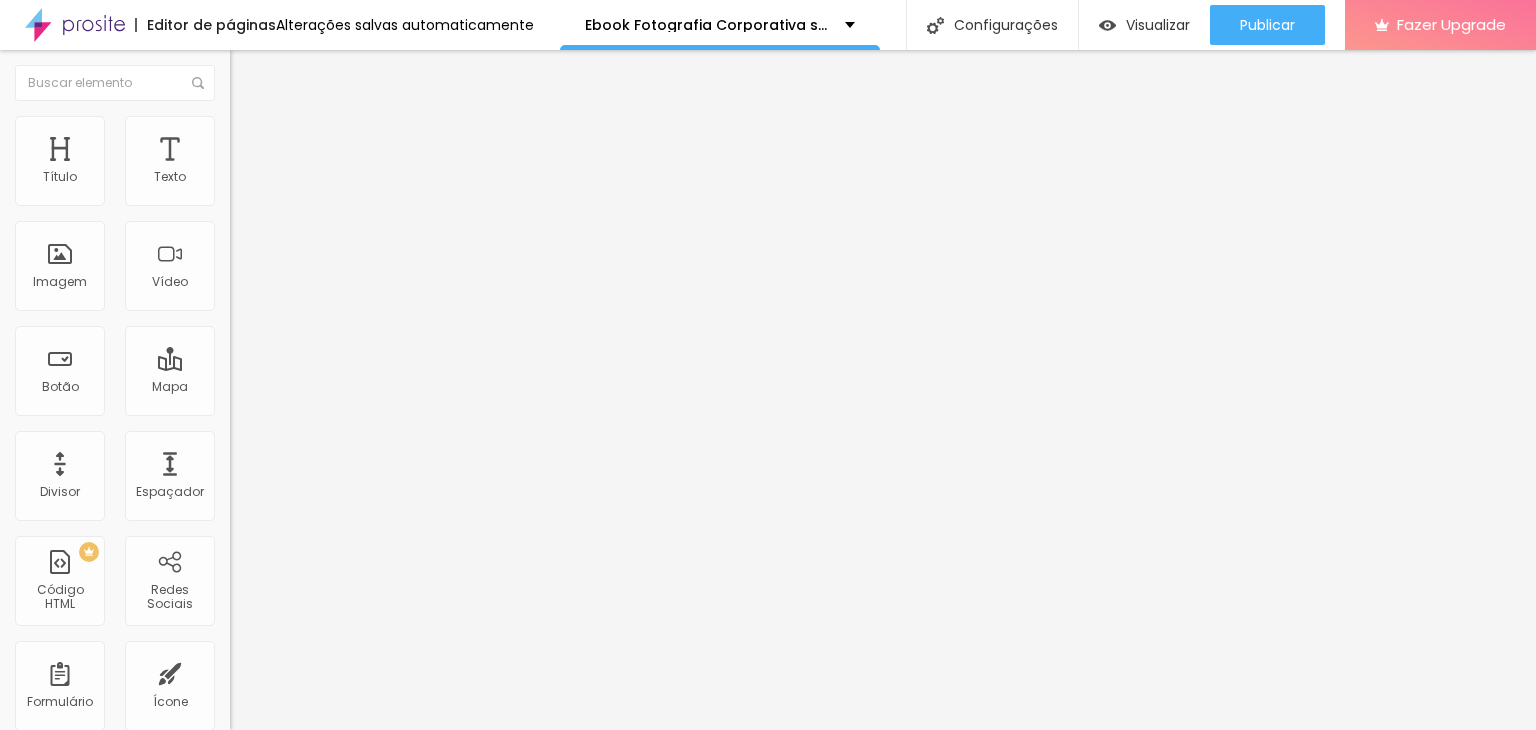 click at bounding box center [776, 777] 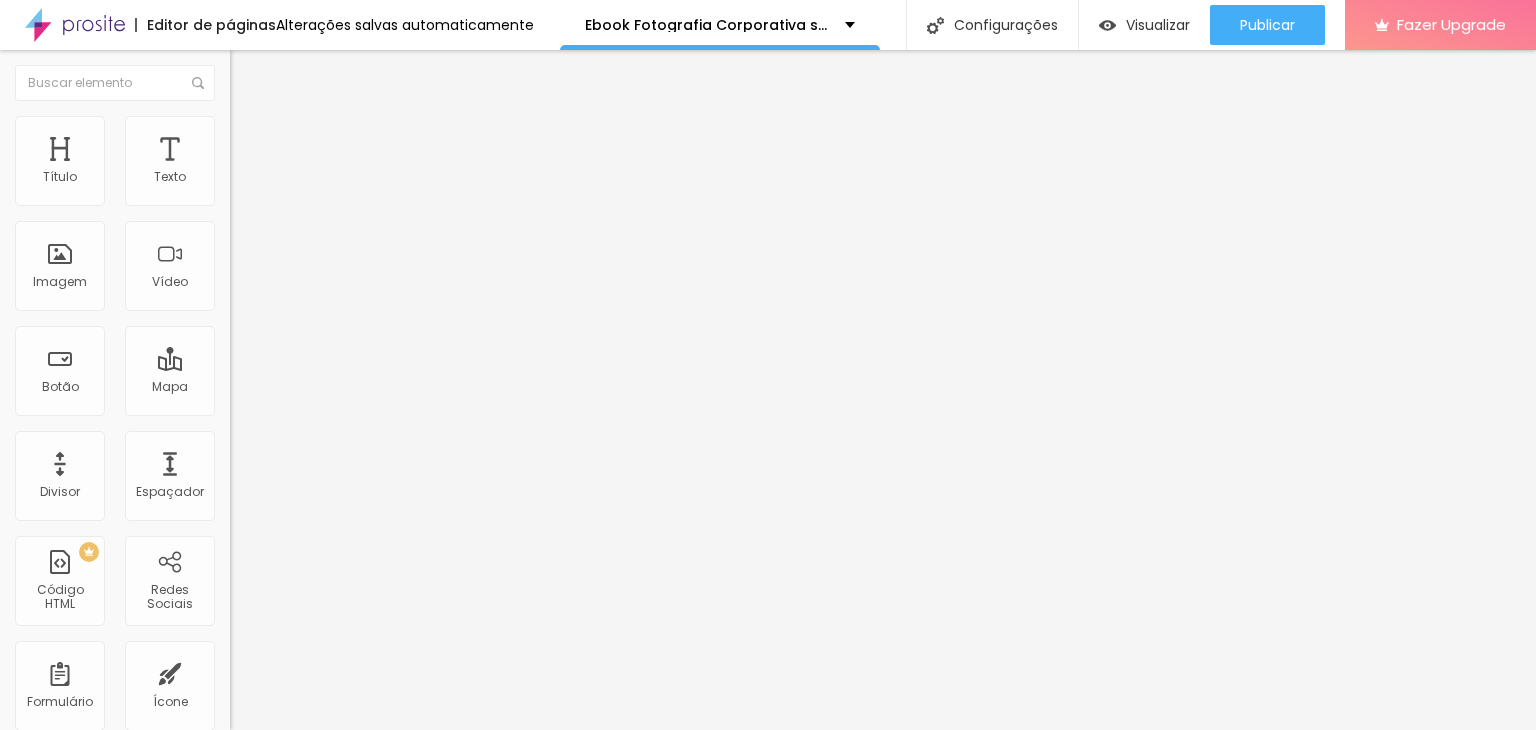 scroll, scrollTop: 16, scrollLeft: 16, axis: both 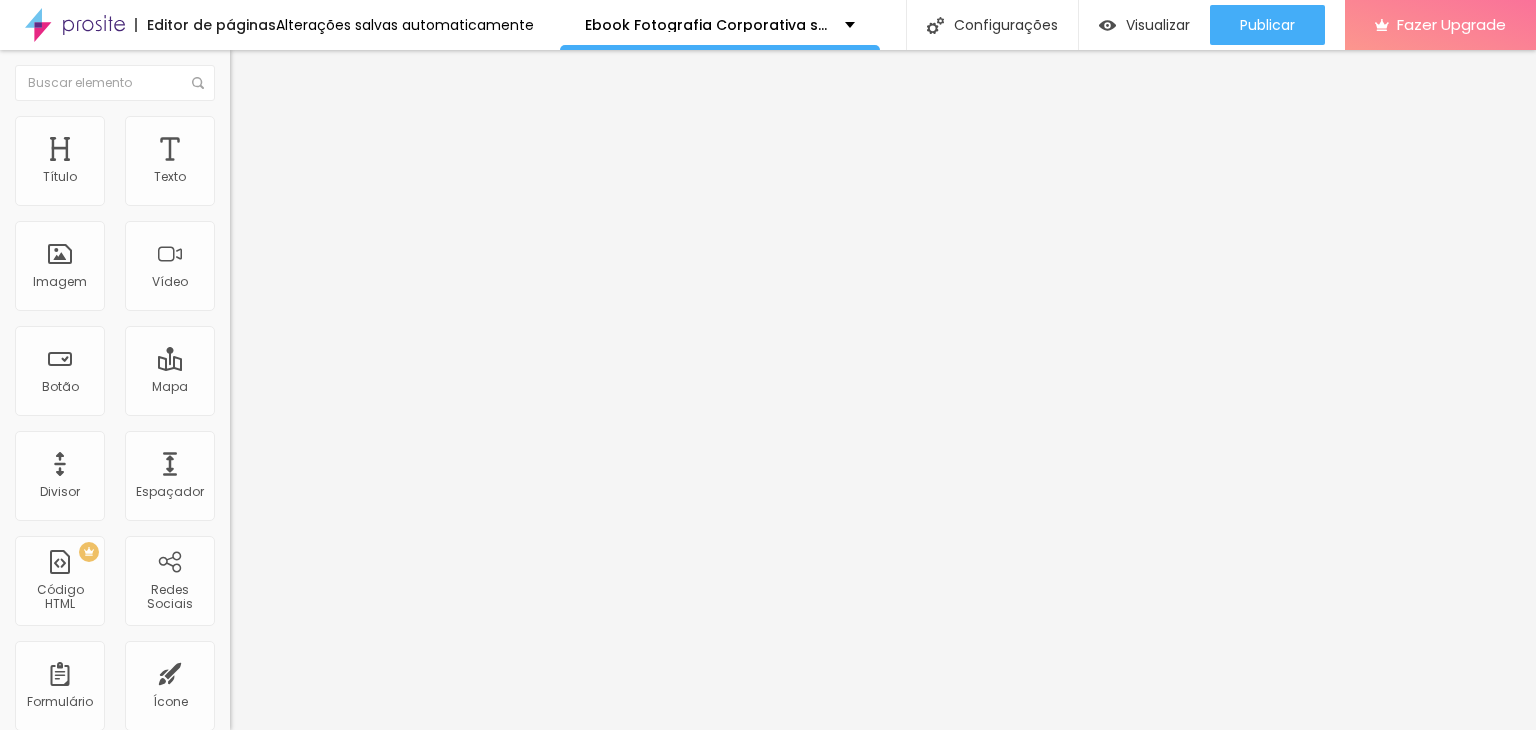 click at bounding box center (776, 777) 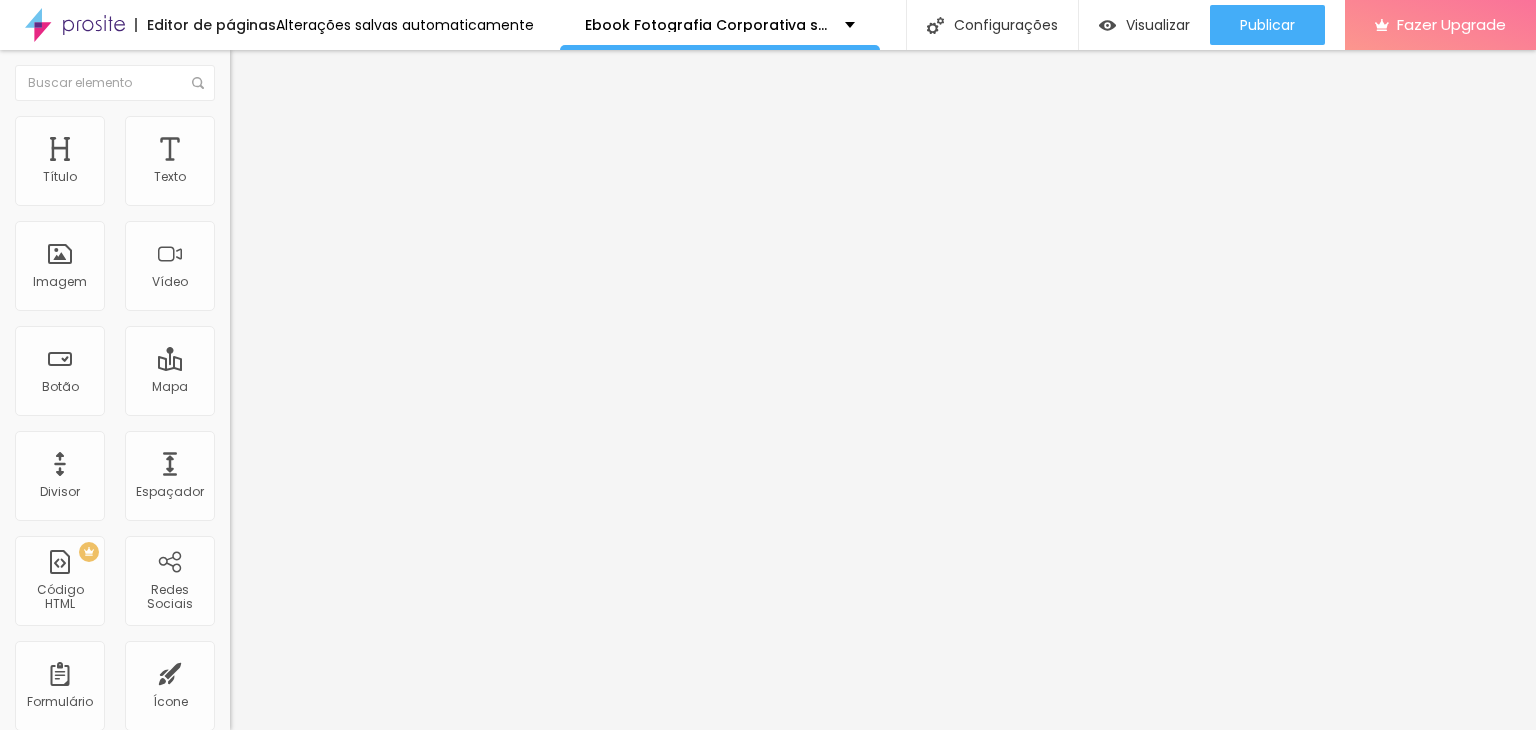 type on "R" 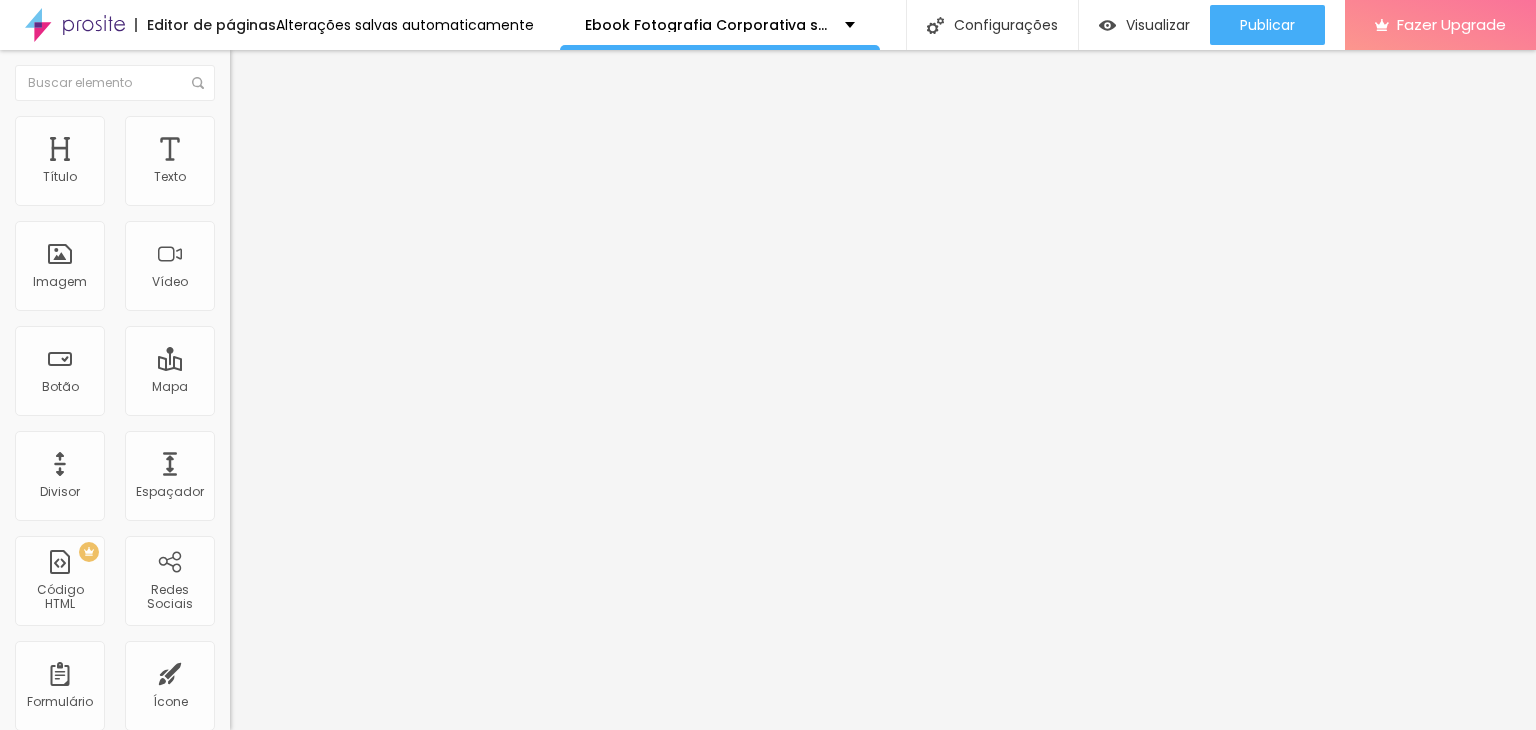 type 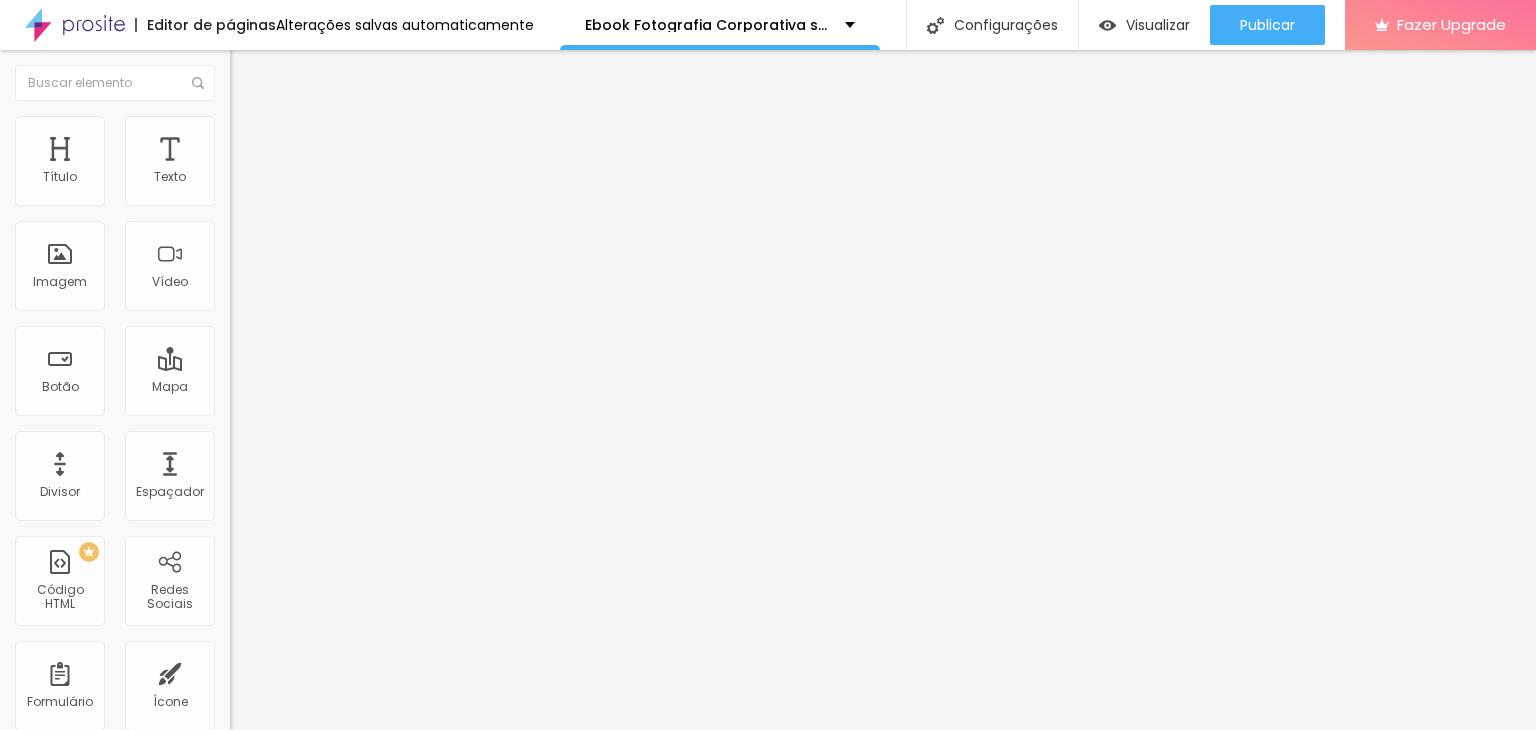scroll, scrollTop: 11700, scrollLeft: 0, axis: vertical 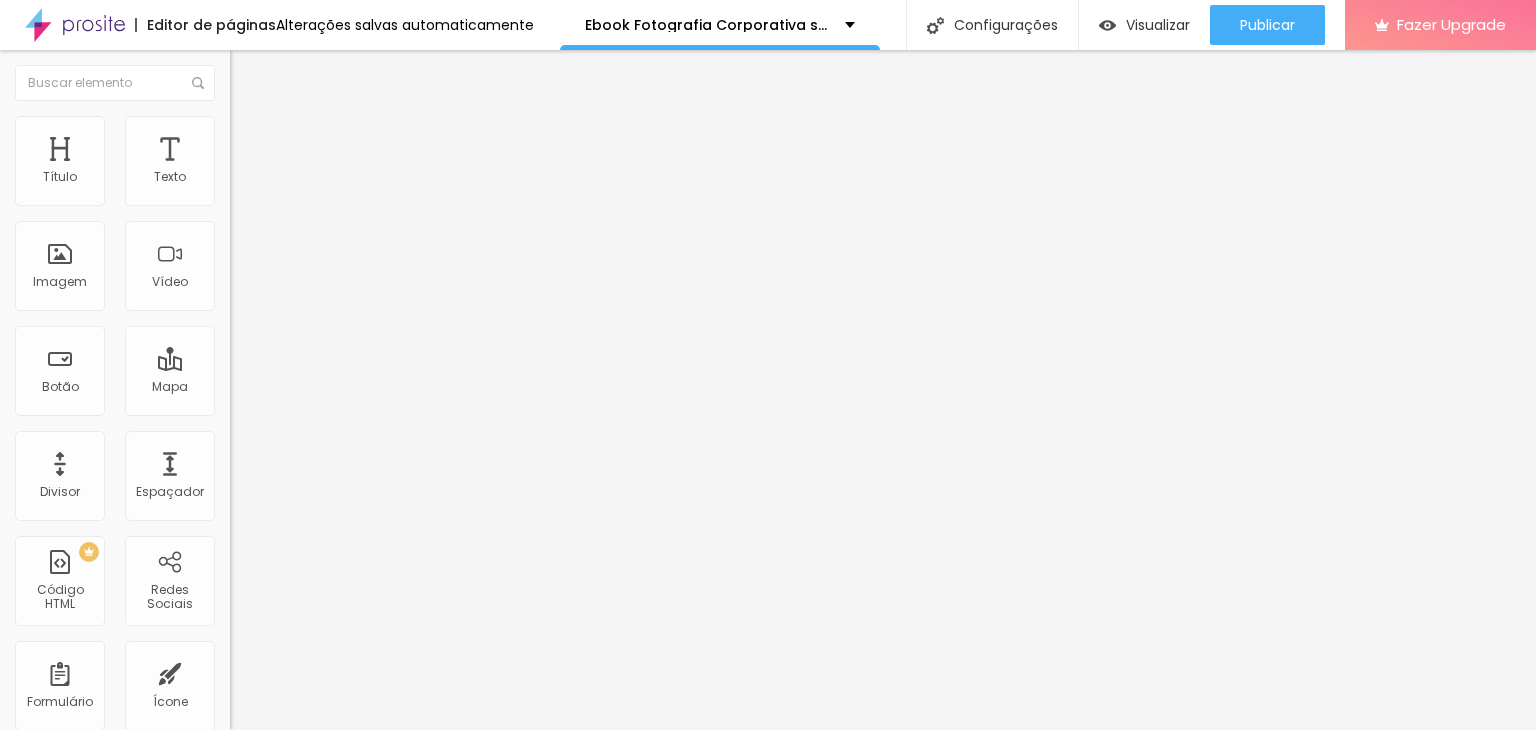click on "Cancelar" at bounding box center [65, 838] 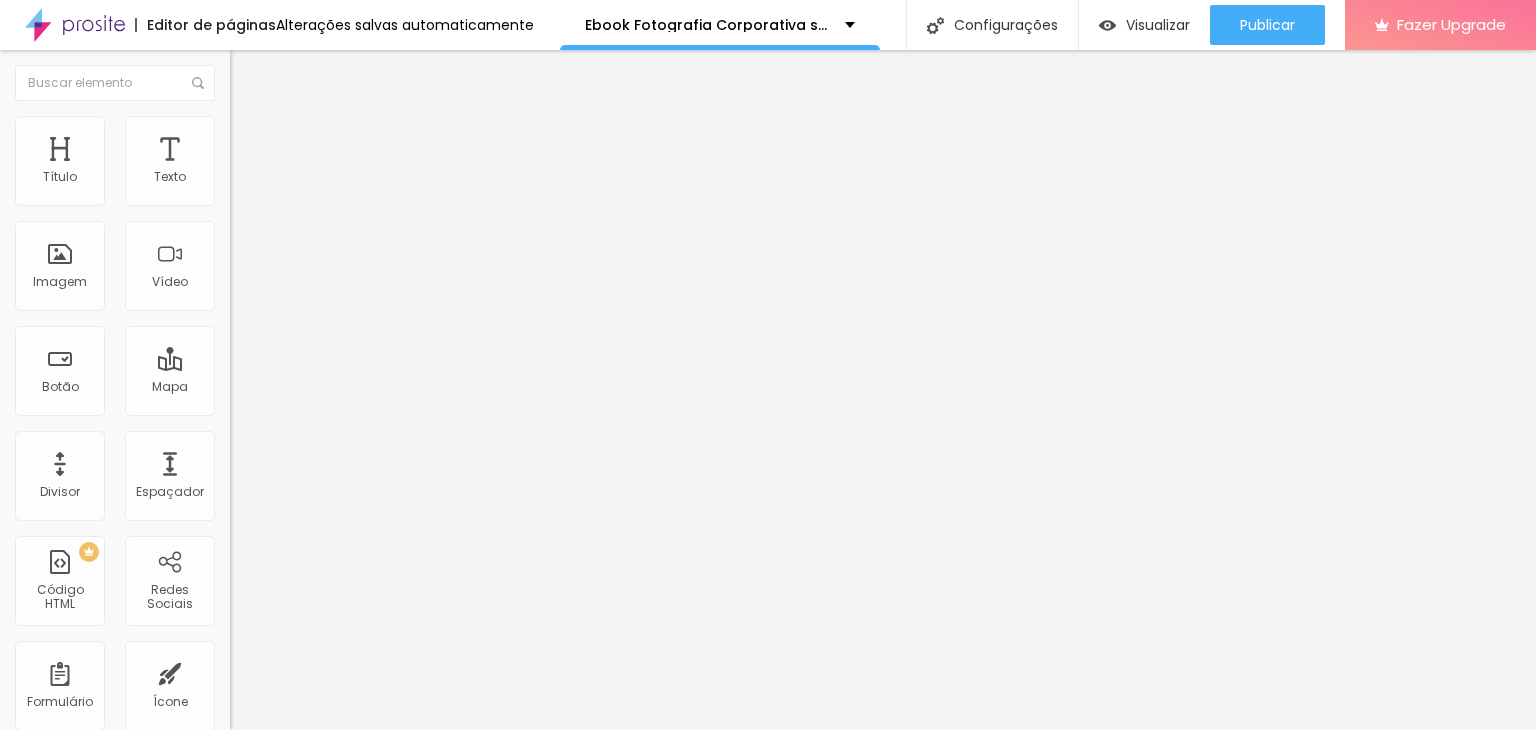 scroll, scrollTop: 16, scrollLeft: 16, axis: both 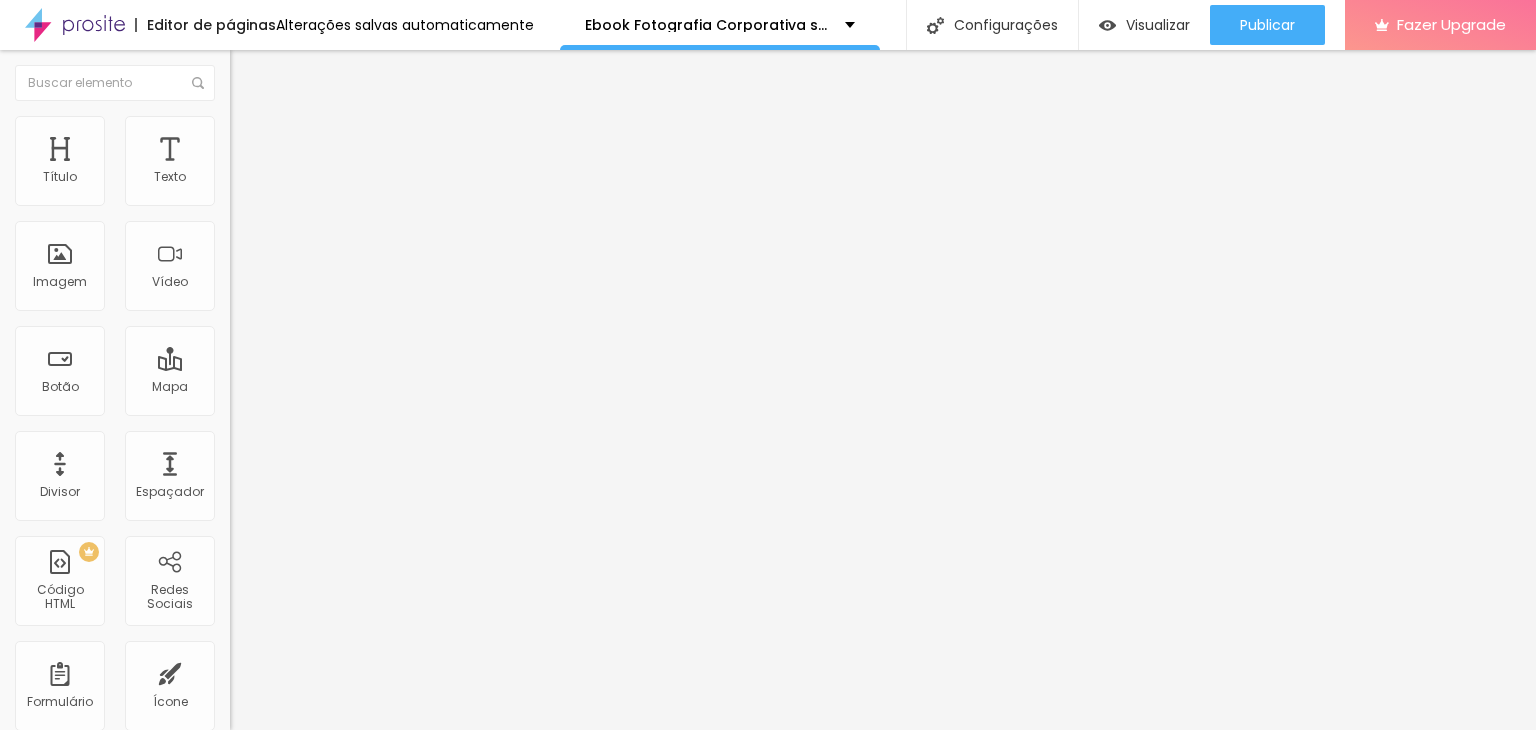 type on "F" 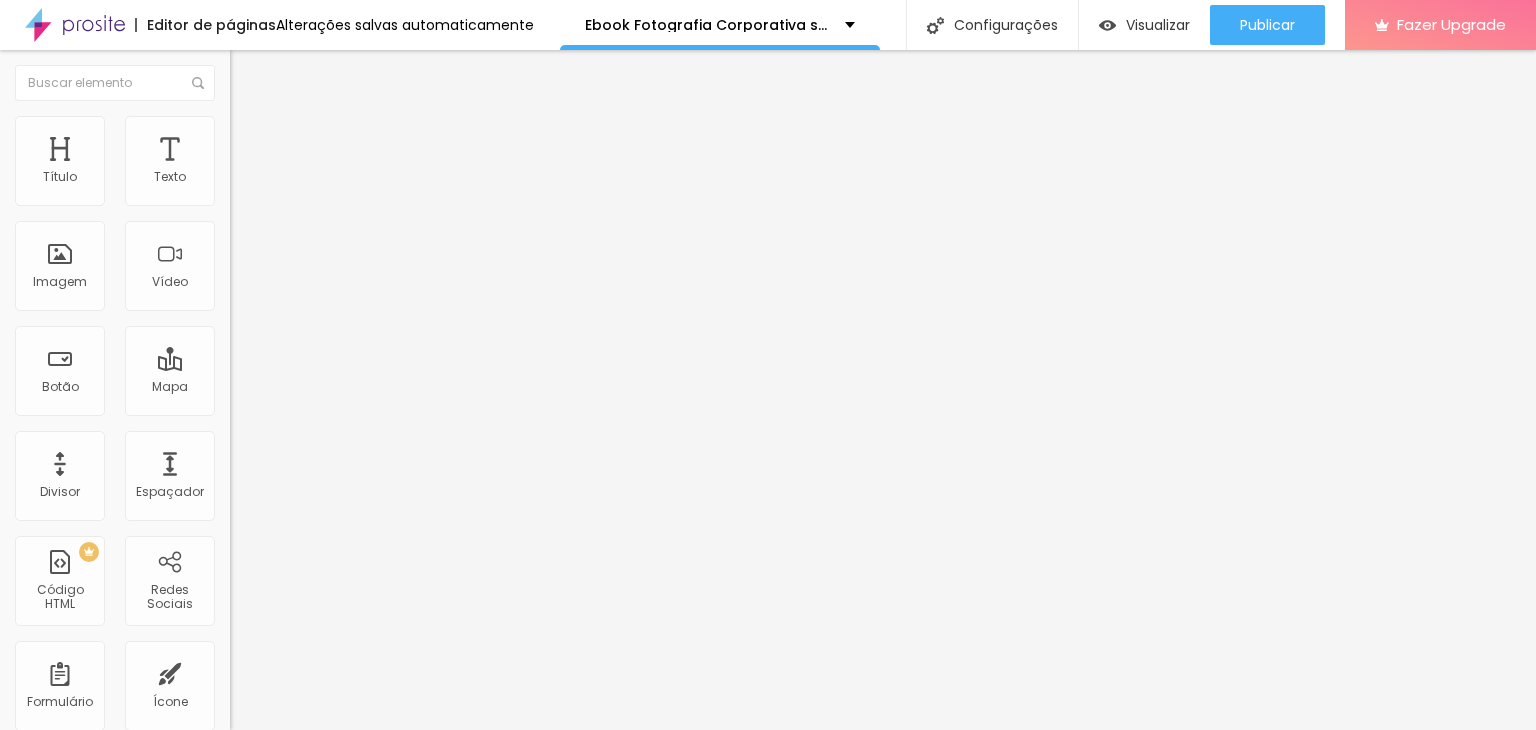type on "R" 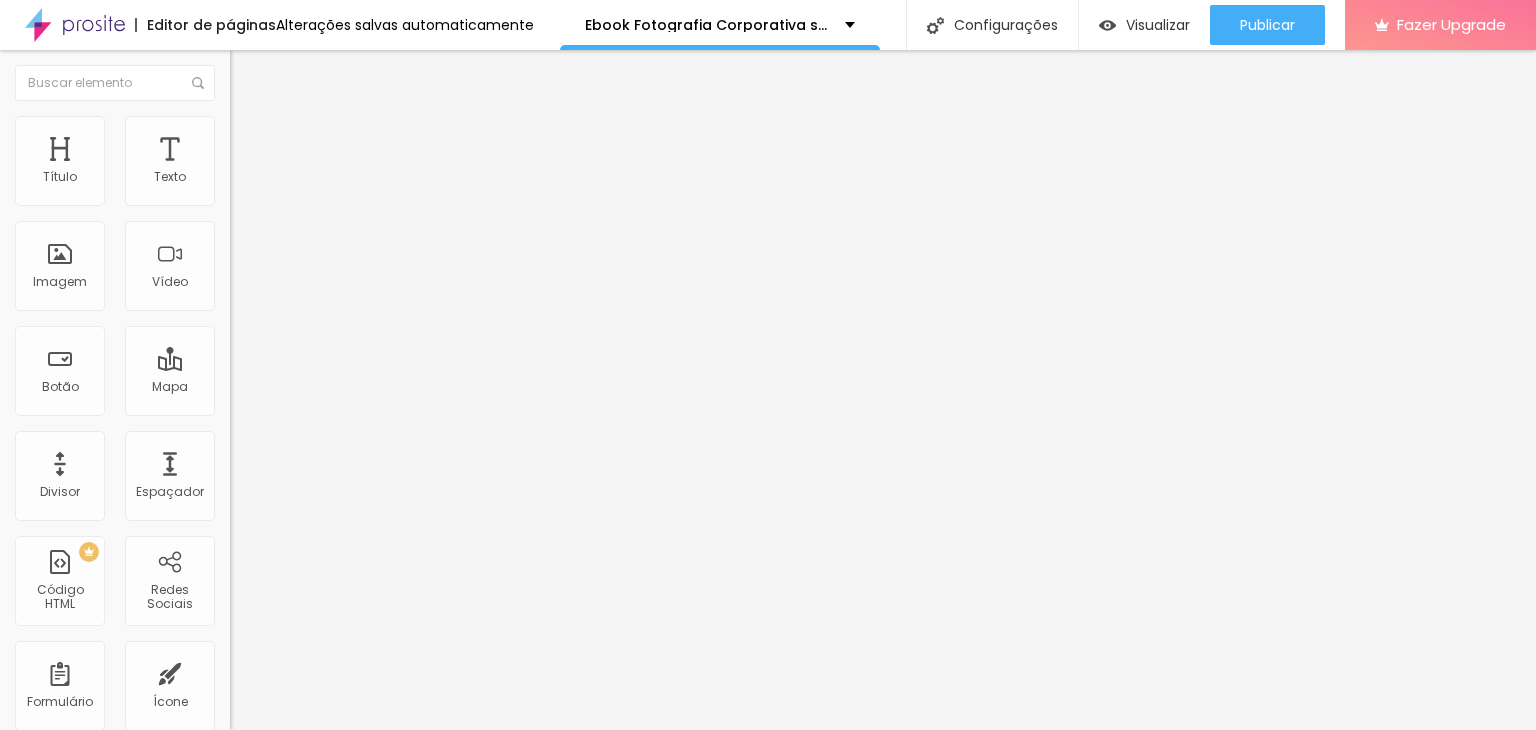 type on "M" 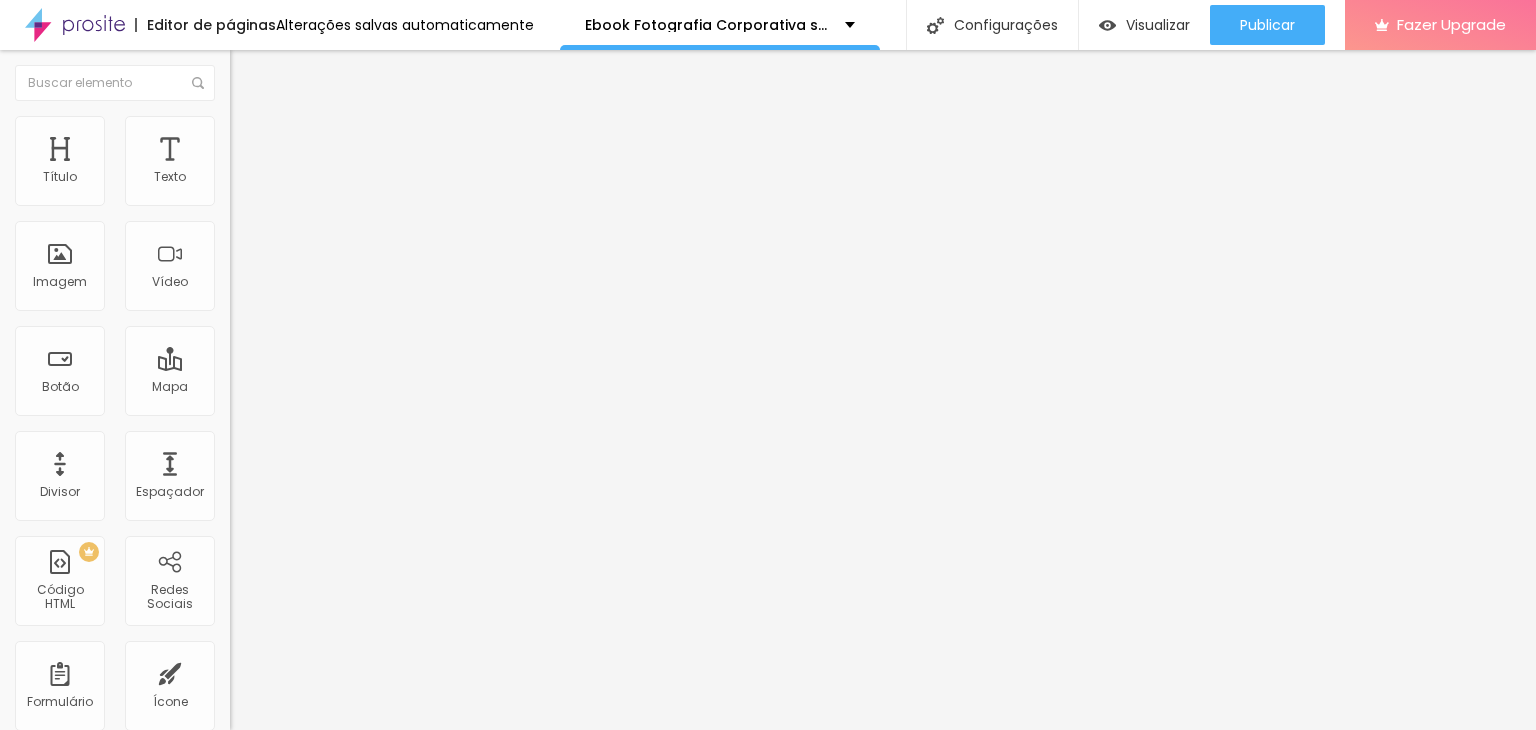 scroll, scrollTop: 700, scrollLeft: 0, axis: vertical 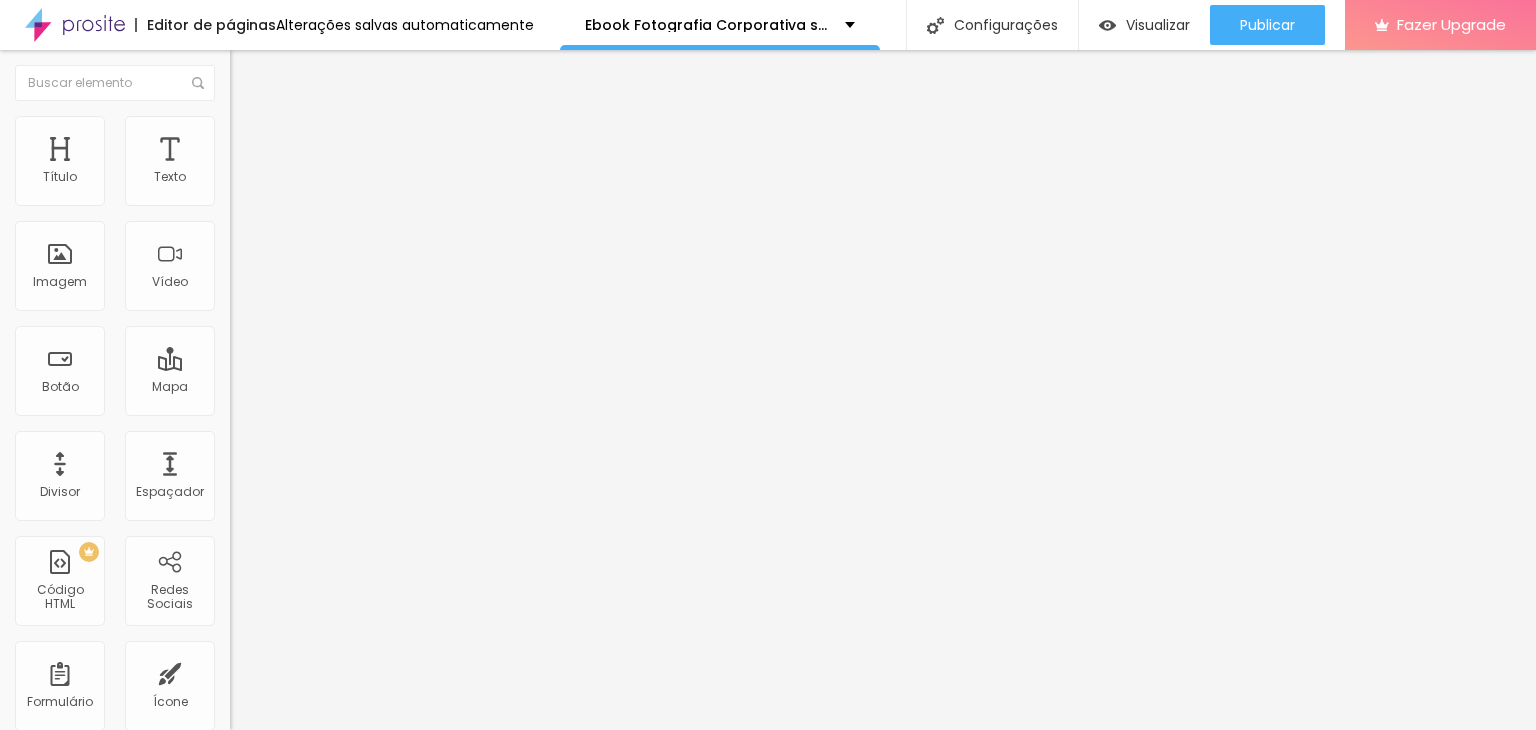 paste on "lightning" 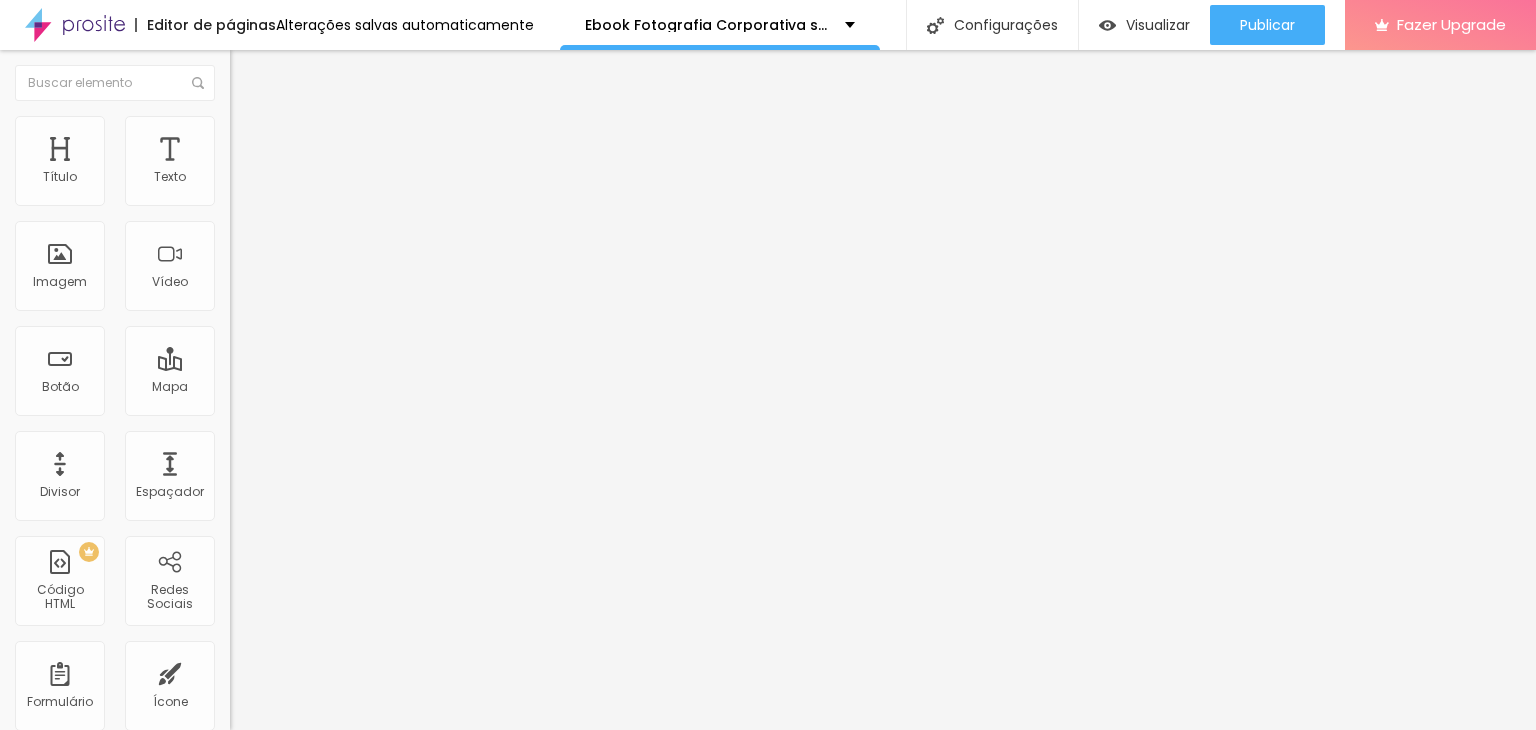 scroll, scrollTop: 0, scrollLeft: 0, axis: both 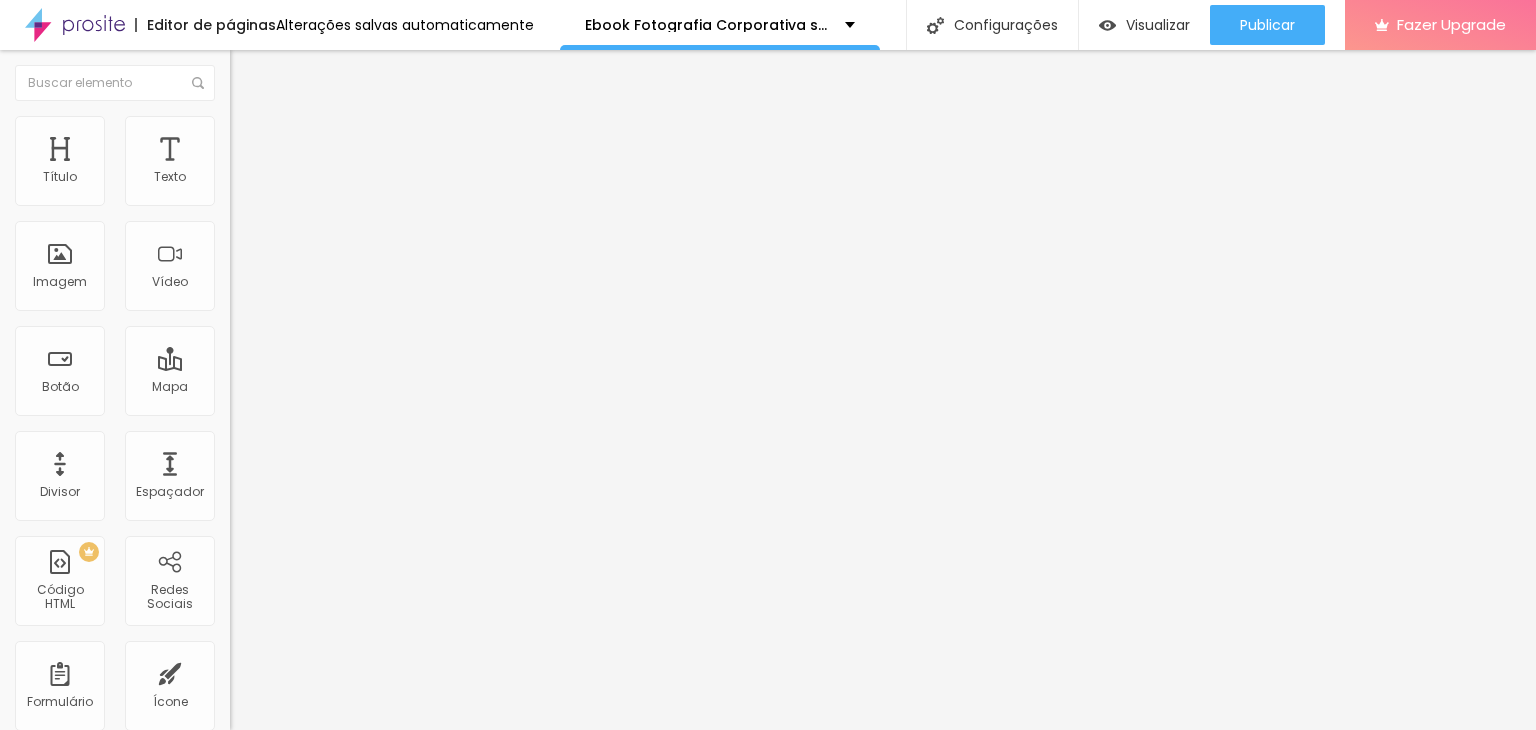 type on "lightning" 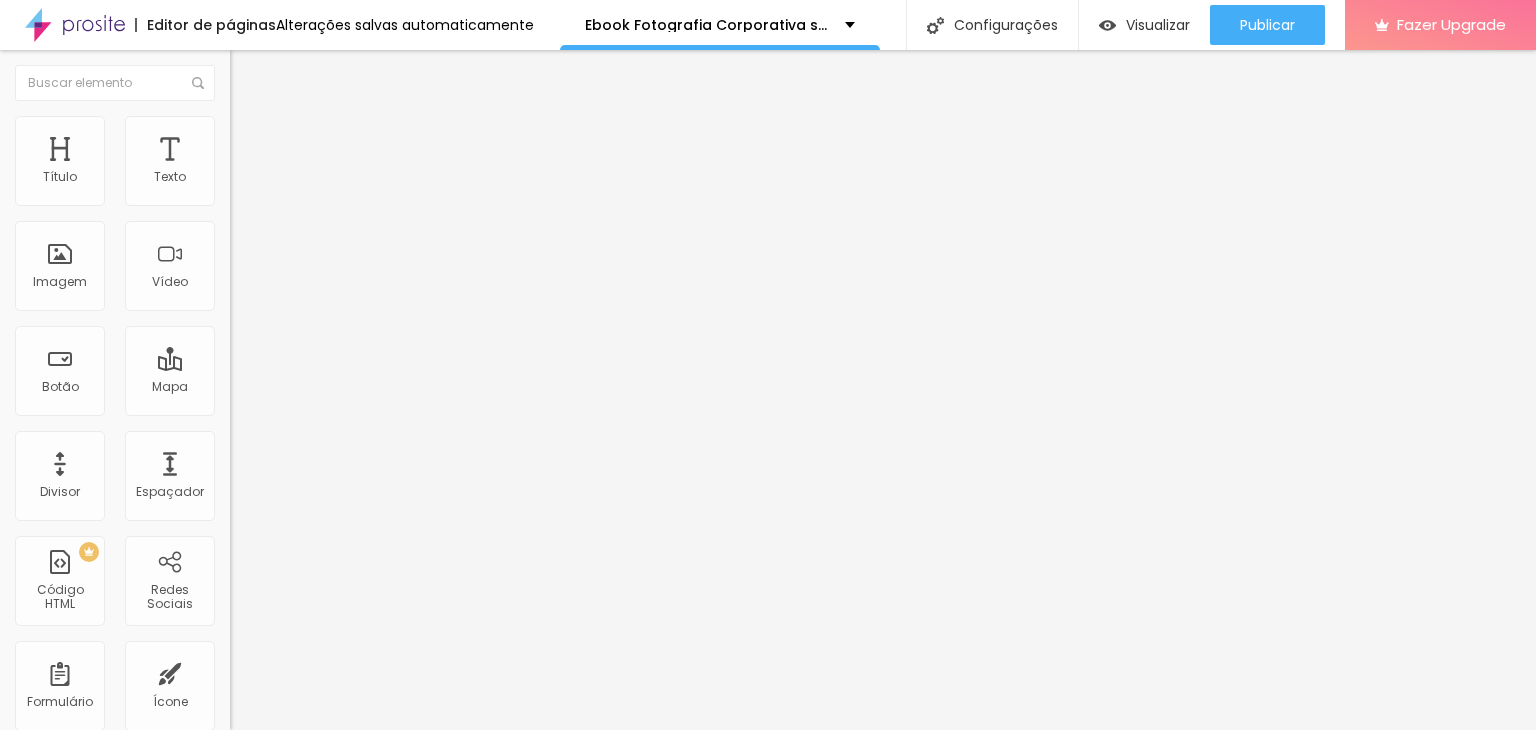 click at bounding box center [4, 825] 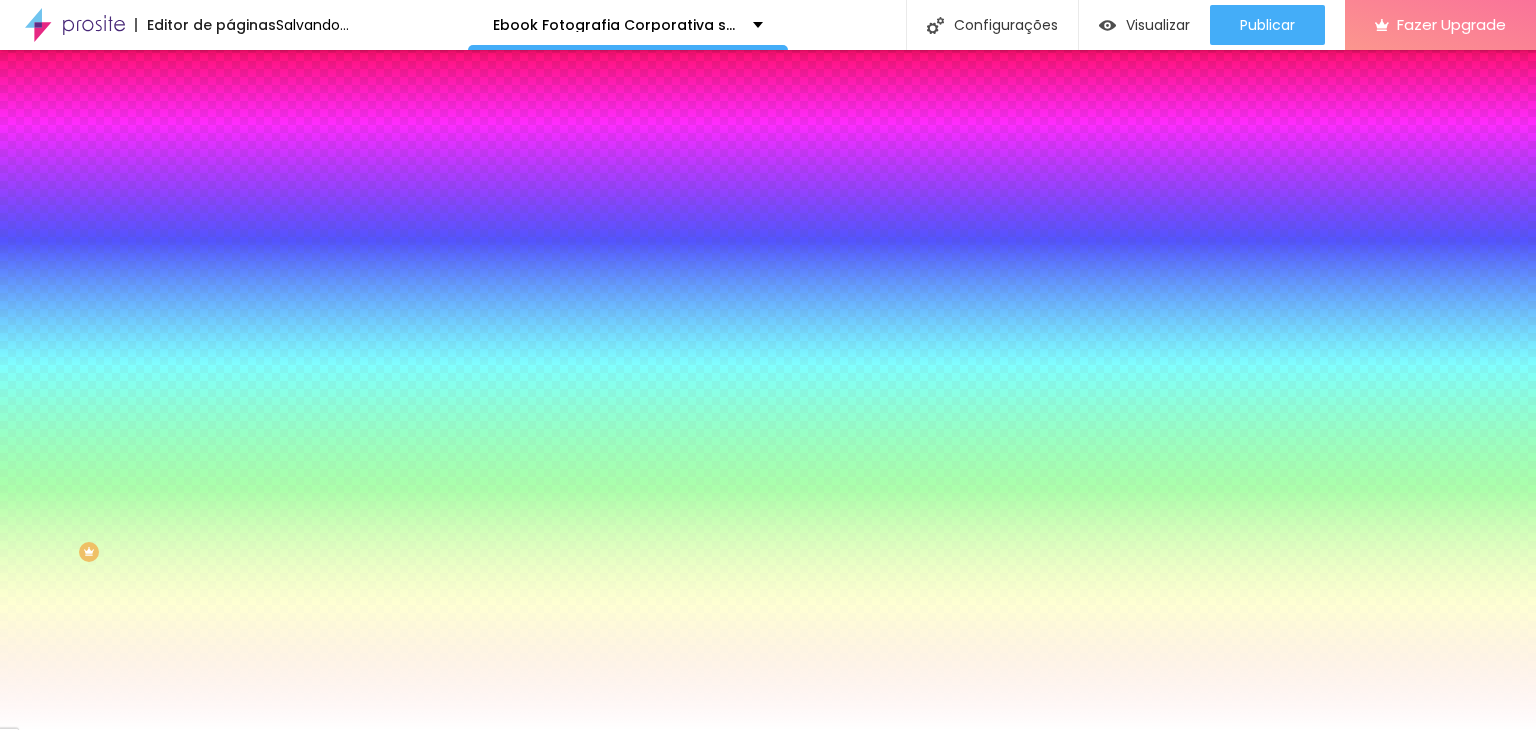 click at bounding box center [345, 191] 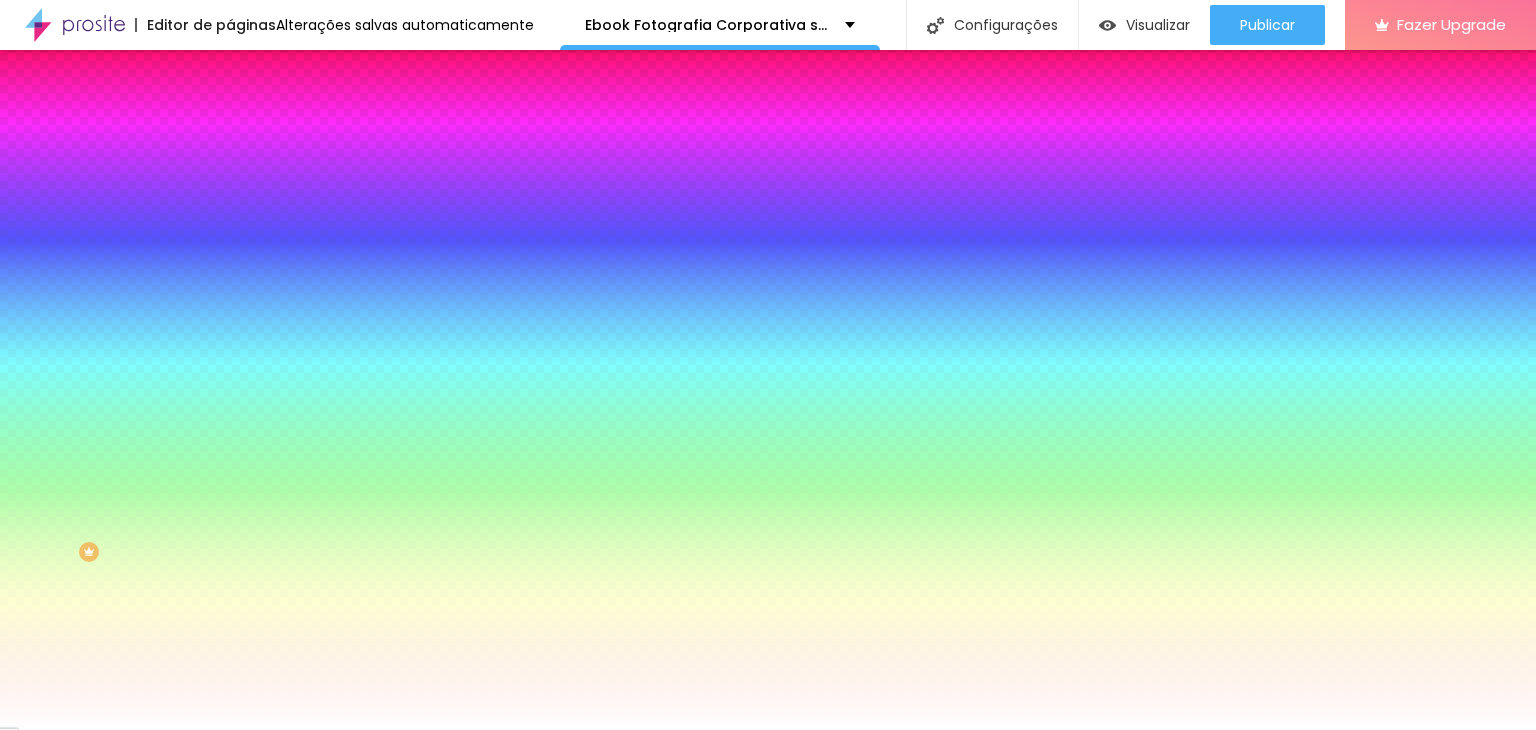 click at bounding box center (768, 365) 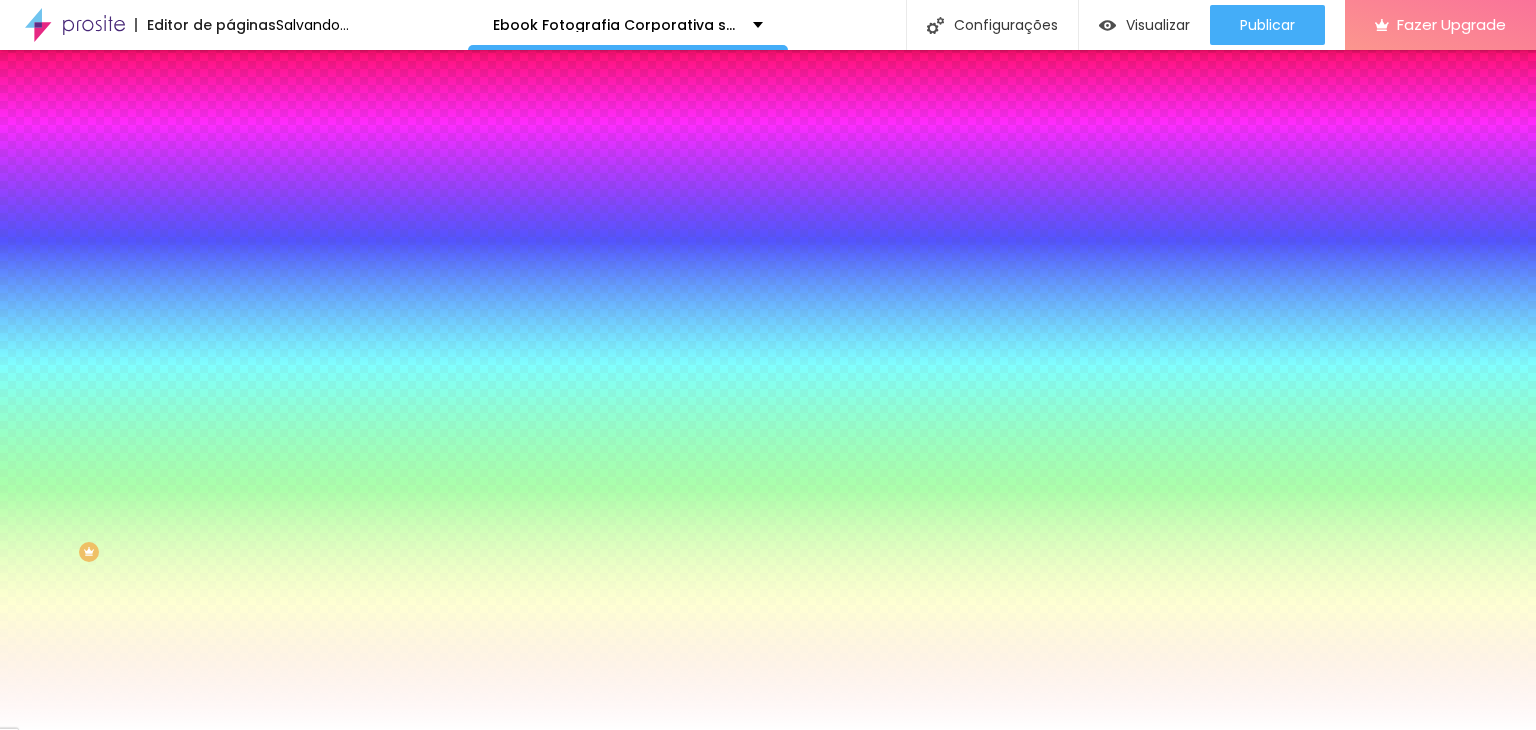 drag, startPoint x: 147, startPoint y: 297, endPoint x: 162, endPoint y: 227, distance: 71.5891 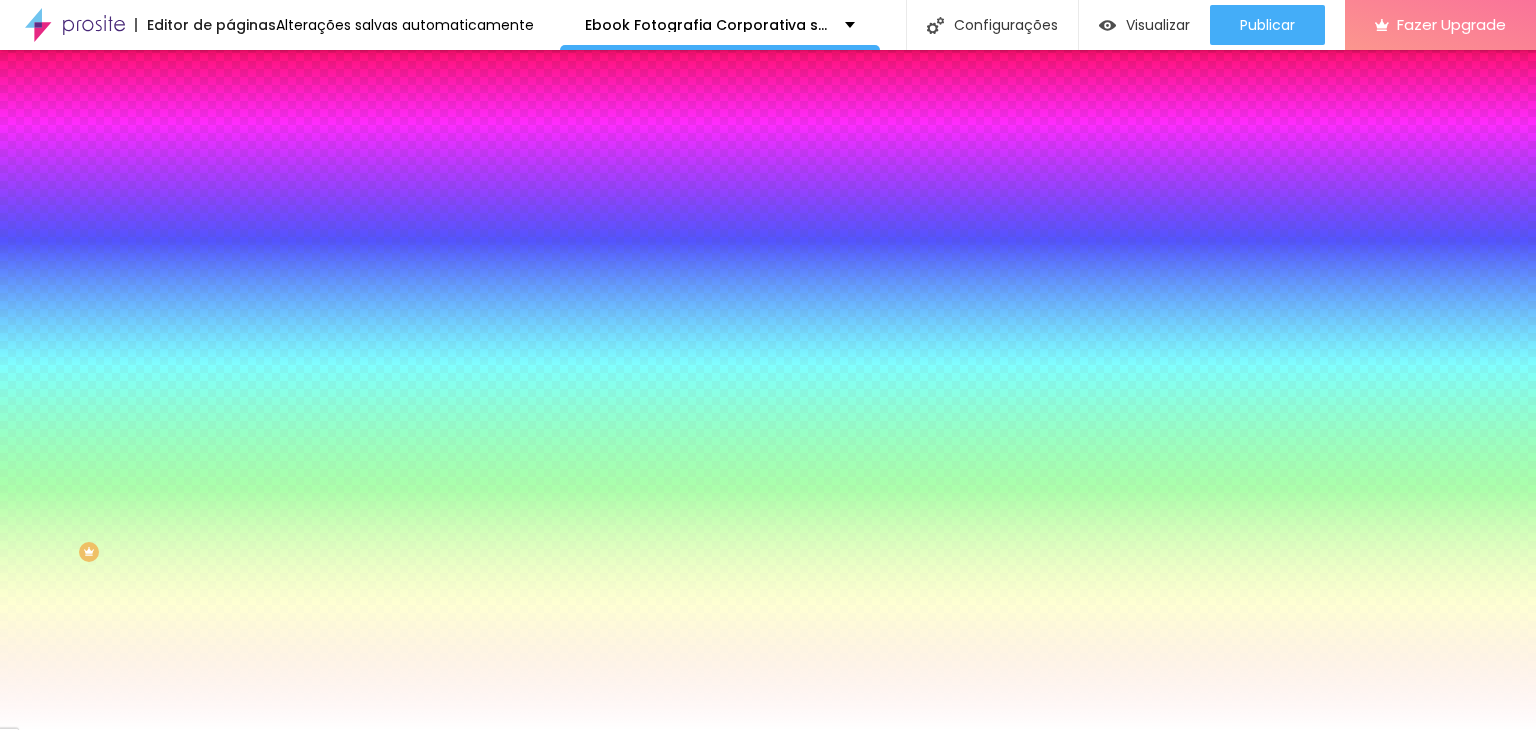 type on "#FDF000" 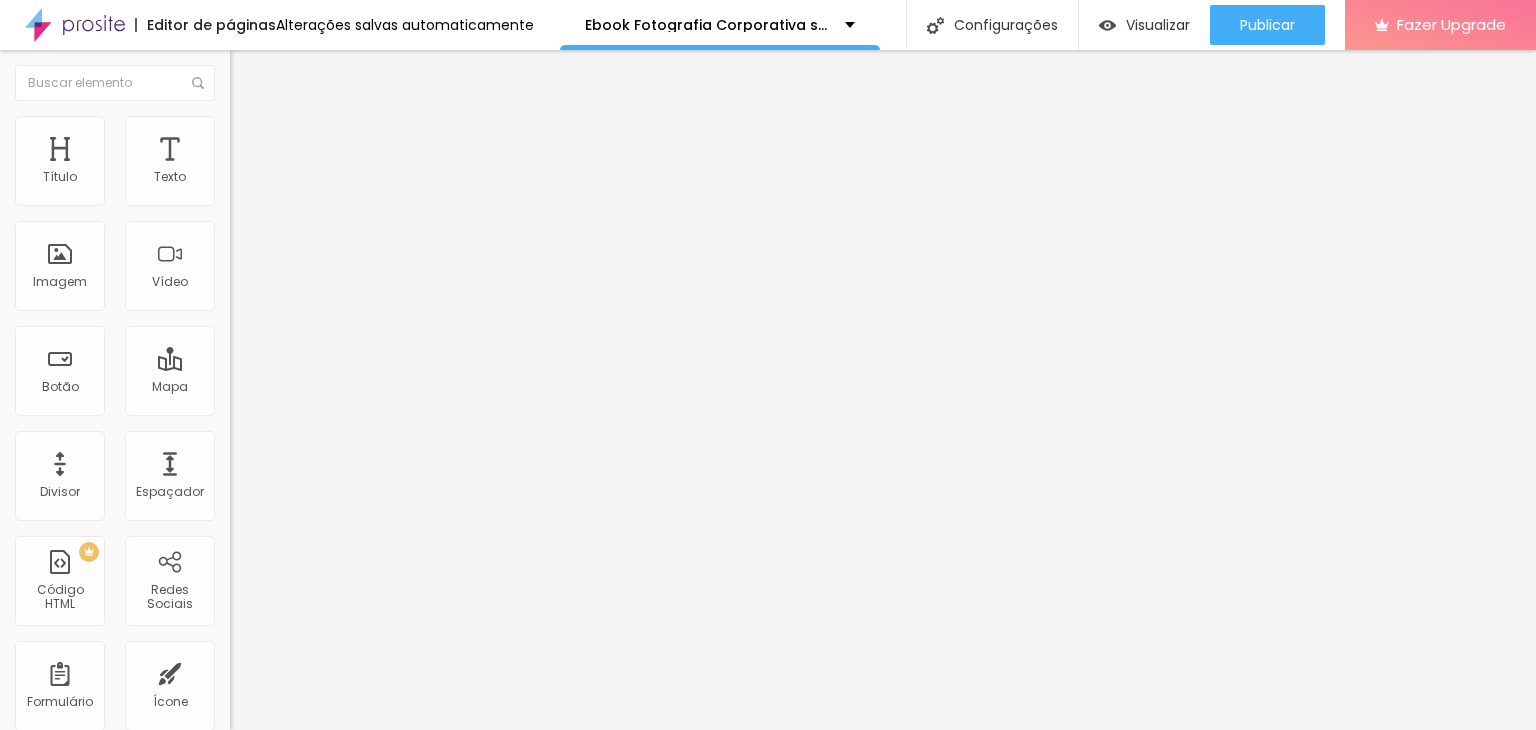 click on "Estilo" at bounding box center (263, 129) 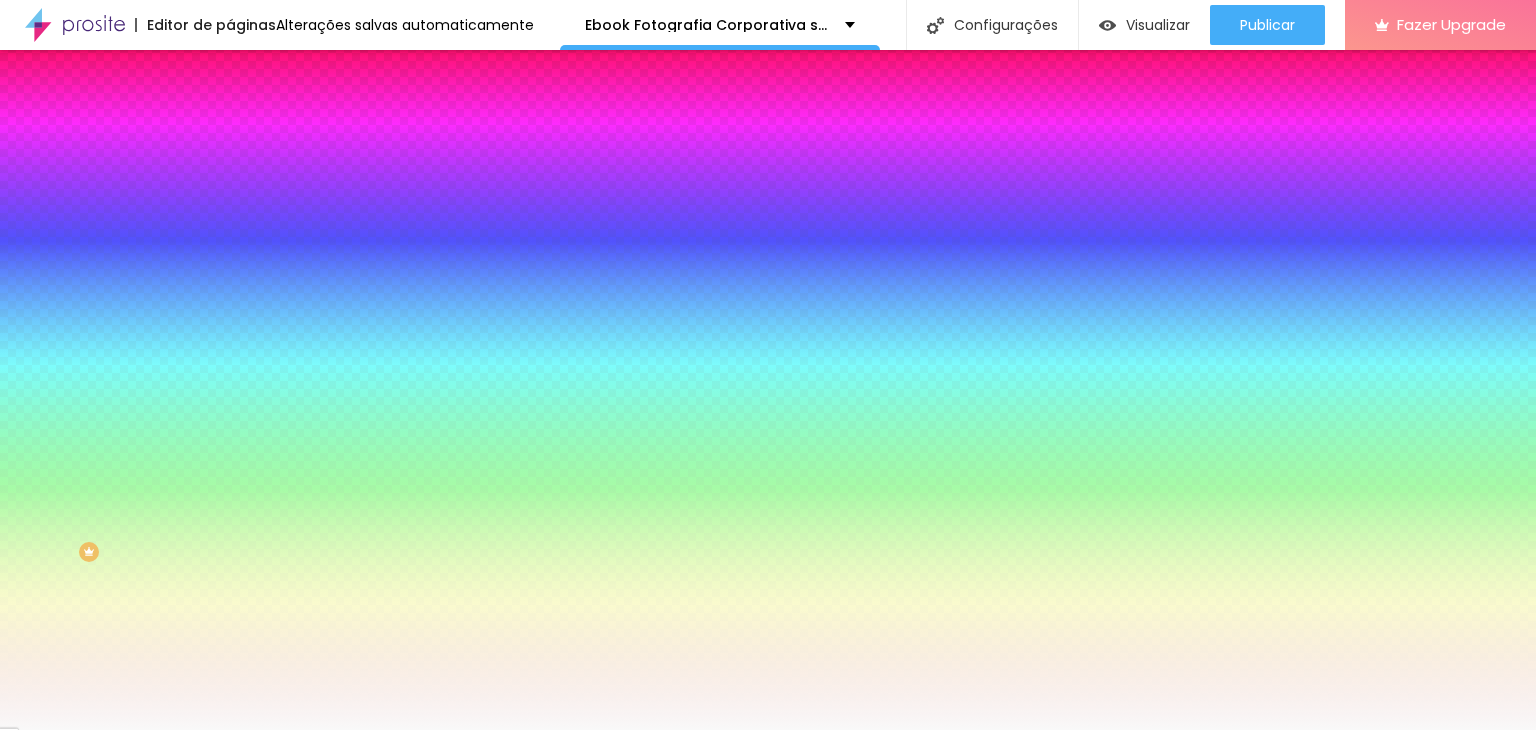 drag, startPoint x: 136, startPoint y: 363, endPoint x: 146, endPoint y: 348, distance: 18.027756 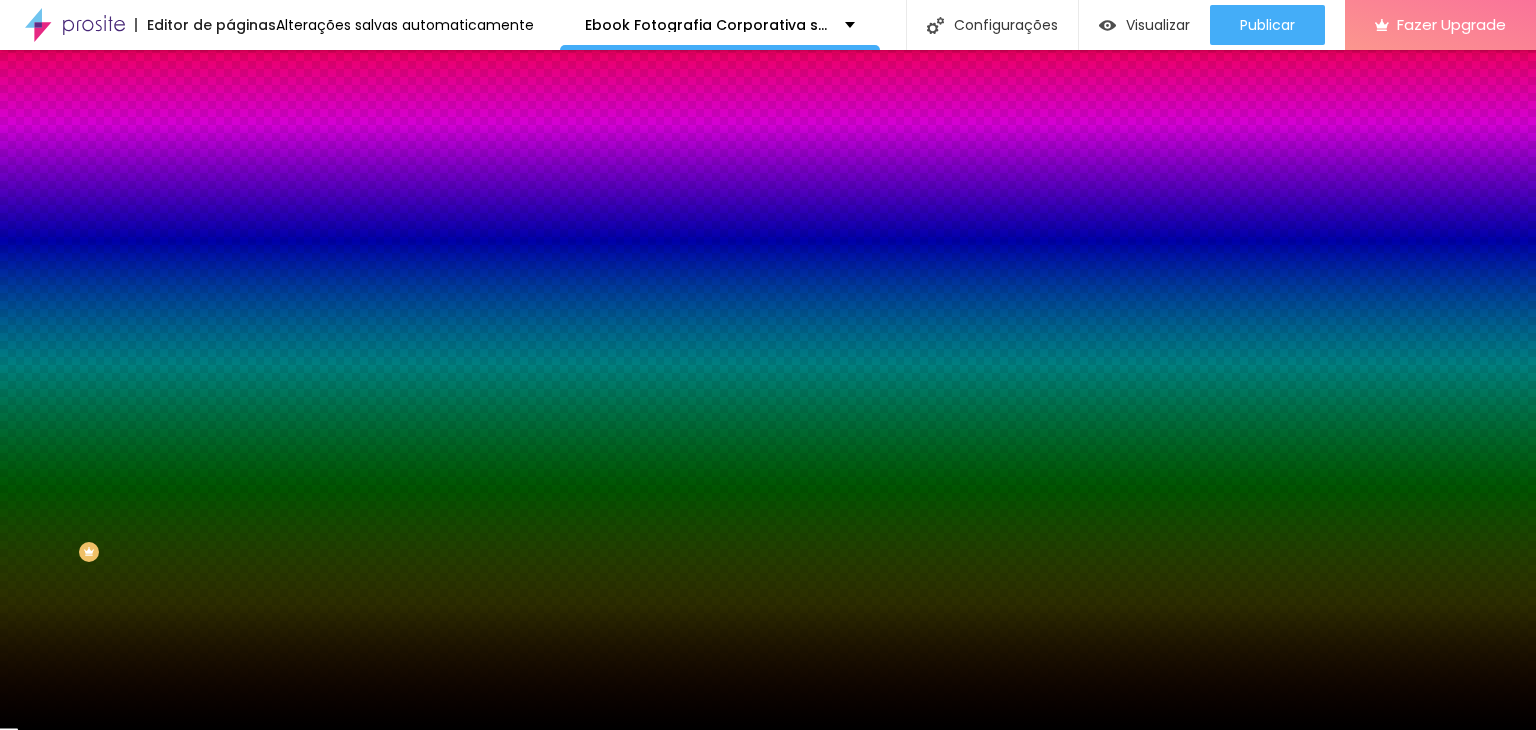 type on "#000000" 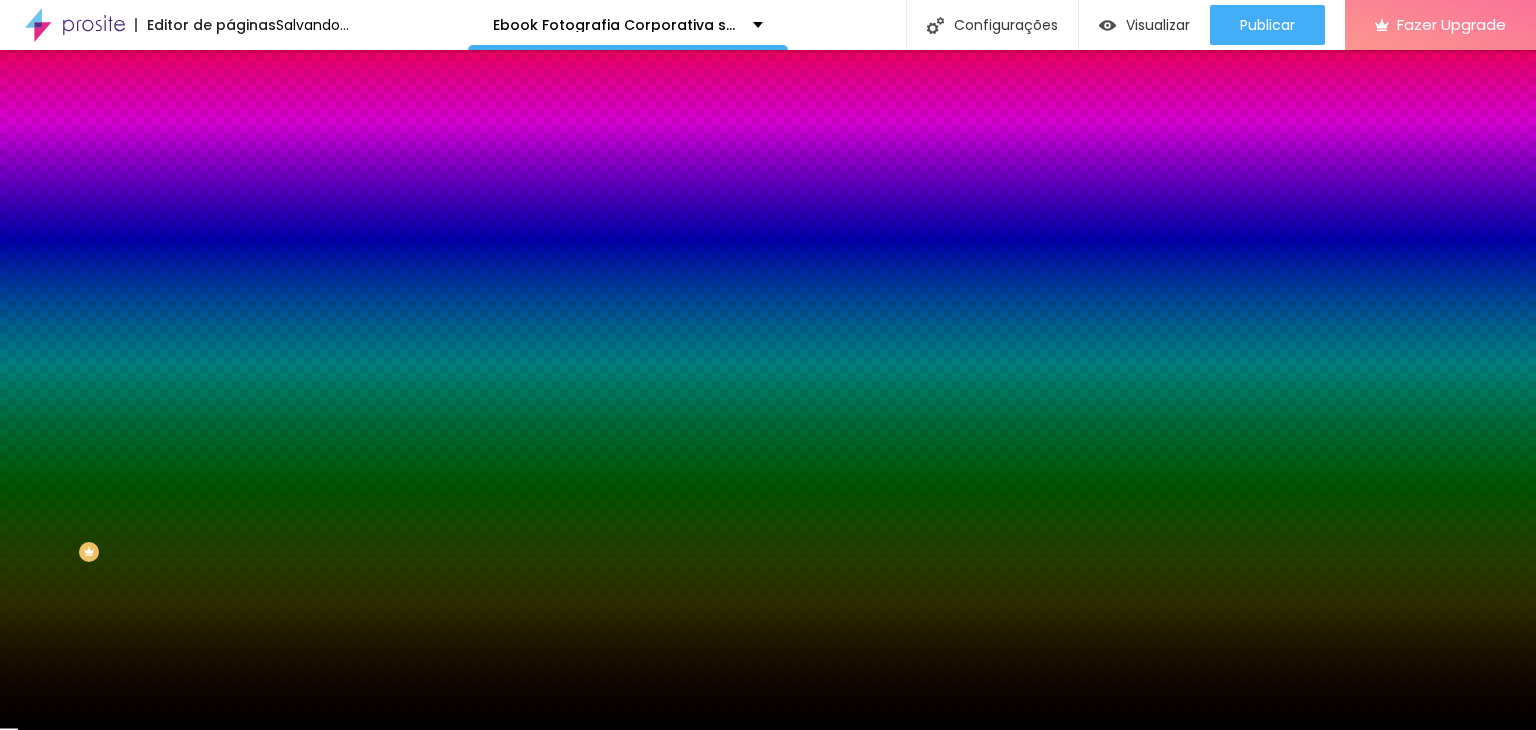 drag, startPoint x: 60, startPoint y: 519, endPoint x: 16, endPoint y: 545, distance: 51.10773 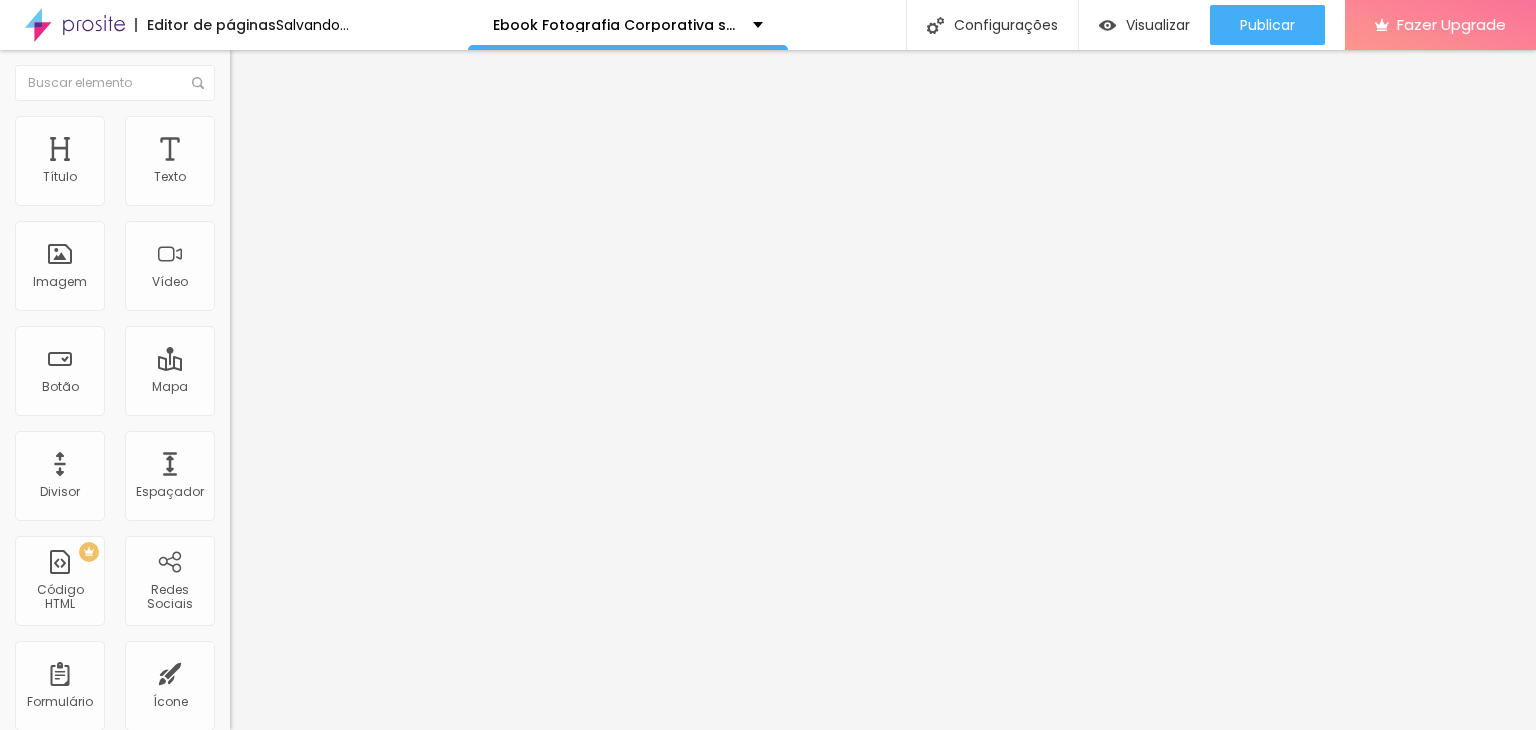 click on "Estilo" at bounding box center (263, 129) 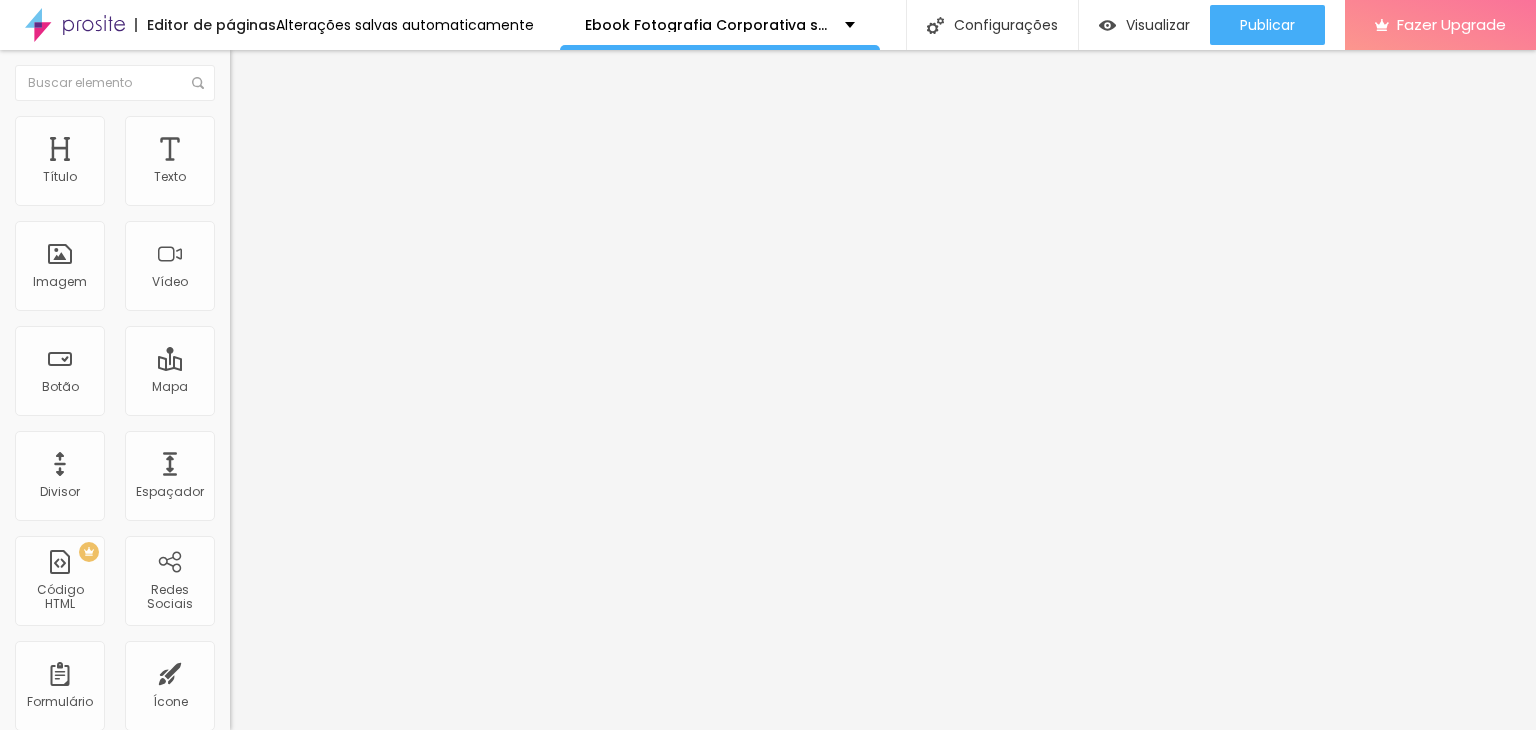 click on "Estilo" at bounding box center [345, 126] 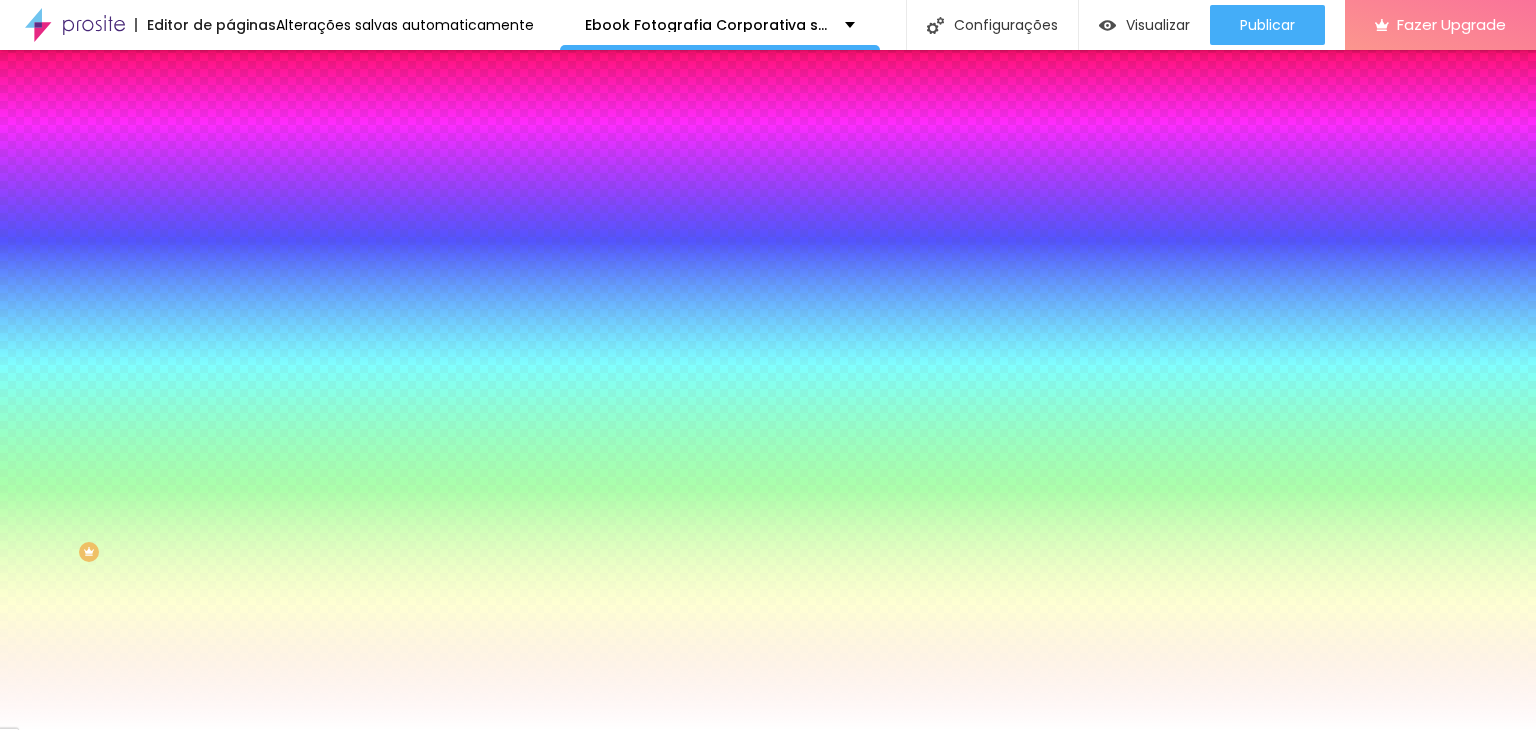 click on "Conteúdo" at bounding box center [345, 106] 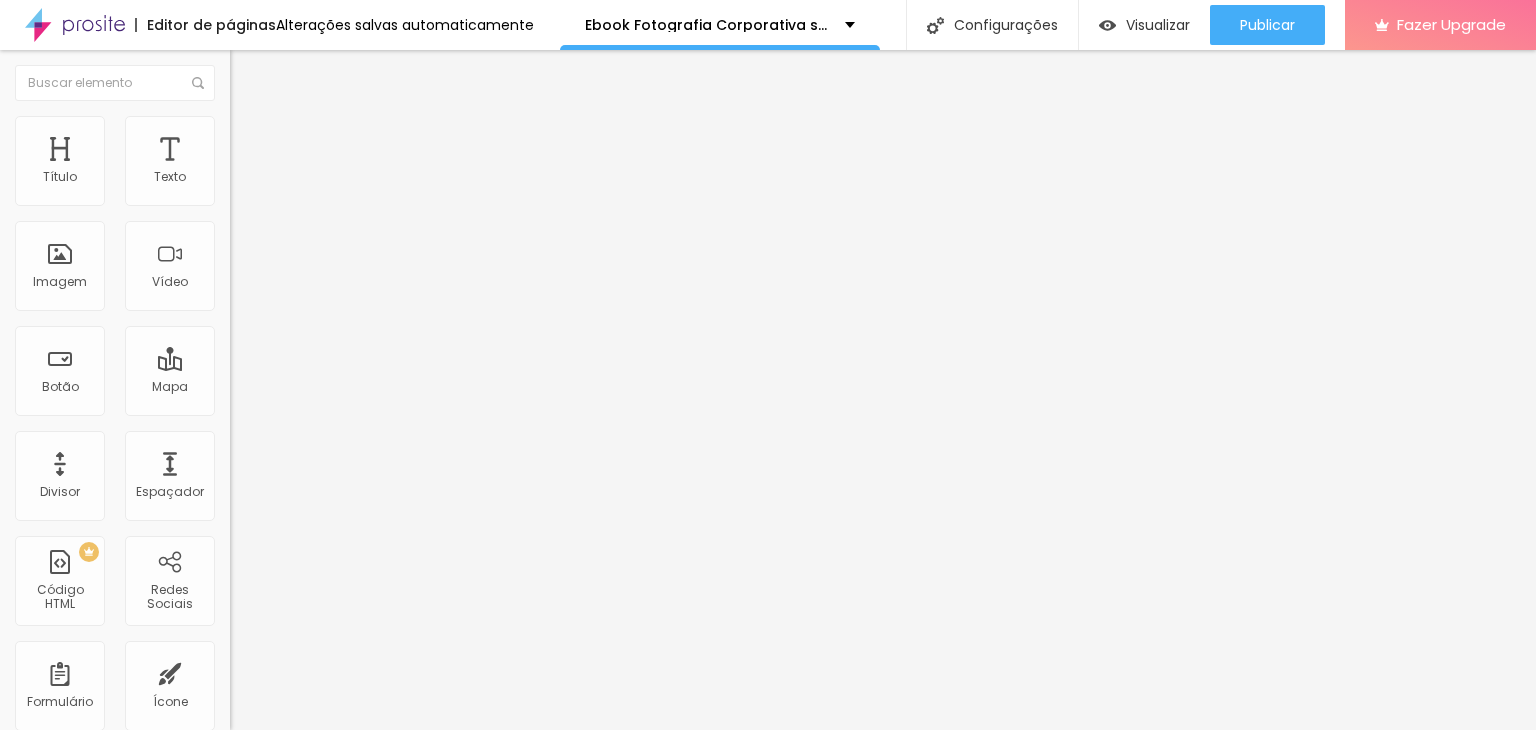 type on "20" 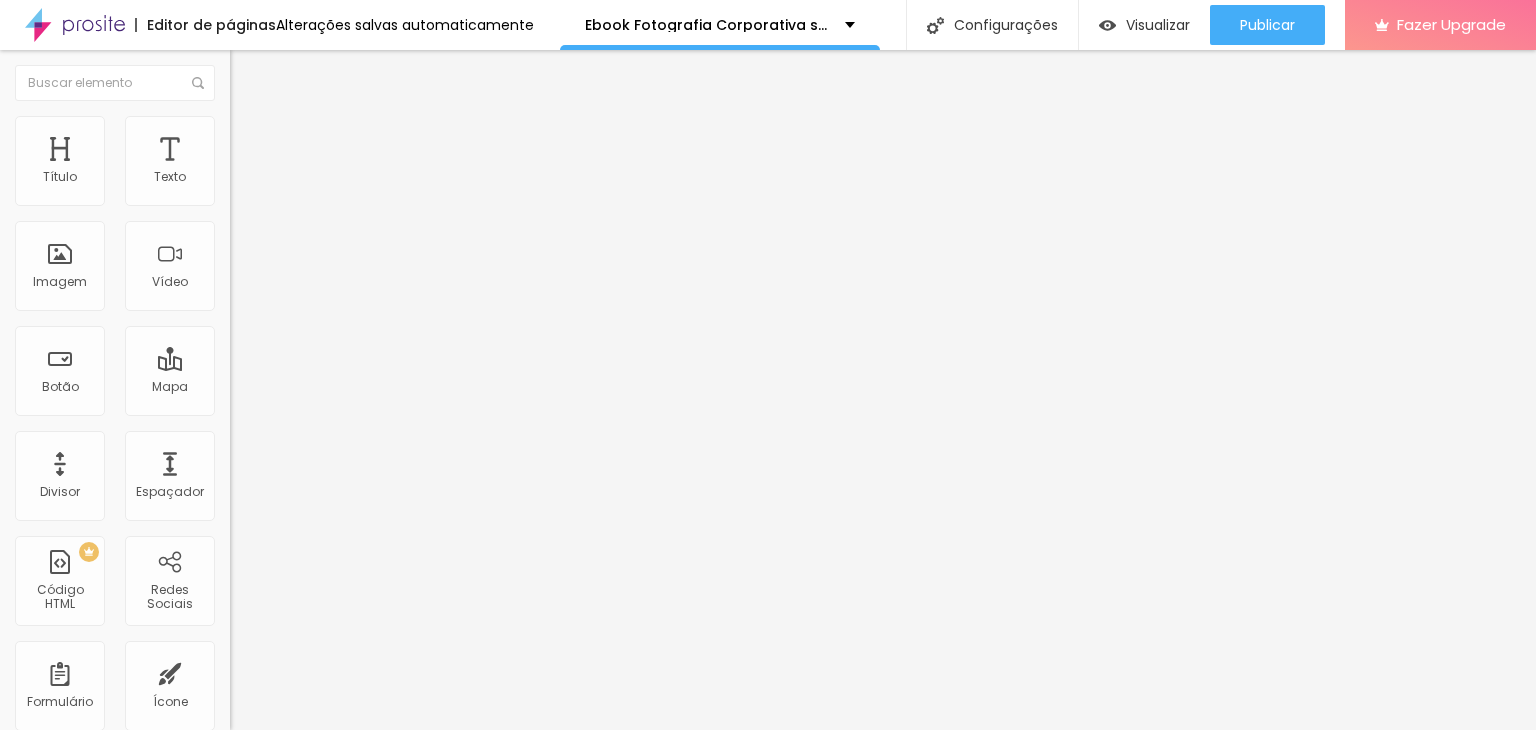 type on "20" 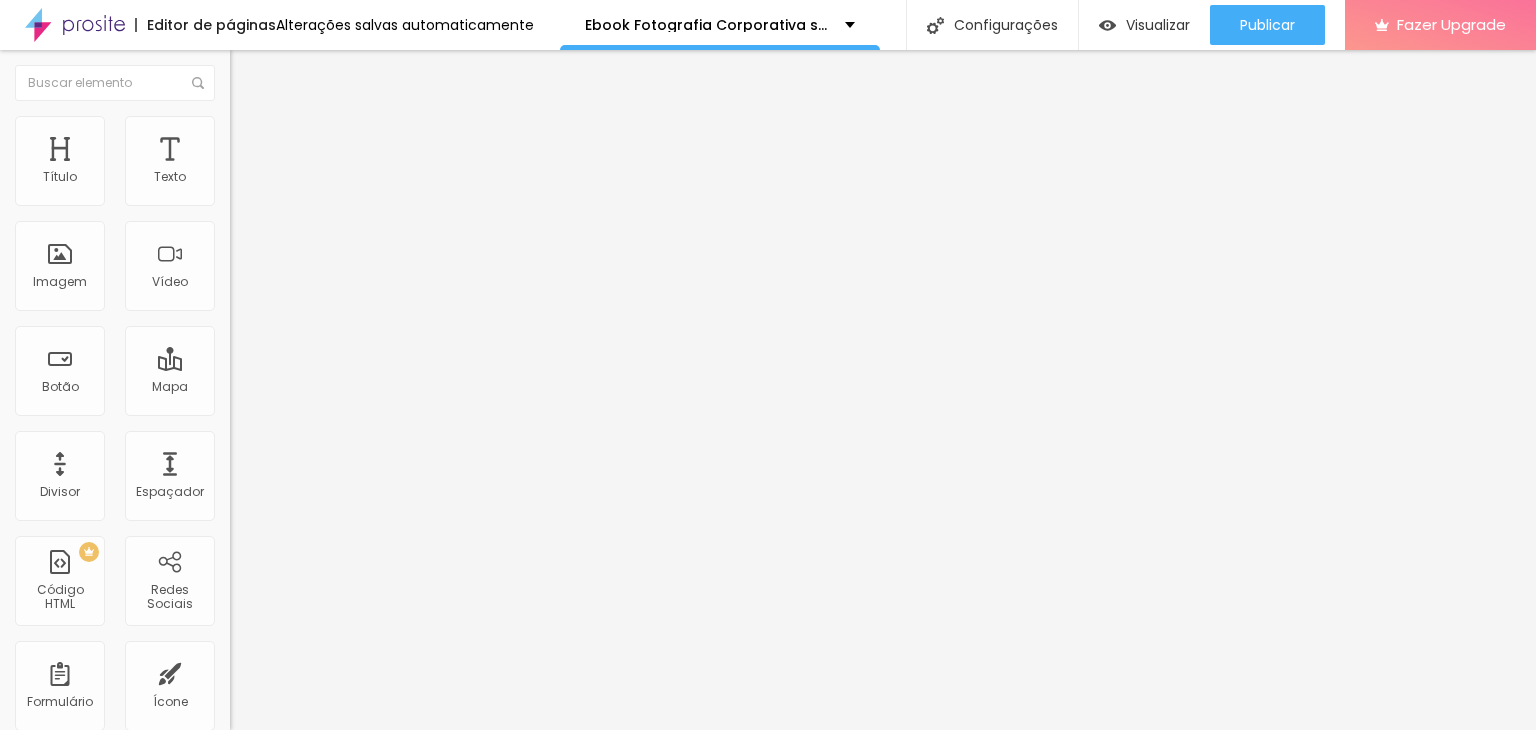 type on "24" 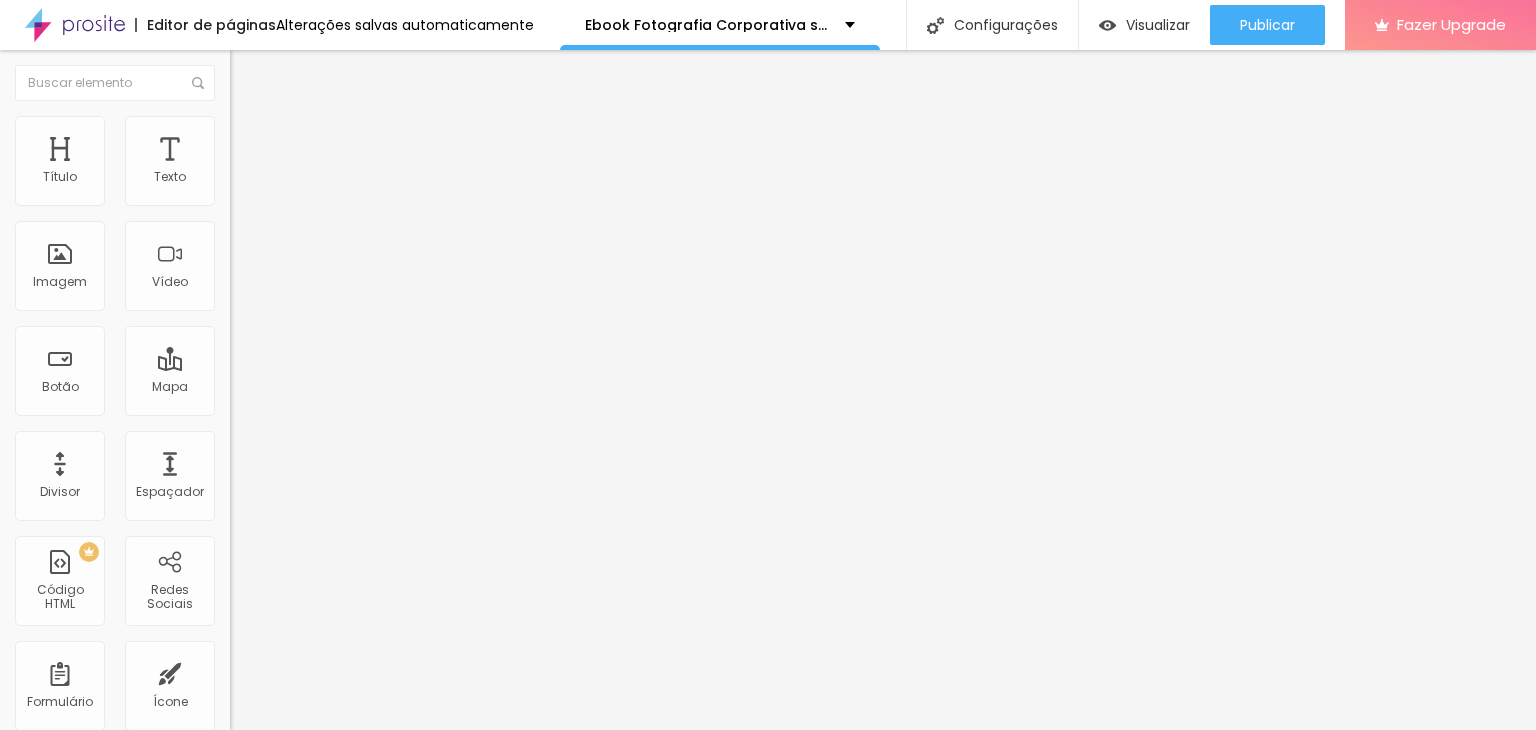 click at bounding box center (294, 223) 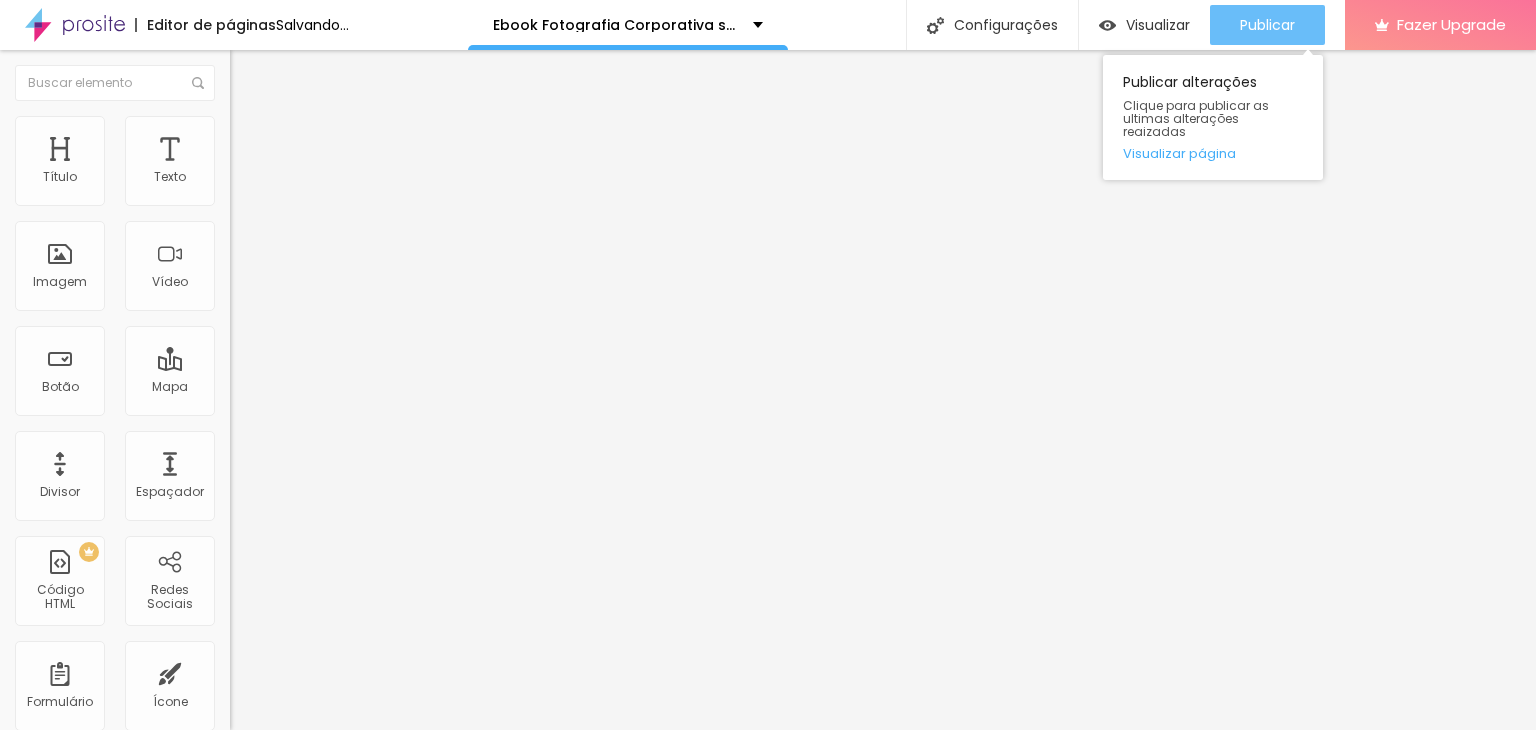 click on "Publicar" at bounding box center [1267, 25] 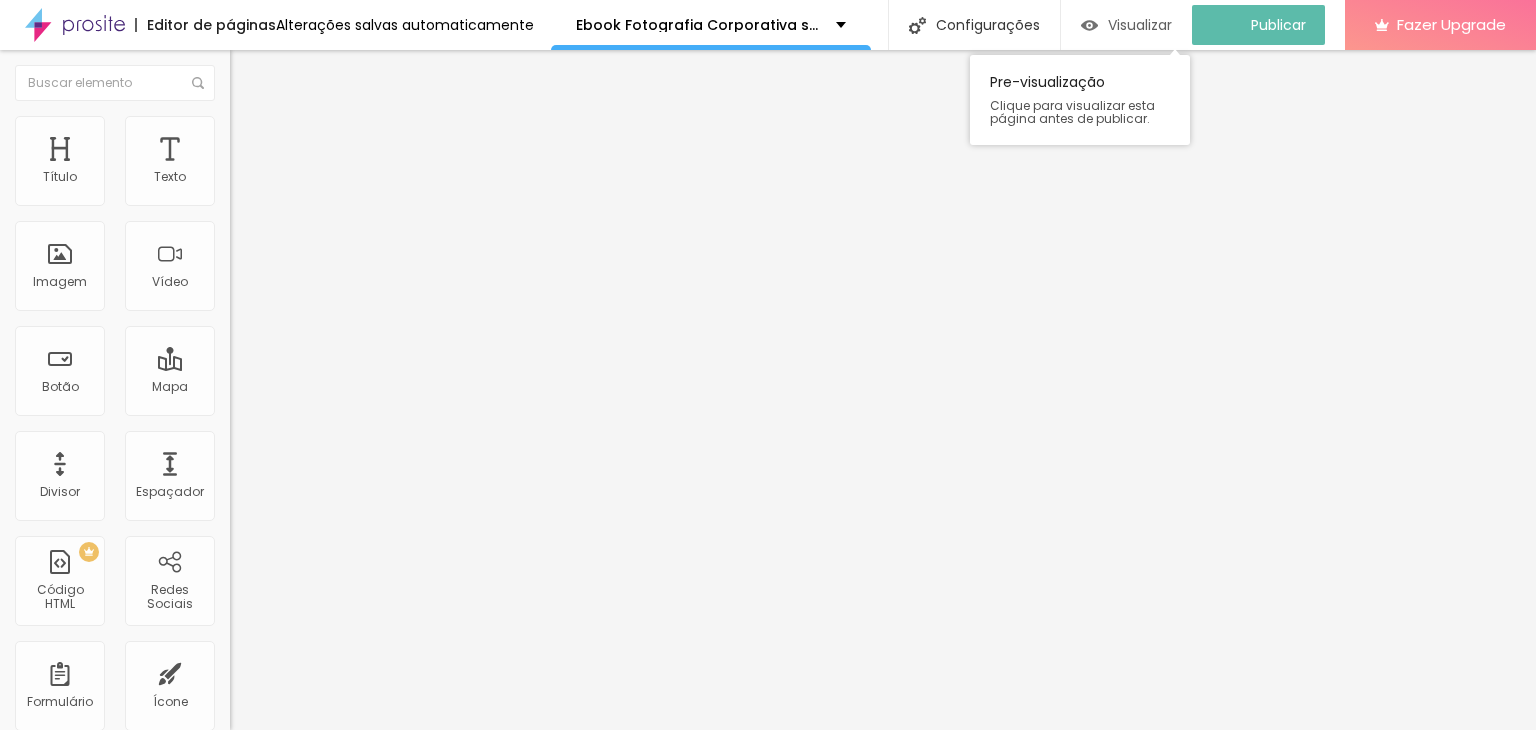 click on "Visualizar" at bounding box center [1140, 25] 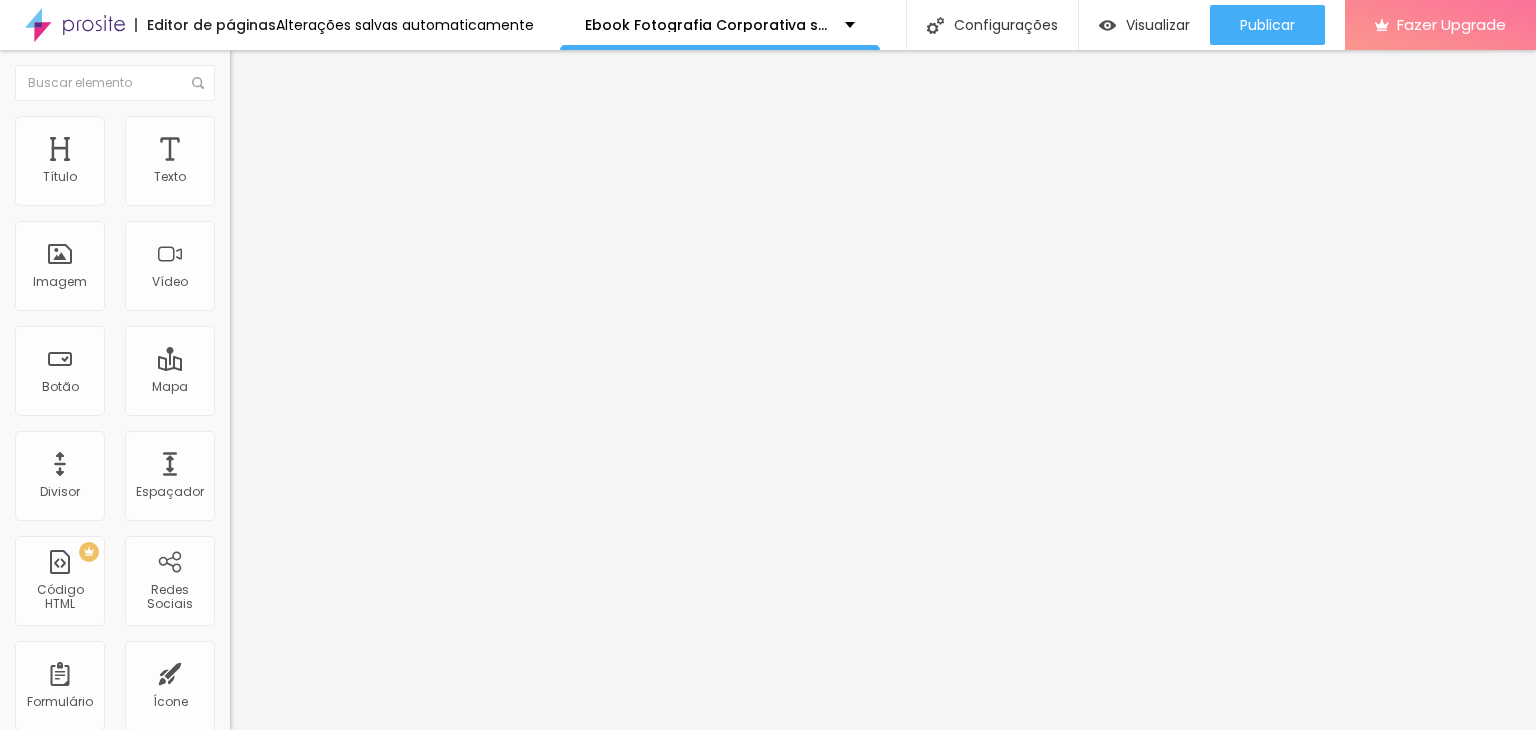 click at bounding box center [239, 125] 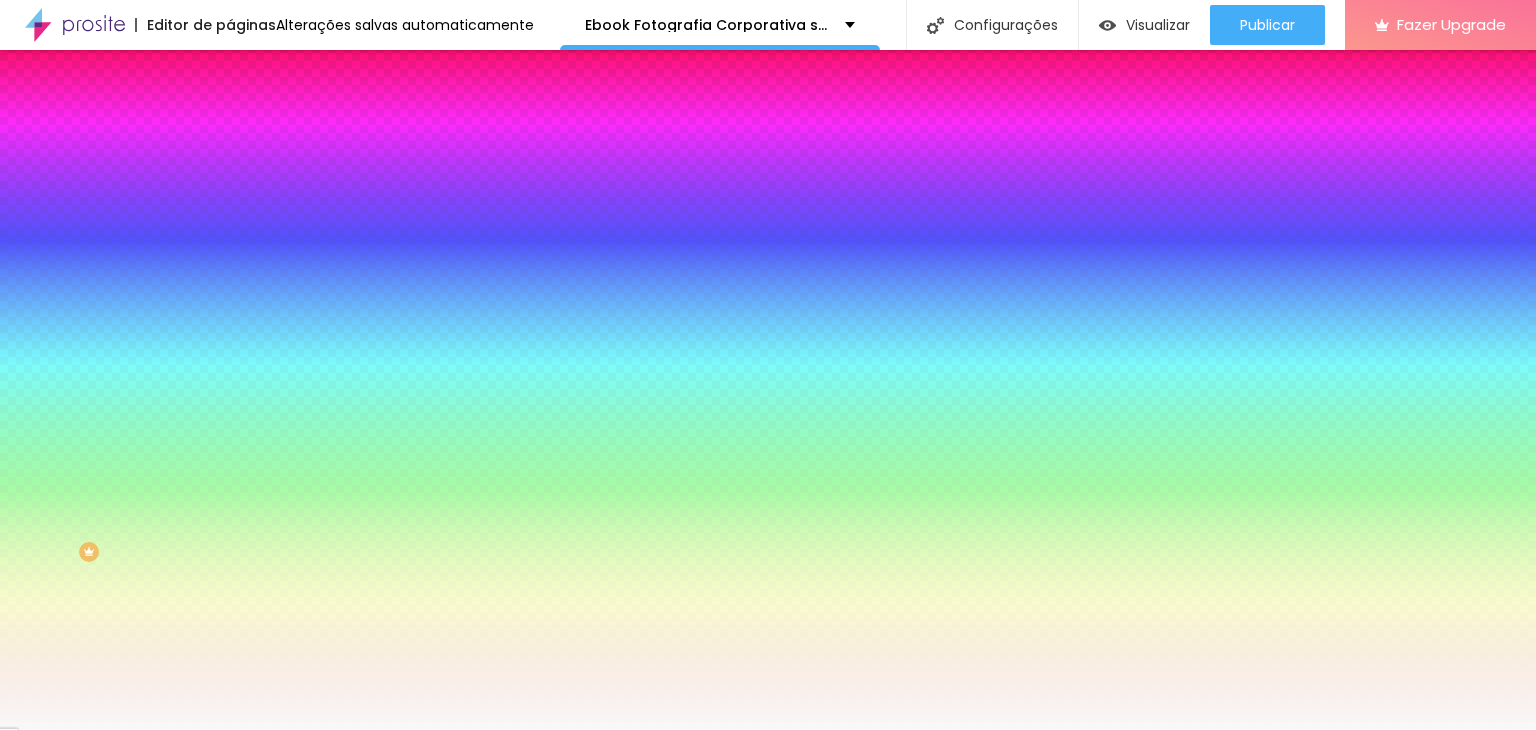 click on "Adicionar imagem" at bounding box center (294, 175) 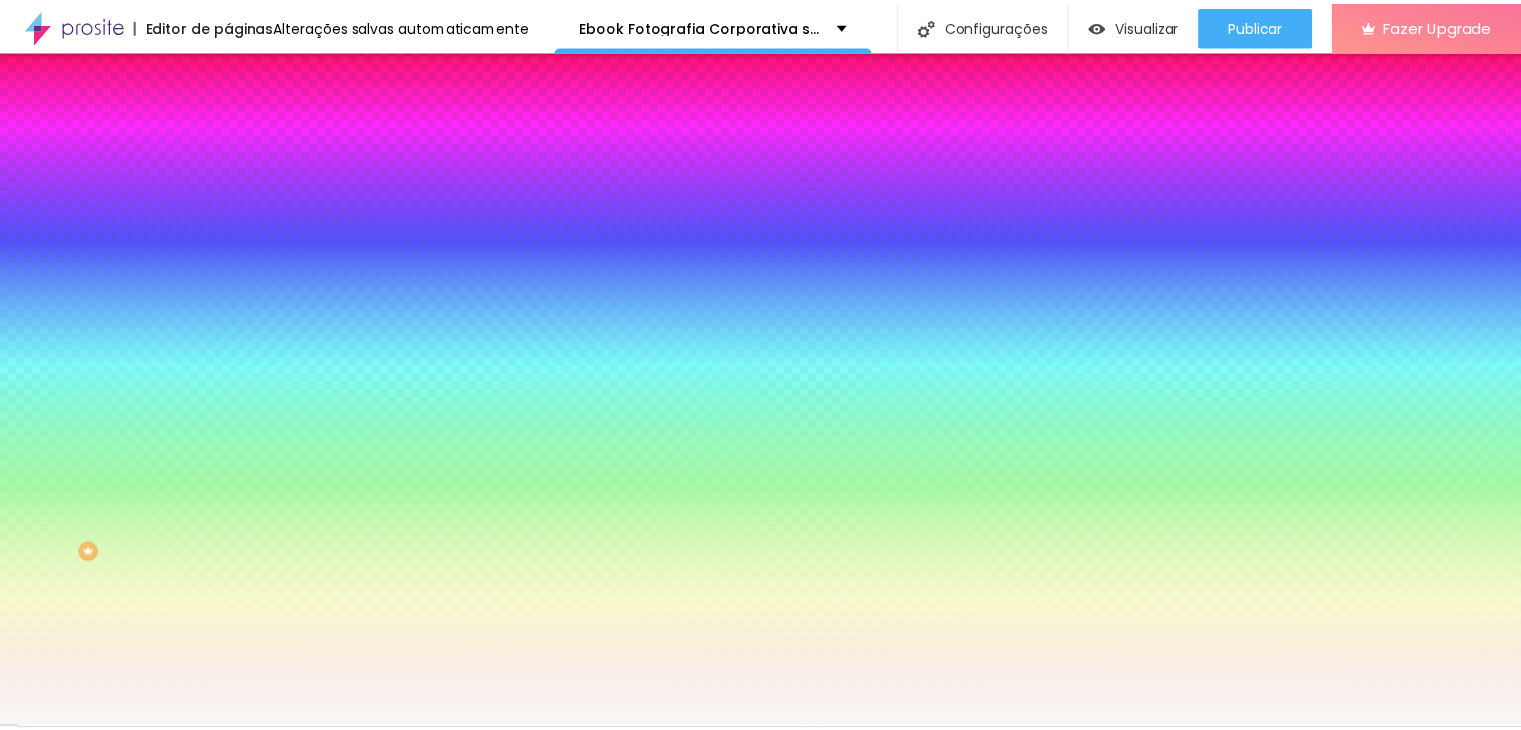 scroll, scrollTop: 800, scrollLeft: 0, axis: vertical 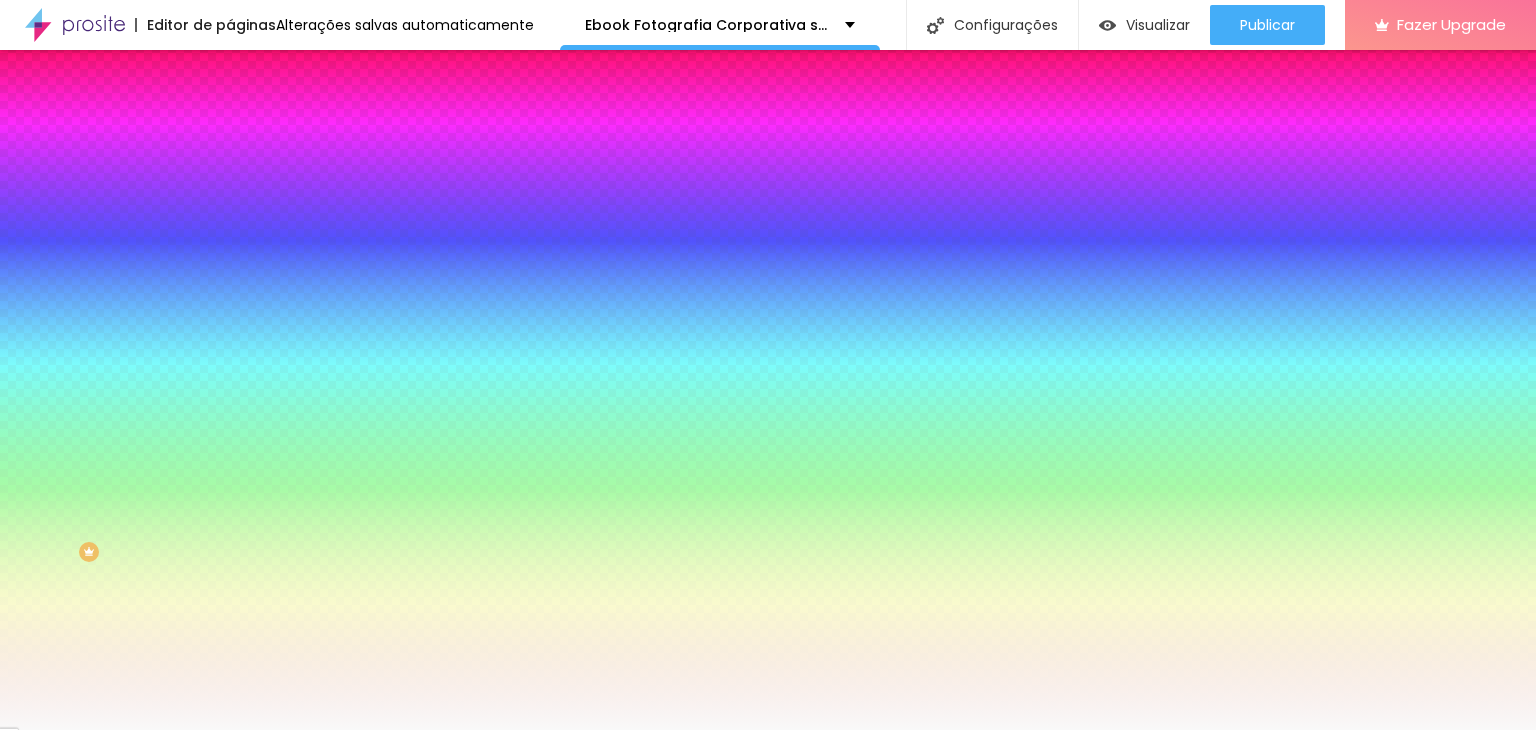 click at bounding box center [768, 1337] 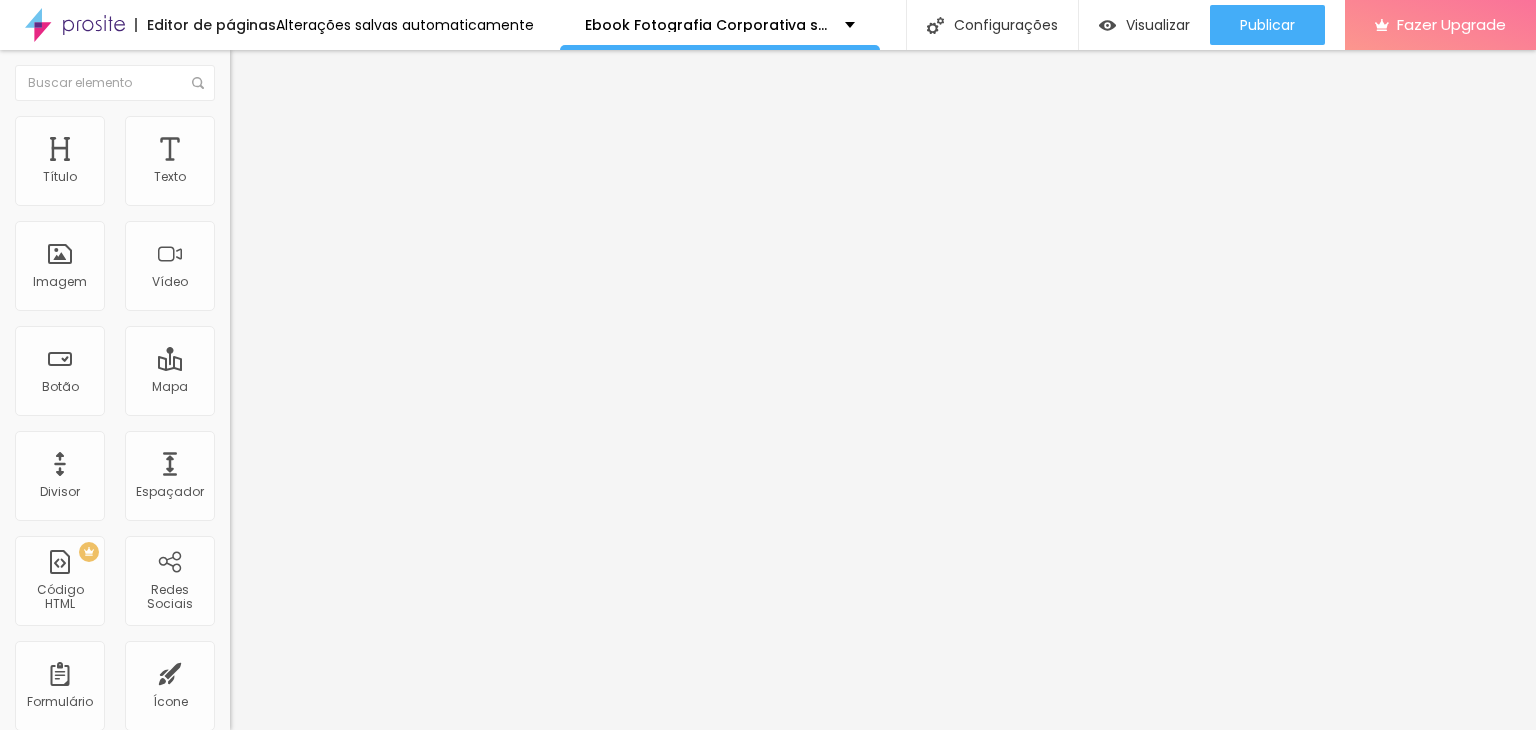 click on "Estilo" at bounding box center (263, 129) 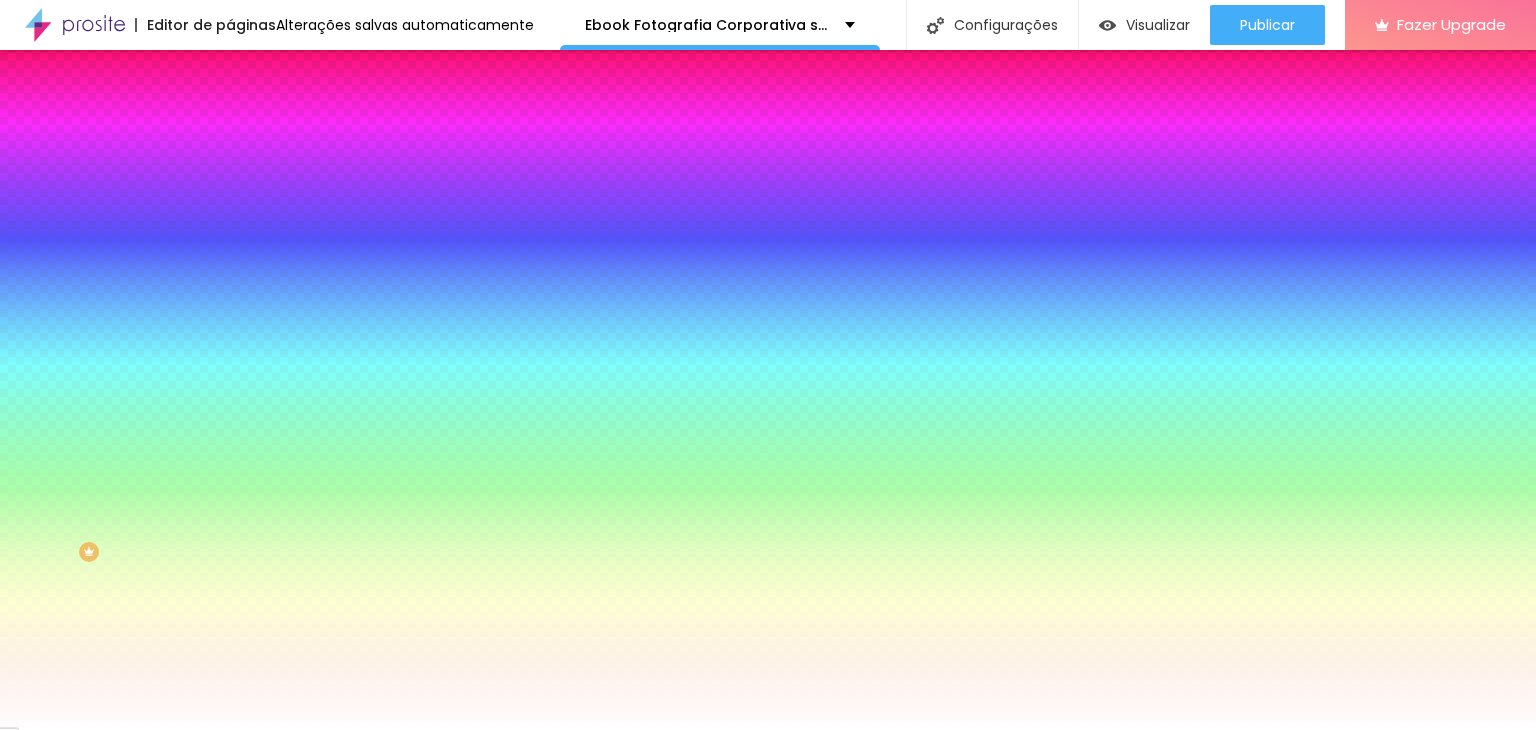 click at bounding box center (345, 191) 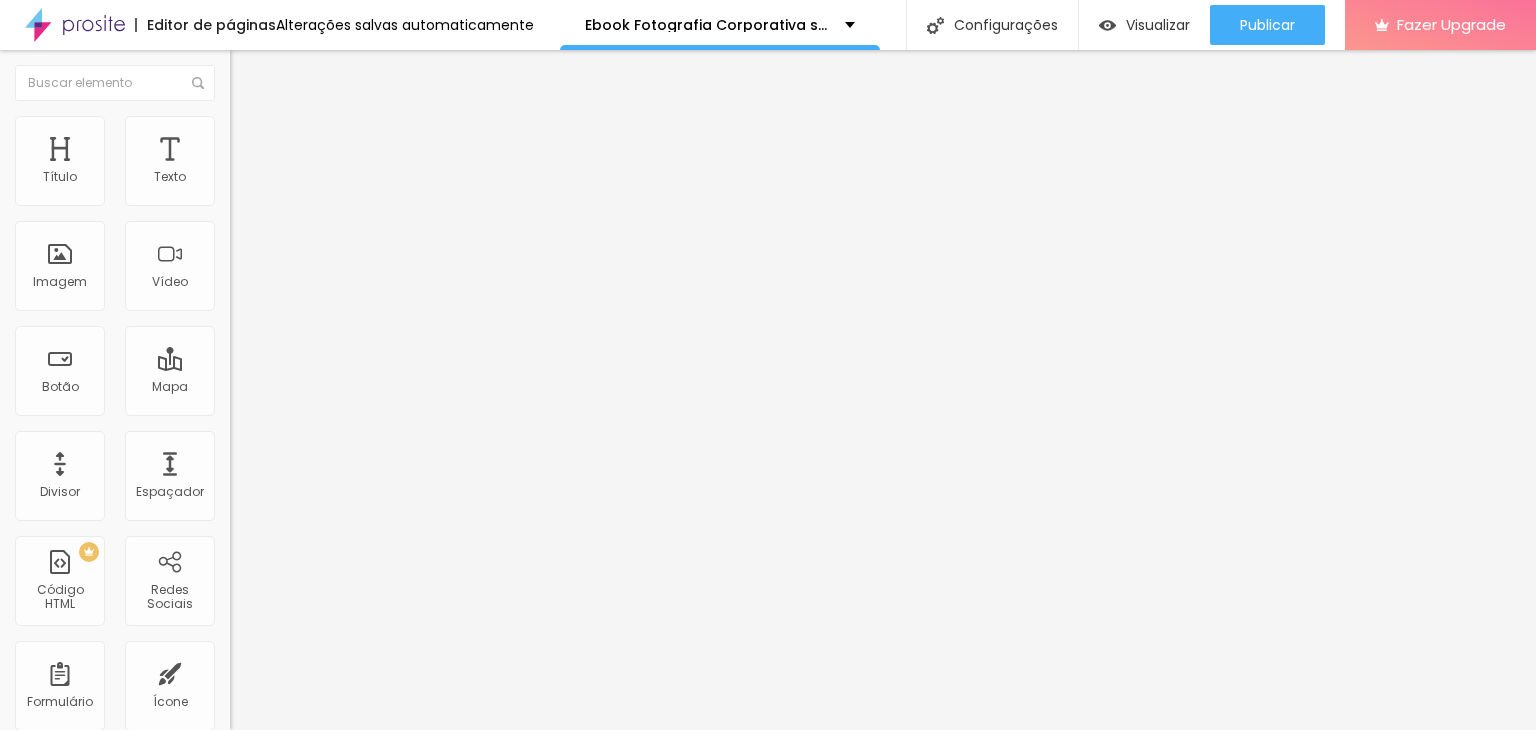 click on "Estilo" at bounding box center [345, 126] 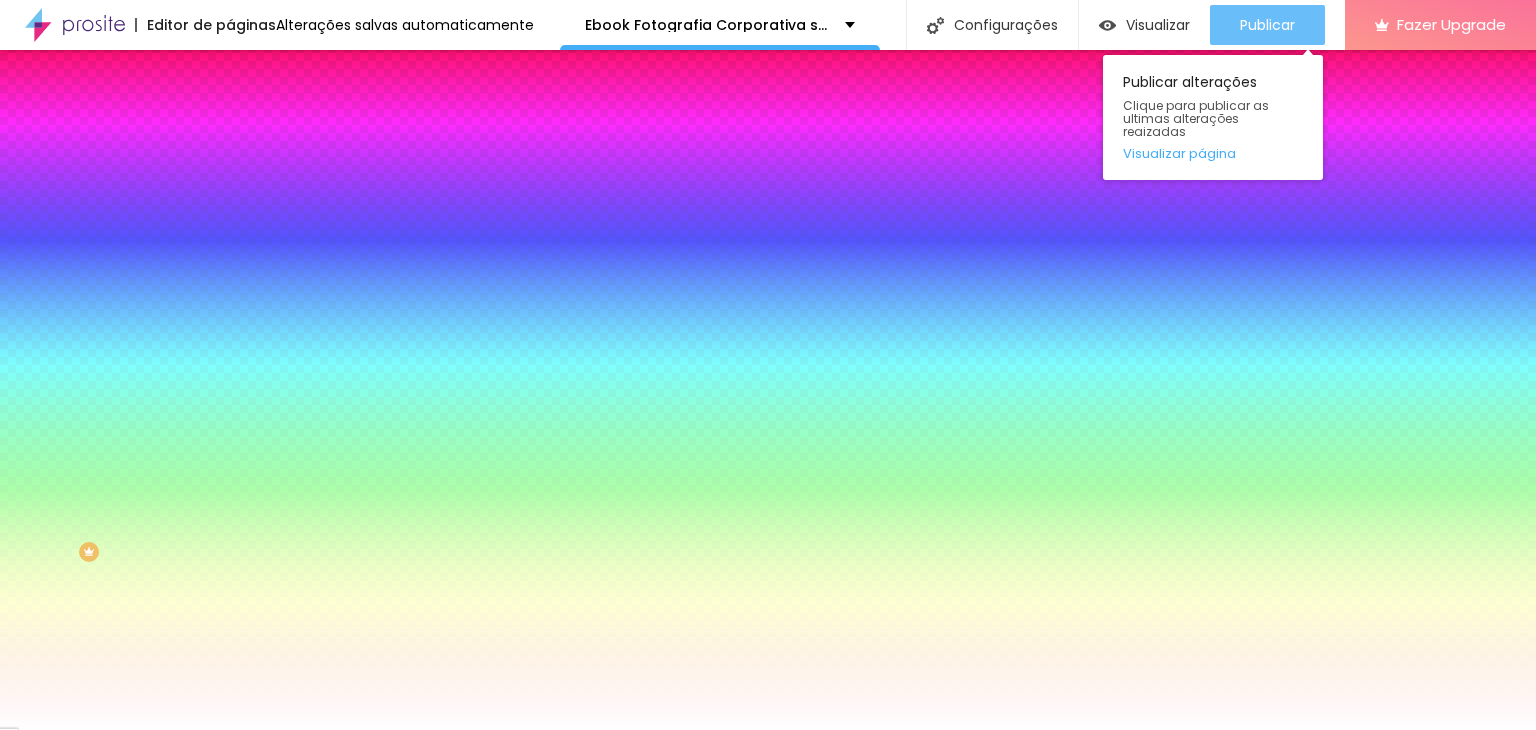 click on "Publicar" at bounding box center (1267, 25) 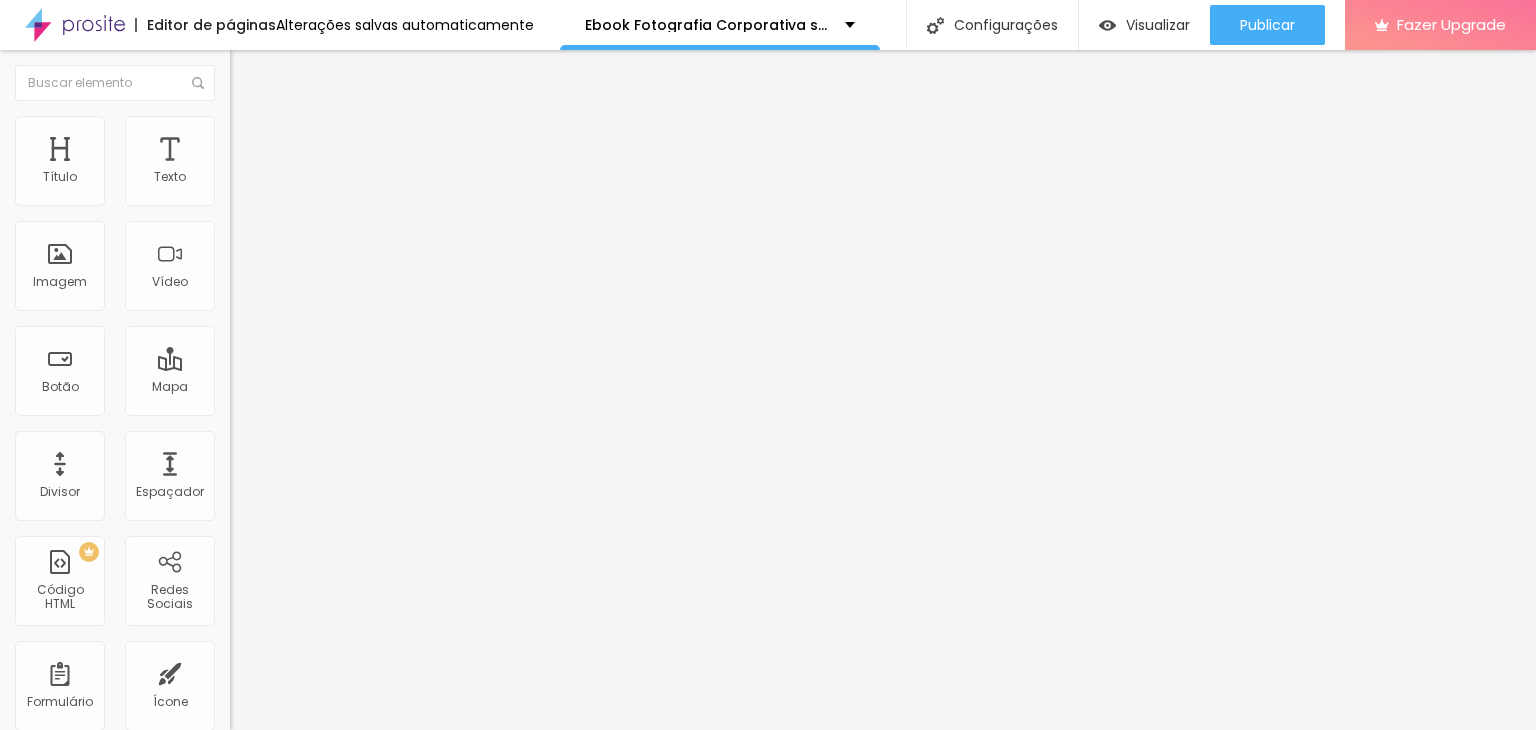 click on "Estilo" at bounding box center (263, 129) 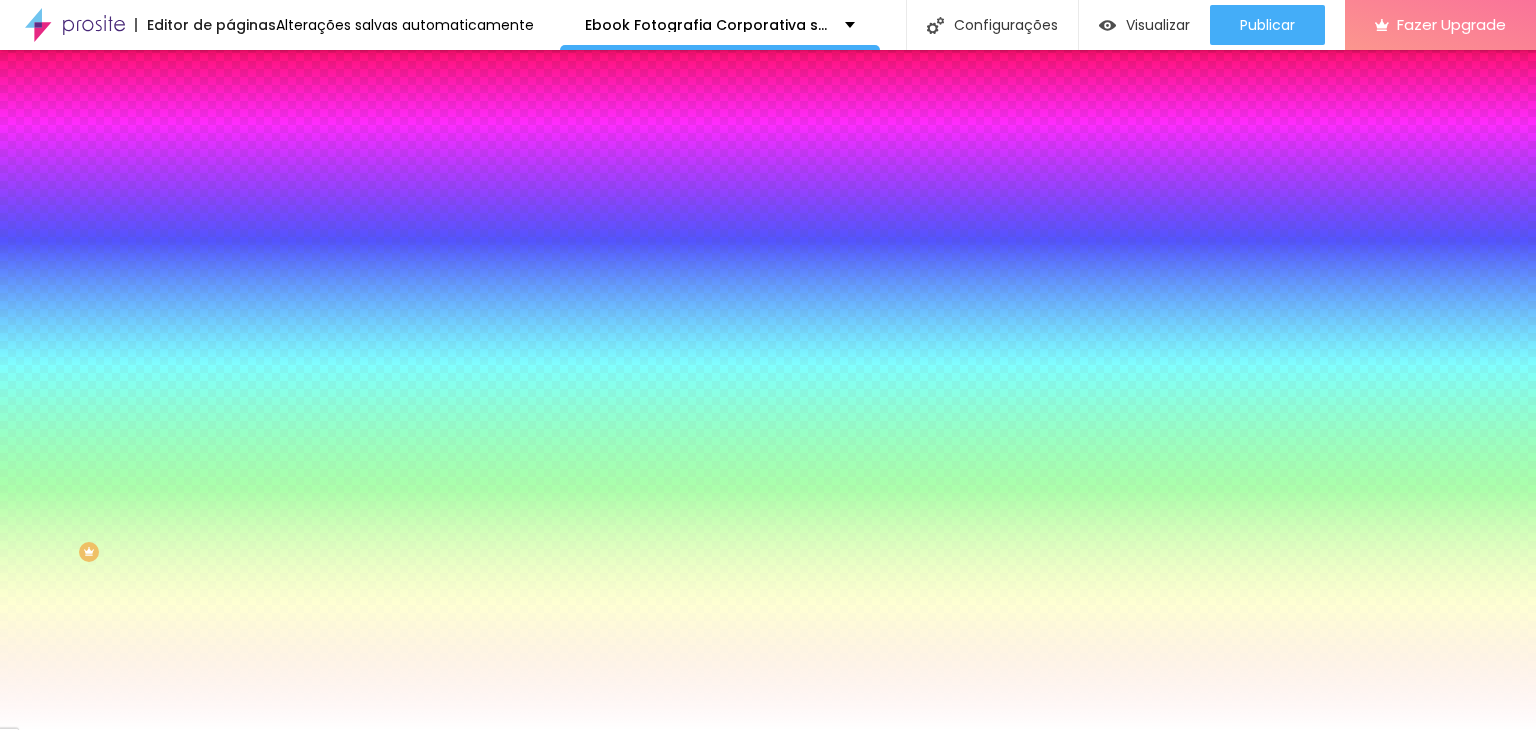 click on "Avançado" at bounding box center [345, 146] 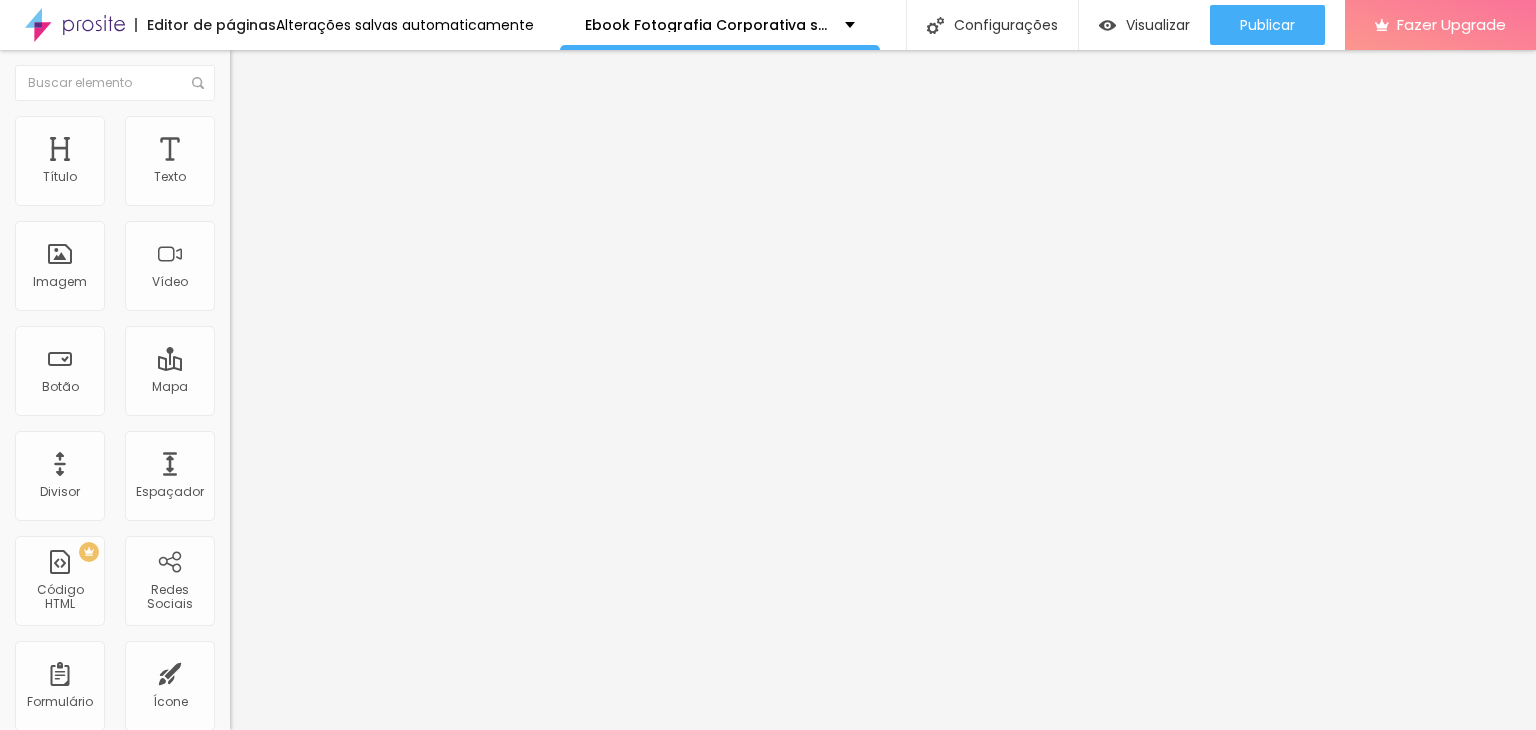 click on "Conteúdo" at bounding box center (279, 109) 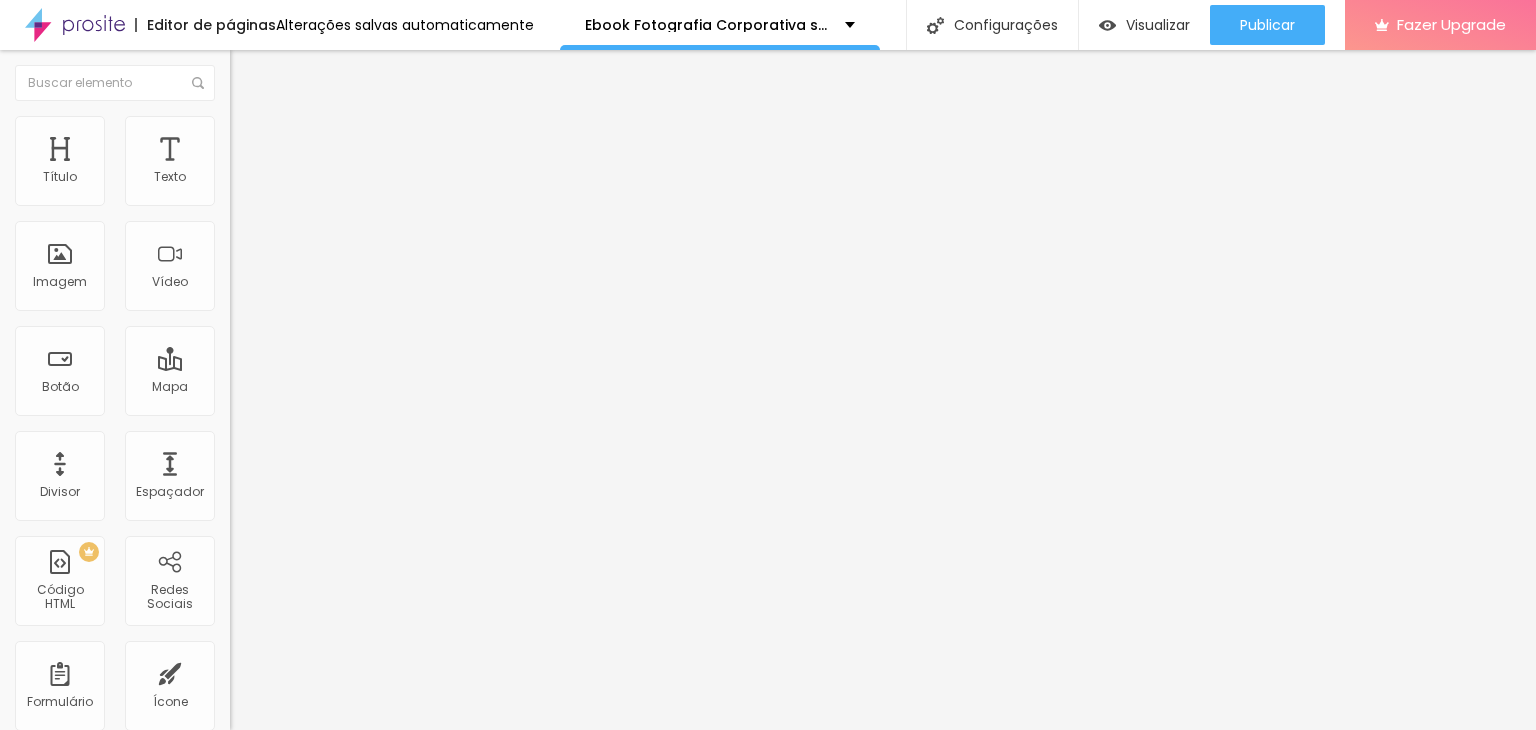 click at bounding box center (239, 125) 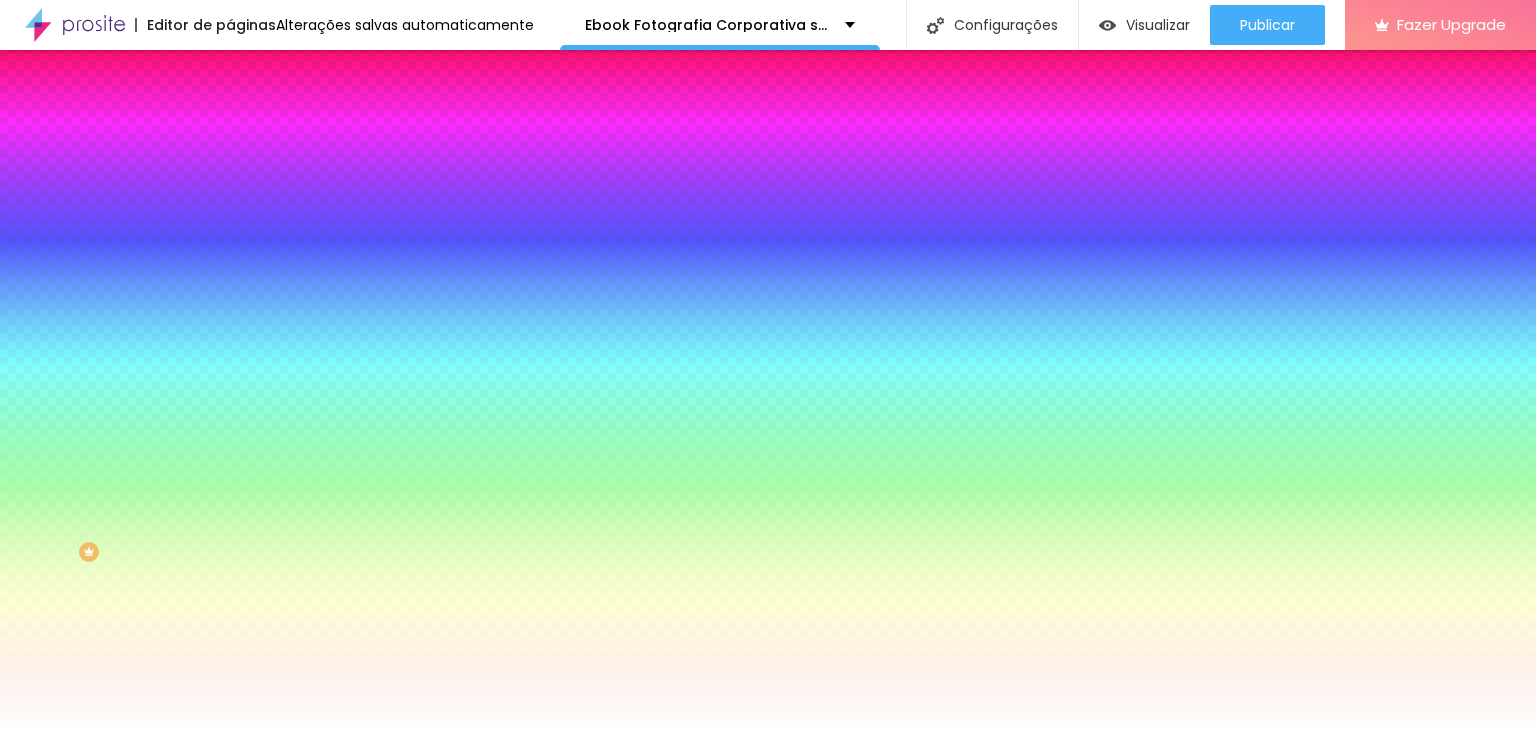 click 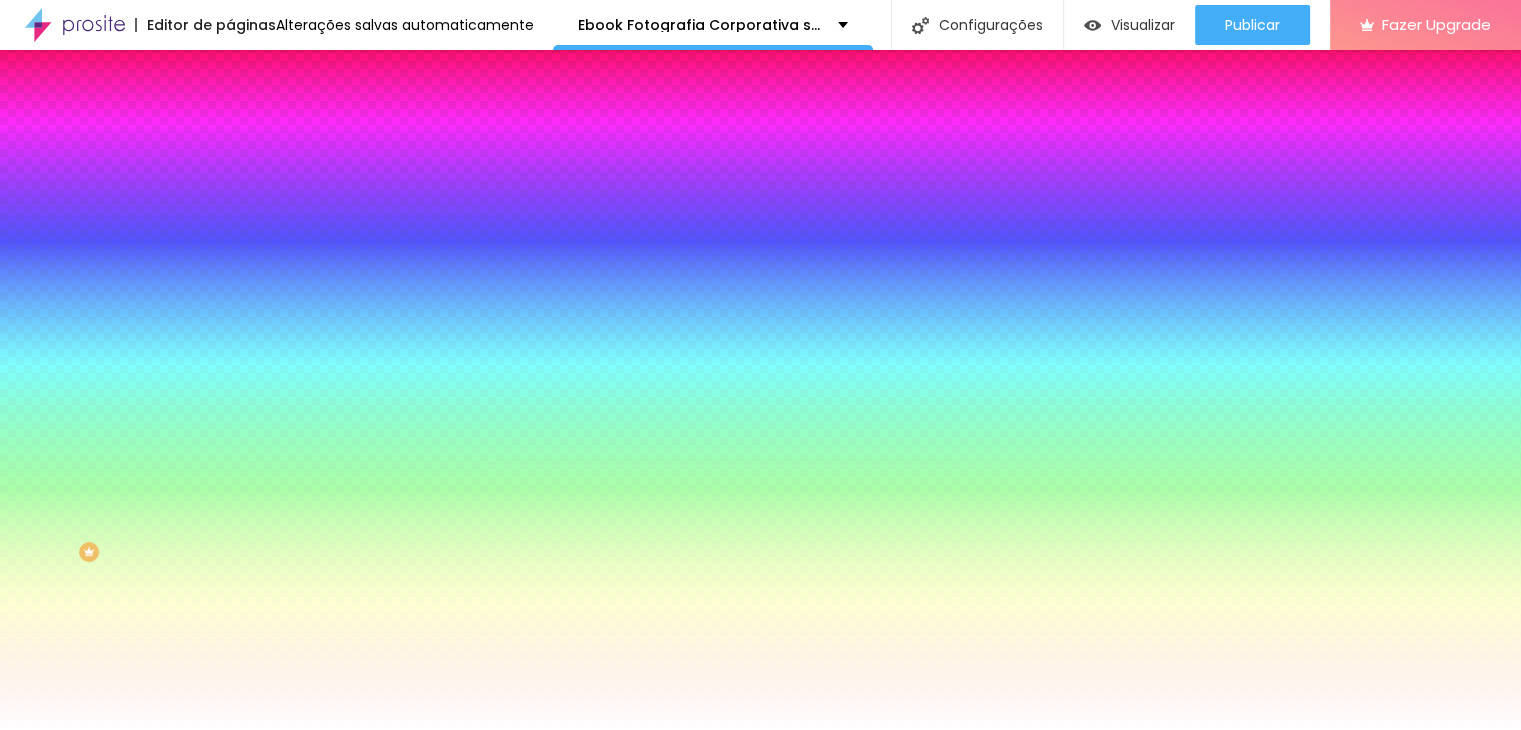 click at bounding box center [14, 763] 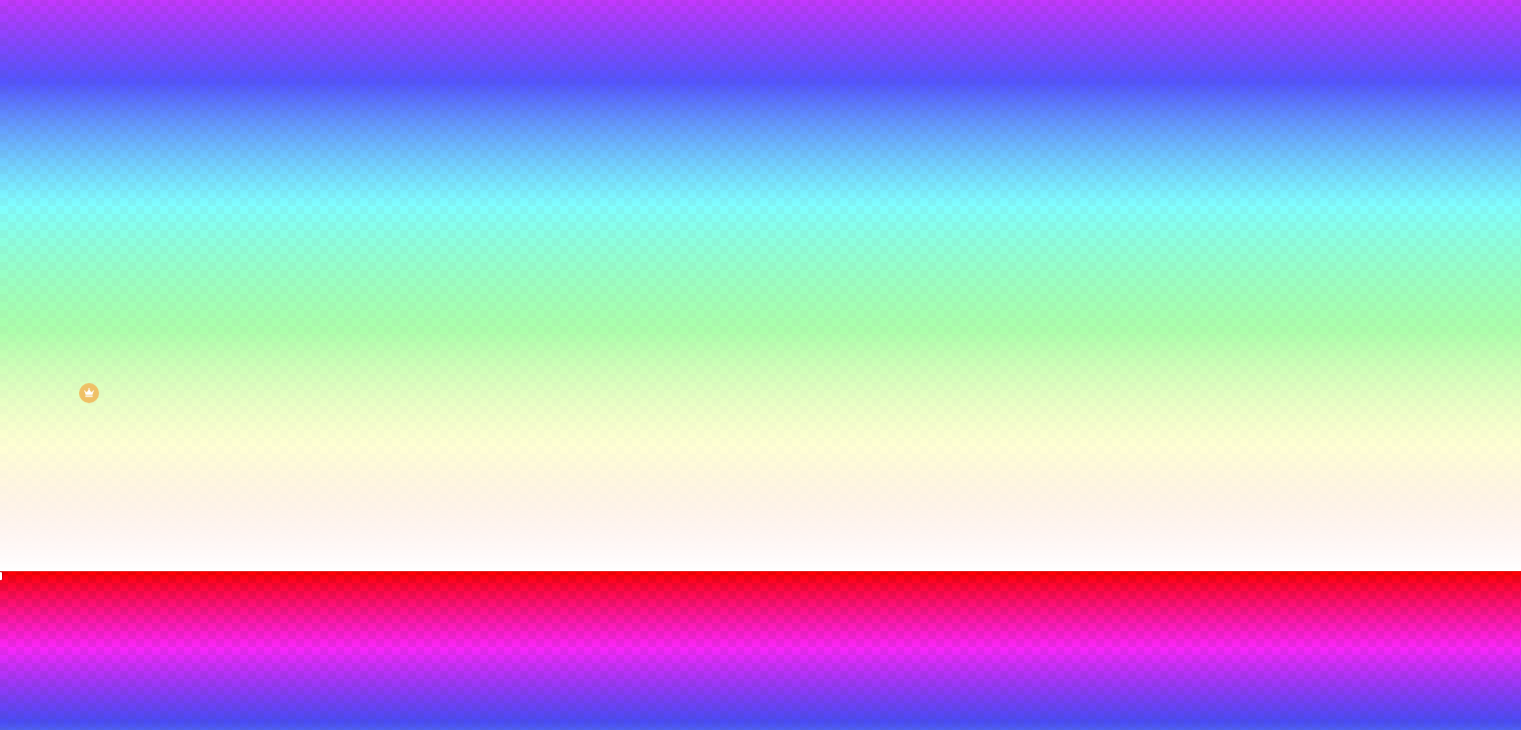 click at bounding box center (760, 571) 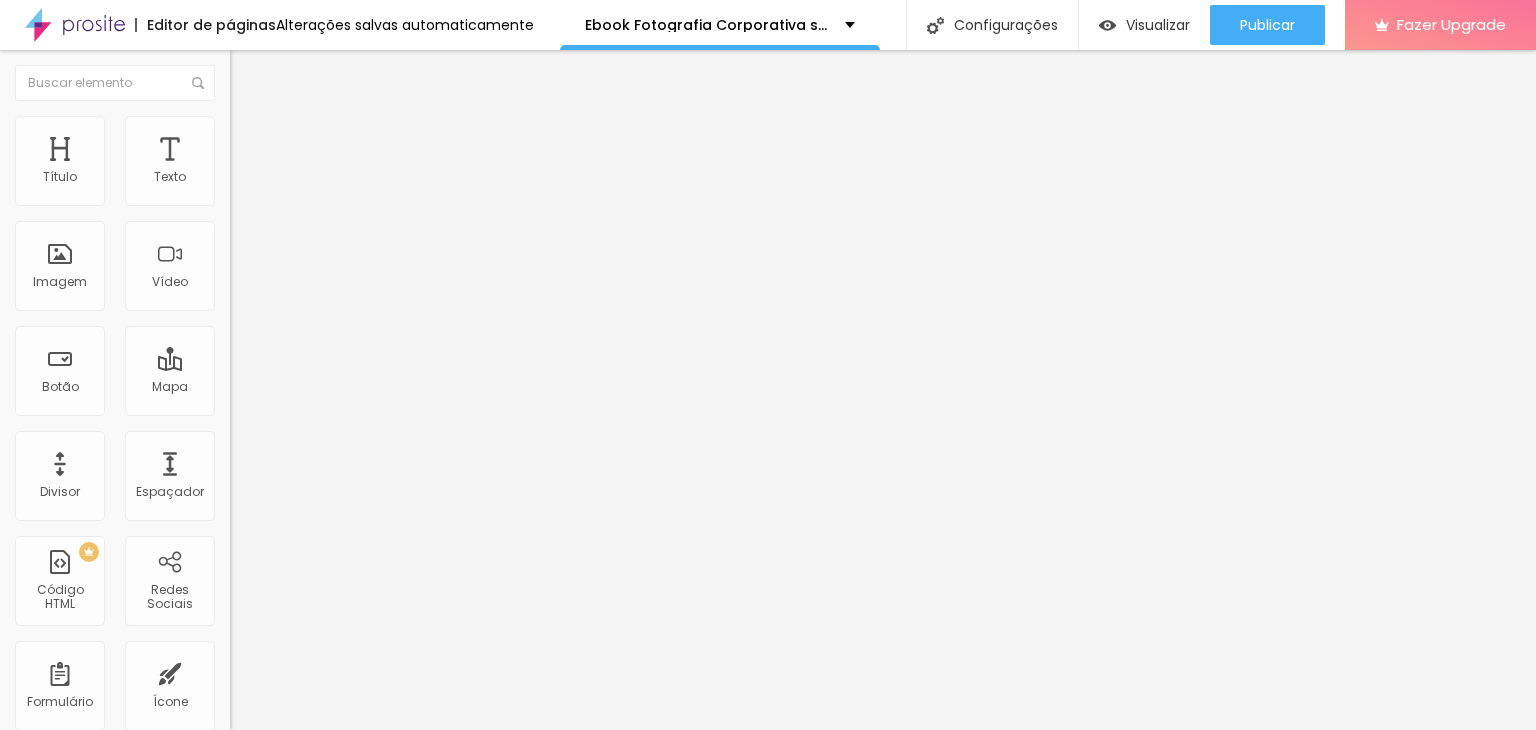 click on "Conteúdo Estilo Avançado" at bounding box center (345, 126) 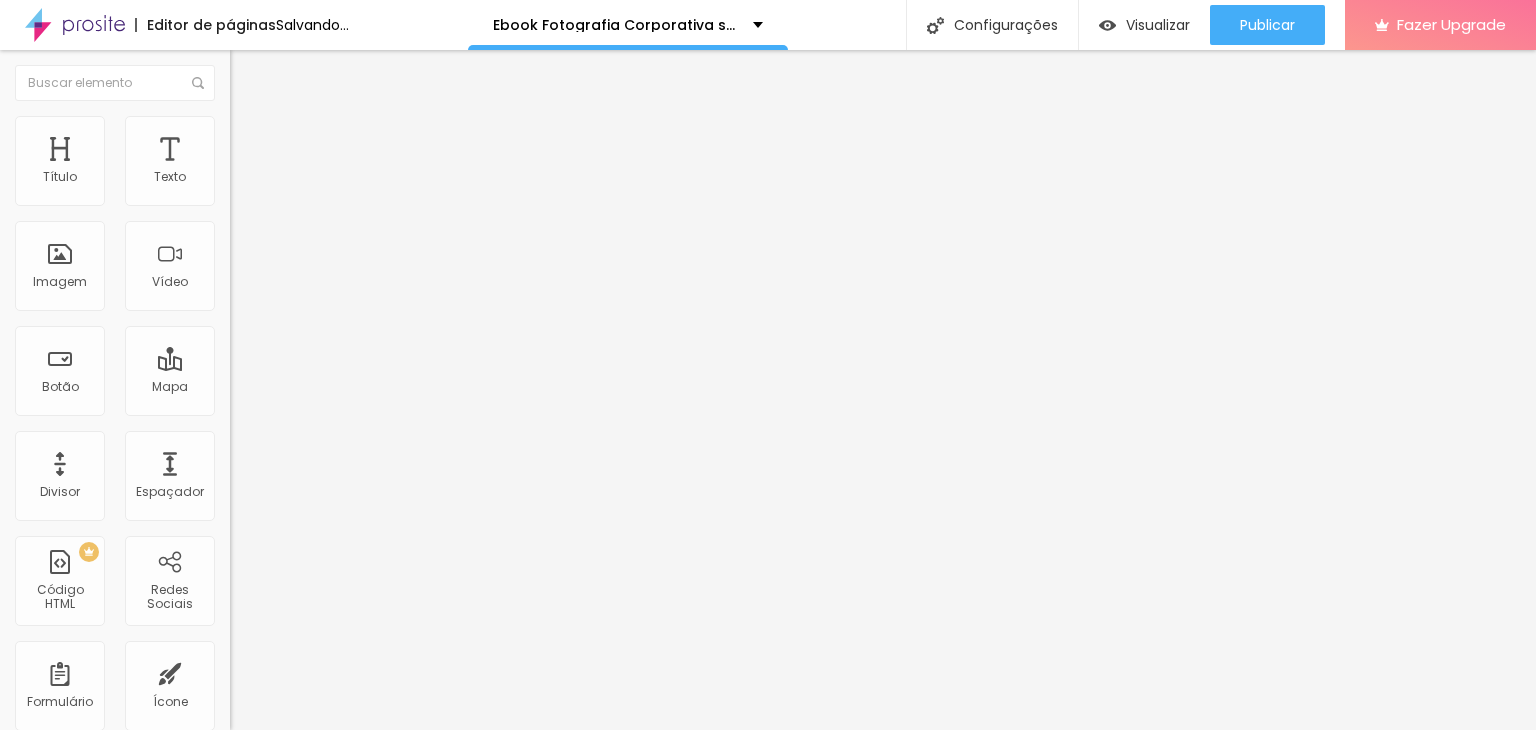 click on "Estilo" at bounding box center [345, 126] 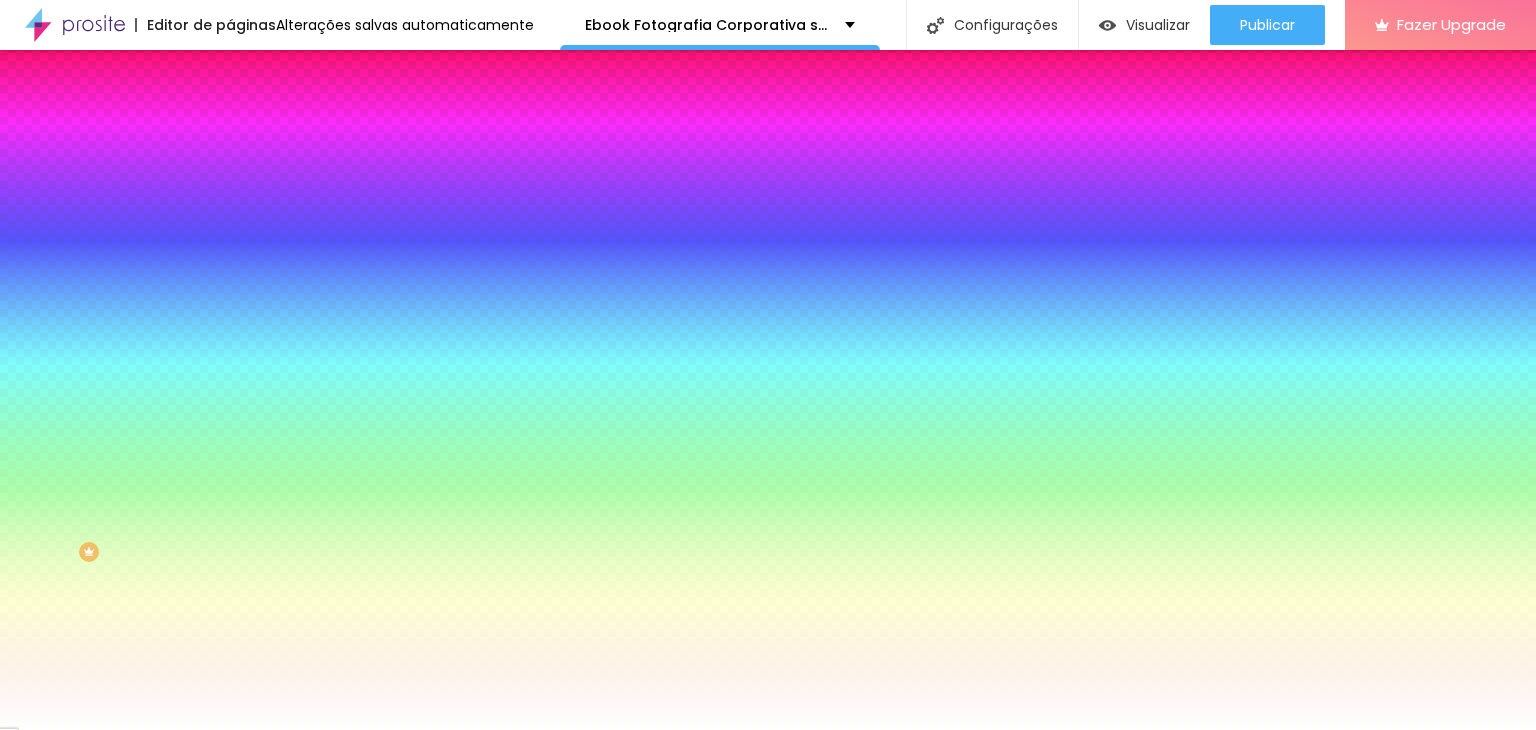 click at bounding box center [239, 105] 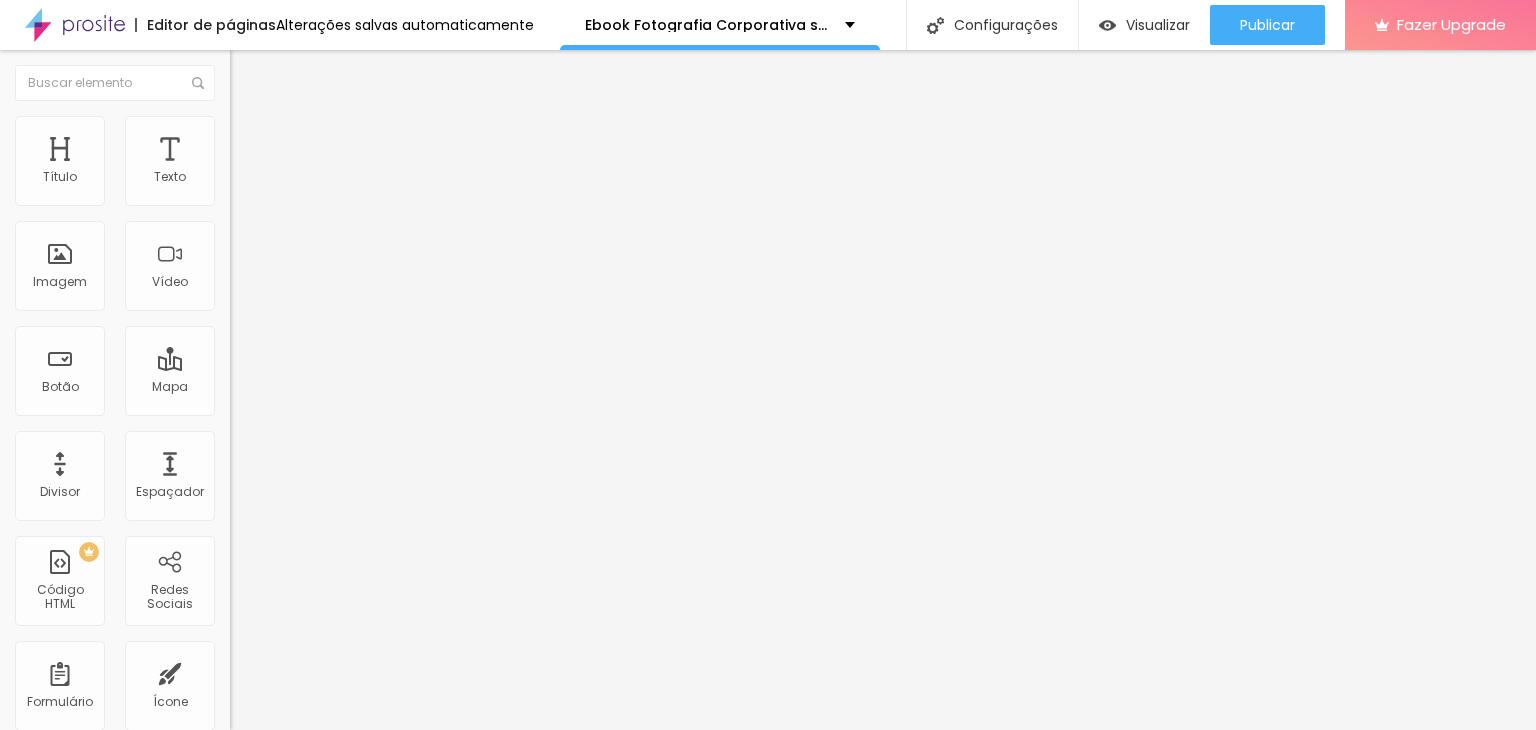 click on "Estilo" at bounding box center (345, 126) 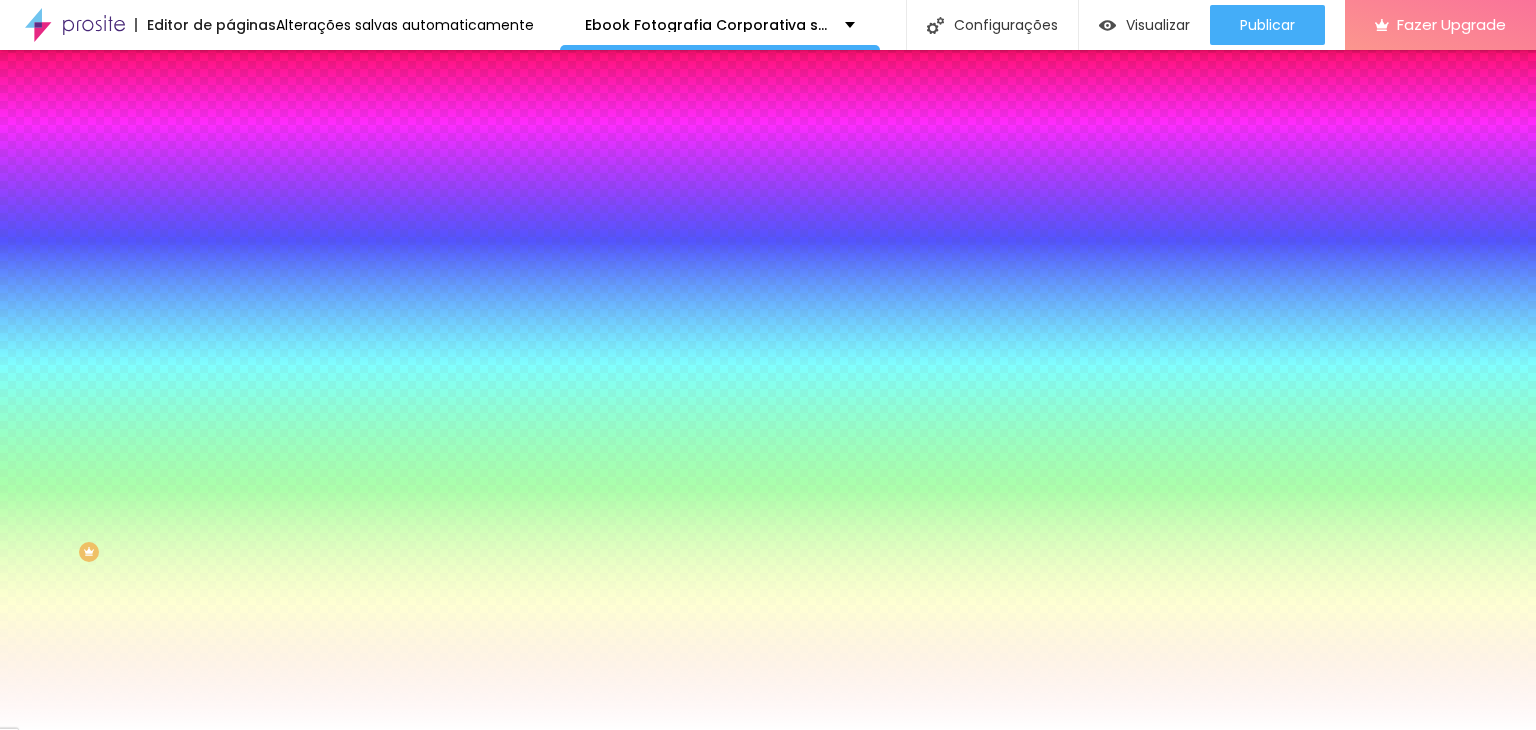 click on "Avançado" at bounding box center [345, 146] 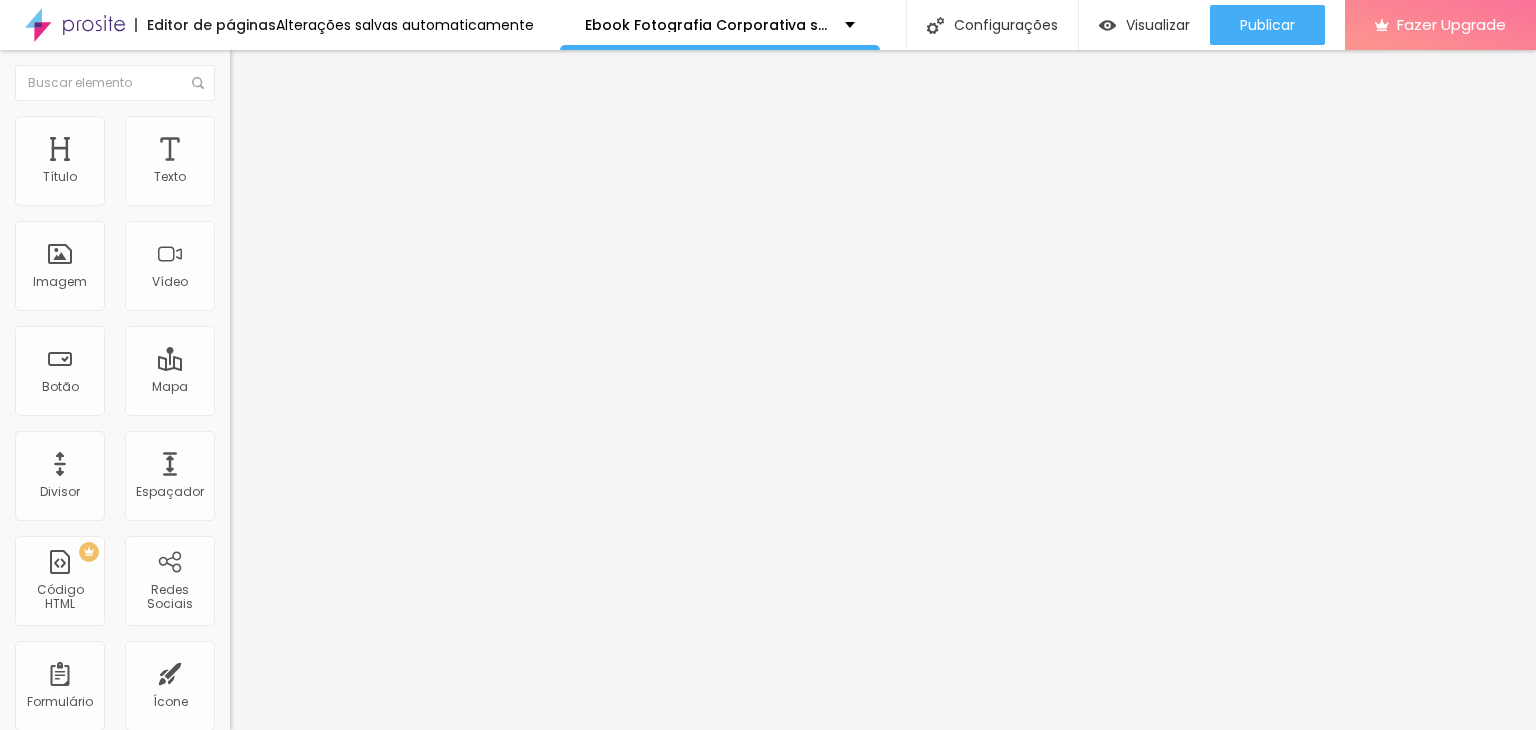 click at bounding box center [239, 125] 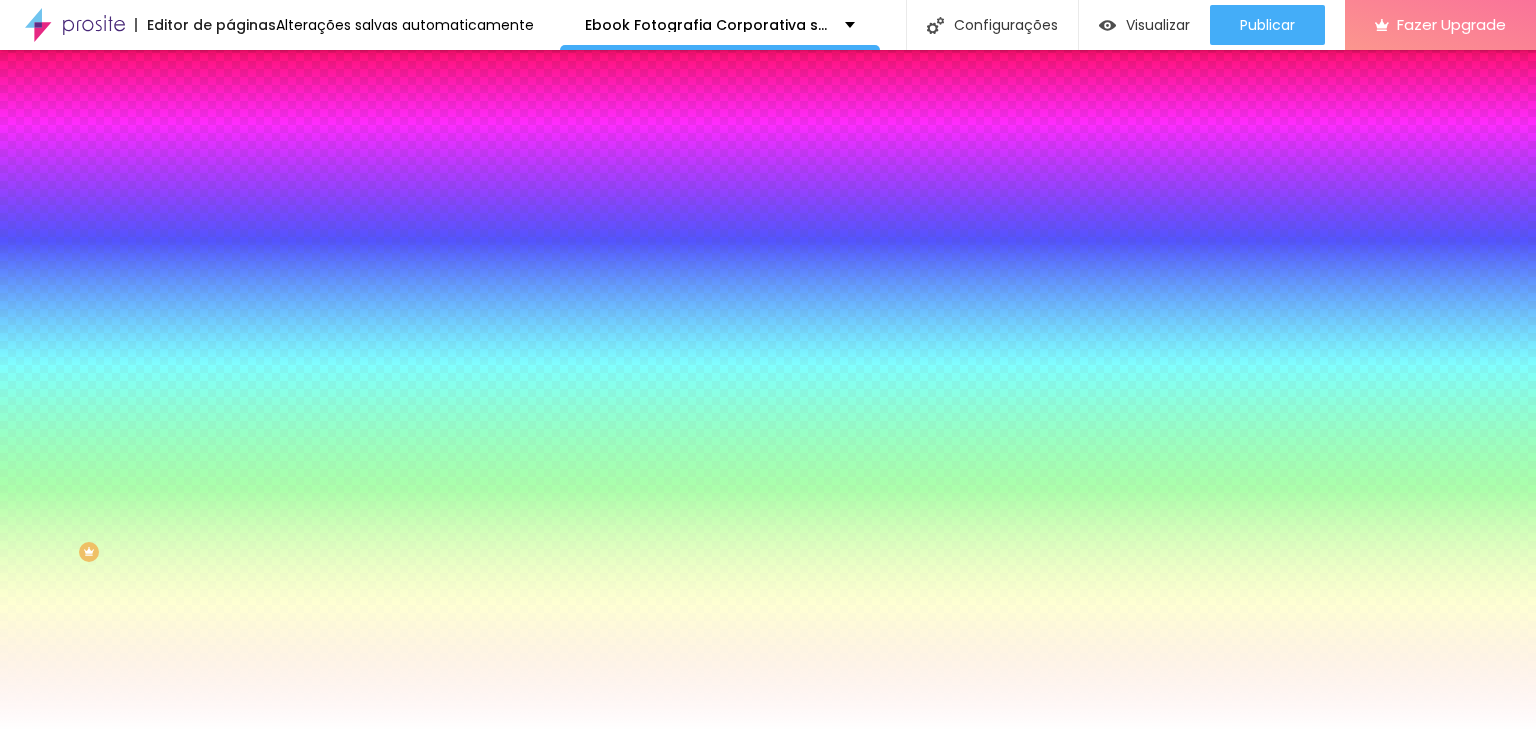 click 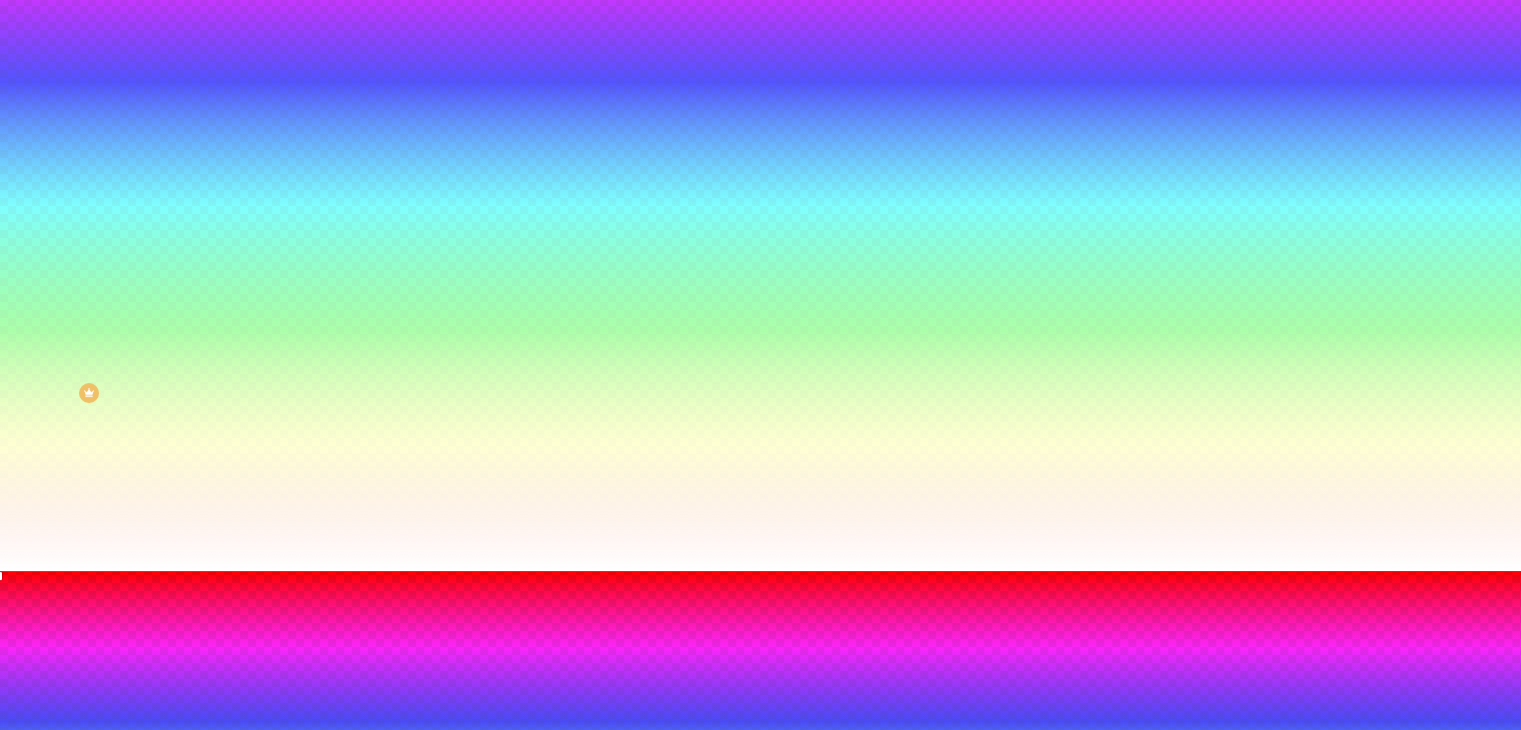 click at bounding box center (760, 896) 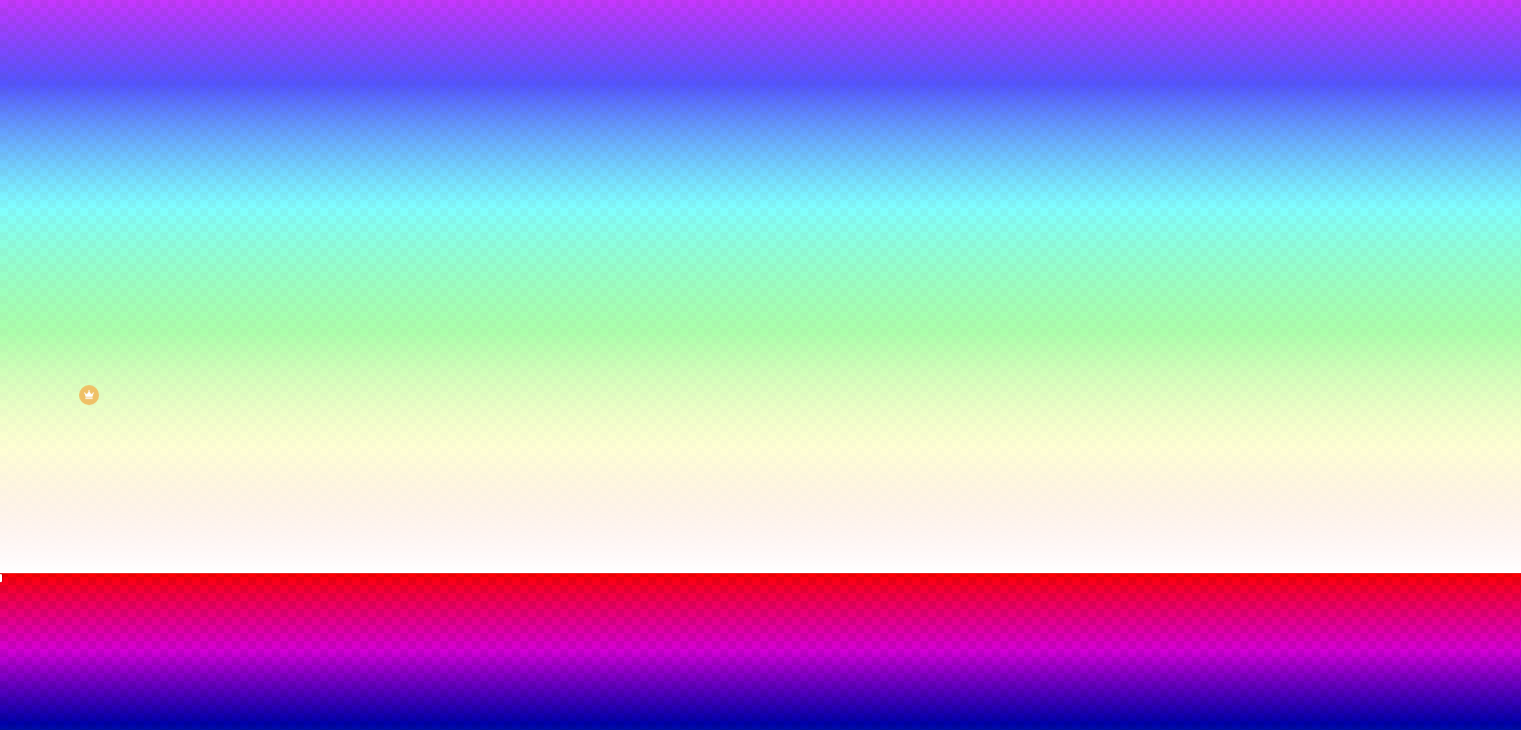 type on "#000000" 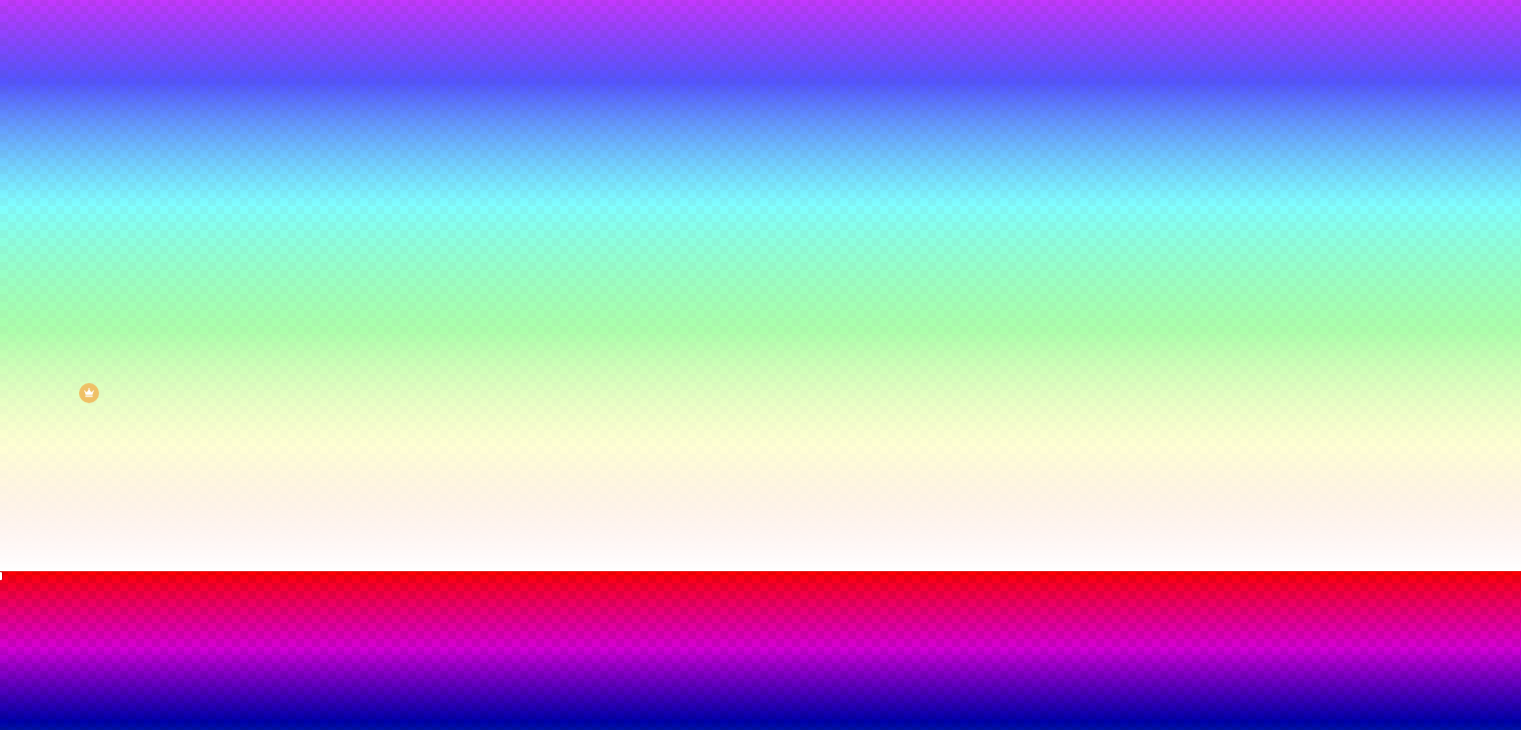 click at bounding box center [760, 571] 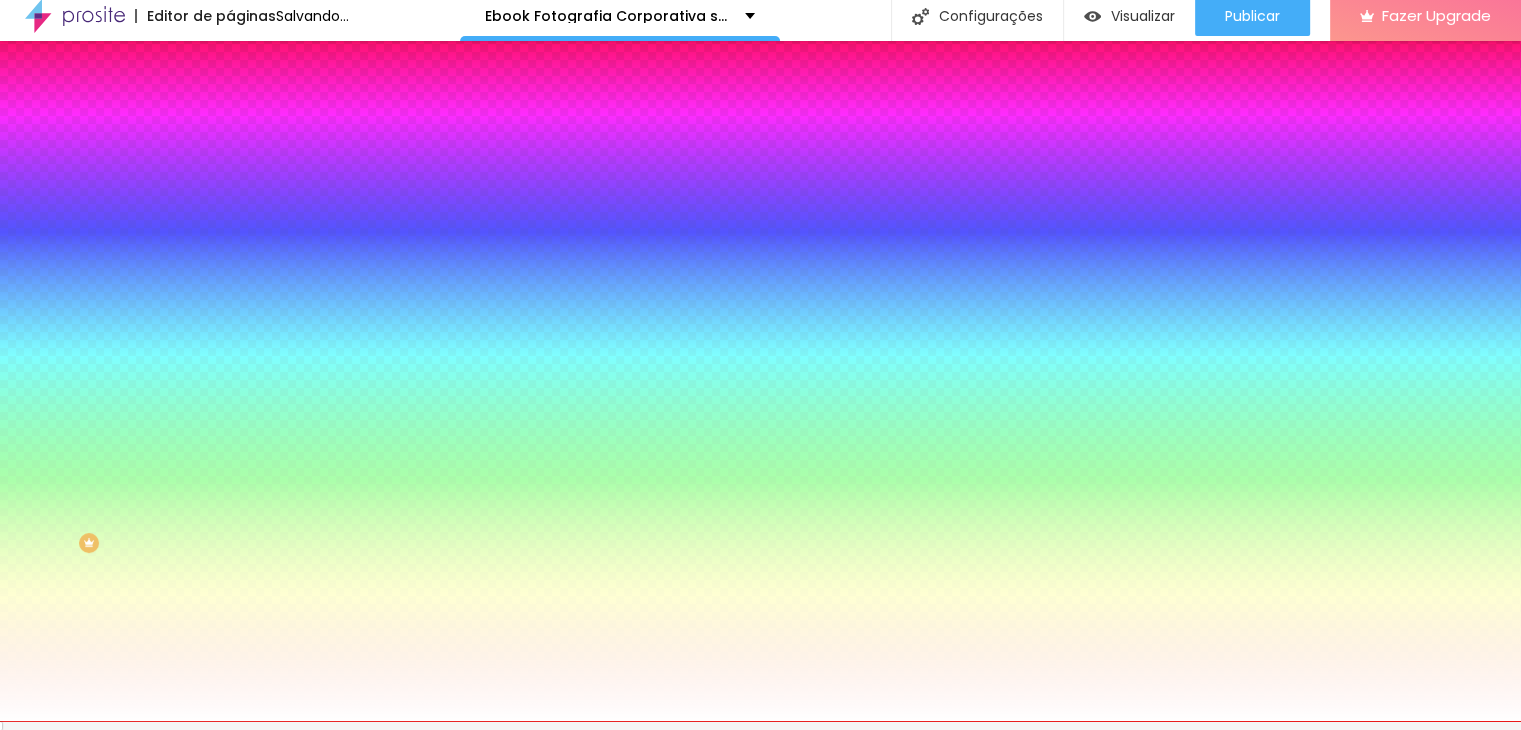scroll, scrollTop: 0, scrollLeft: 0, axis: both 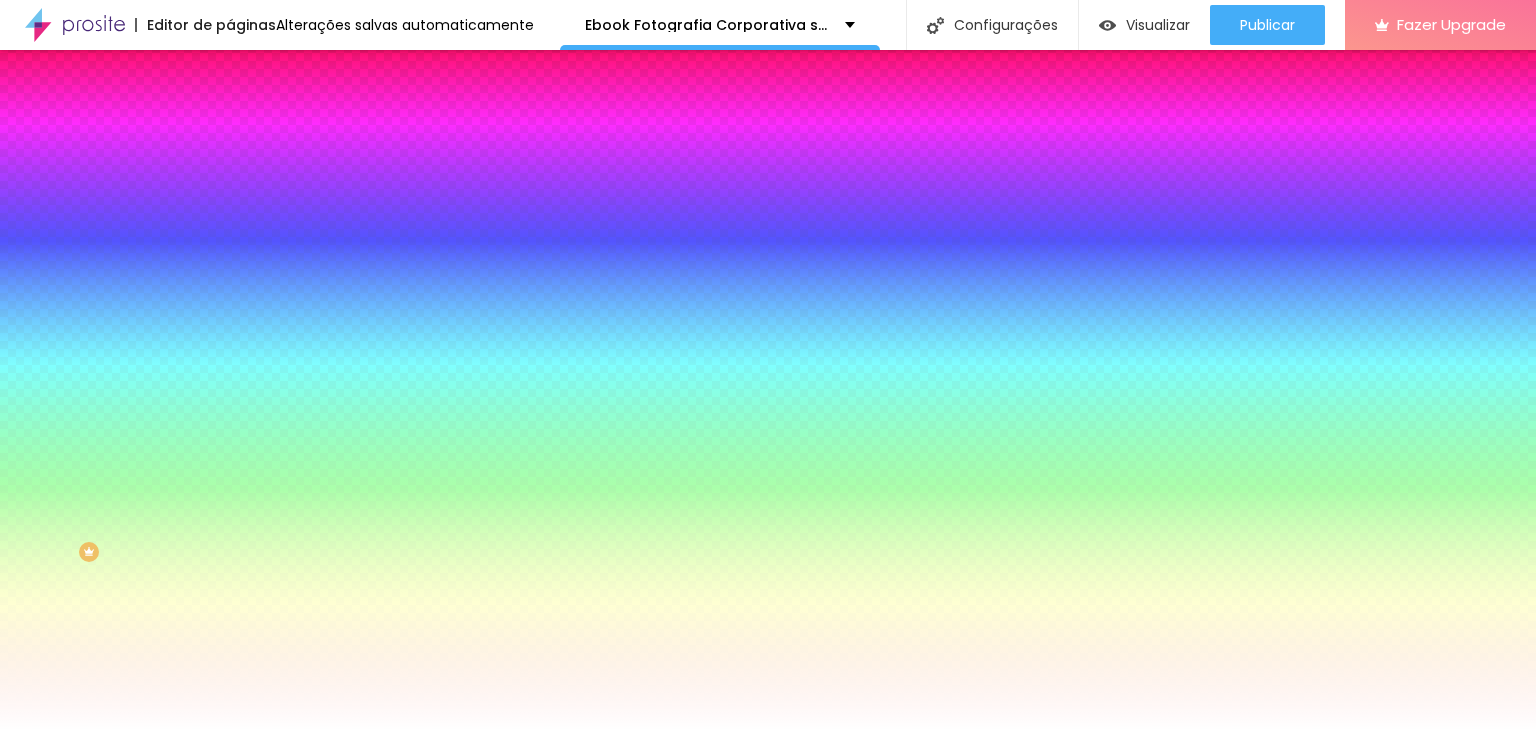 click 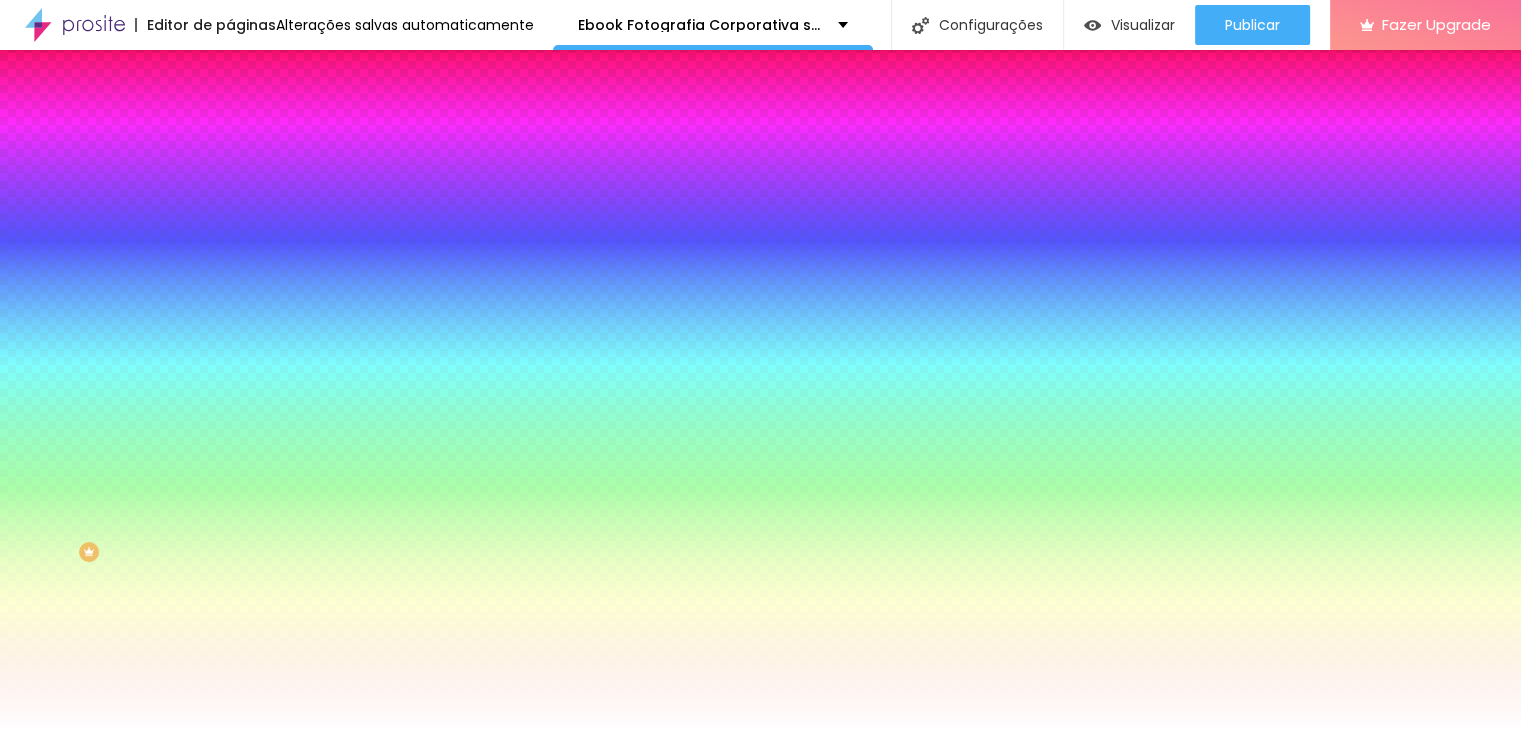 scroll, scrollTop: 159, scrollLeft: 0, axis: vertical 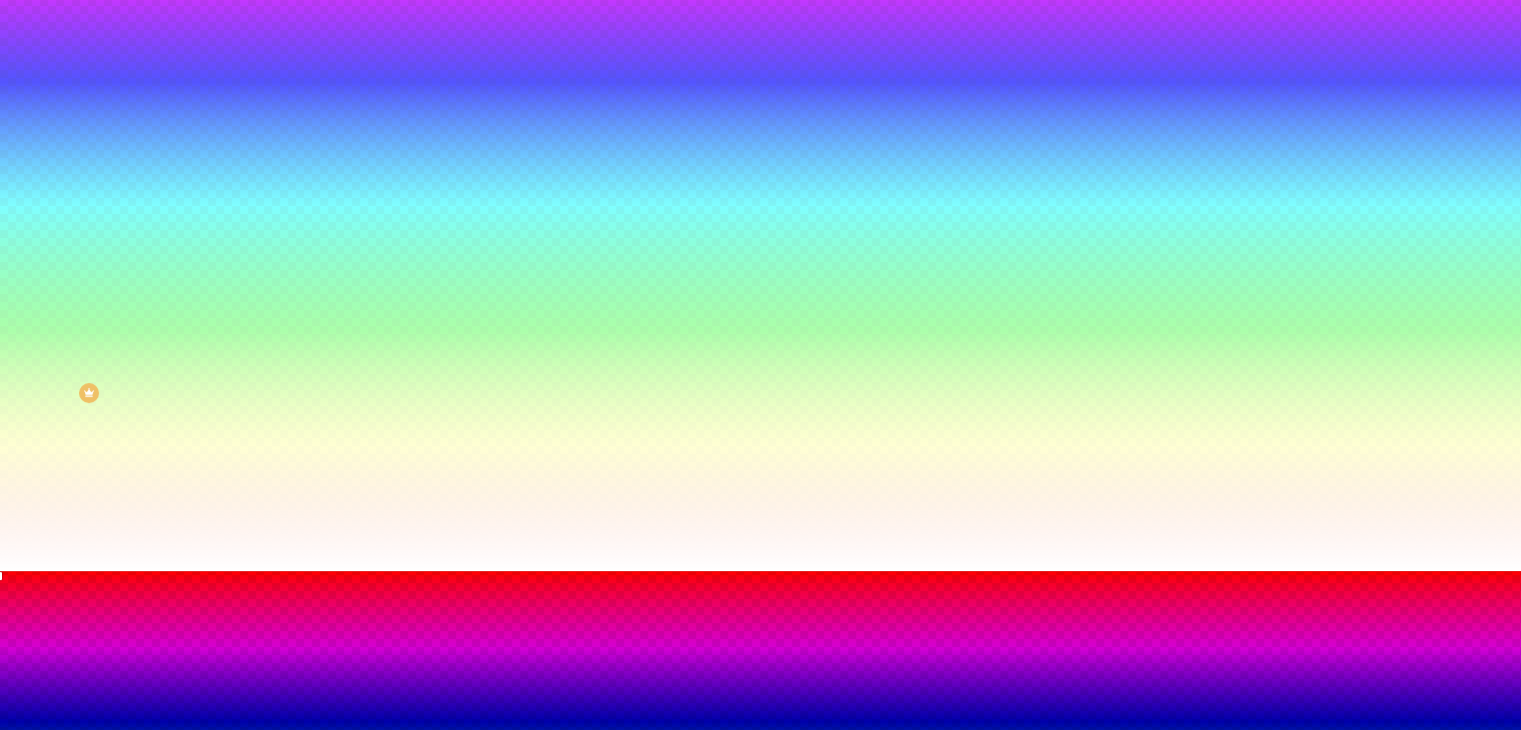 click at bounding box center (760, 1027) 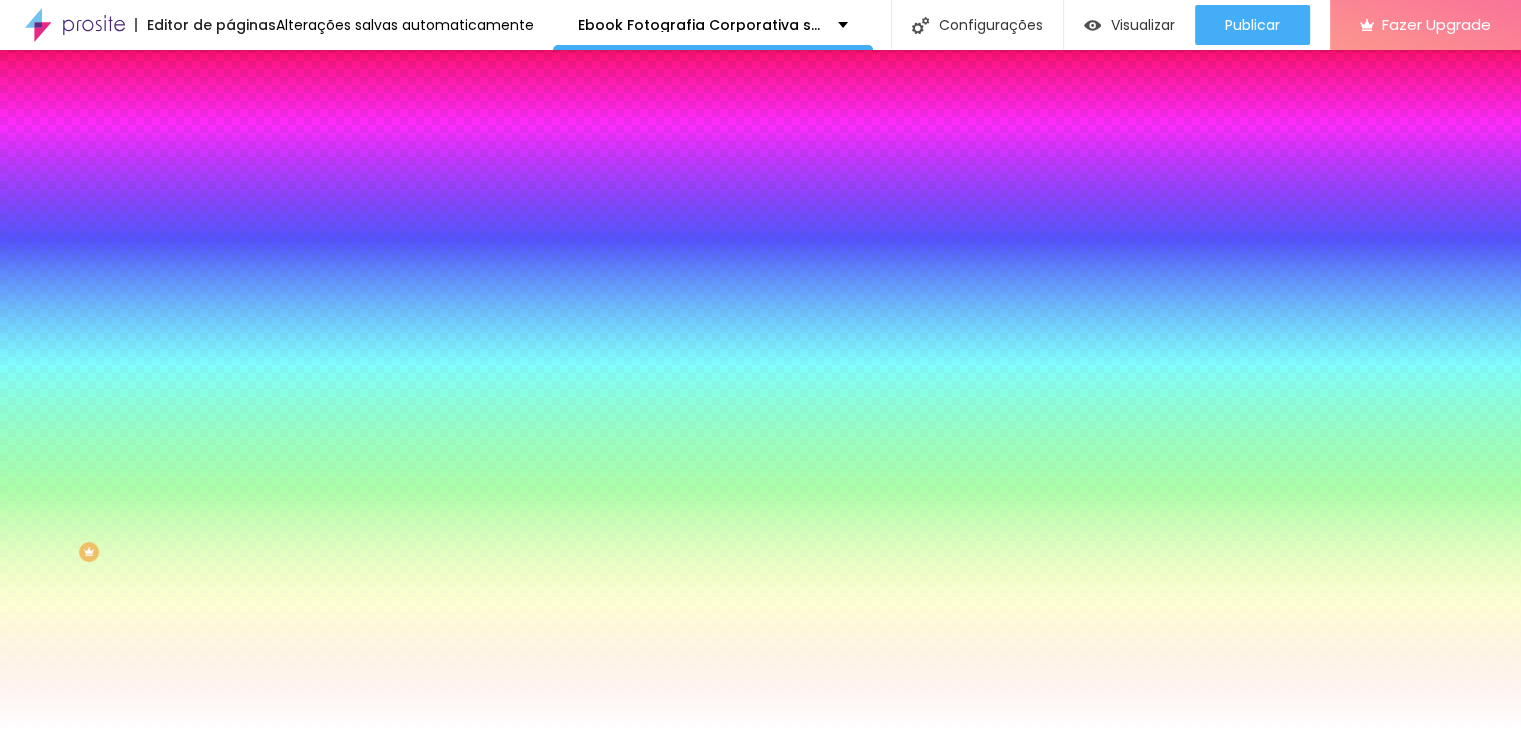 scroll, scrollTop: 159, scrollLeft: 0, axis: vertical 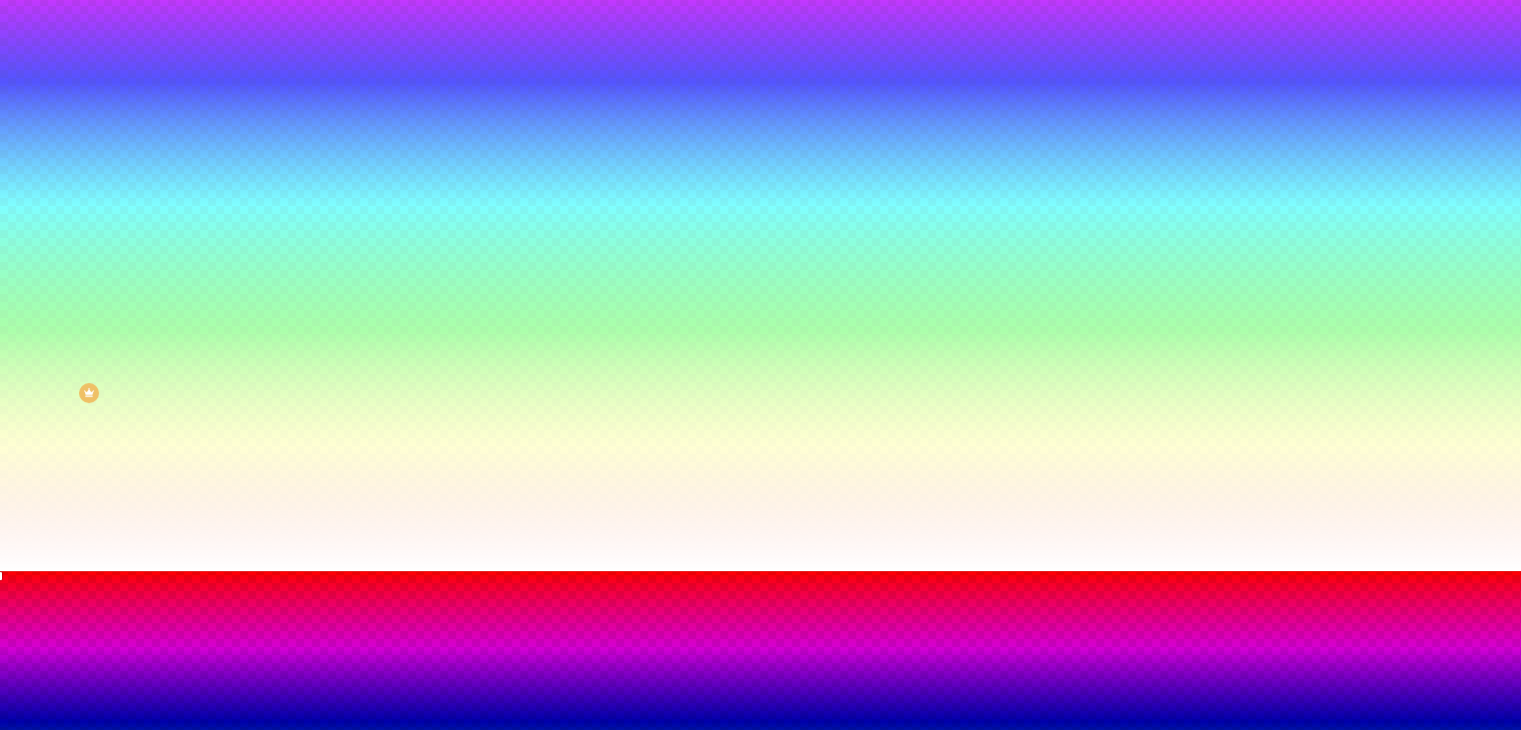 click at bounding box center [760, 571] 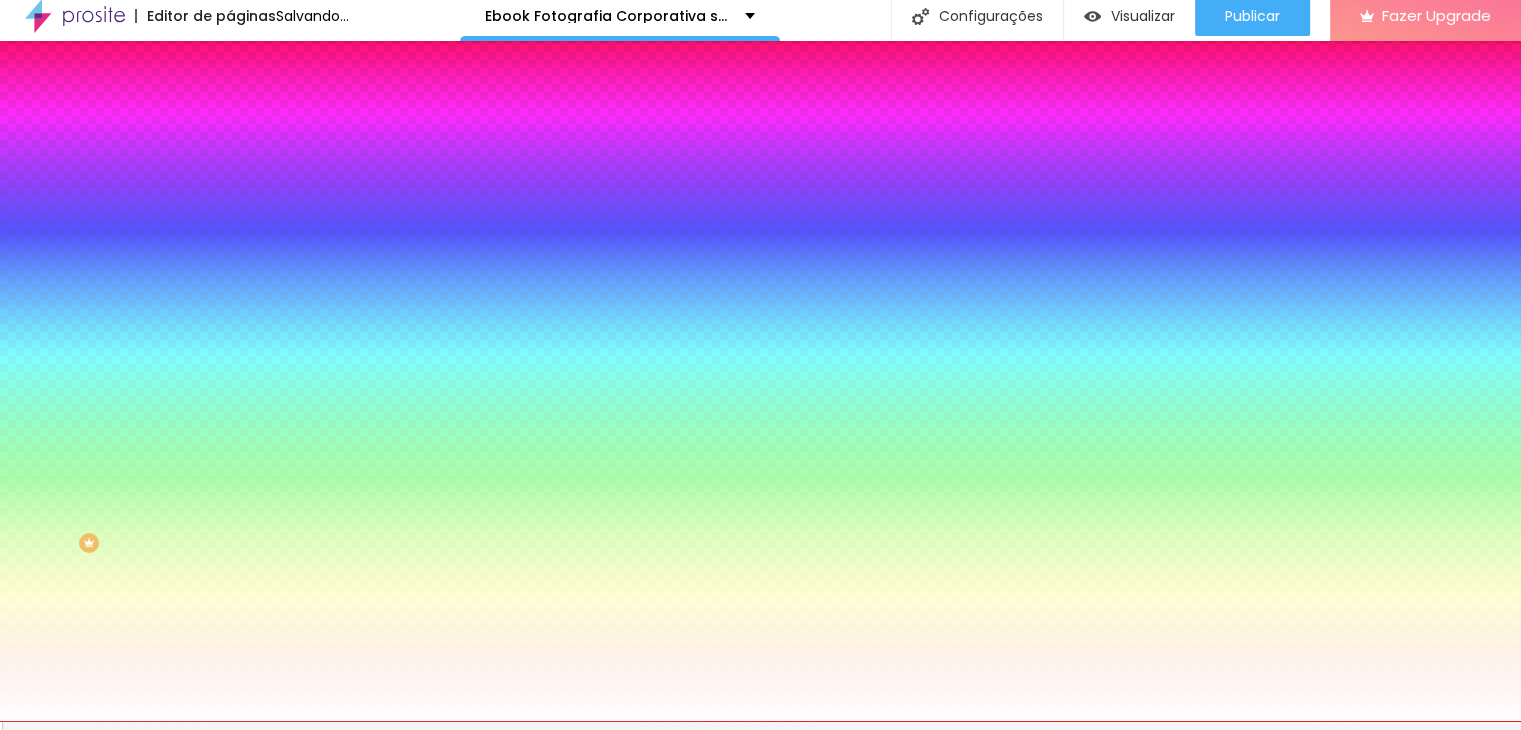 scroll, scrollTop: 0, scrollLeft: 0, axis: both 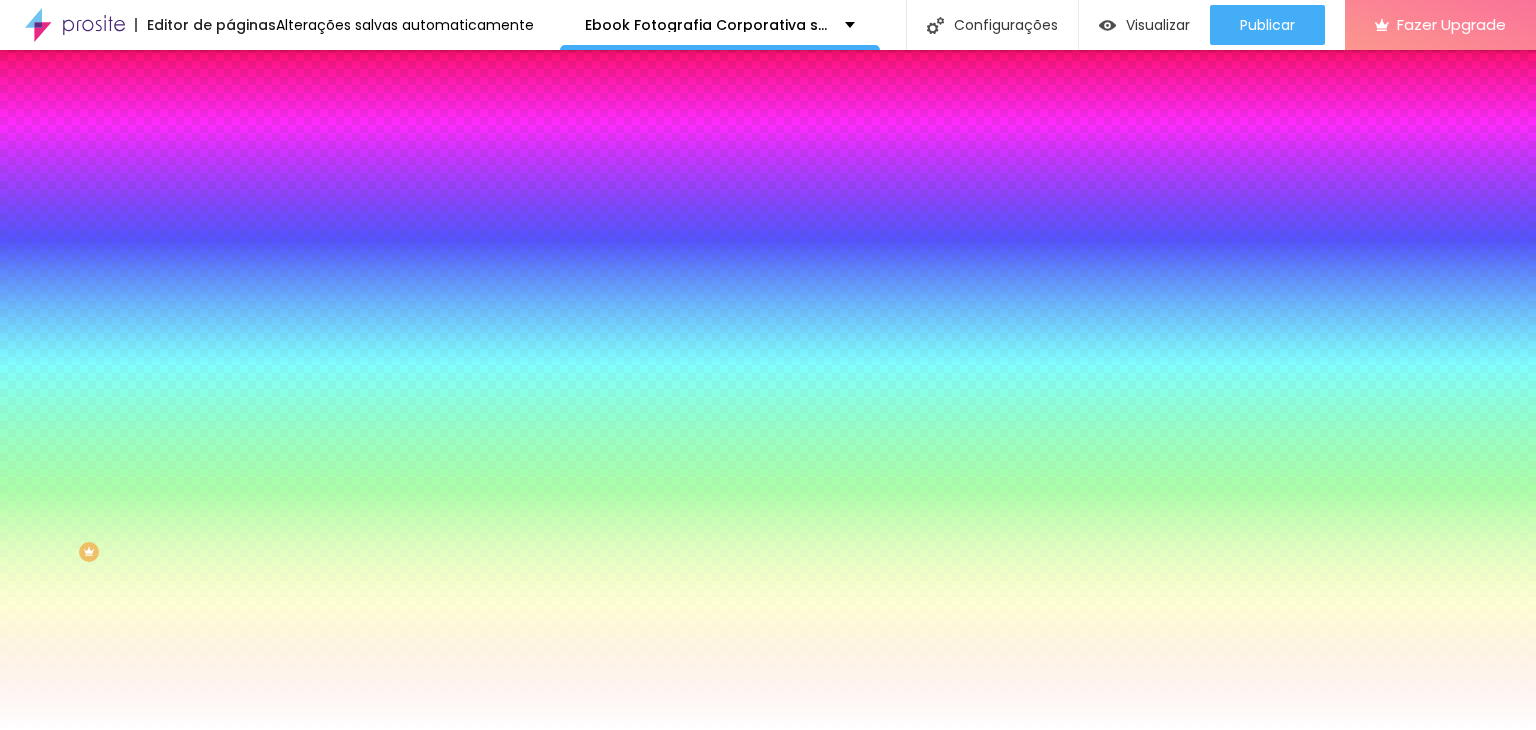 click at bounding box center (244, 404) 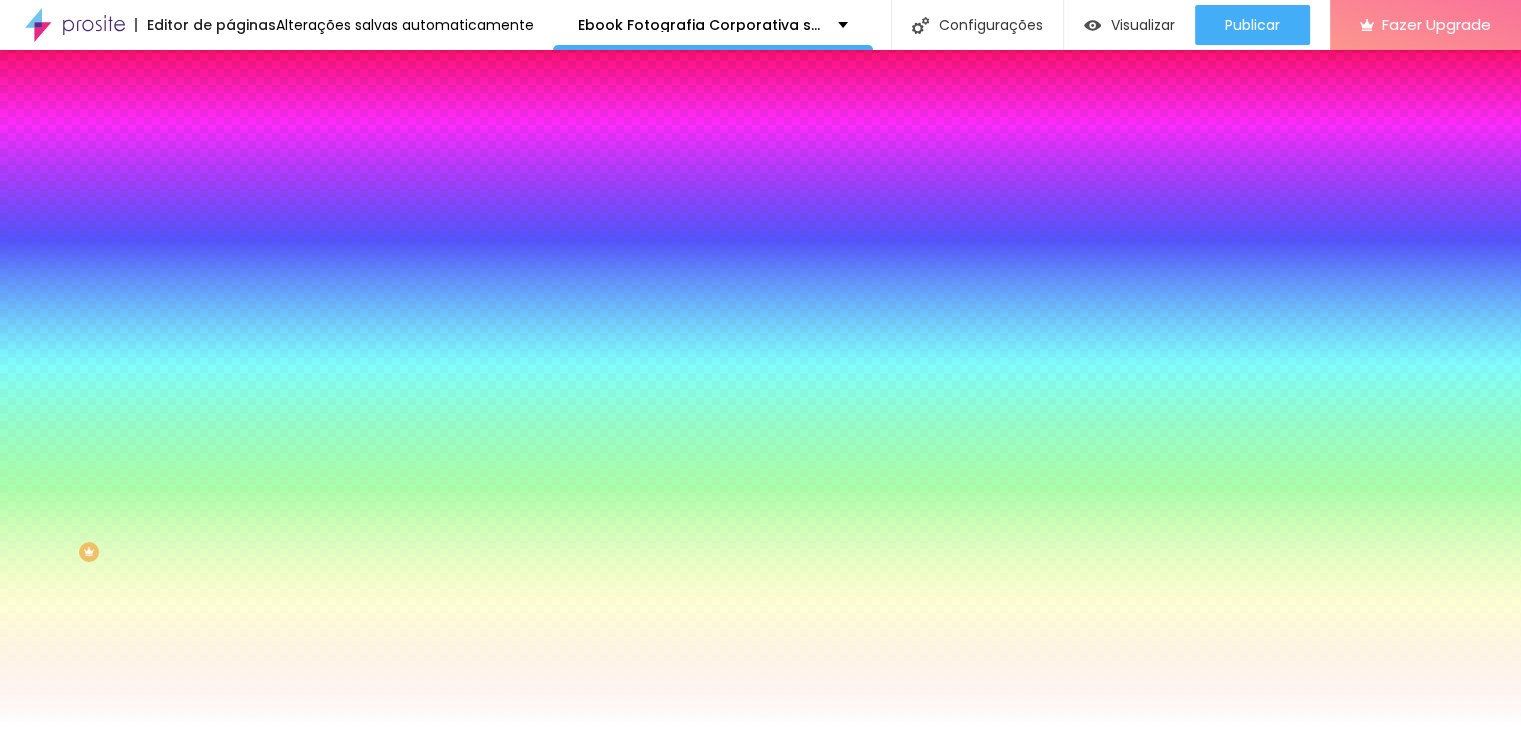 scroll, scrollTop: 159, scrollLeft: 0, axis: vertical 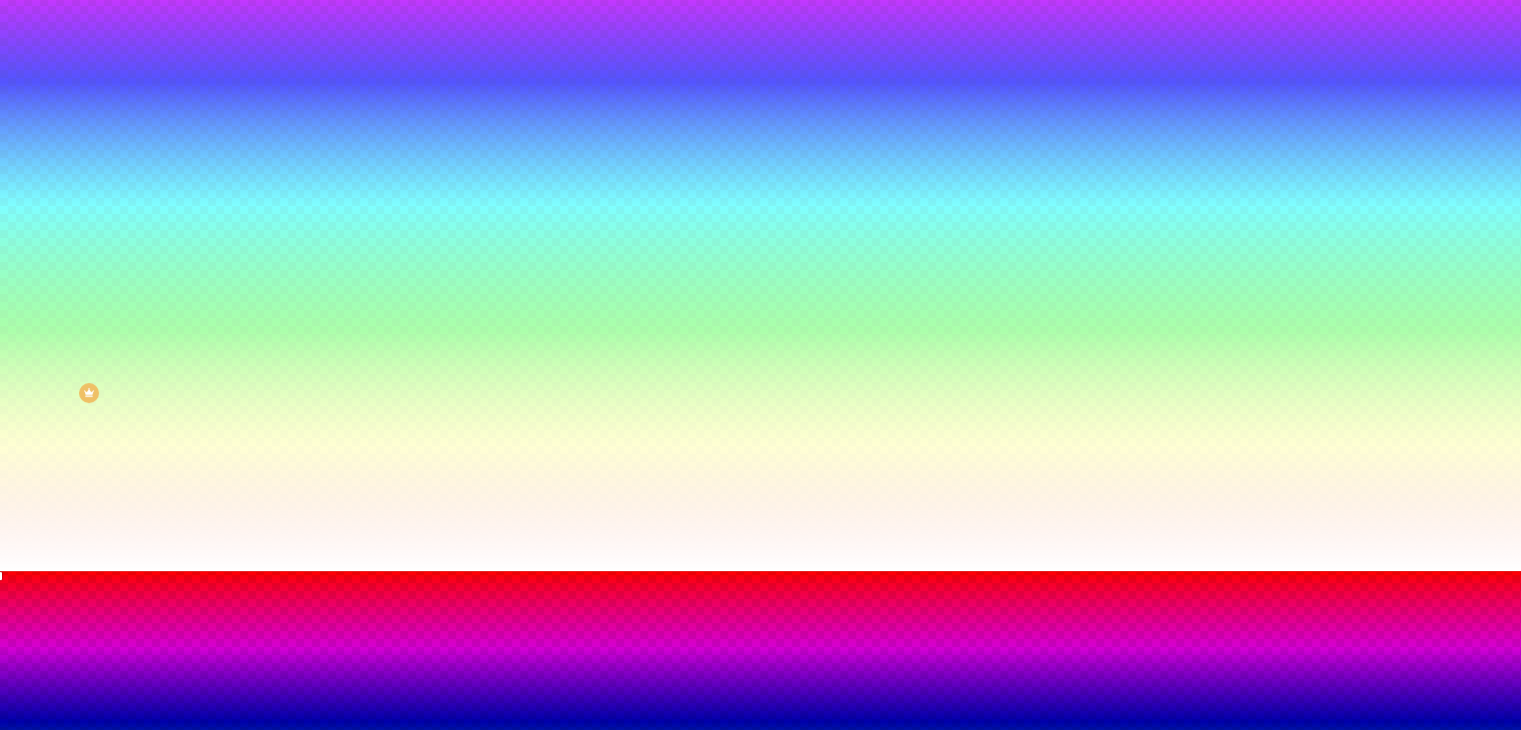 click at bounding box center (760, 1027) 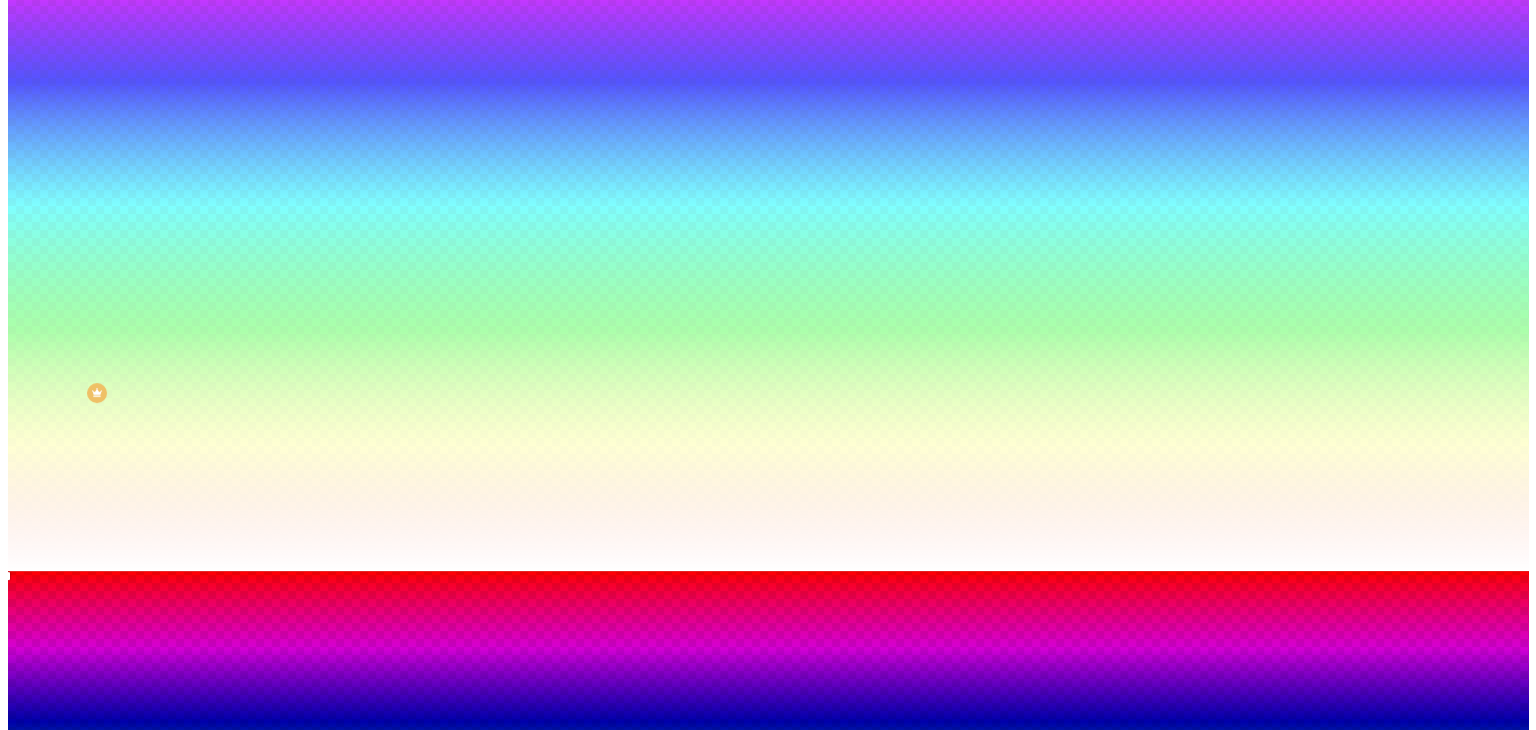 scroll, scrollTop: 0, scrollLeft: 0, axis: both 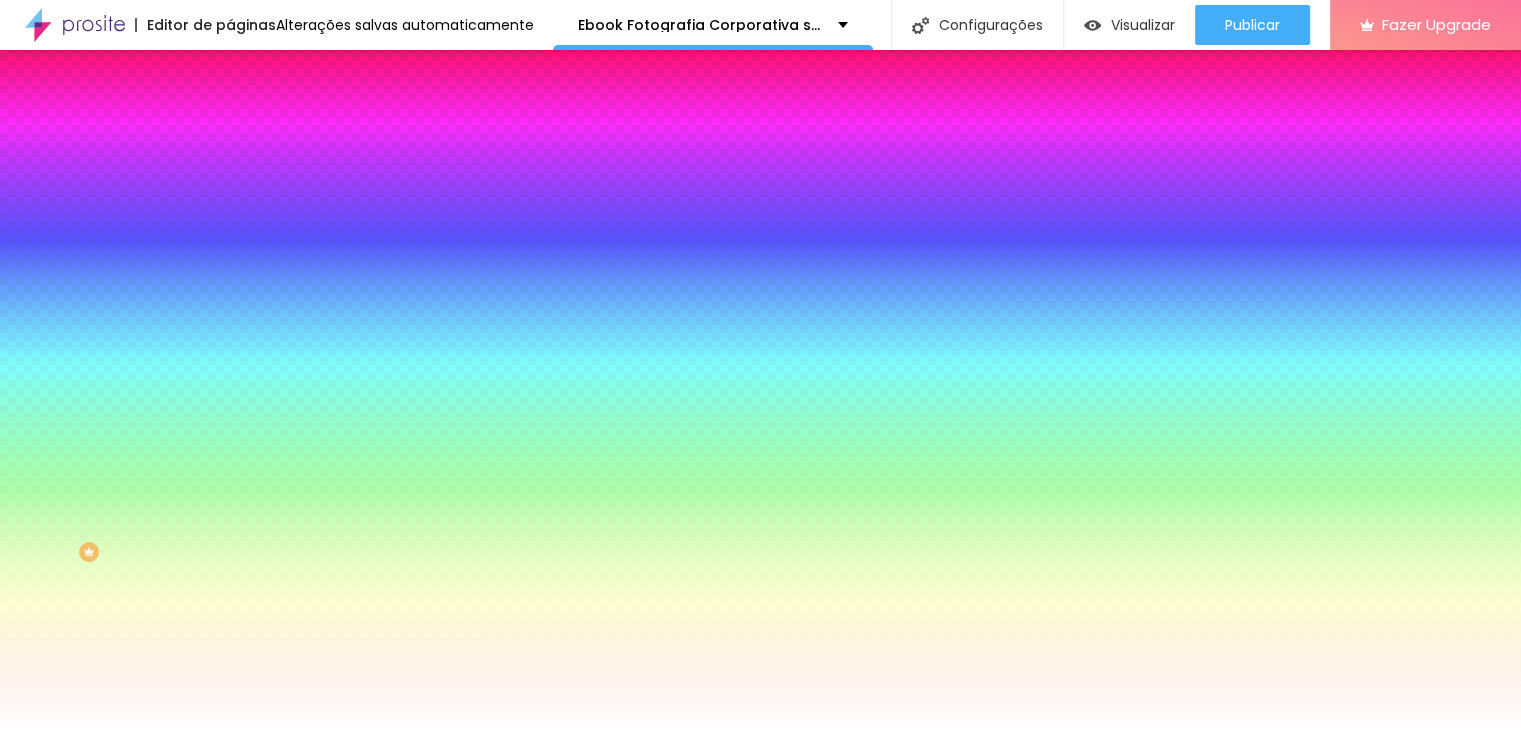 click at bounding box center [760, 730] 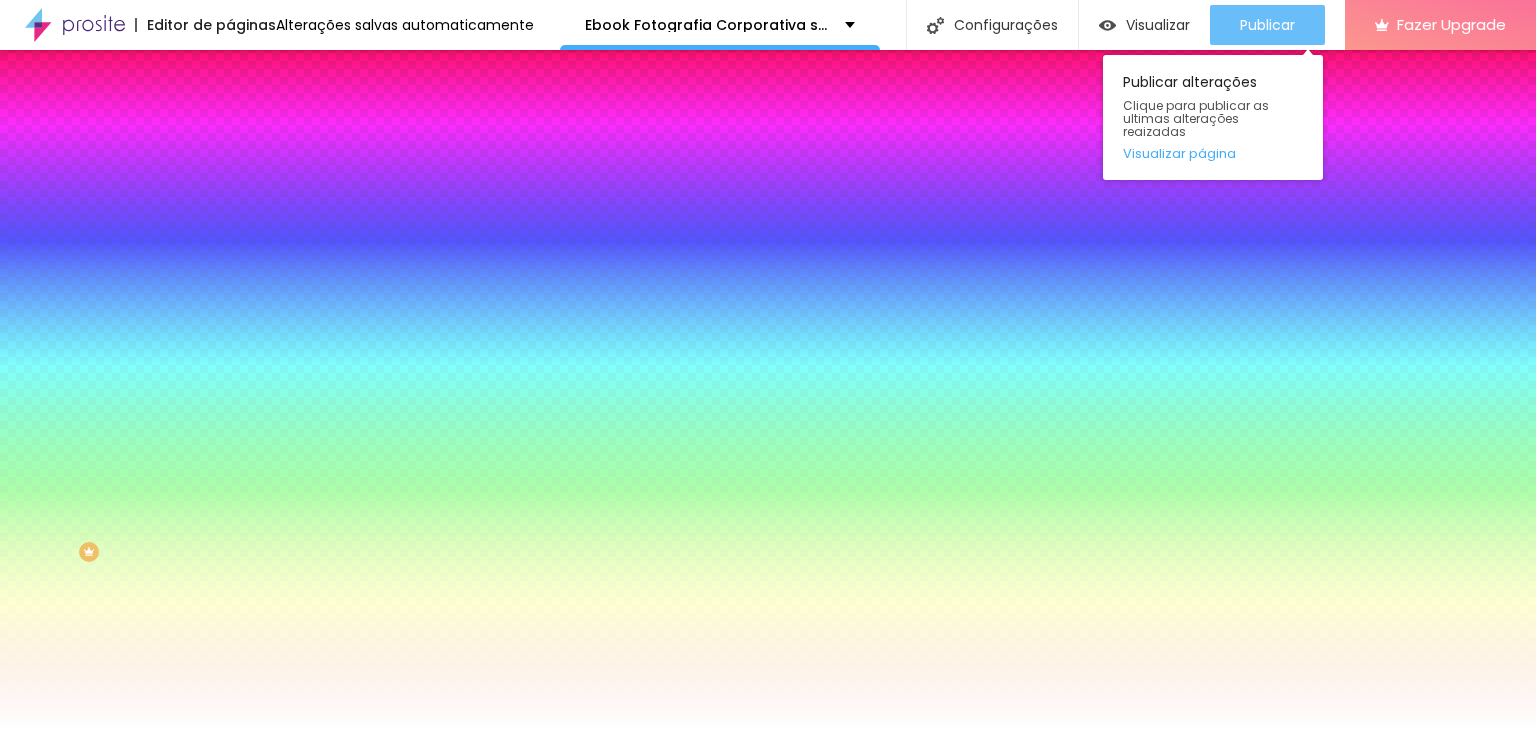 click on "Publicar" at bounding box center (1267, 25) 